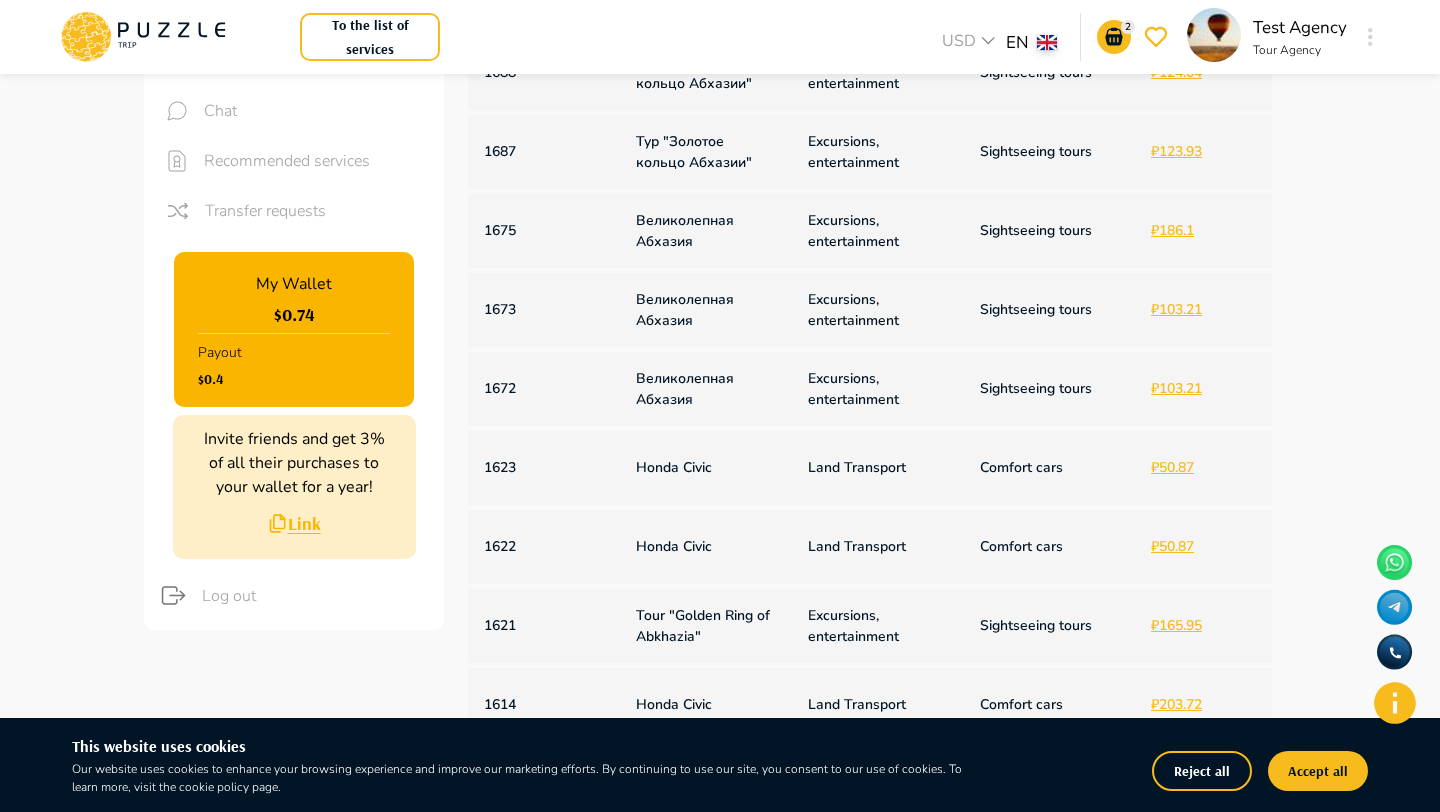 scroll, scrollTop: 0, scrollLeft: 0, axis: both 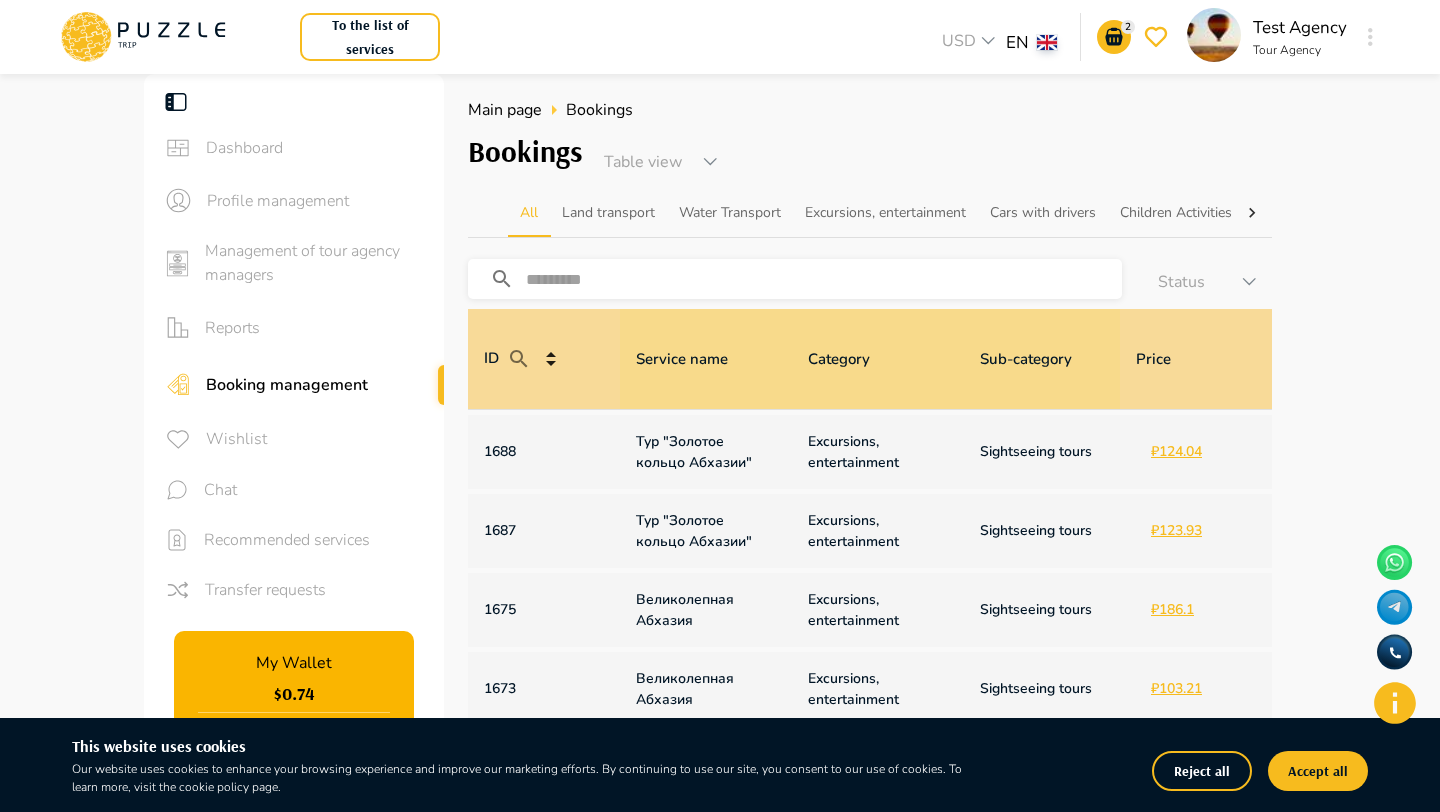 click on "1688" at bounding box center (544, 451) 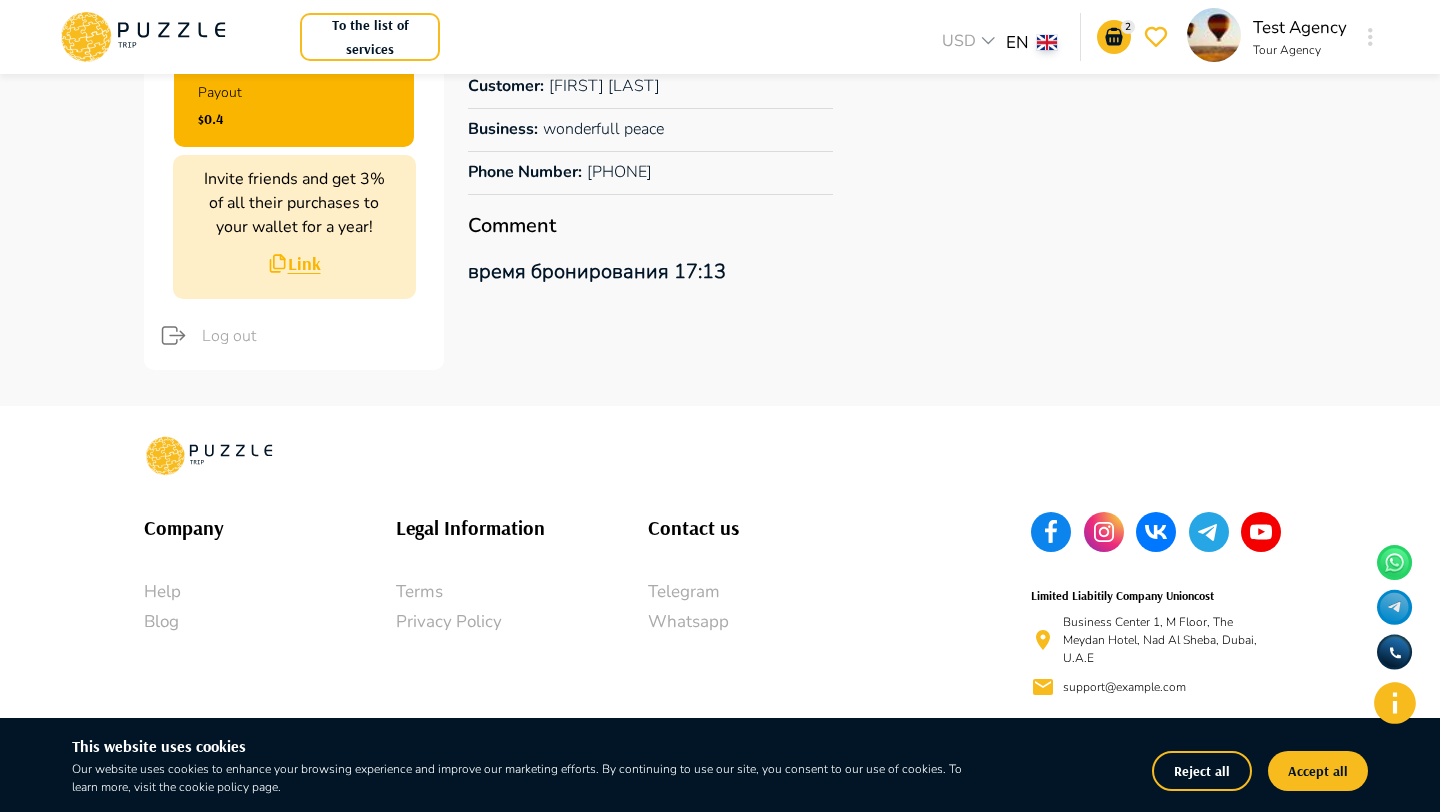 scroll, scrollTop: 0, scrollLeft: 0, axis: both 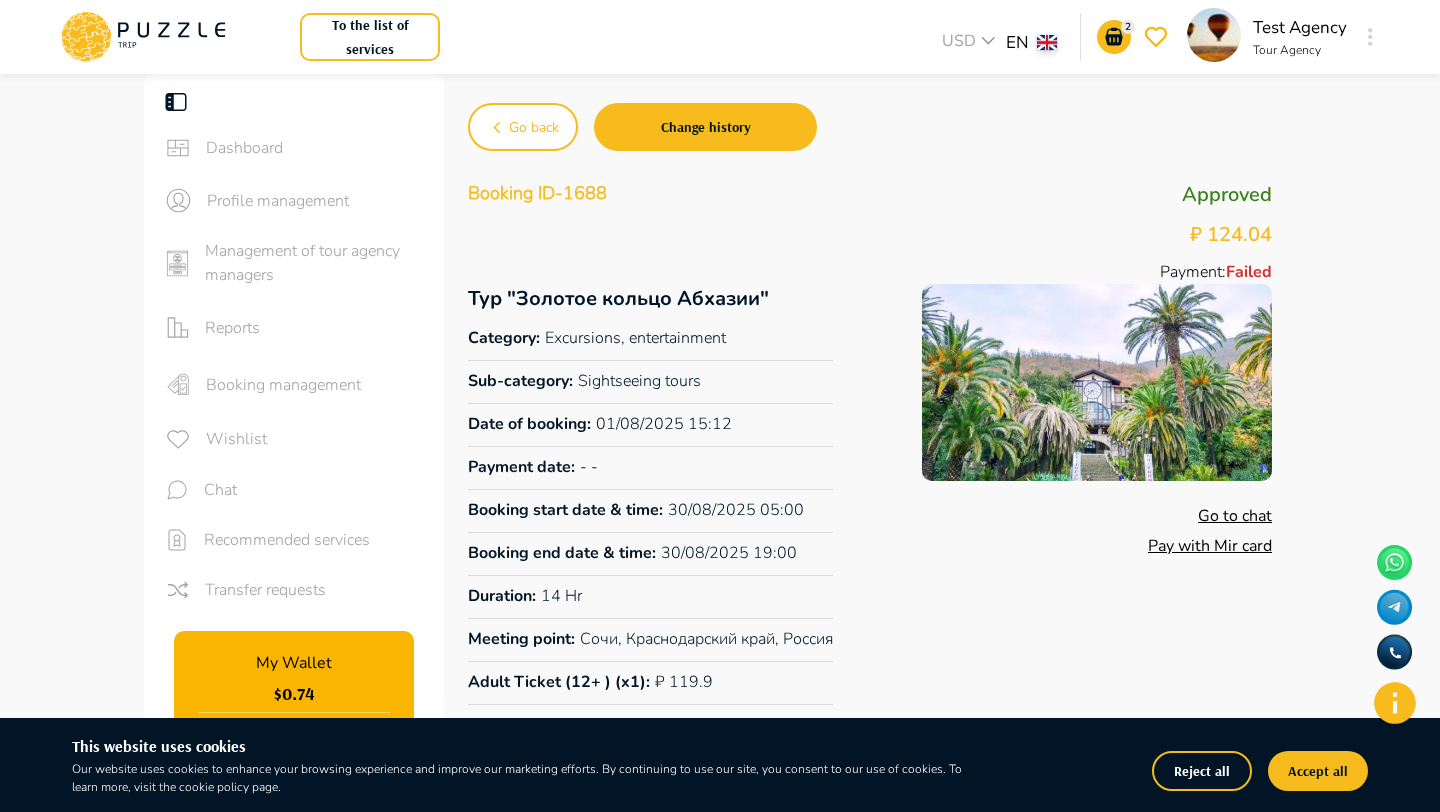 click on "Pay with Mir card" at bounding box center (1210, 546) 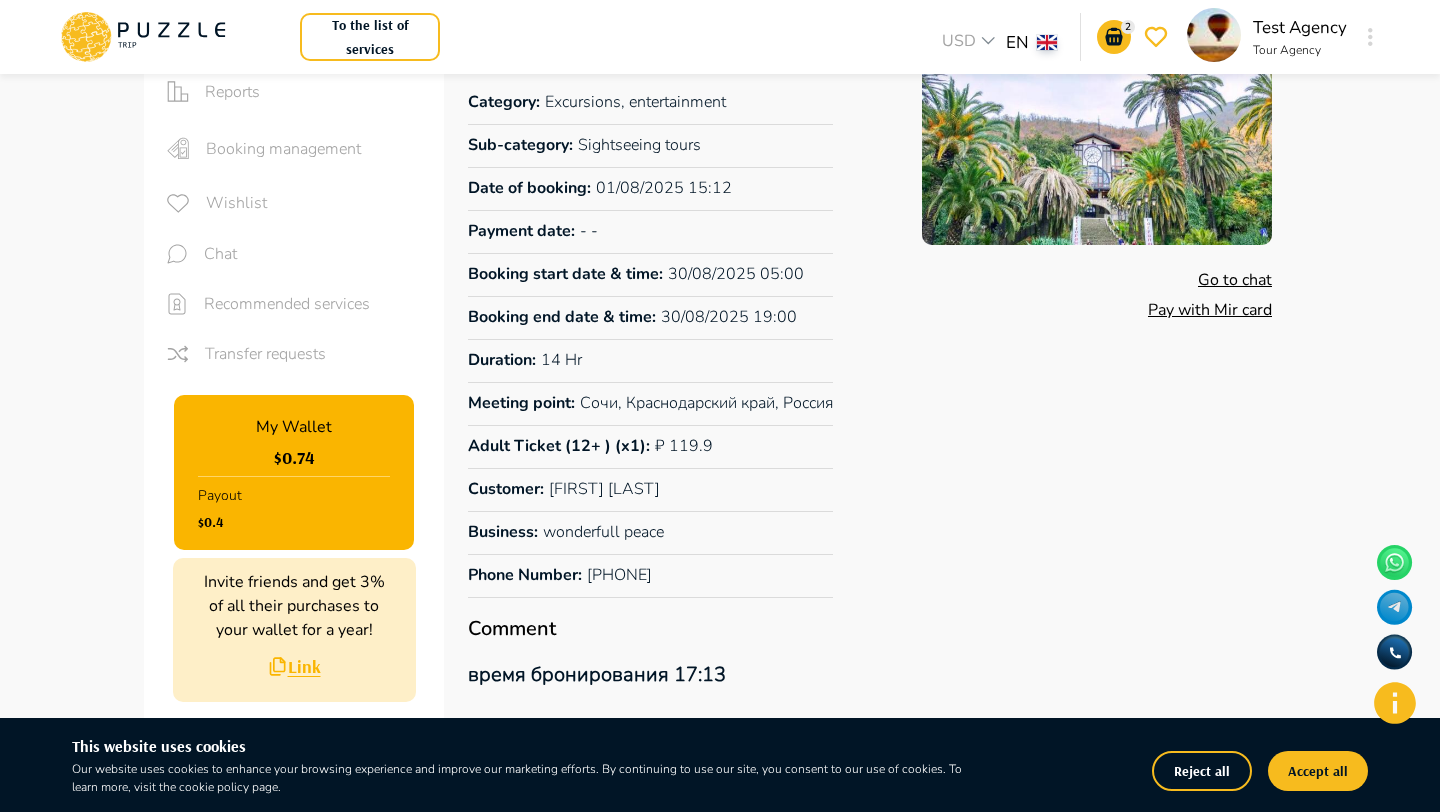 scroll, scrollTop: 235, scrollLeft: 0, axis: vertical 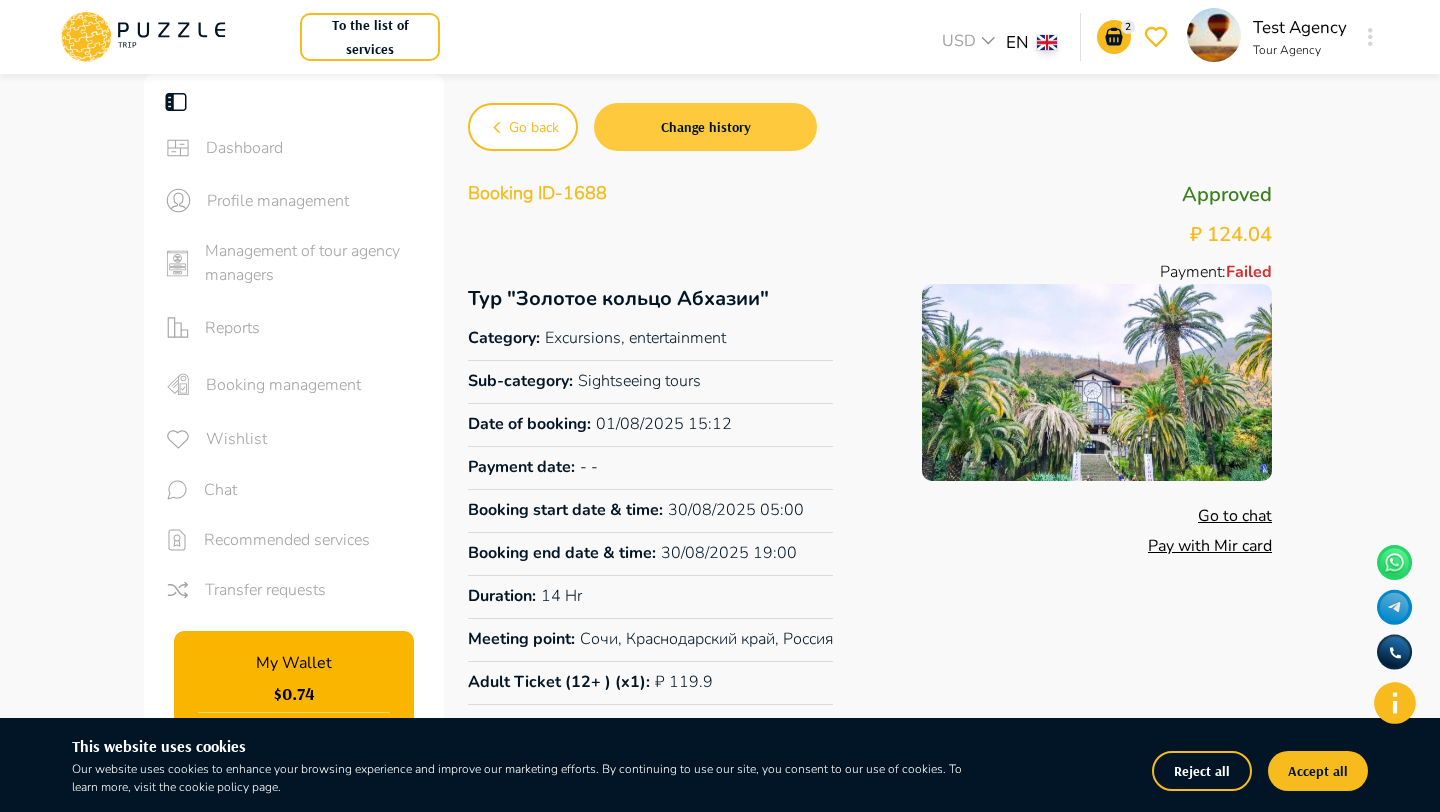 click on "Change history" at bounding box center [705, 127] 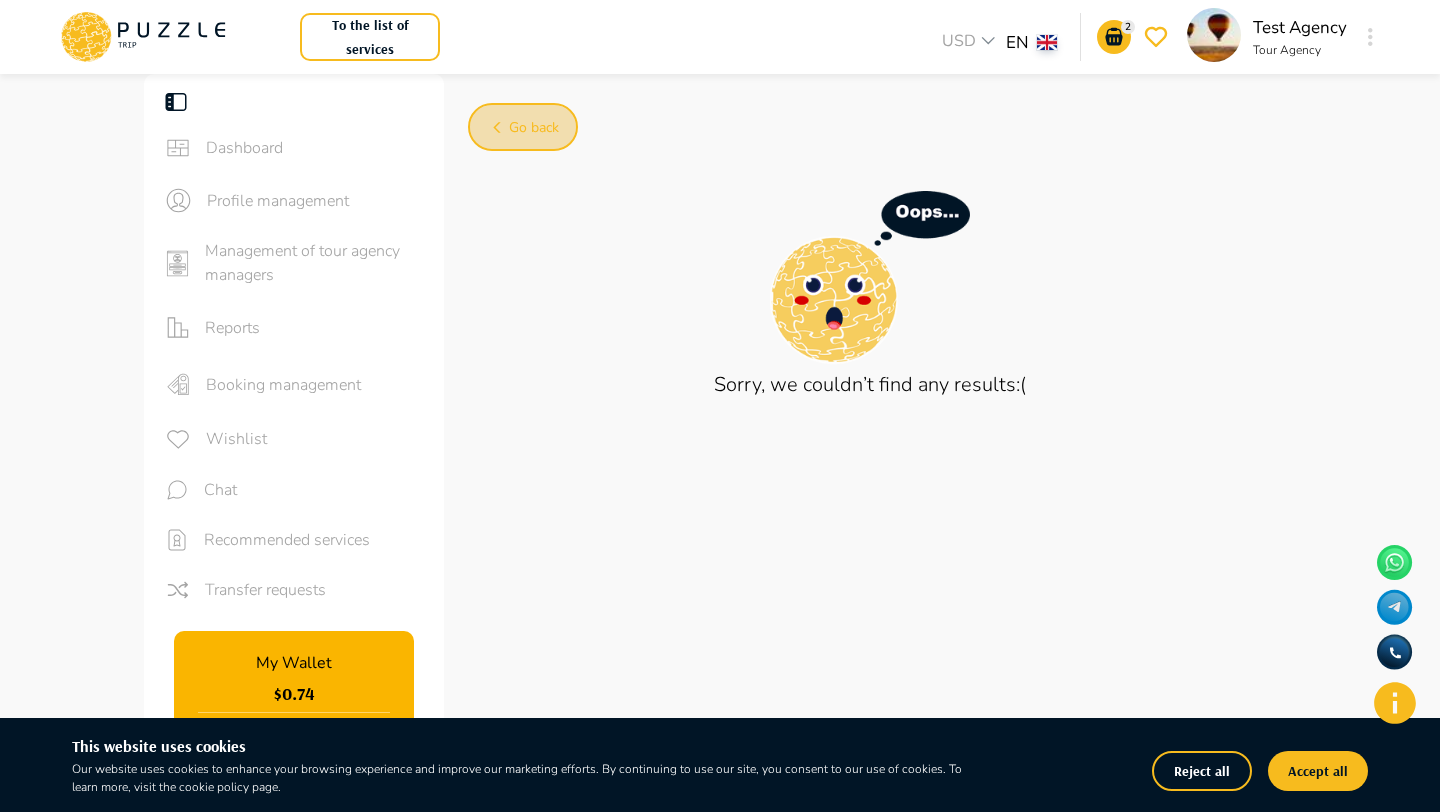 click on "Go back" at bounding box center [534, 128] 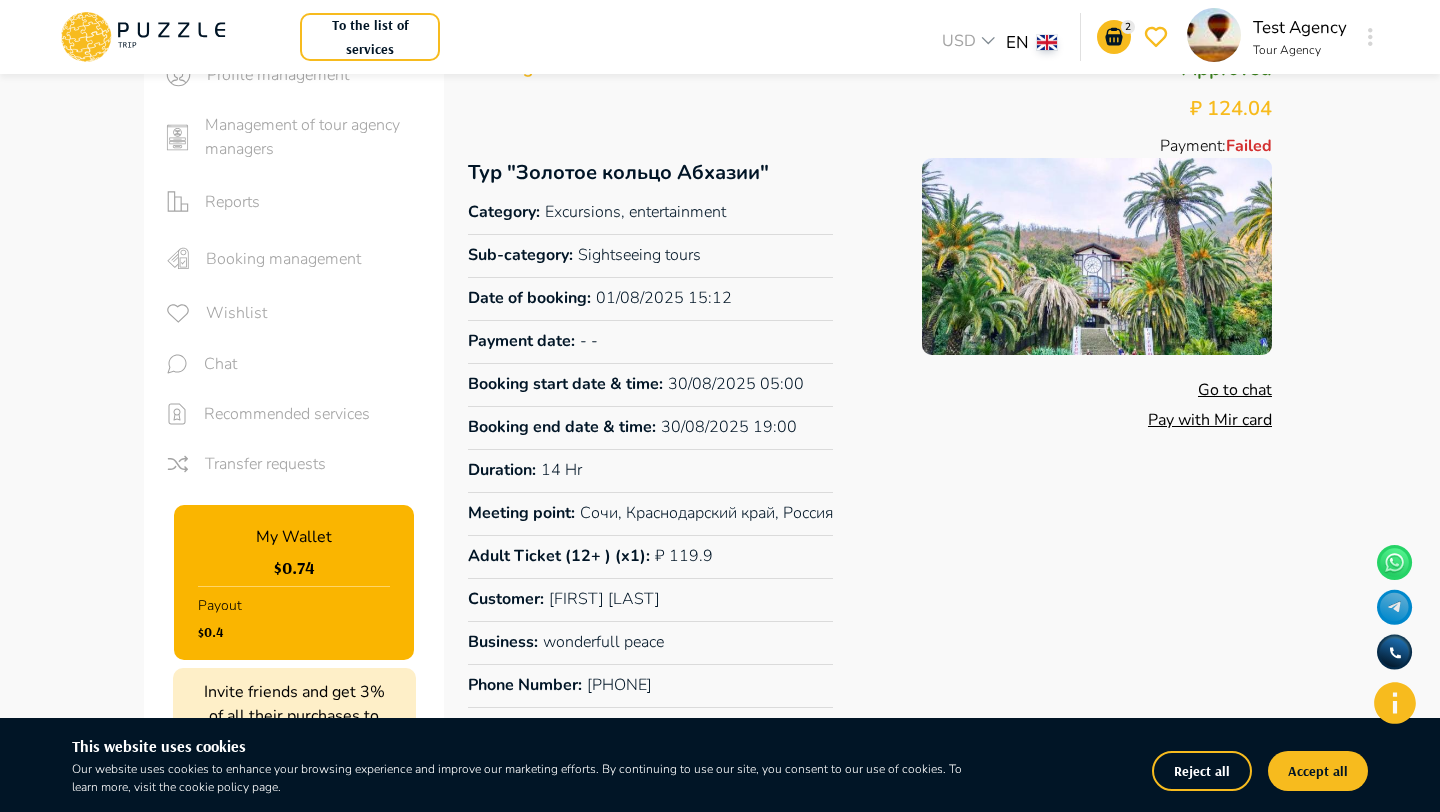scroll, scrollTop: 0, scrollLeft: 0, axis: both 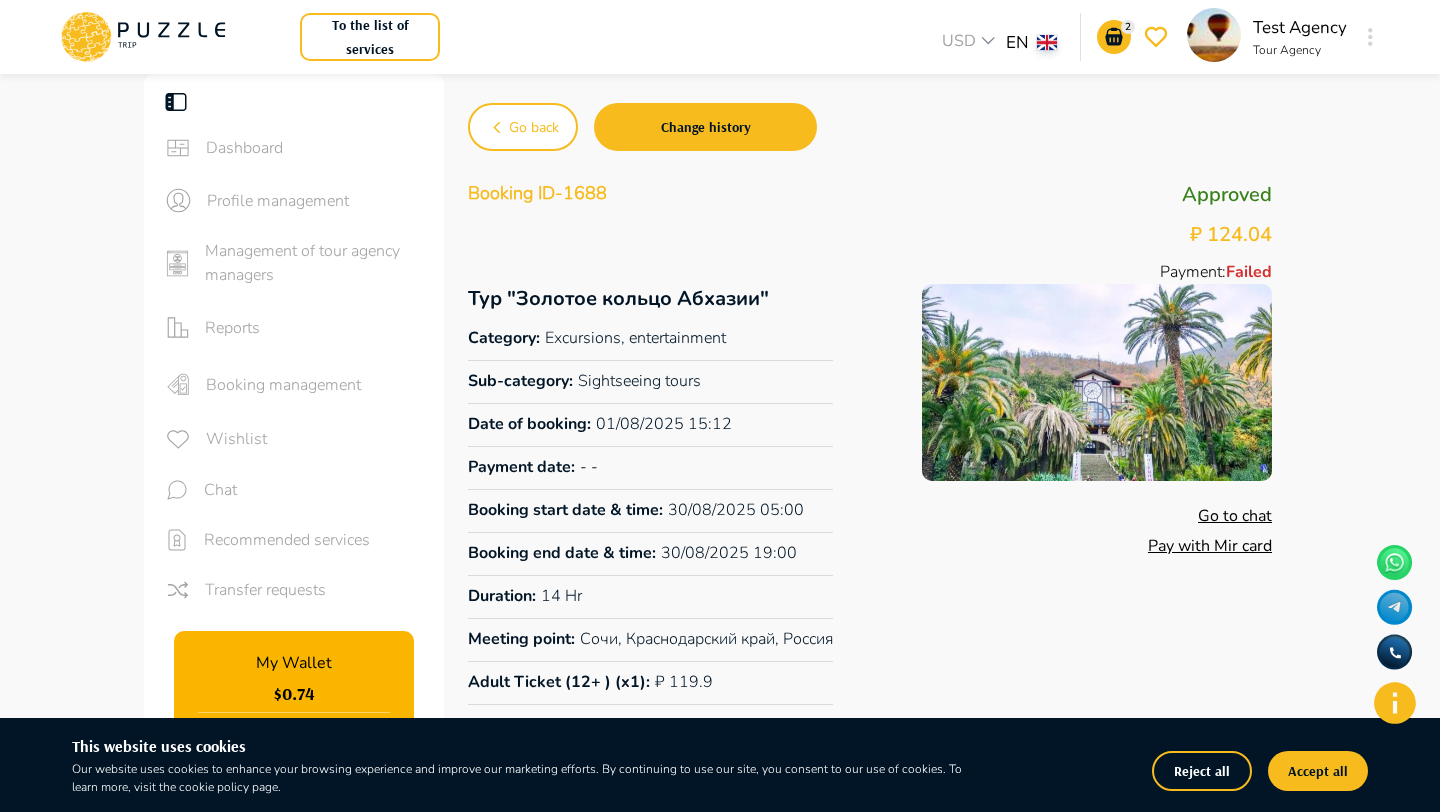 click on "Booking management" at bounding box center (294, 384) 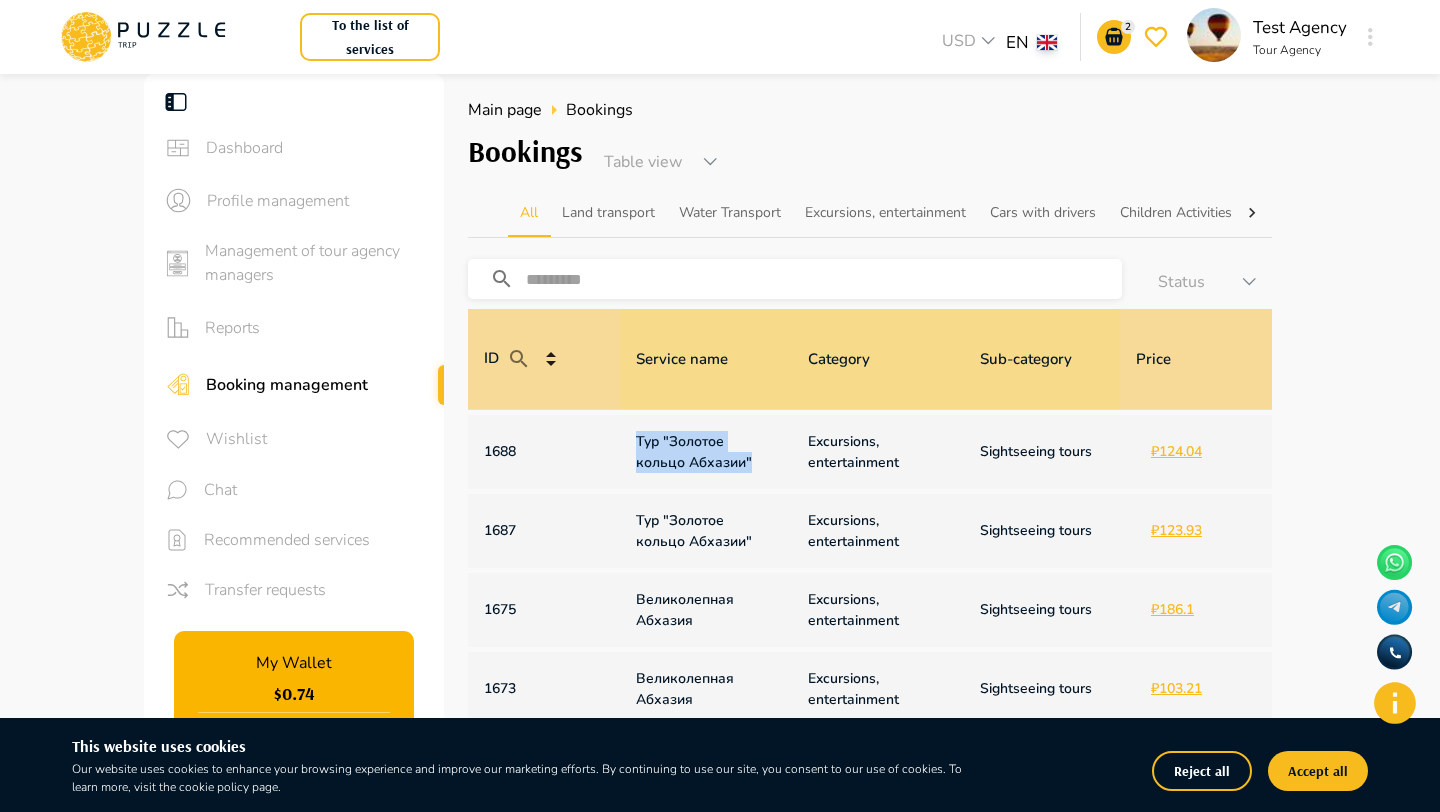 drag, startPoint x: 702, startPoint y: 468, endPoint x: 637, endPoint y: 447, distance: 68.30813 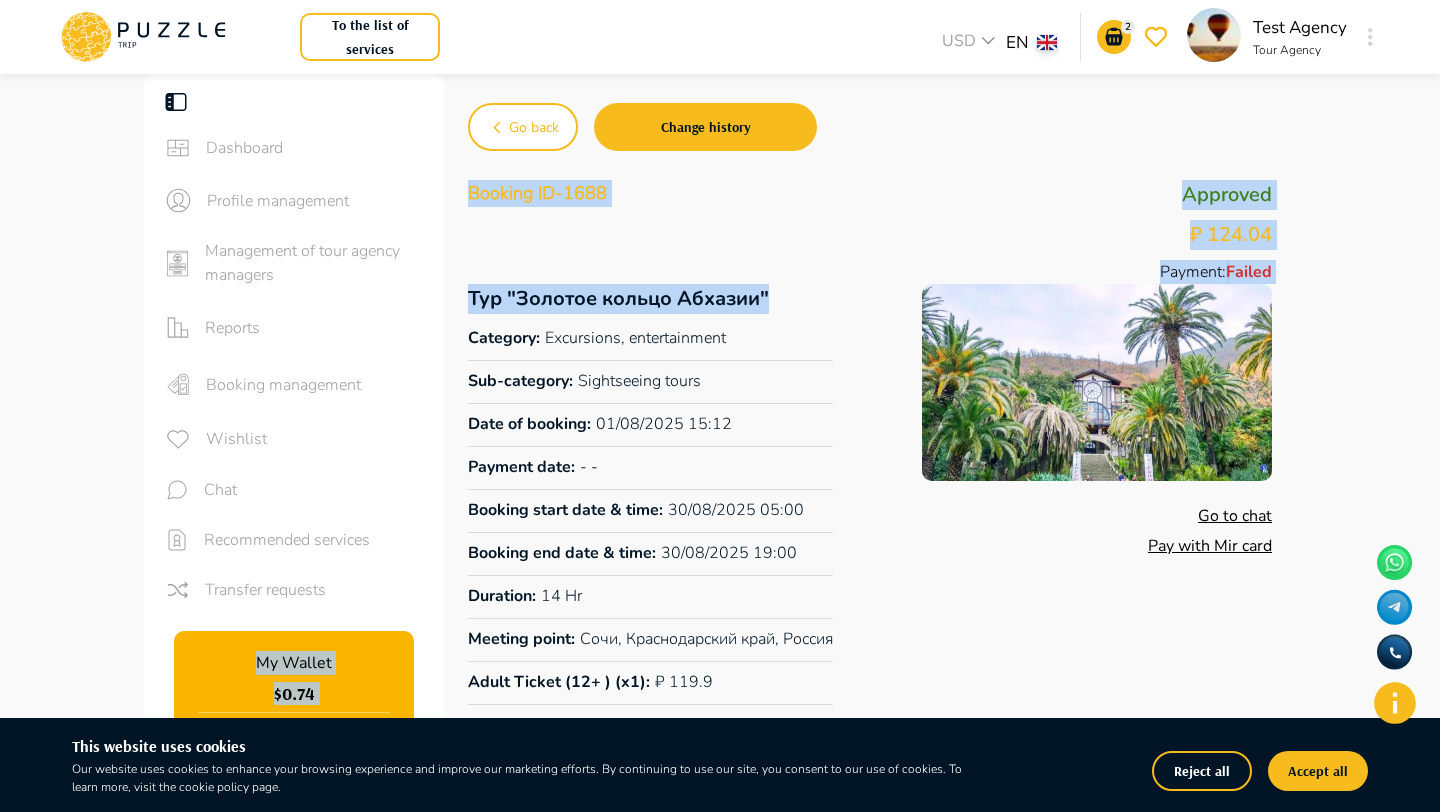 drag, startPoint x: 774, startPoint y: 300, endPoint x: 411, endPoint y: 297, distance: 363.0124 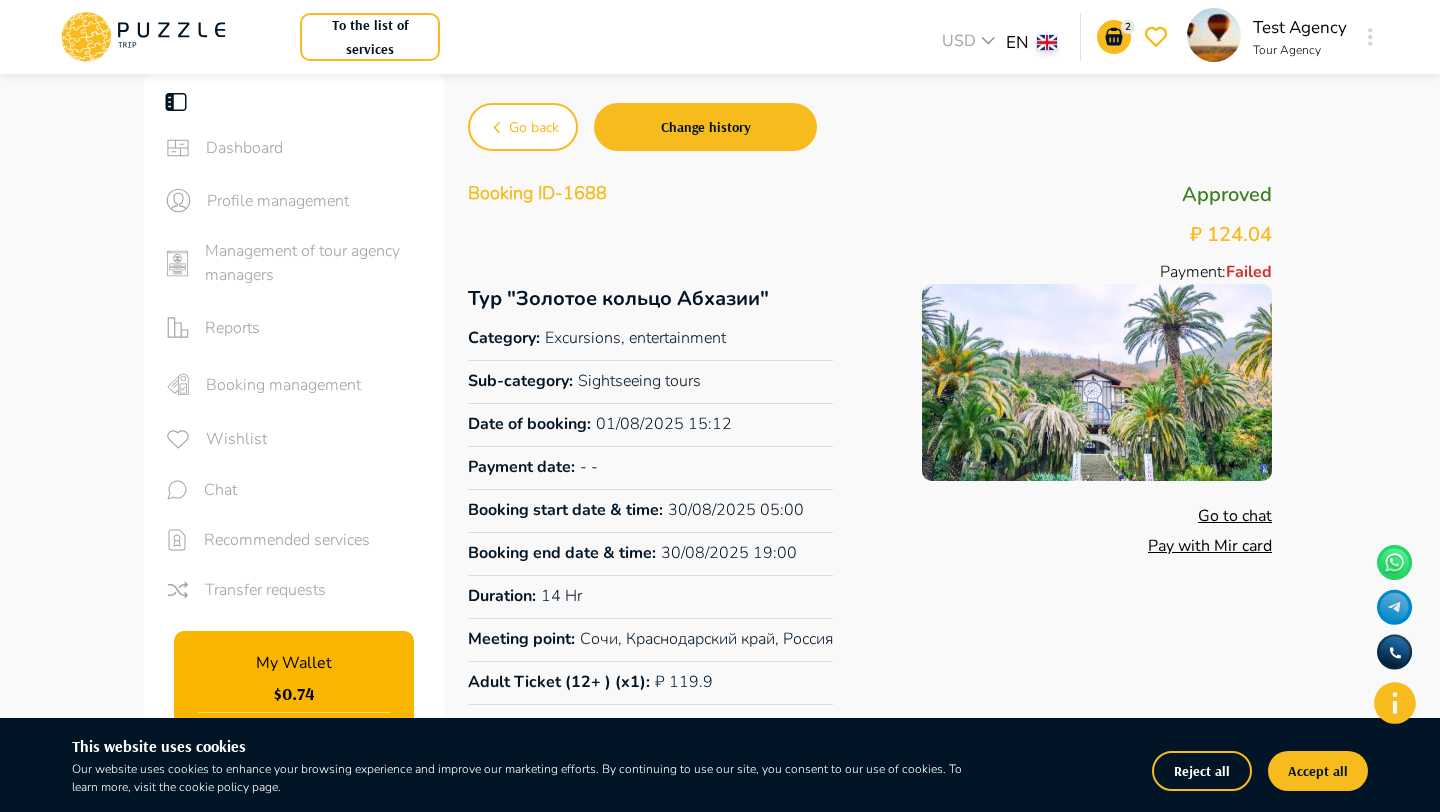 click on "Тур "Золотое кольцо Абхазии"" at bounding box center [650, 299] 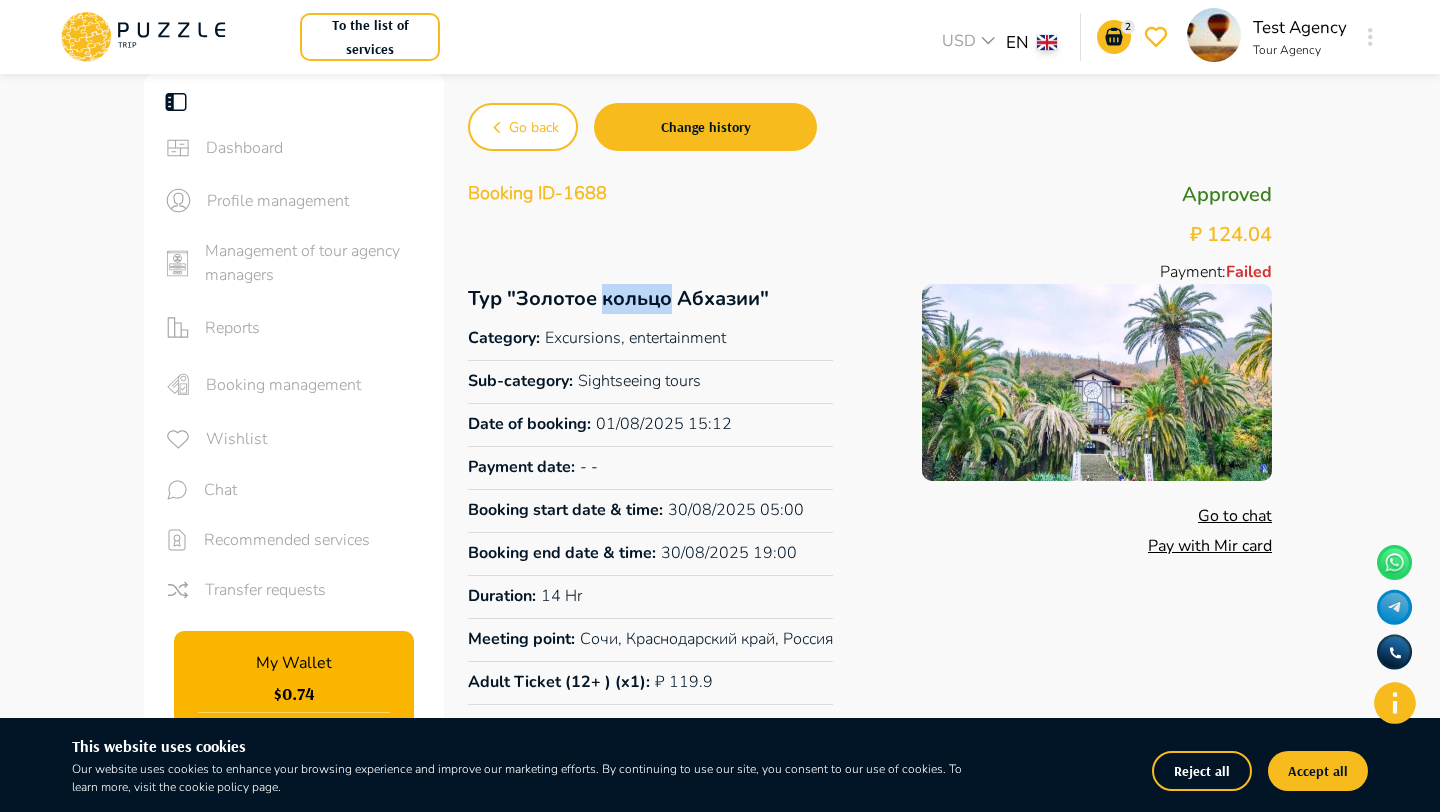 click on "Тур "Золотое кольцо Абхазии"" at bounding box center (650, 299) 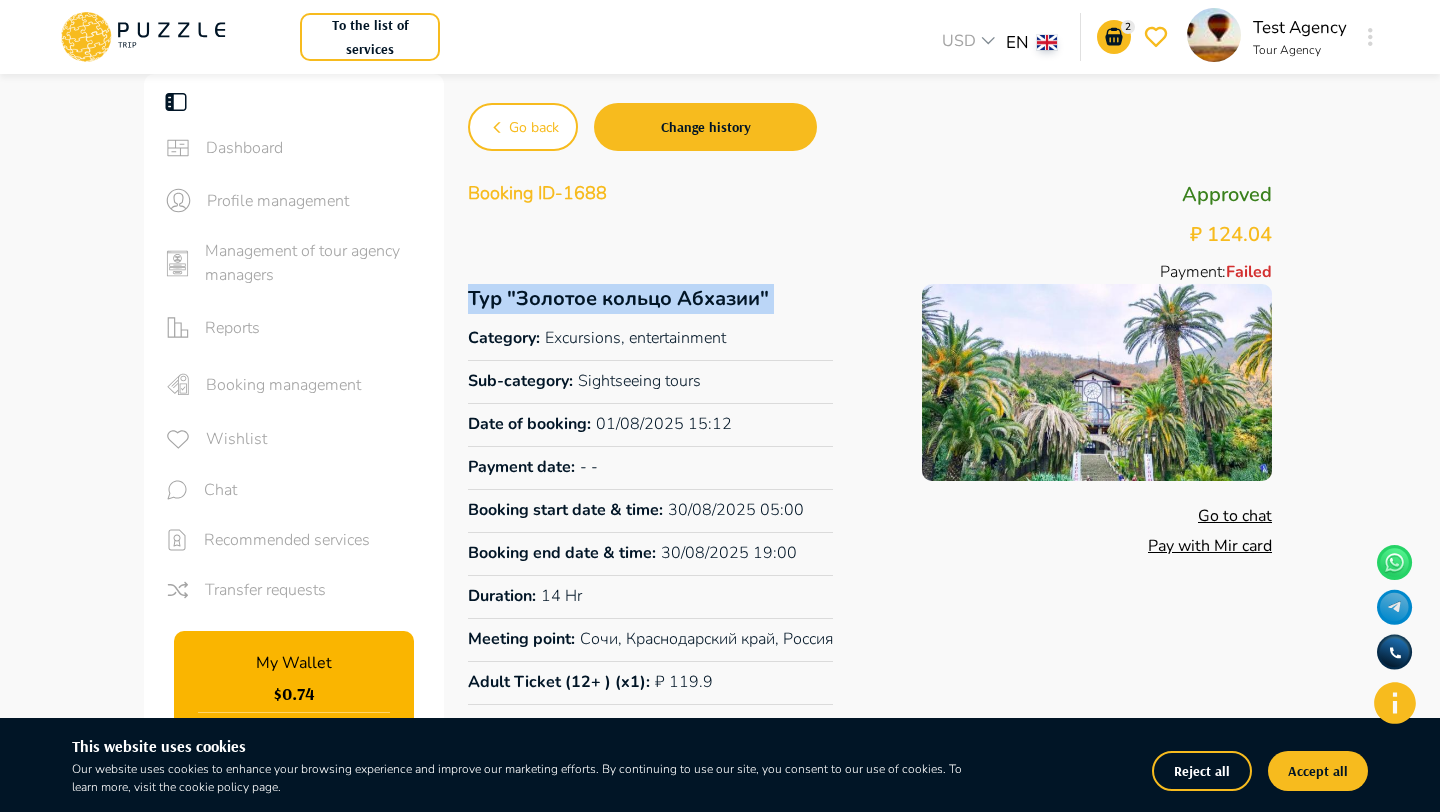 click on "Тур "Золотое кольцо Абхазии"" at bounding box center (650, 299) 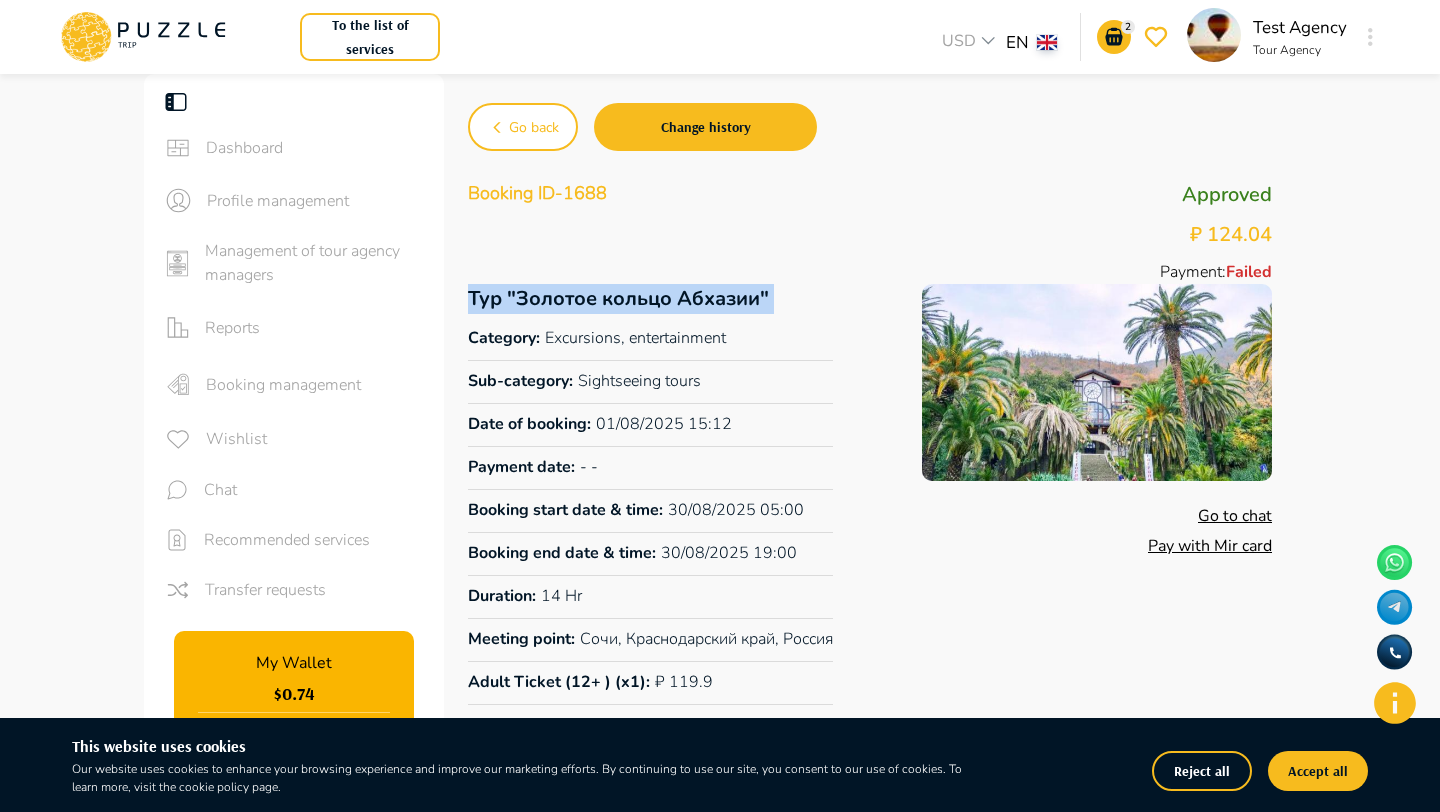 click 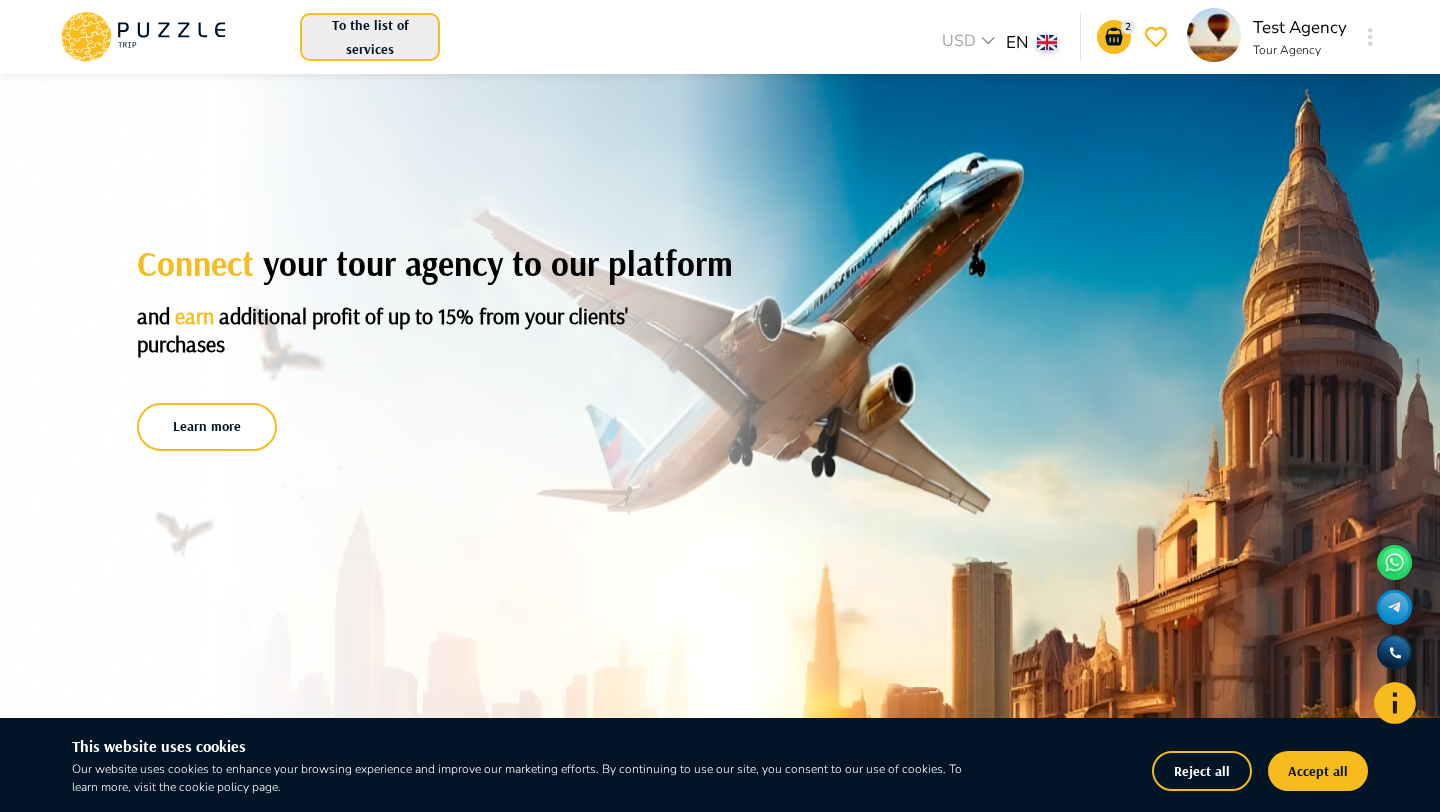 click on "To the list of services" at bounding box center (370, 37) 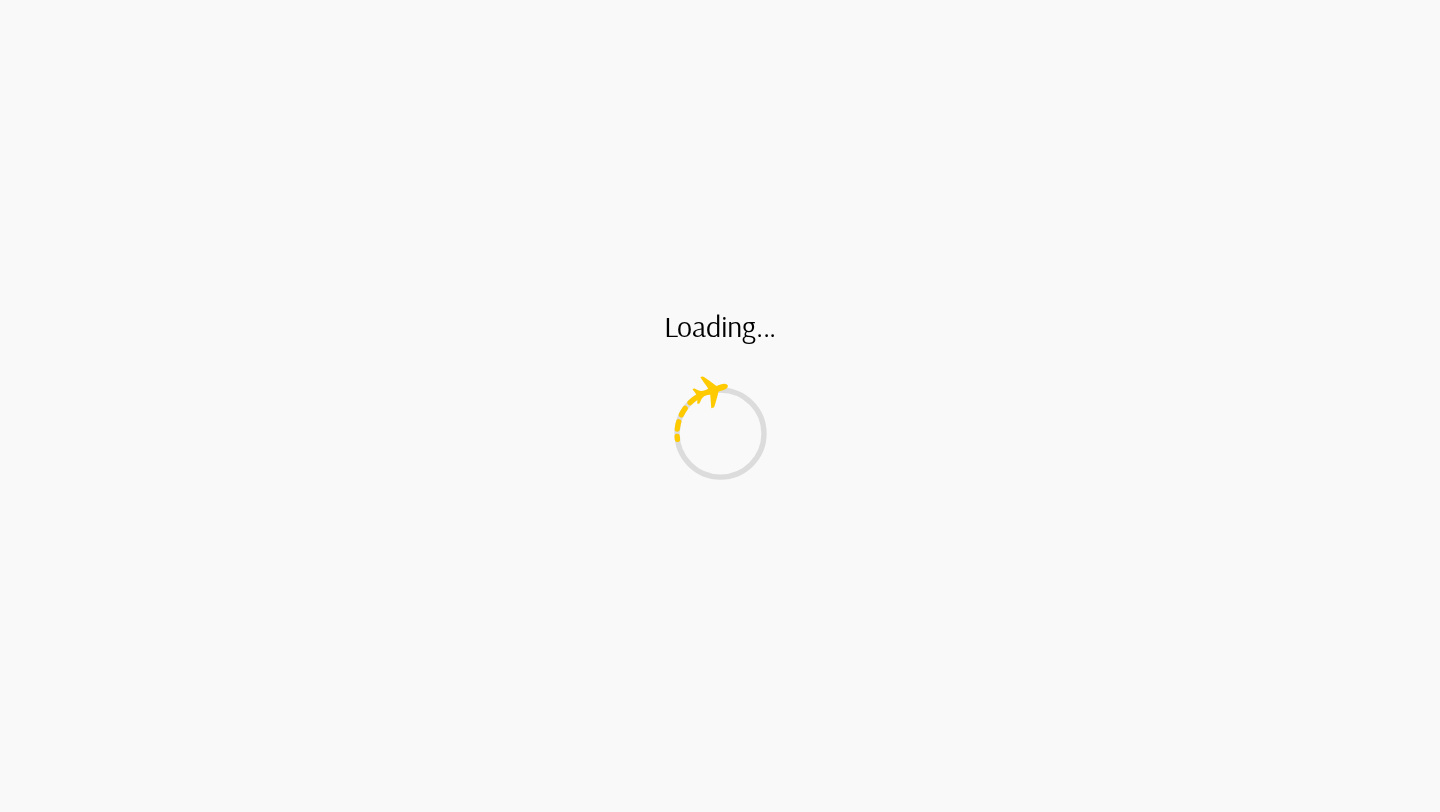 scroll, scrollTop: 0, scrollLeft: 0, axis: both 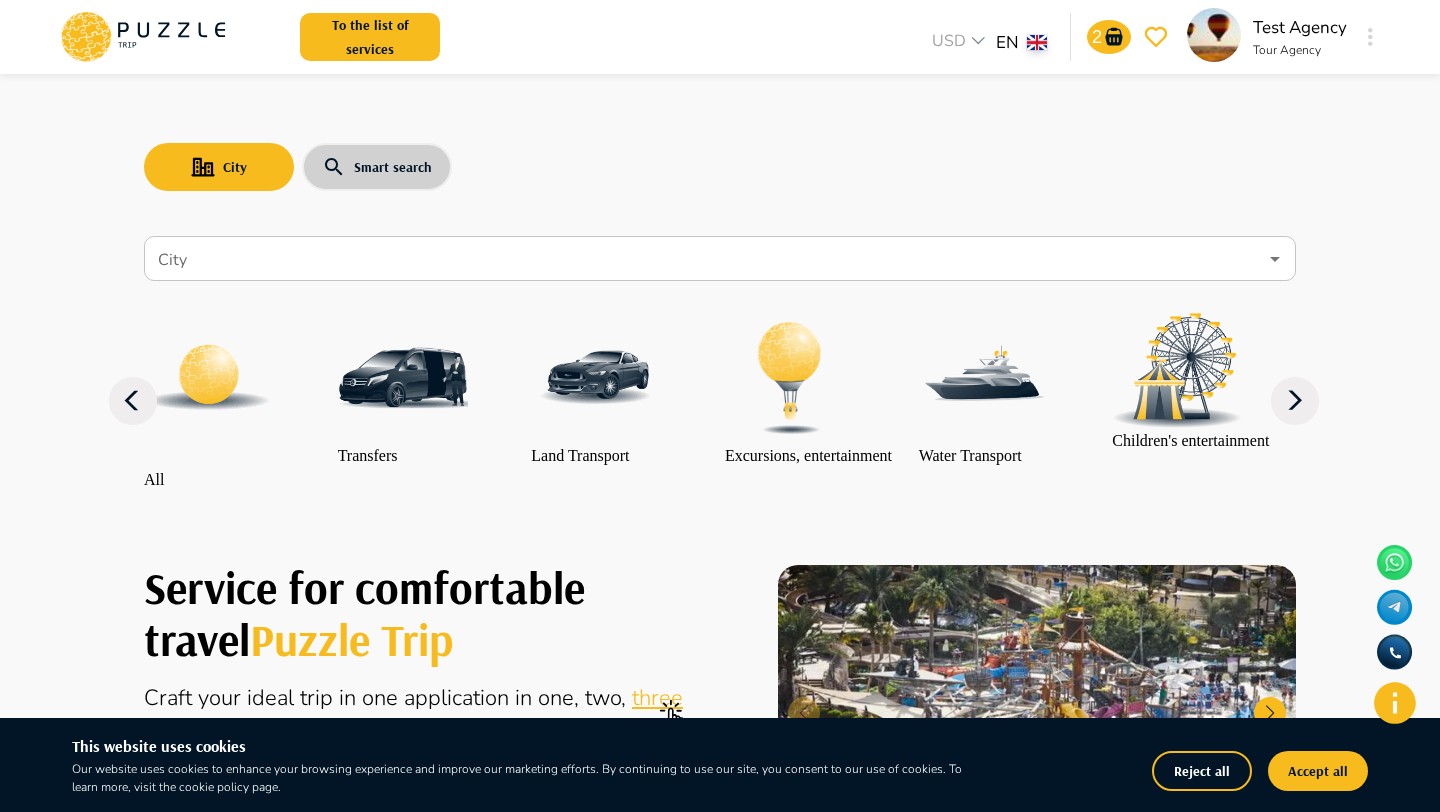 click on "Smart search" at bounding box center [377, 167] 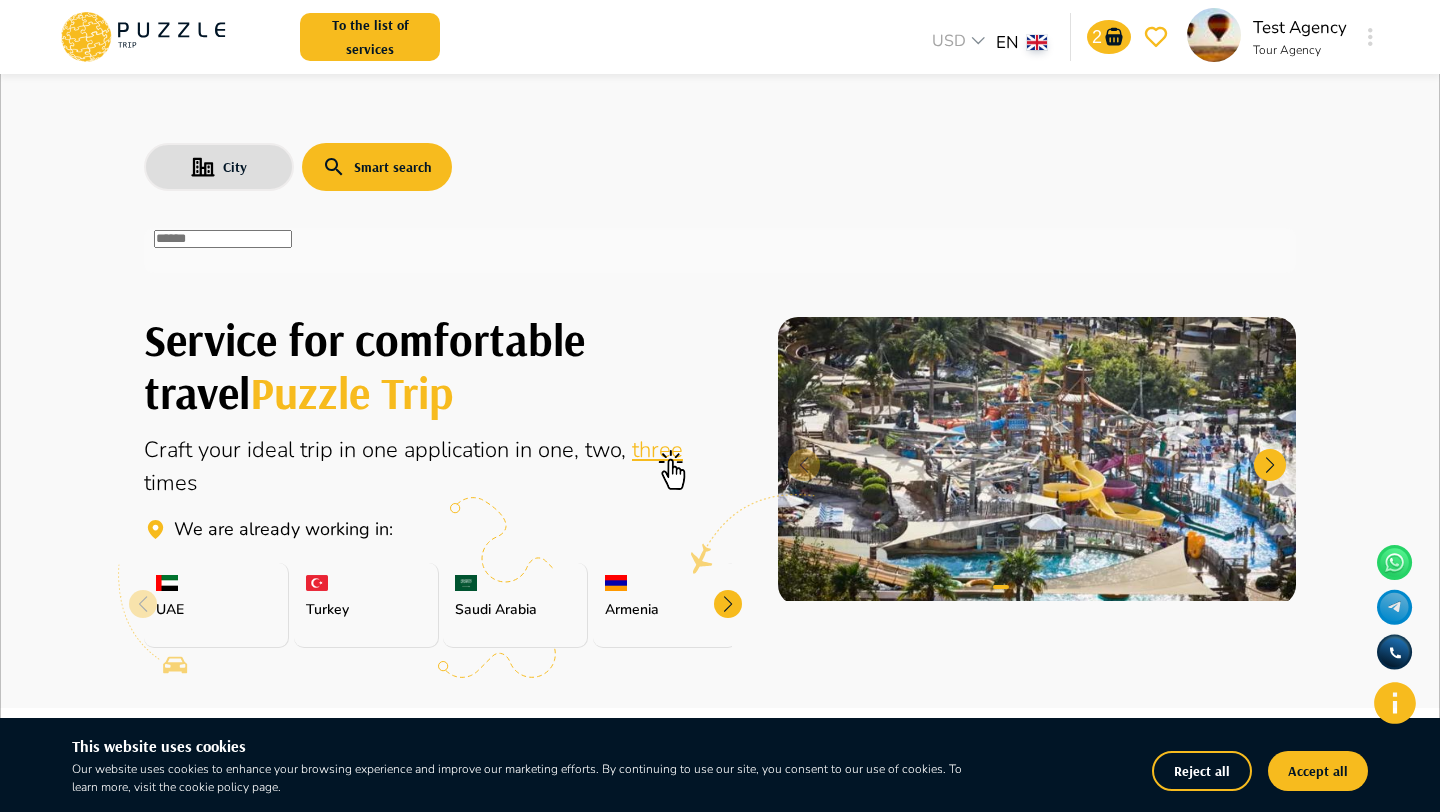 click at bounding box center (223, 239) 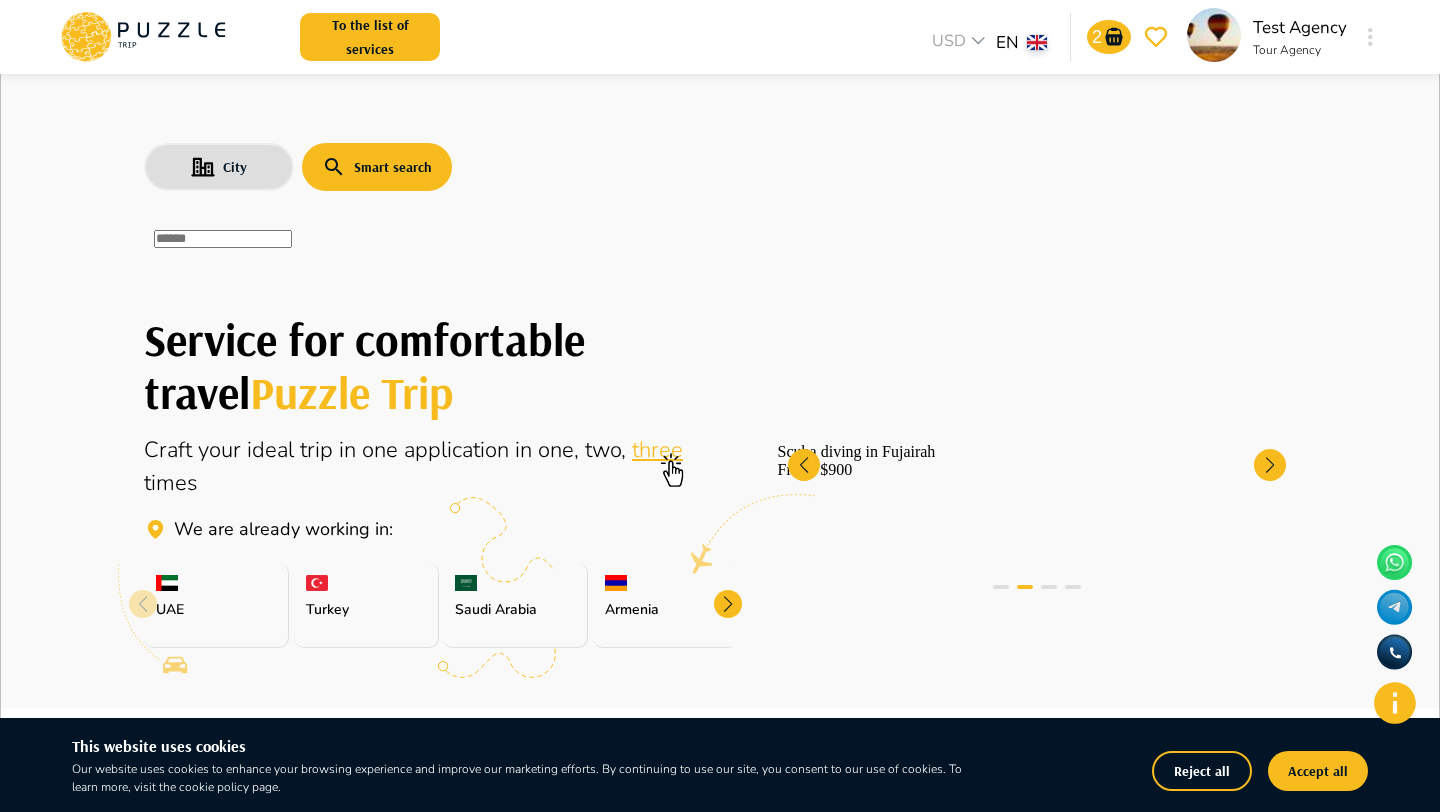 paste on "**********" 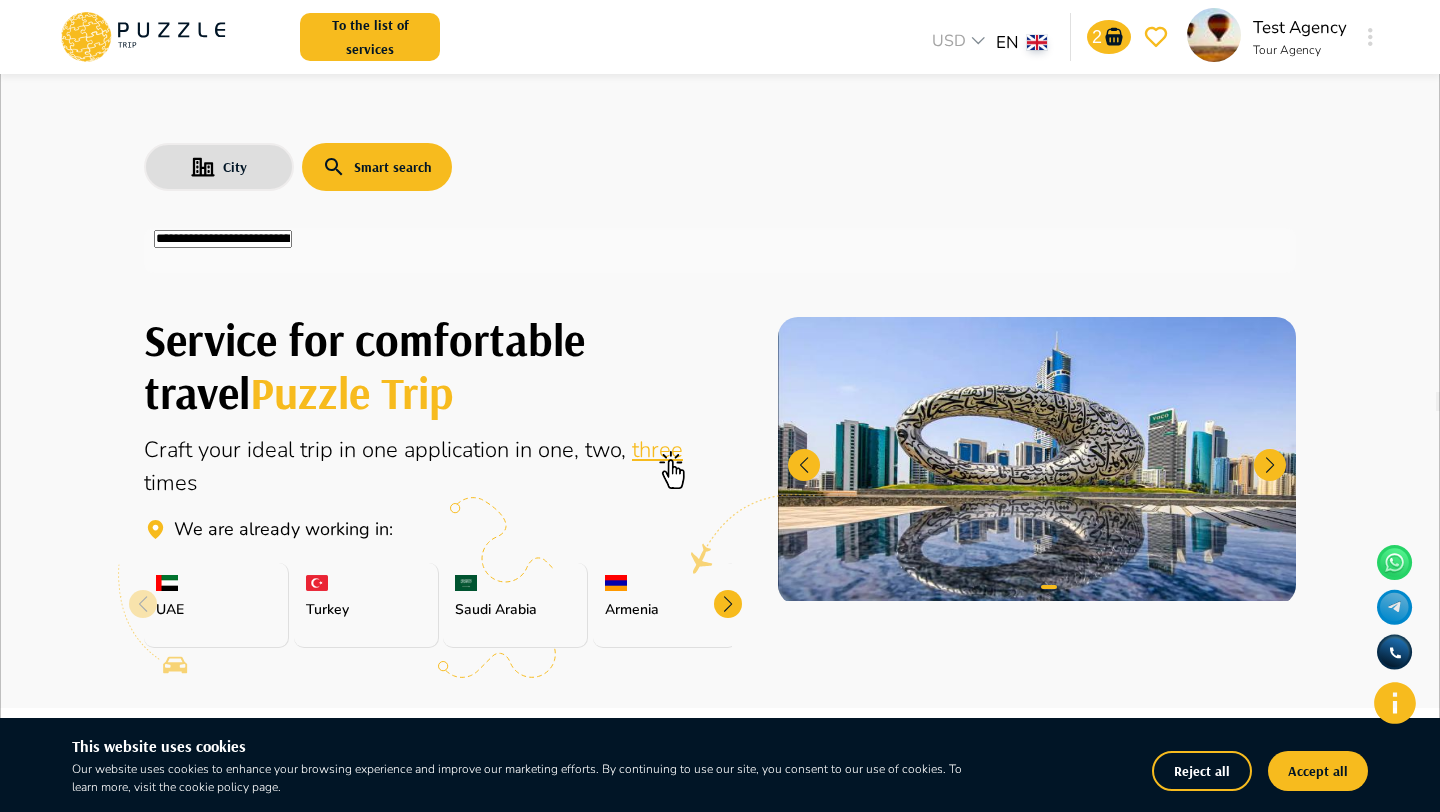 type on "**********" 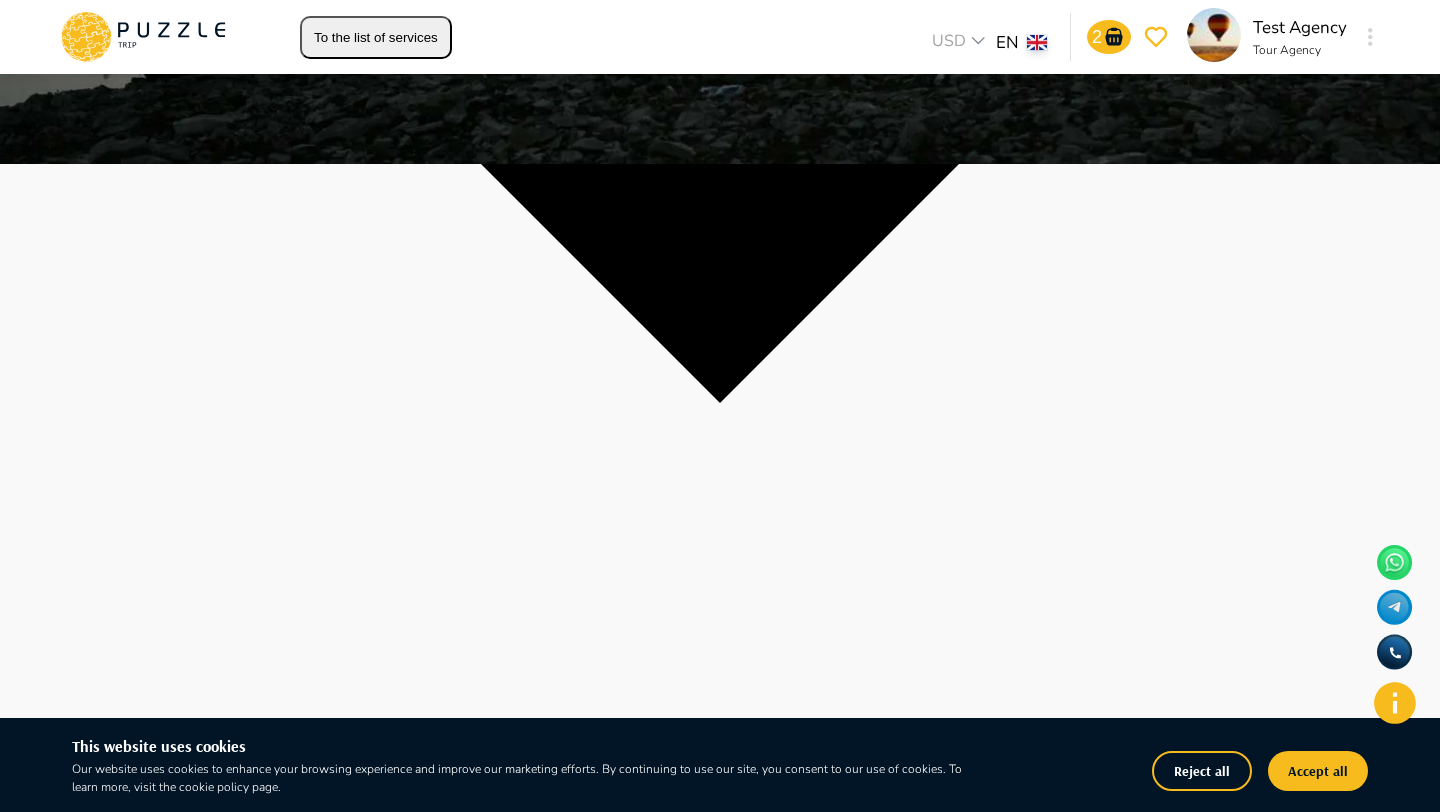 scroll, scrollTop: 0, scrollLeft: 0, axis: both 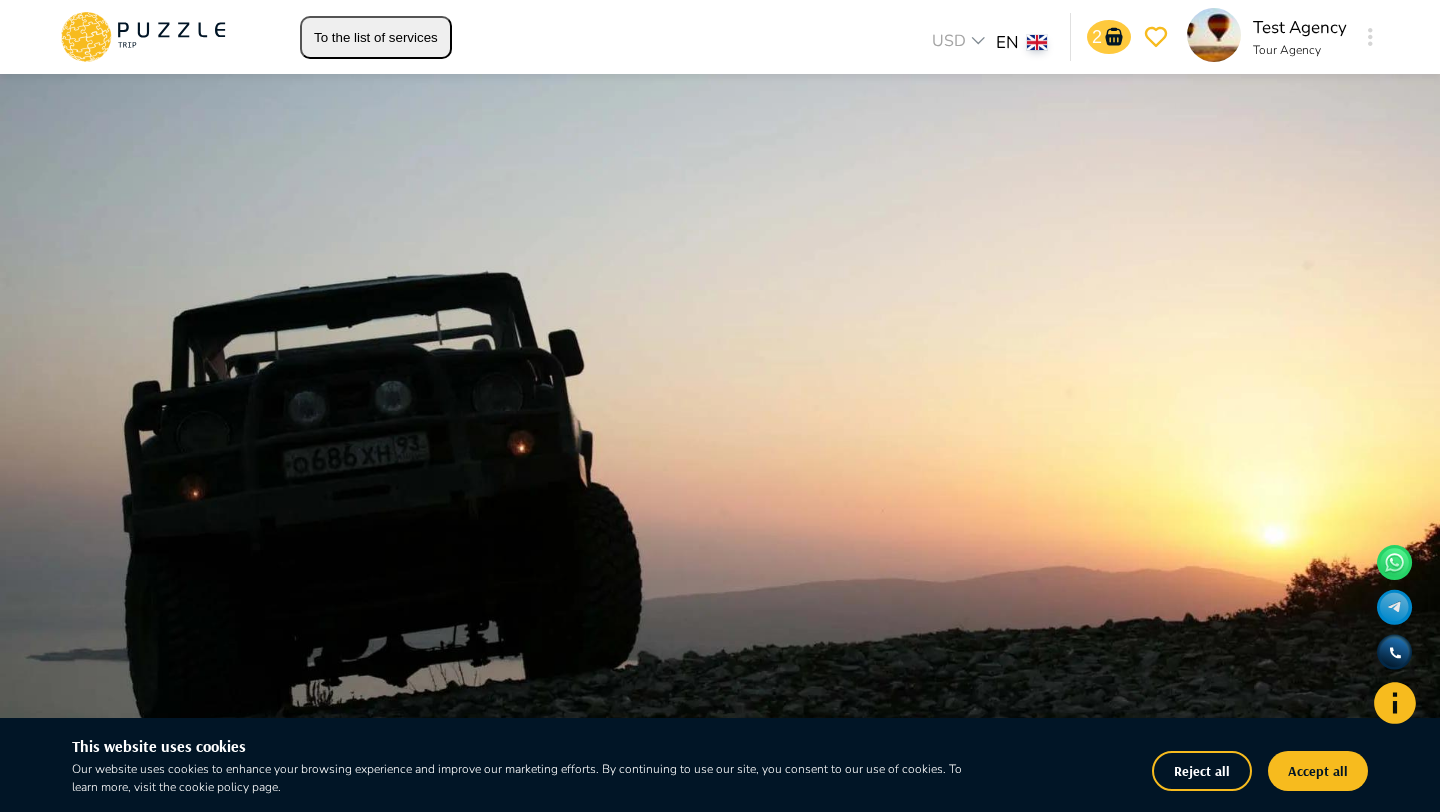 click on "2" at bounding box center (1097, 37) 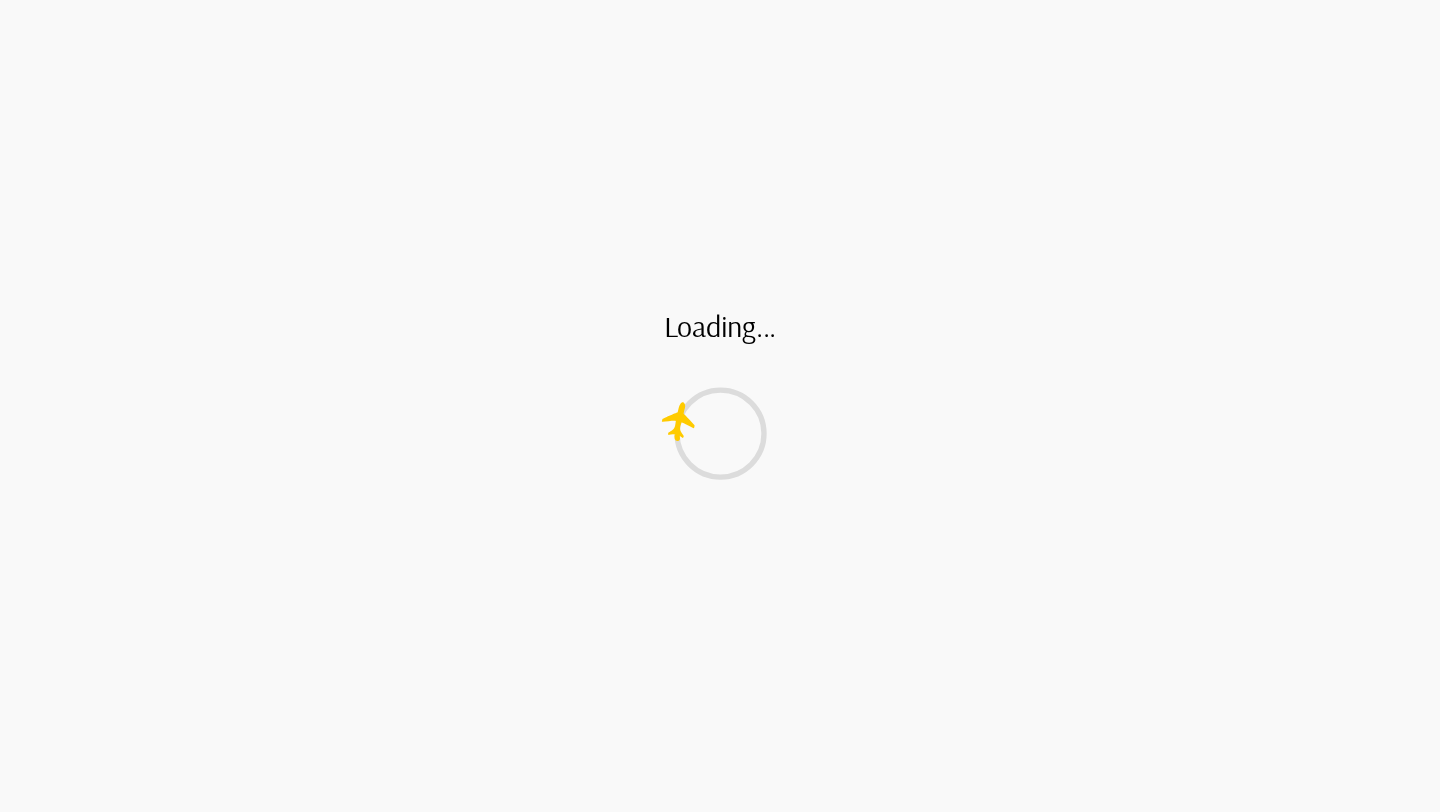 scroll, scrollTop: 0, scrollLeft: 0, axis: both 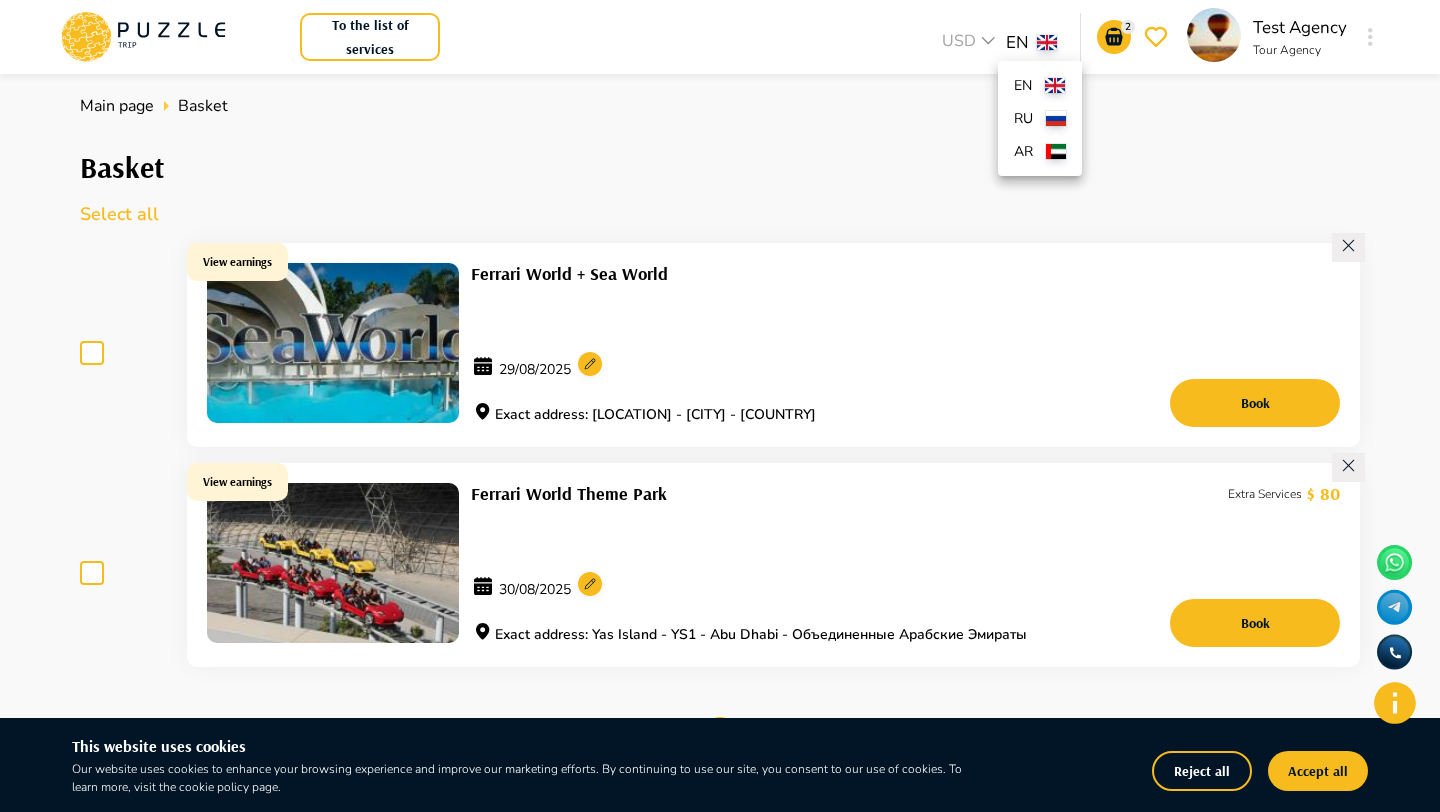 click on "2 To the list of services USD *** EN   ** 2 Test Agency  Tour Agency Main page Basket Basket Select all View earnings Ferrari World + Sea World 29/08/2025 Exact address: Yas Island - Abu Dhabi - United Arab Emirates Book View earnings Ferrari World Theme Park 30/08/2025 Exact address: Yas Island - YS1 - Abu Dhabi - Объединенные Арабские Эмираты   Extra Services   $ 80 Book 1 Book All Recommended services 0.0 Mercedes Benz S-Class 4 Person Automatic  2022 Year From     $ 218 /  Abu Dhabi - United Arab Emirates Add to basket 0.0 Lamborghini Urus 5 Person Automatic  2020 Year From     $ 762 /  Abu Dhabi - United Arab Emirates Add to basket 0.0 Chevrolet Corvette 2 Person Automatic  2024 Year From     $ 354 /  Abu Dhabi - United Arab Emirates Add to basket 5.0 Abacus 15 Person 1 Bathrooms count From     $ 450 /  Abu Dhabi - United Arab Emirates Add to basket 0.0 Azimut 10 Person 1 Bathrooms count From     $ 300 /  Abu Dhabi - United Arab Emirates Add to basket 0.0" at bounding box center [720, 1012] 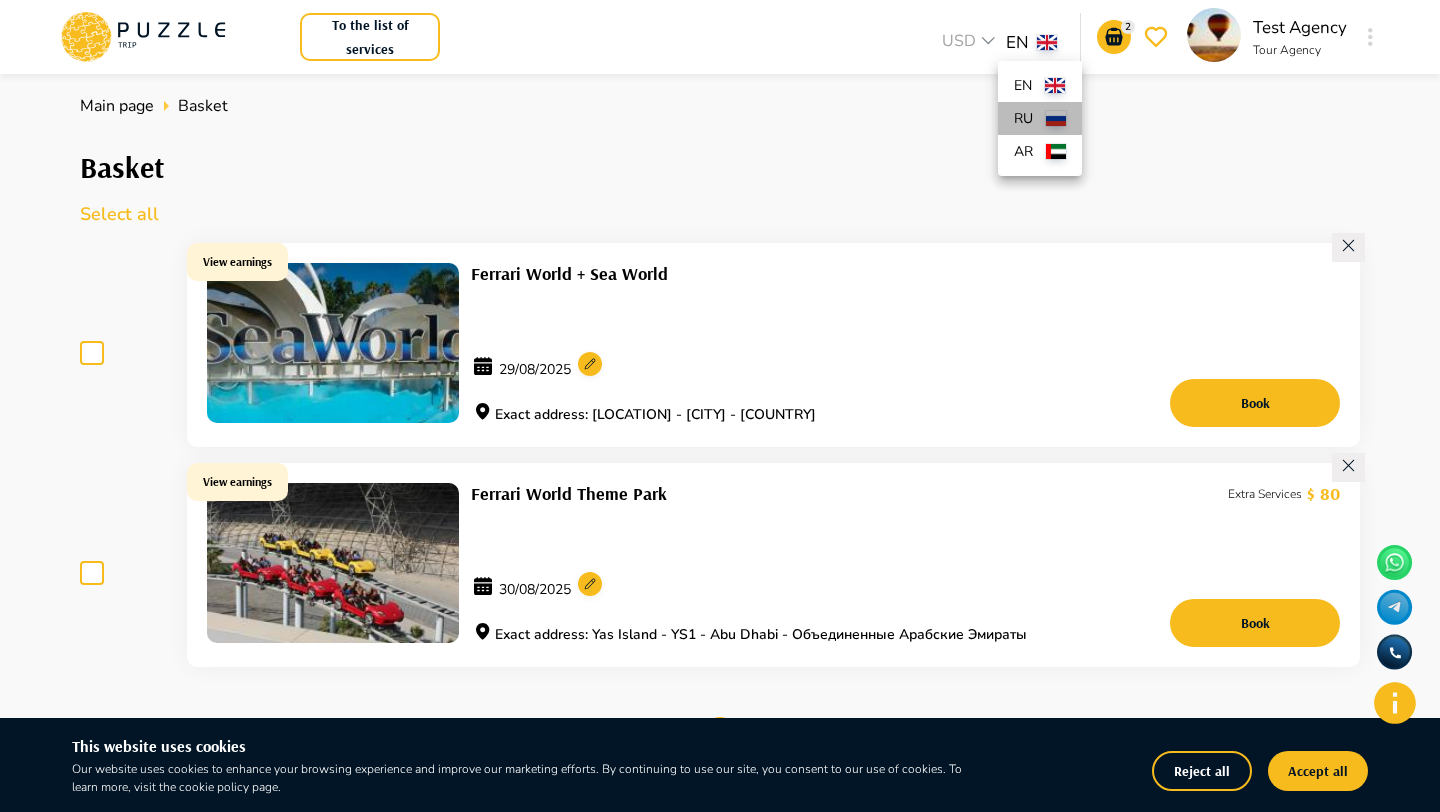 click on "ru" at bounding box center [1026, 118] 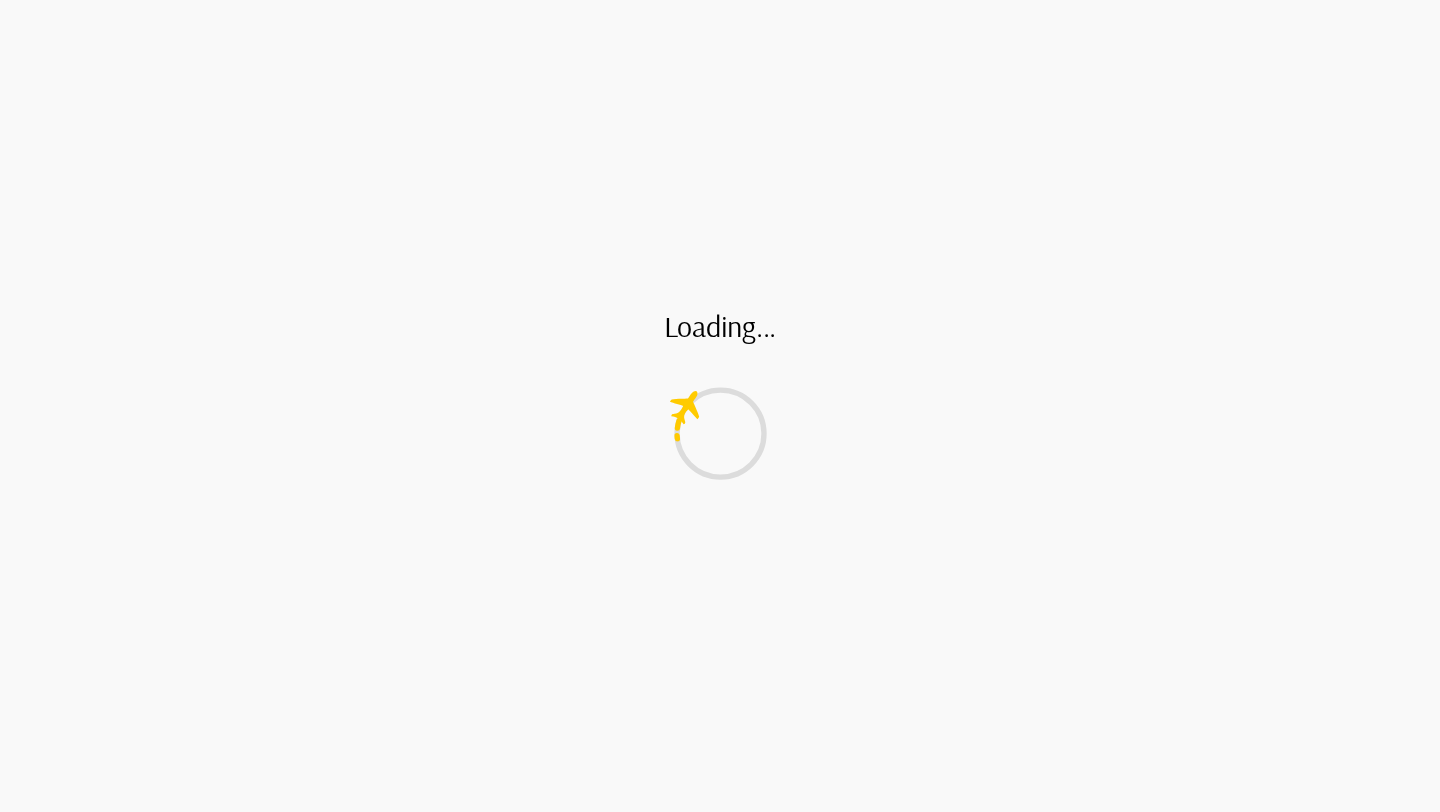 scroll, scrollTop: 0, scrollLeft: 0, axis: both 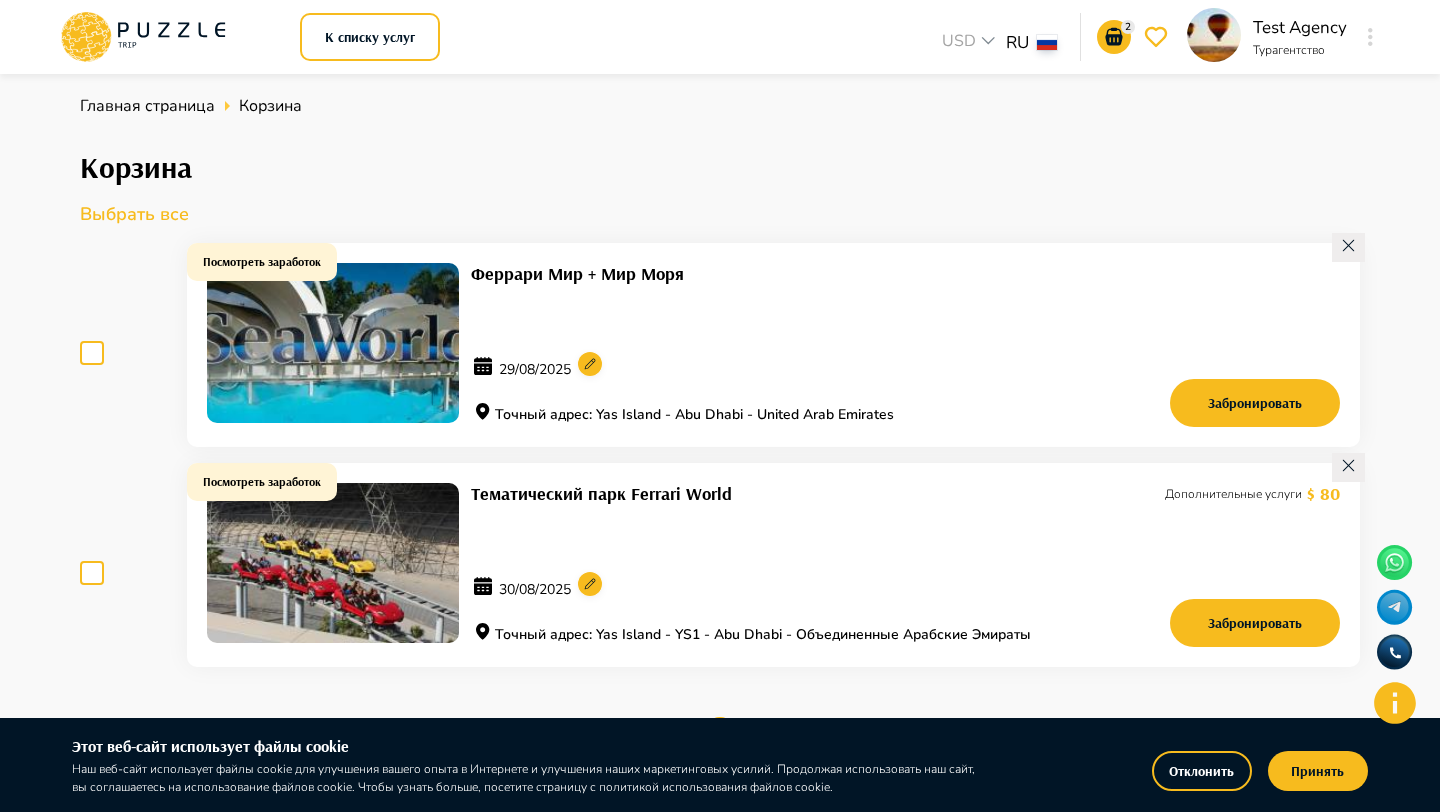 click 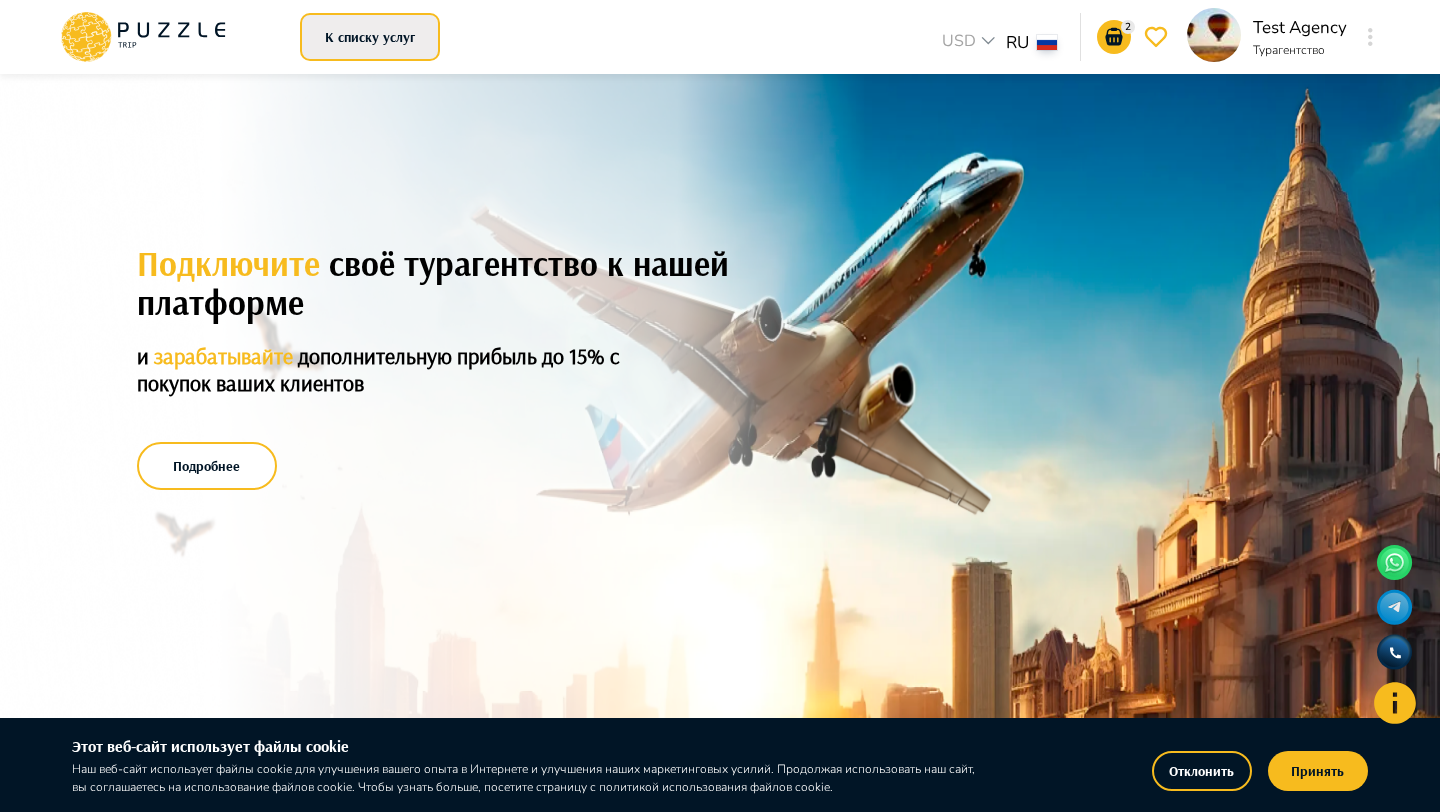 click on "К списку услуг" at bounding box center [370, 37] 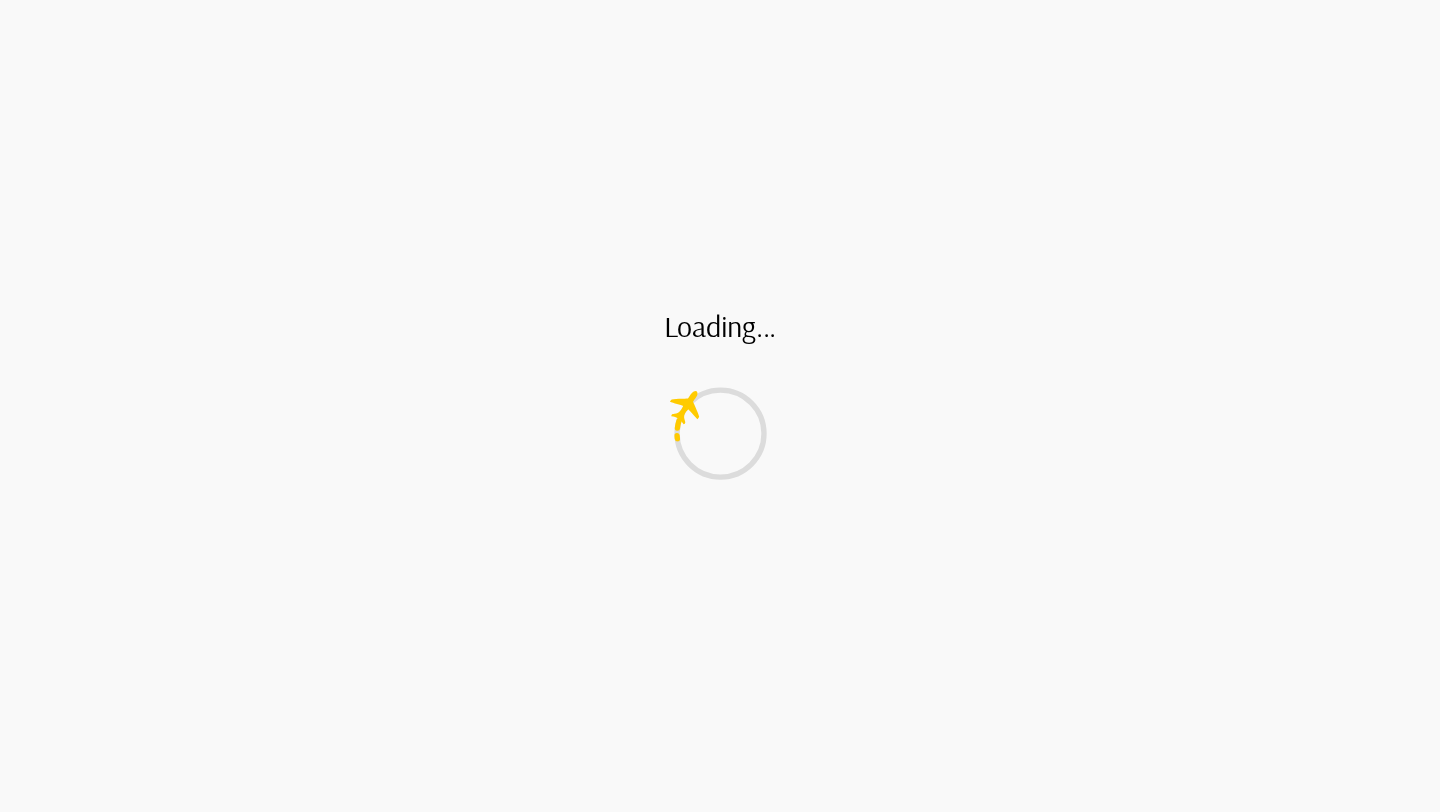 scroll, scrollTop: 0, scrollLeft: 0, axis: both 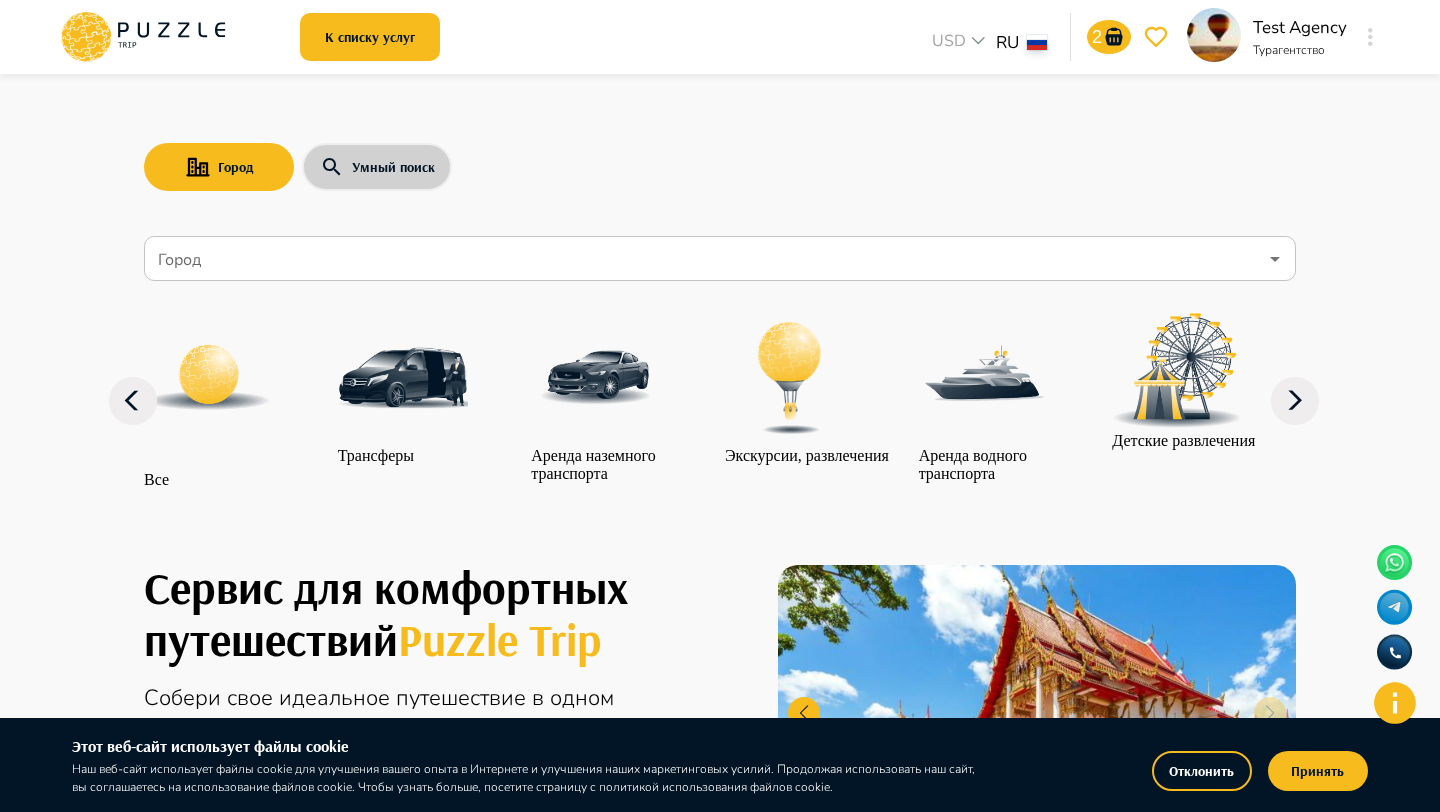 click on "Умный поиск" at bounding box center [377, 167] 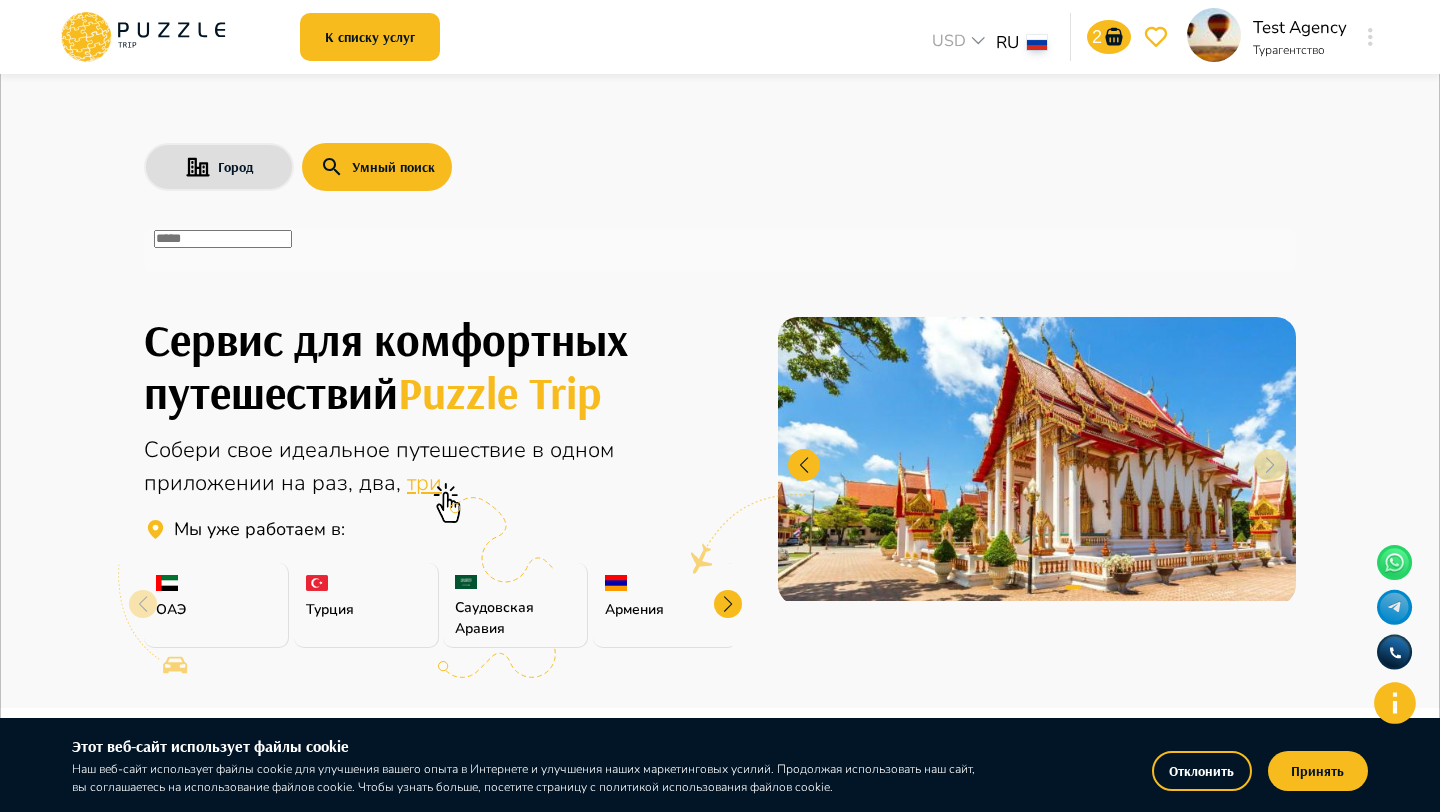 click at bounding box center [223, 239] 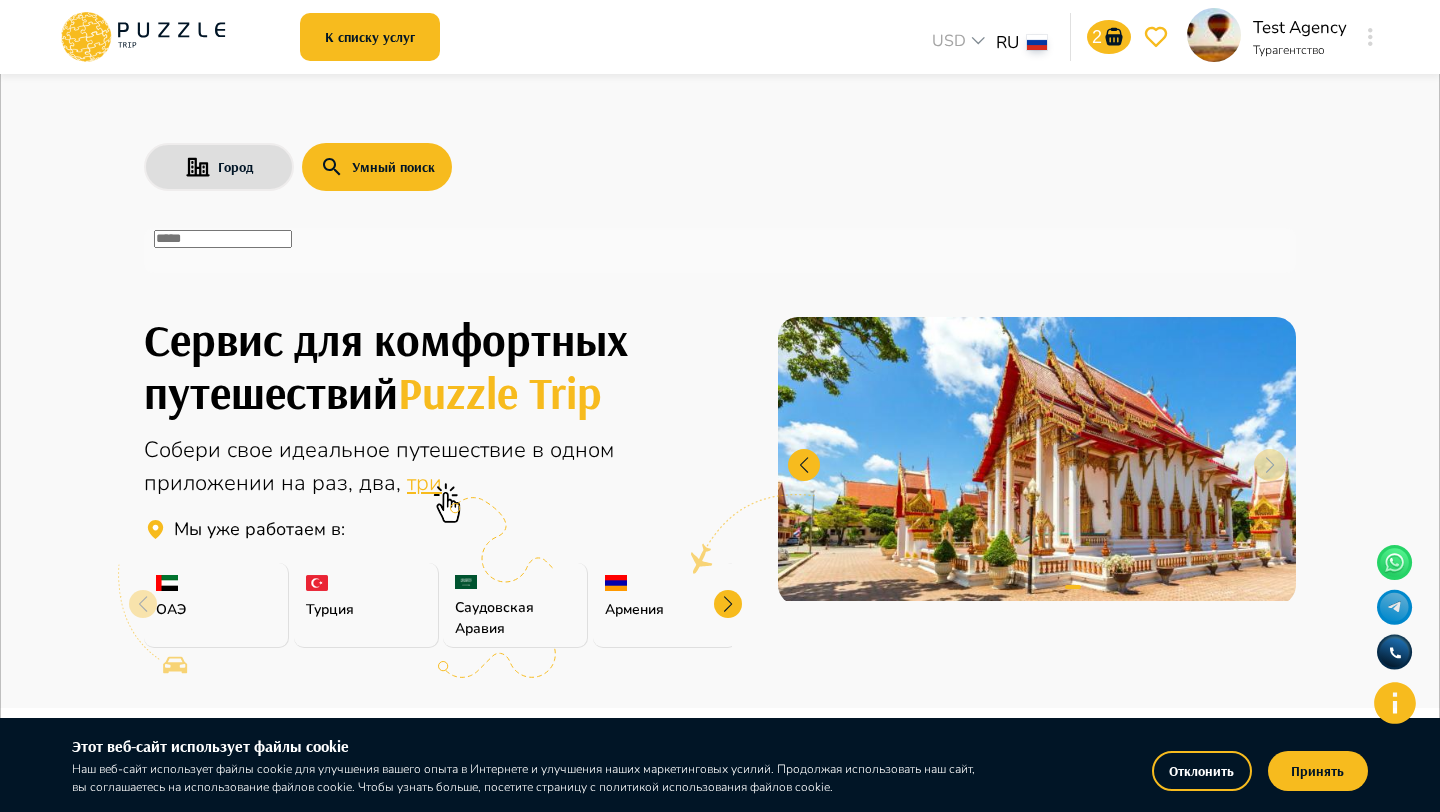 paste on "**********" 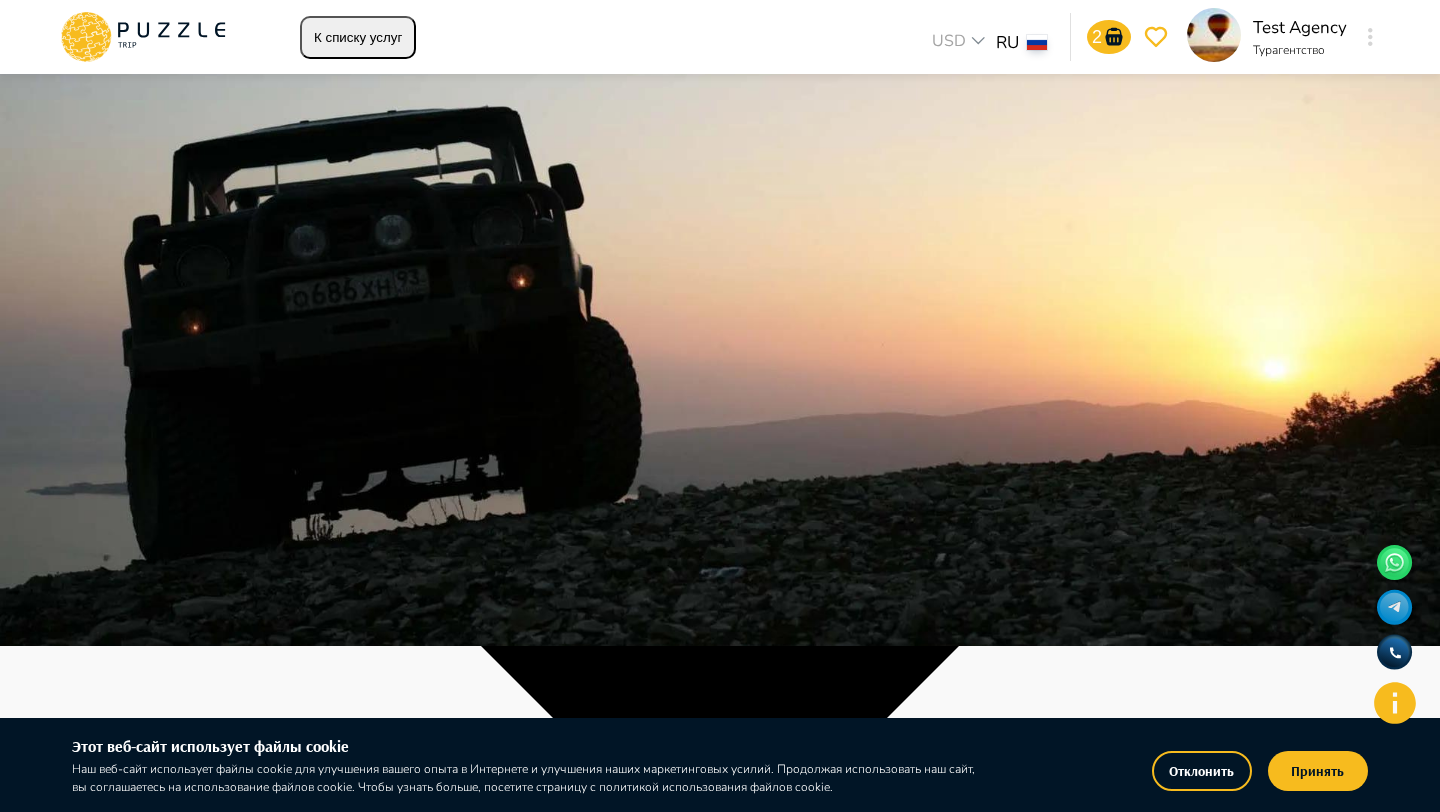scroll, scrollTop: 0, scrollLeft: 0, axis: both 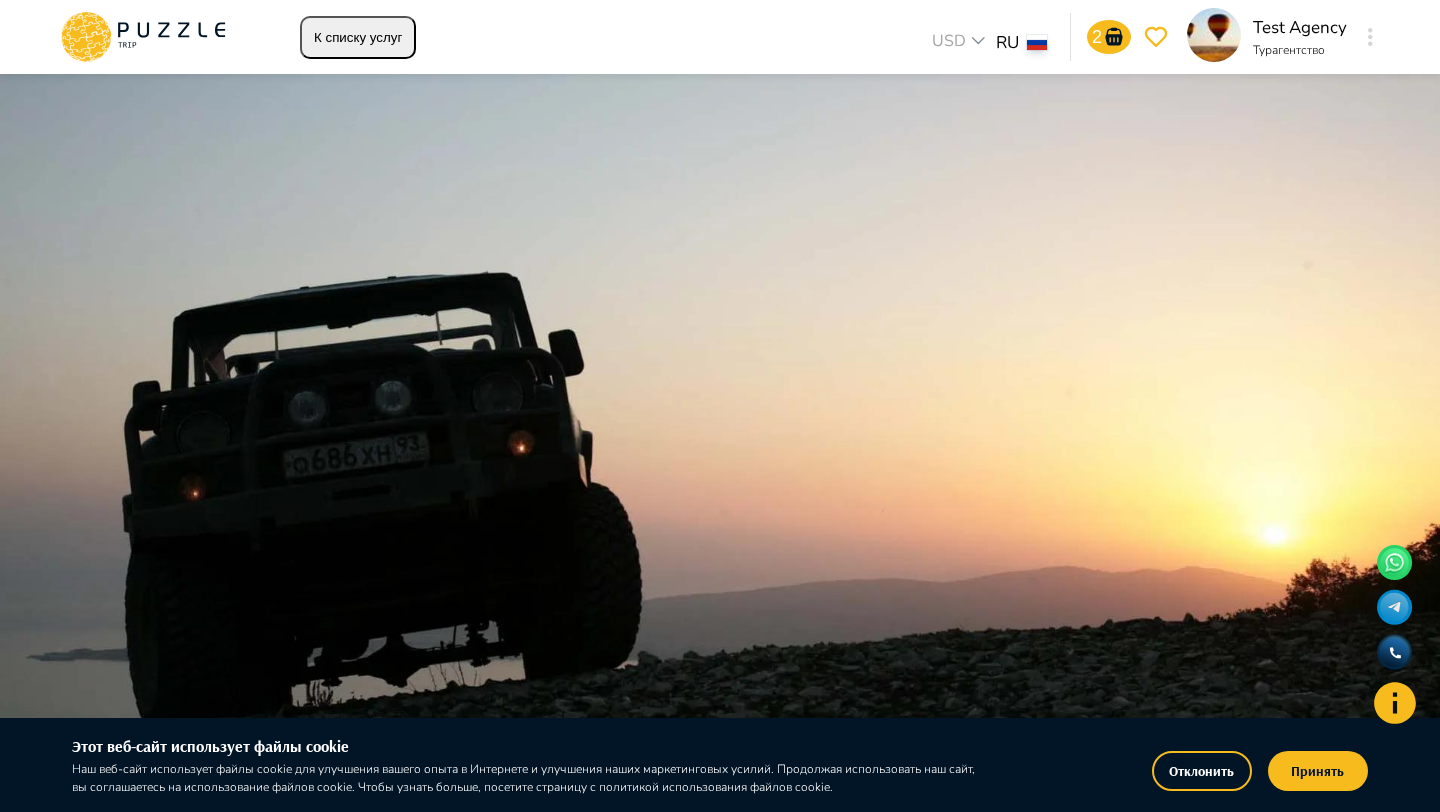 click 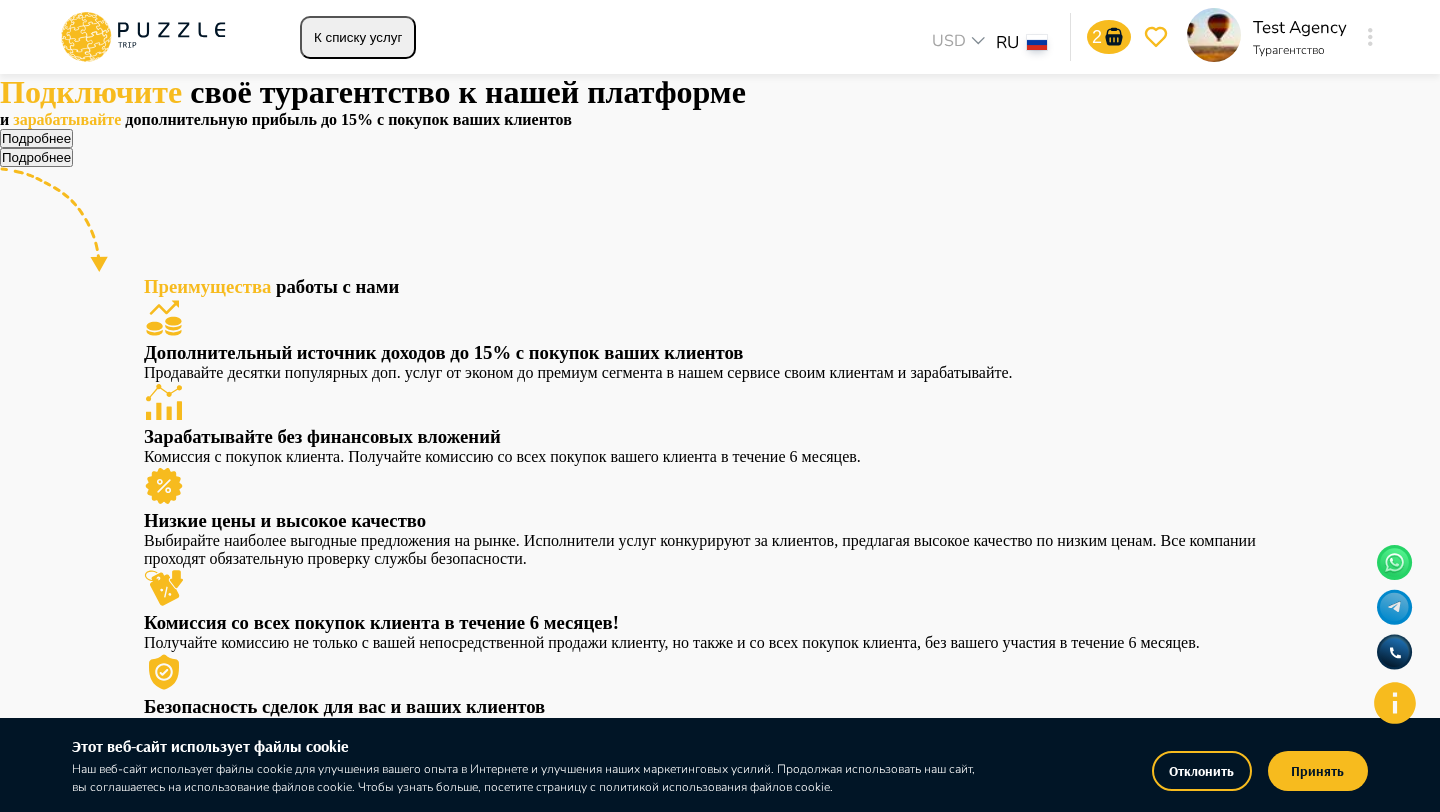 click on "К списку услуг" at bounding box center (358, 37) 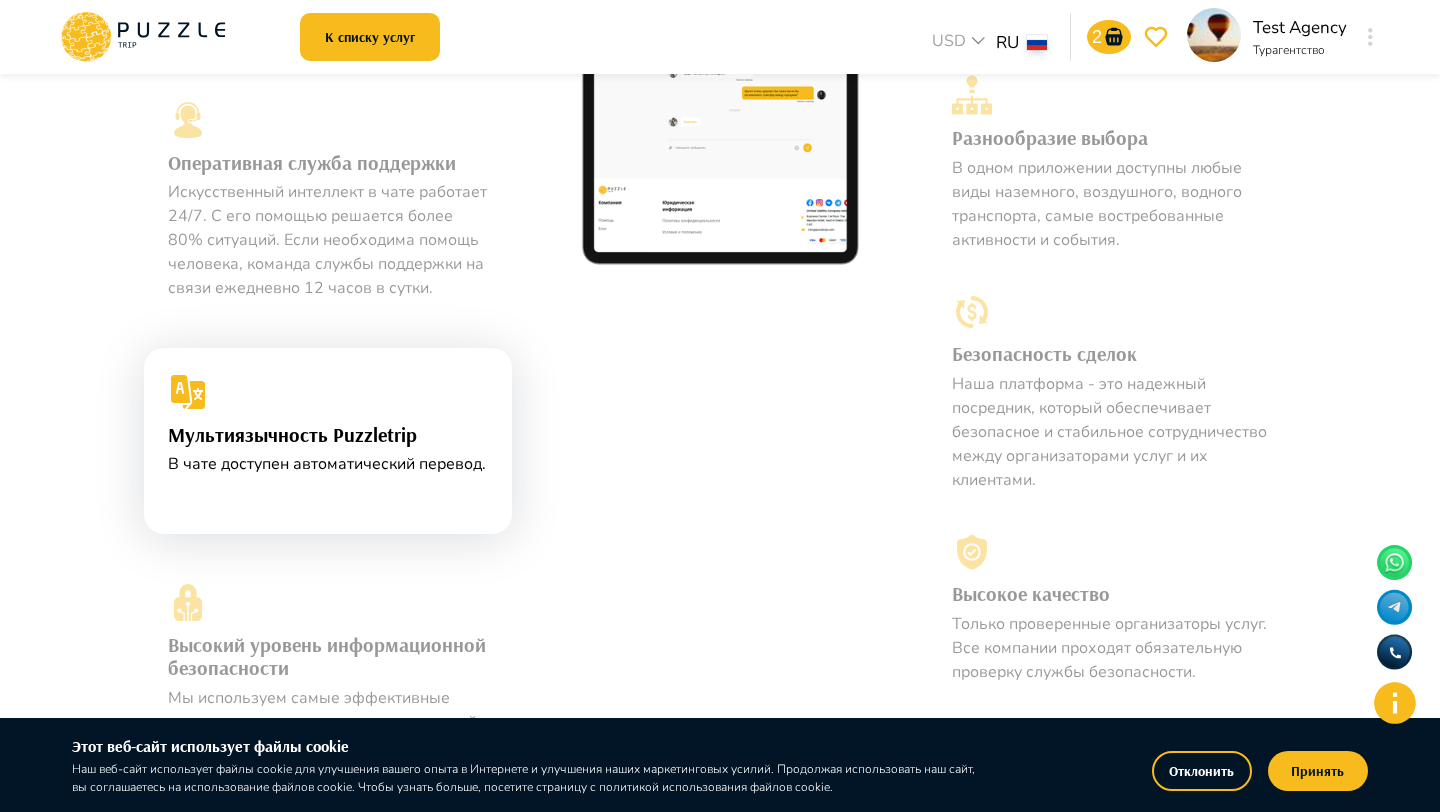 scroll, scrollTop: 1325, scrollLeft: 0, axis: vertical 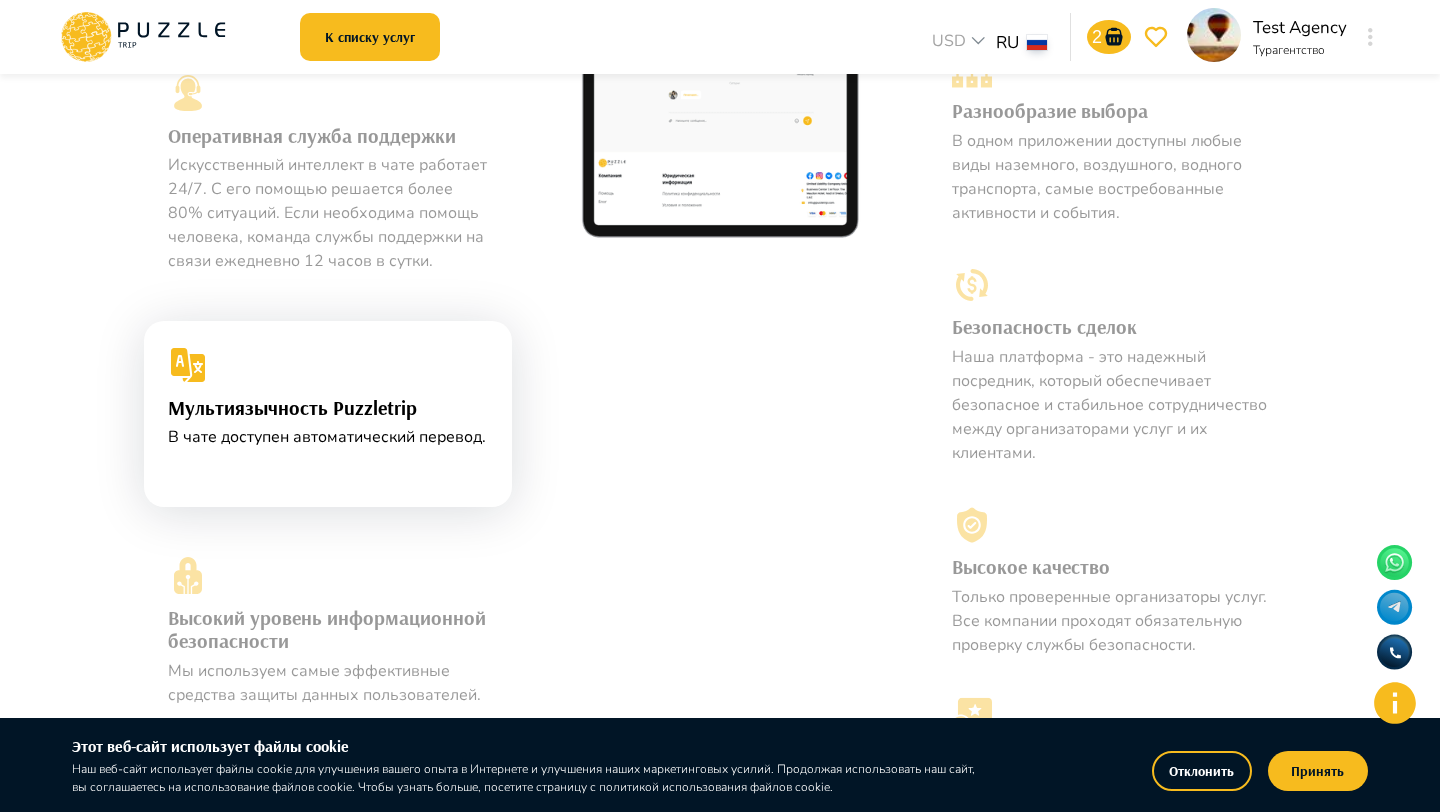 click 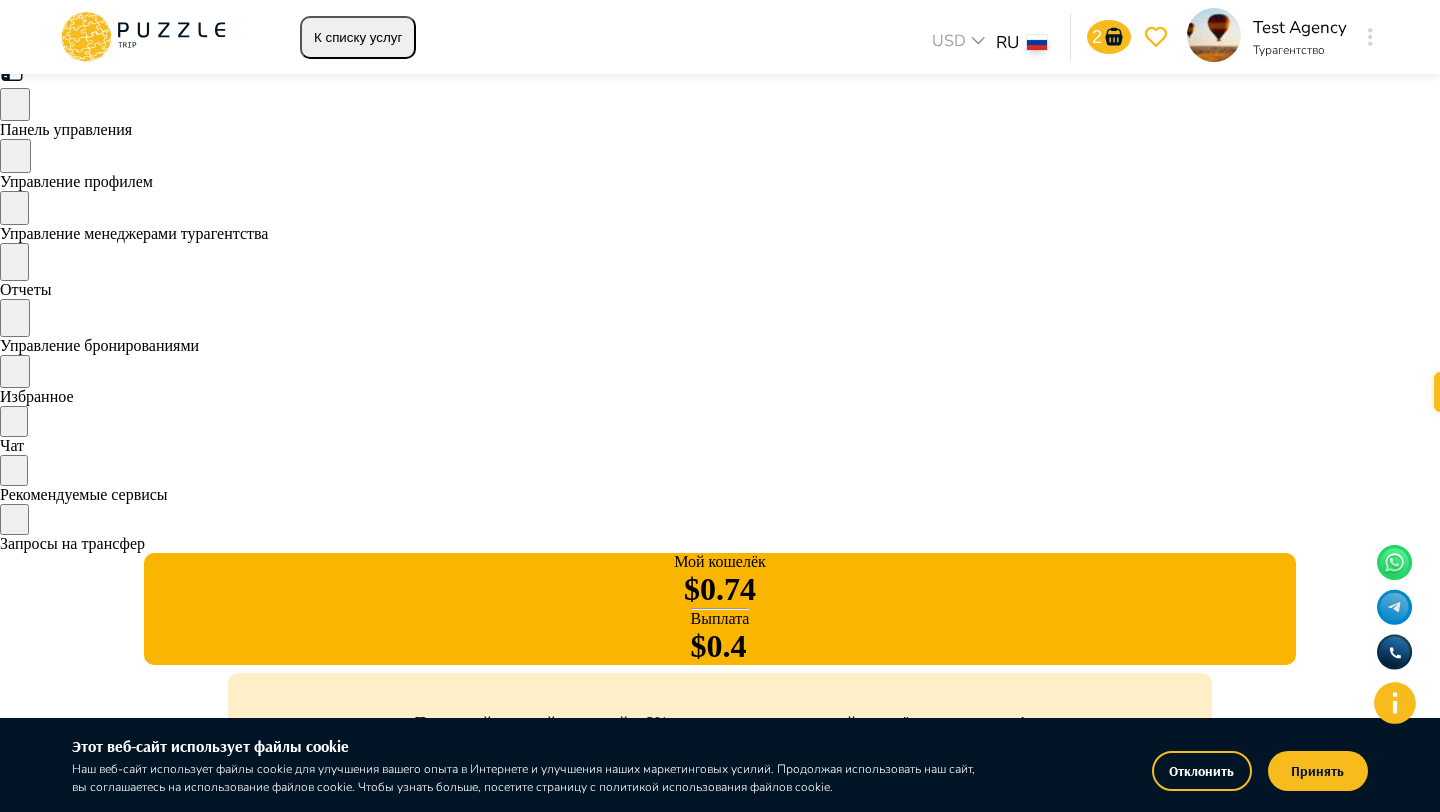 scroll, scrollTop: 0, scrollLeft: 0, axis: both 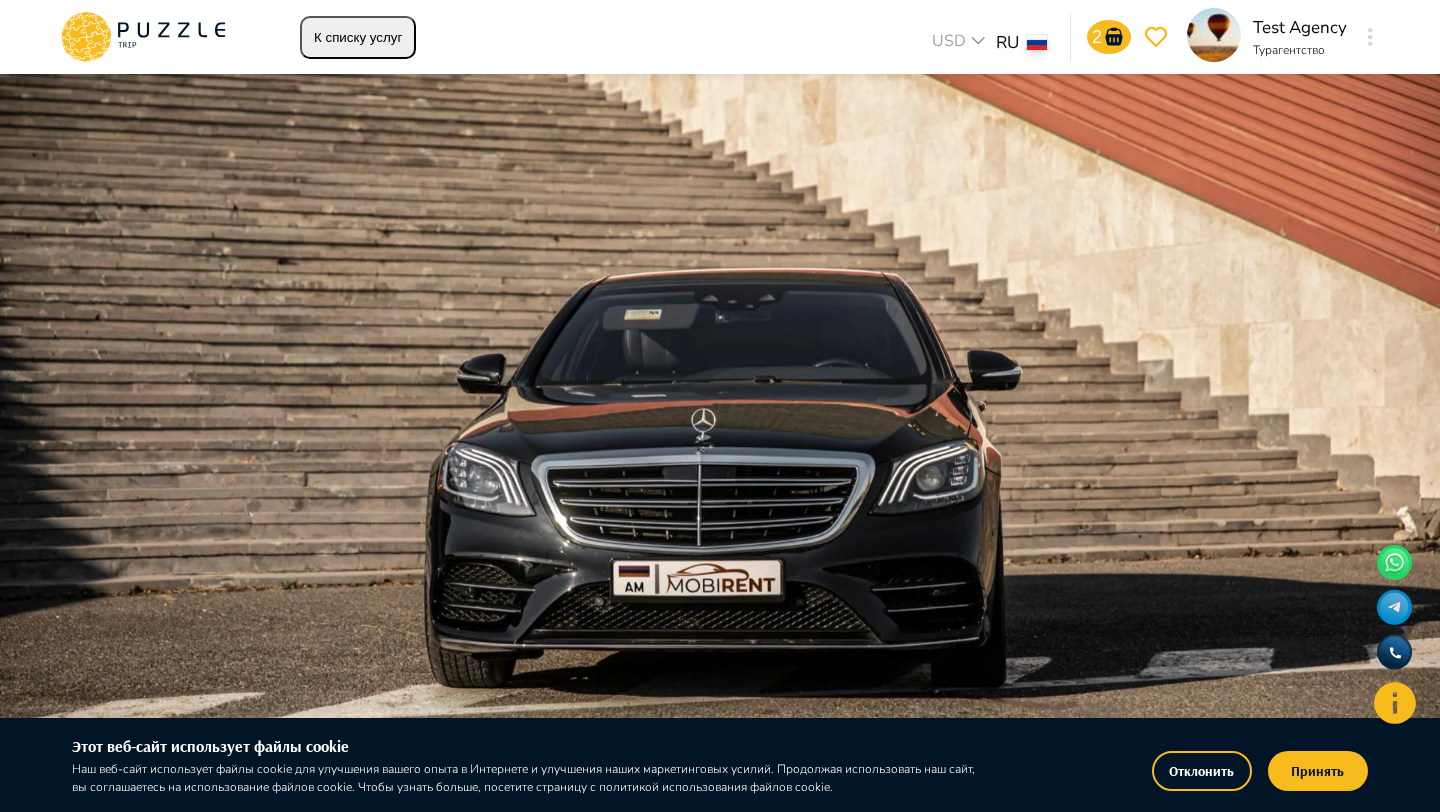 click on "Рекомендуемые сервисы" at bounding box center (720, 493) 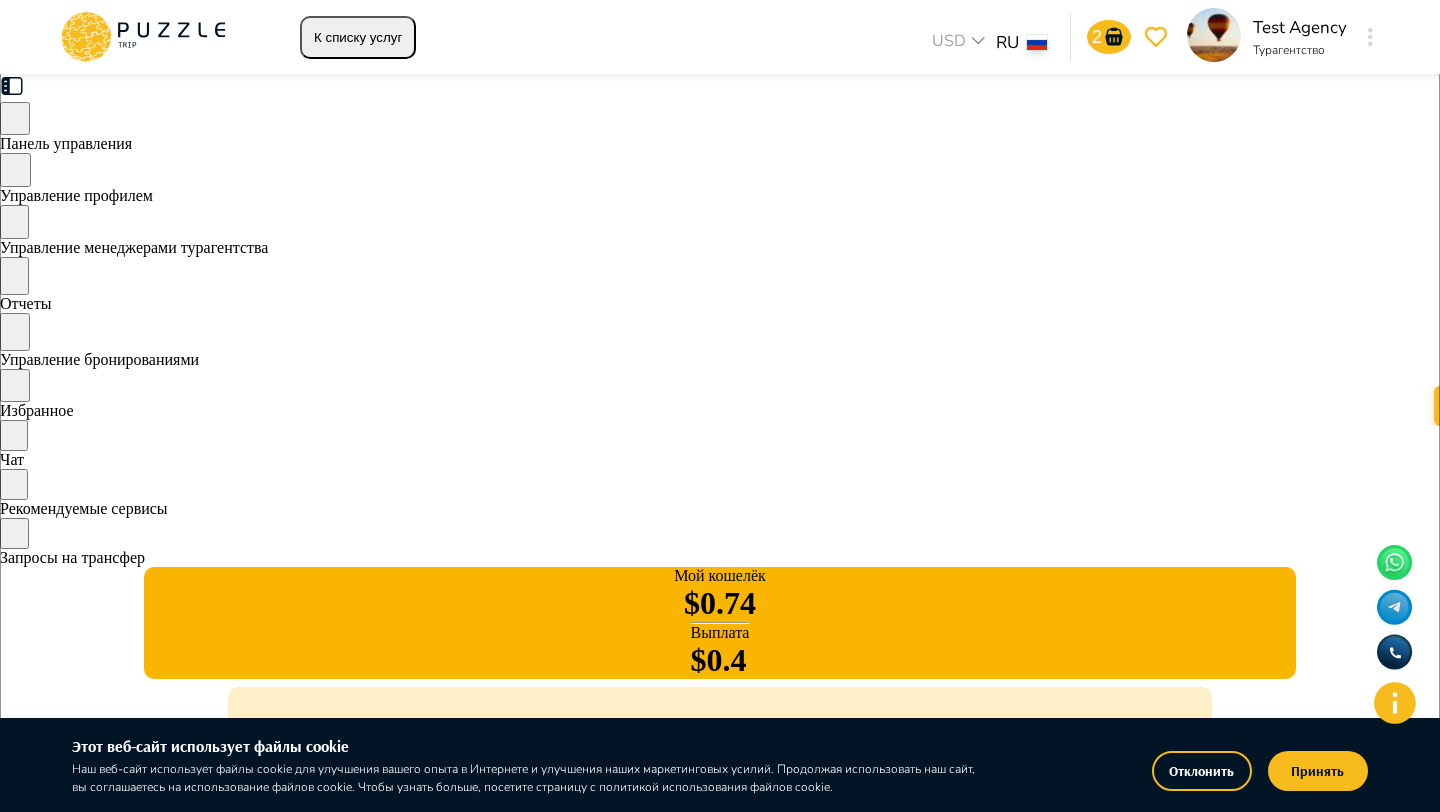 type 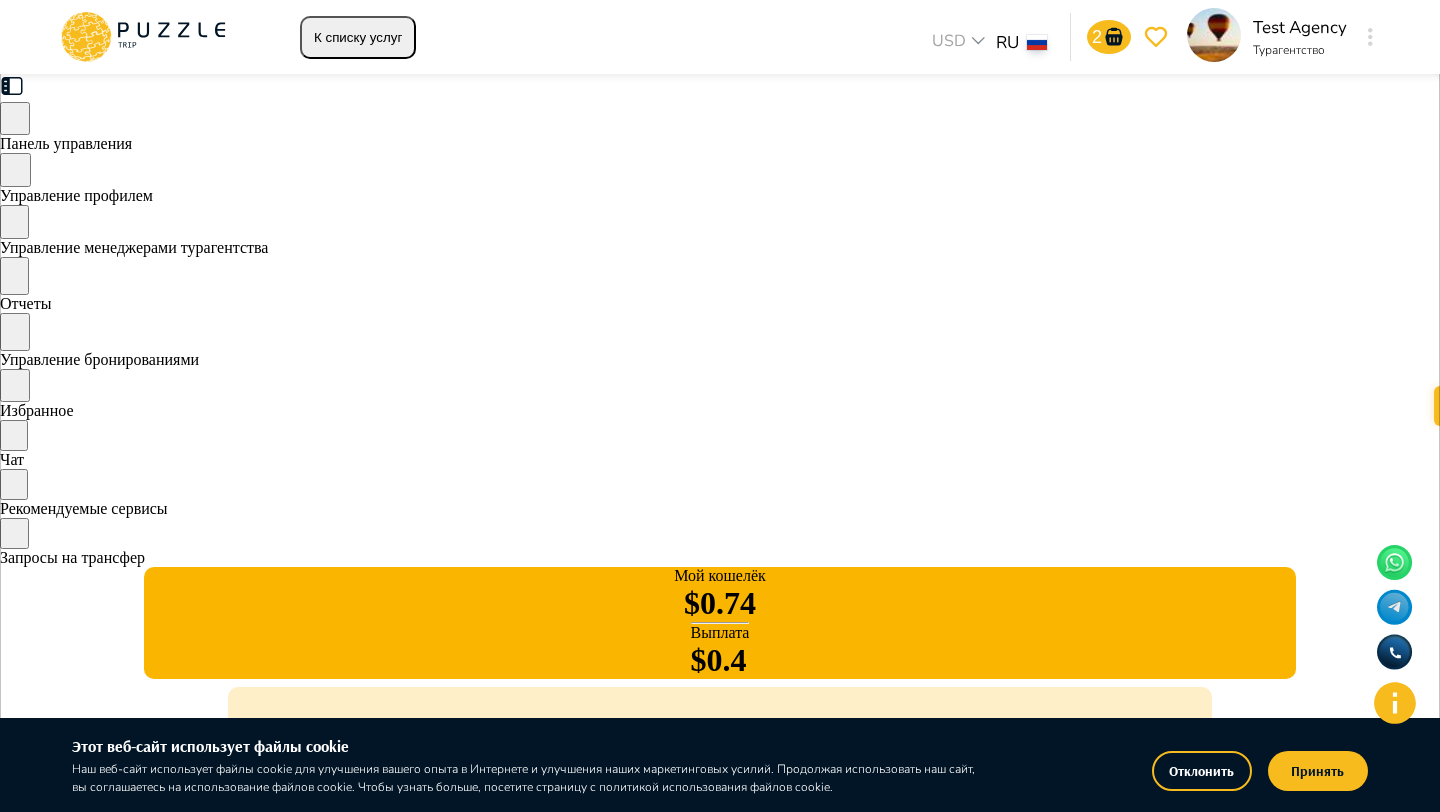scroll, scrollTop: 0, scrollLeft: 51, axis: horizontal 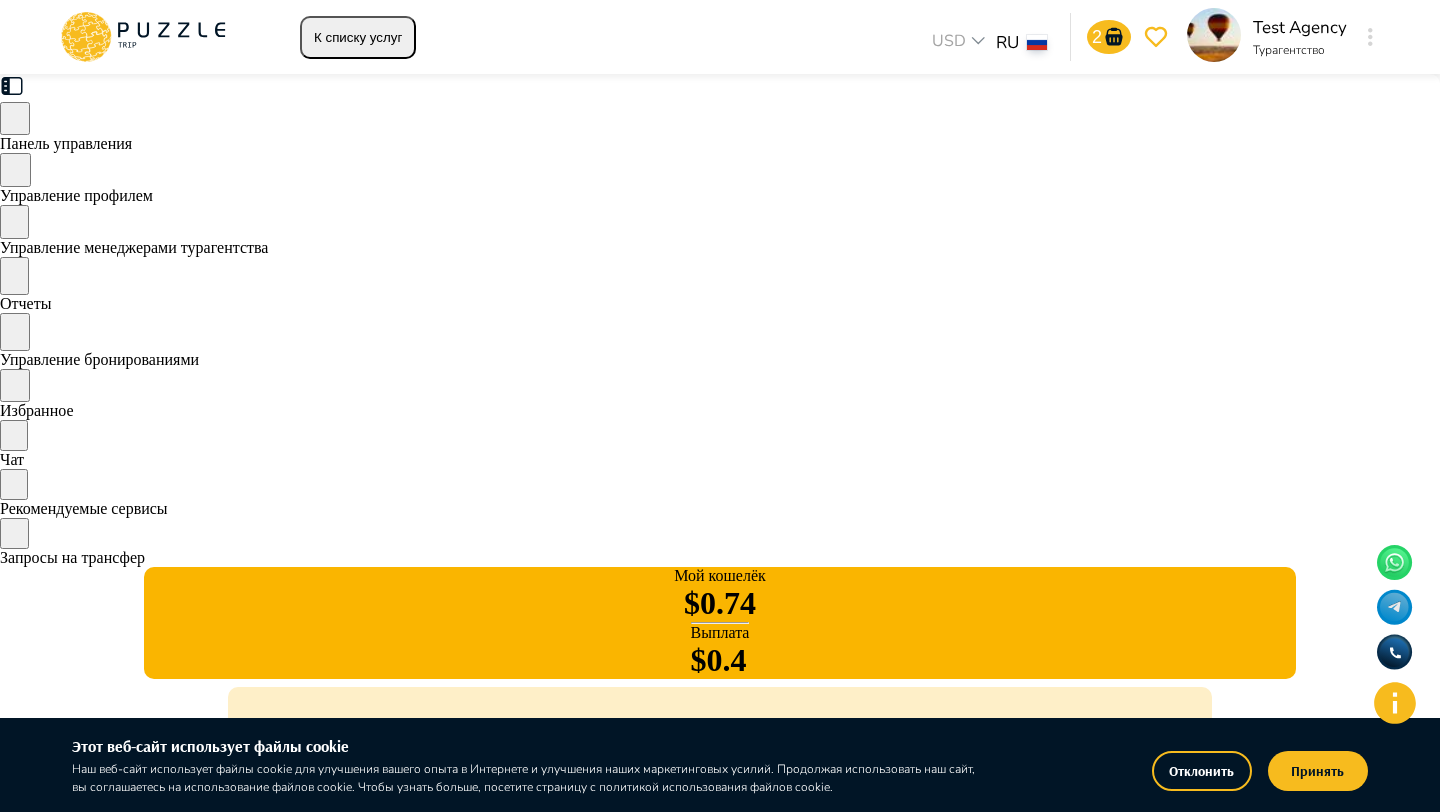 click on "ID бронирования  - 1688" at bounding box center (720, 971) 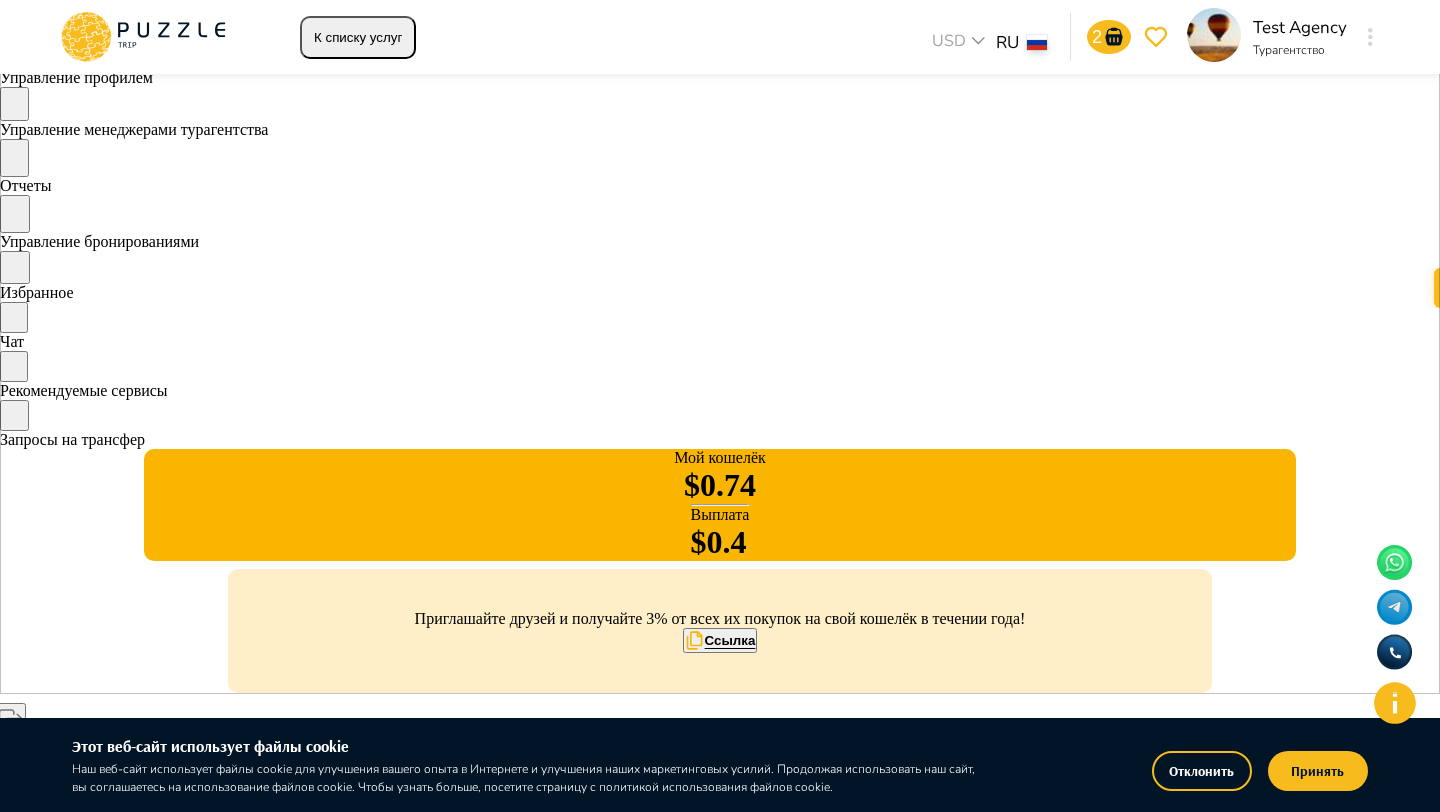 scroll, scrollTop: 356, scrollLeft: 0, axis: vertical 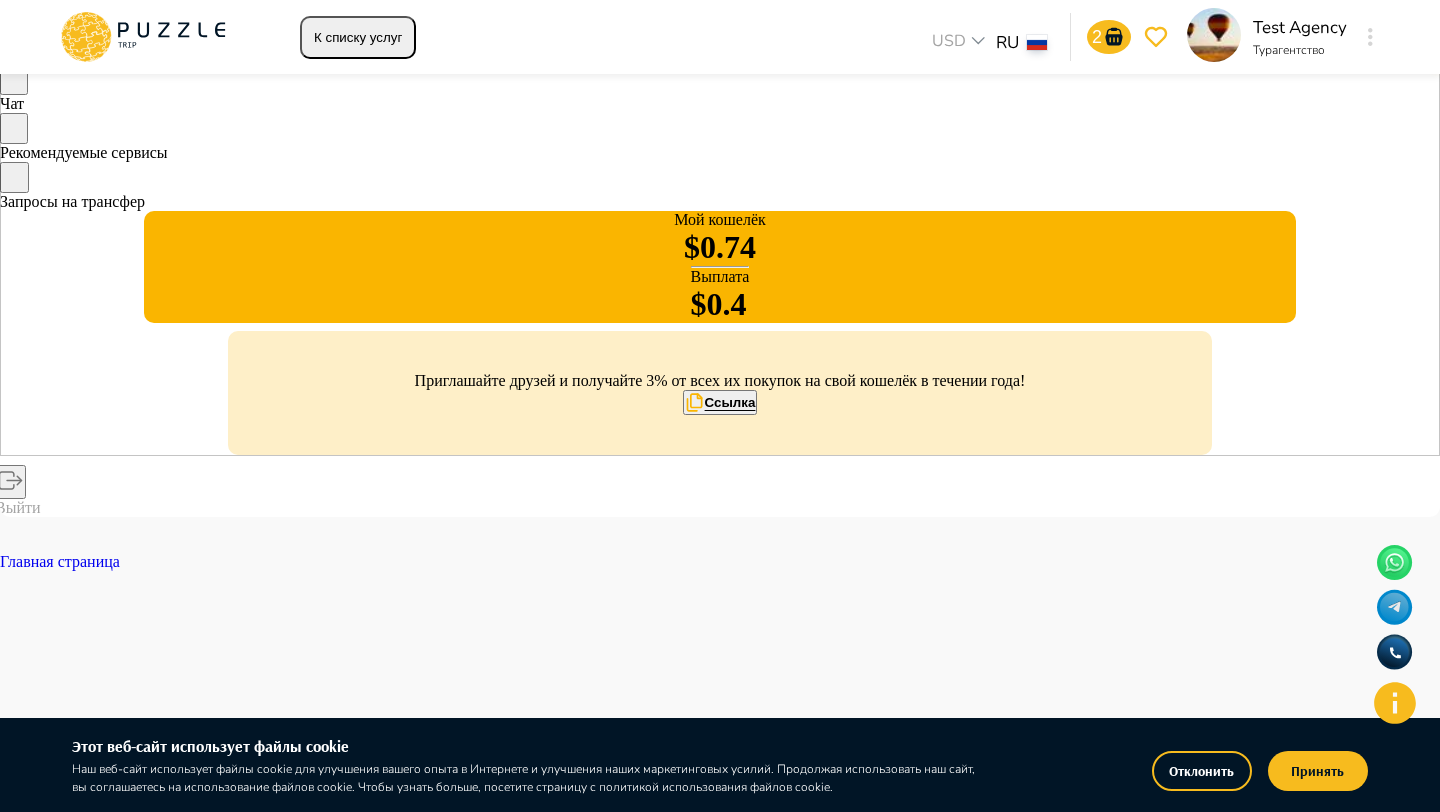 click on "Honda Civic" at bounding box center [194, 5316] 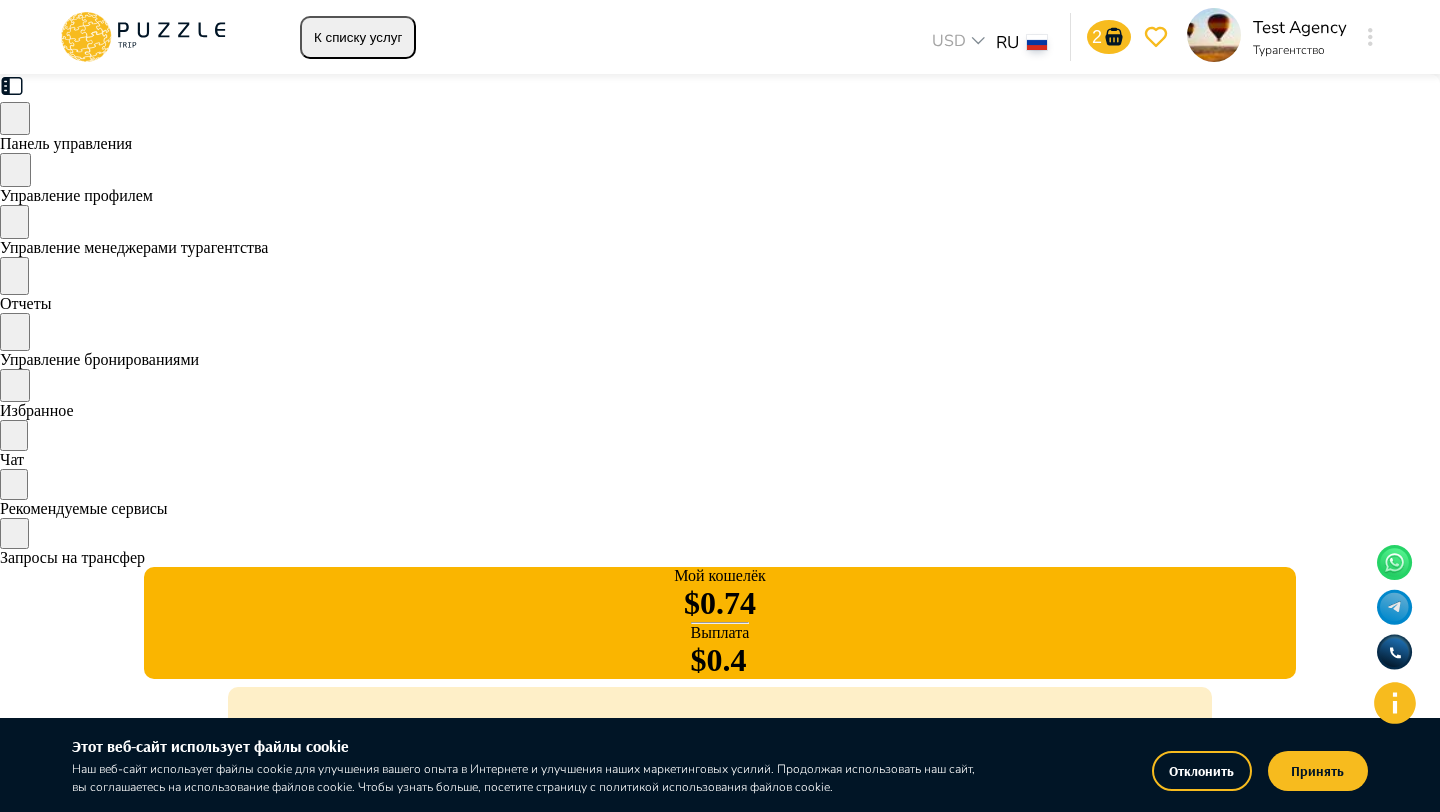scroll, scrollTop: 34, scrollLeft: 0, axis: vertical 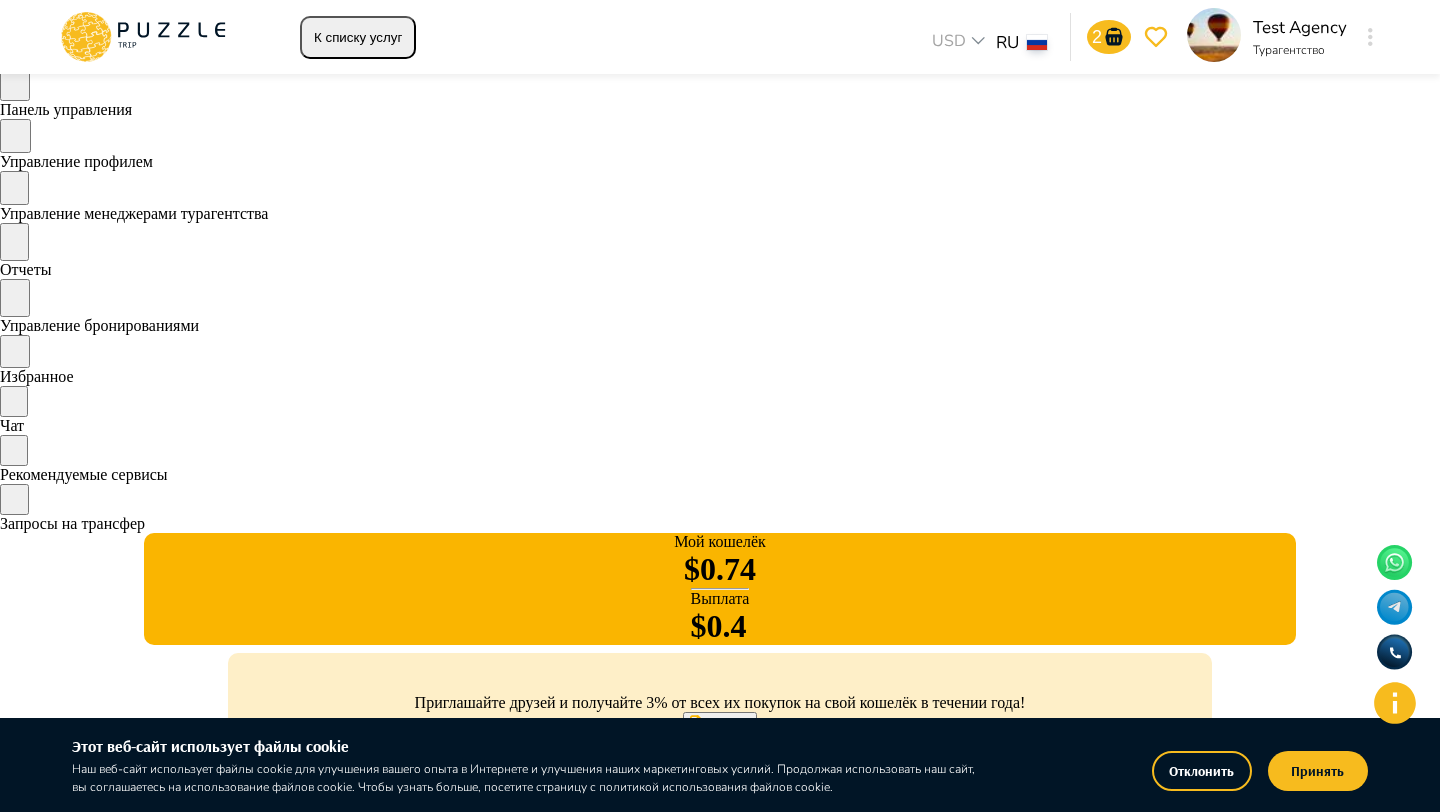click on "Оплата : Не удалось" at bounding box center (720, 1000) 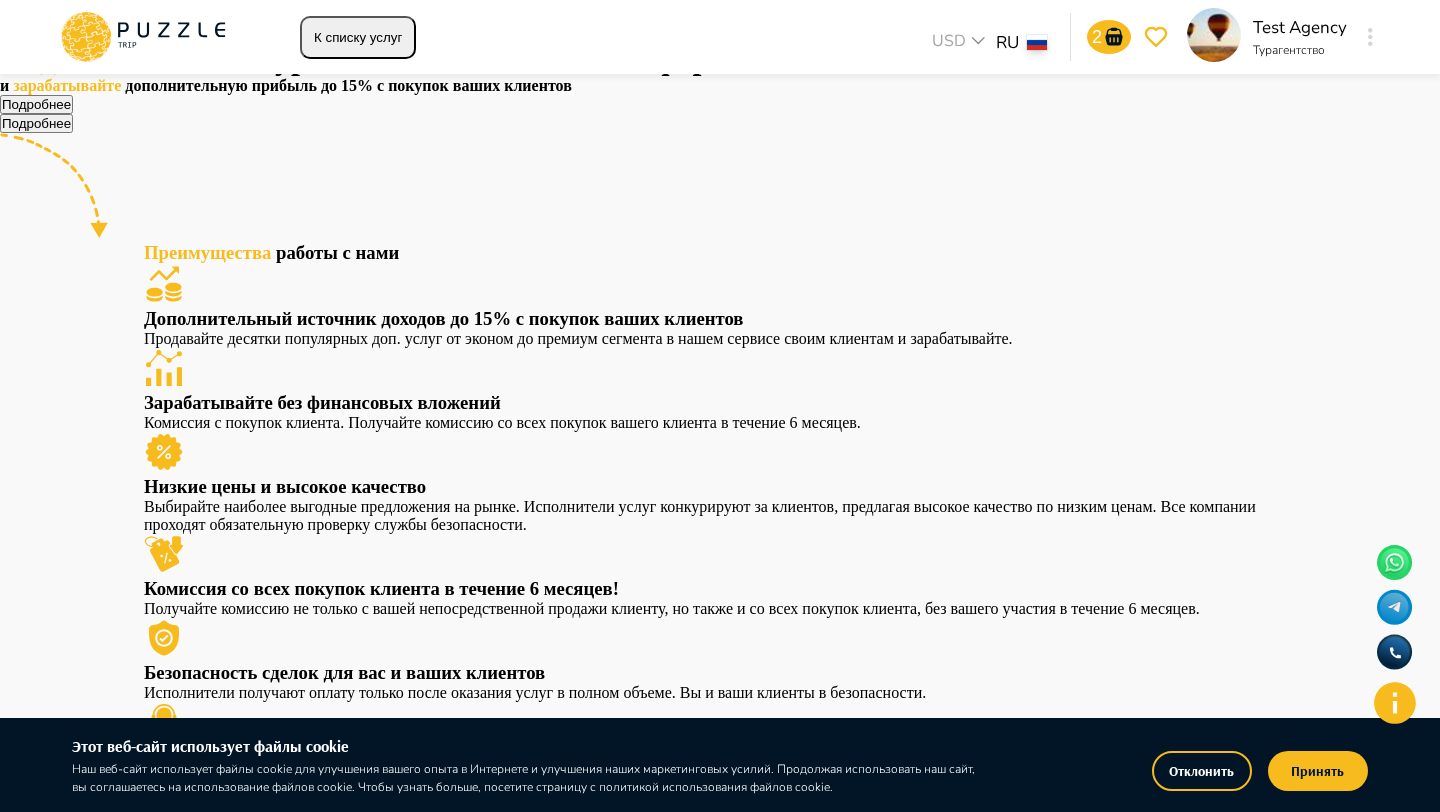 scroll, scrollTop: 0, scrollLeft: 0, axis: both 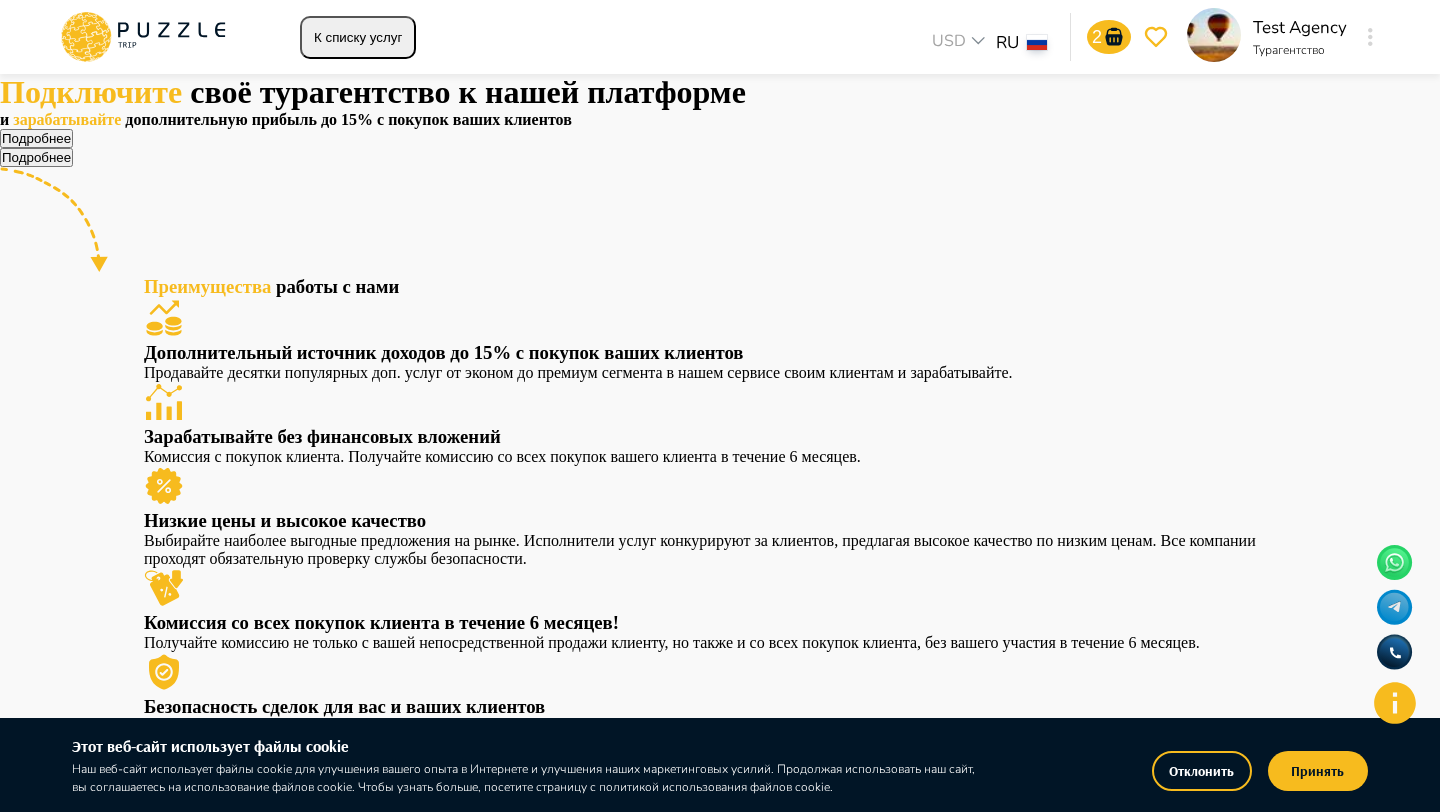 click on "К списку услуг" at bounding box center [358, 37] 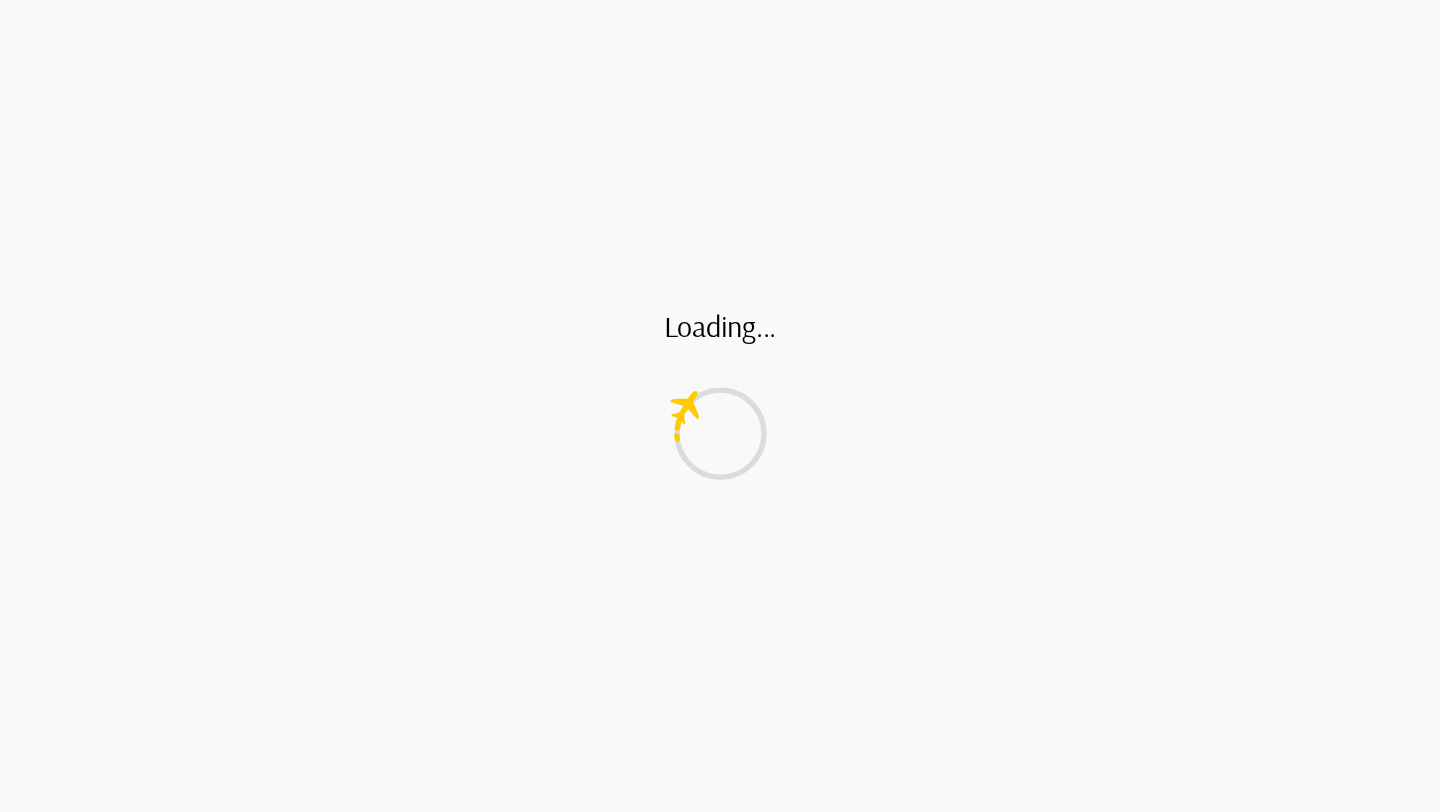 scroll, scrollTop: 0, scrollLeft: 0, axis: both 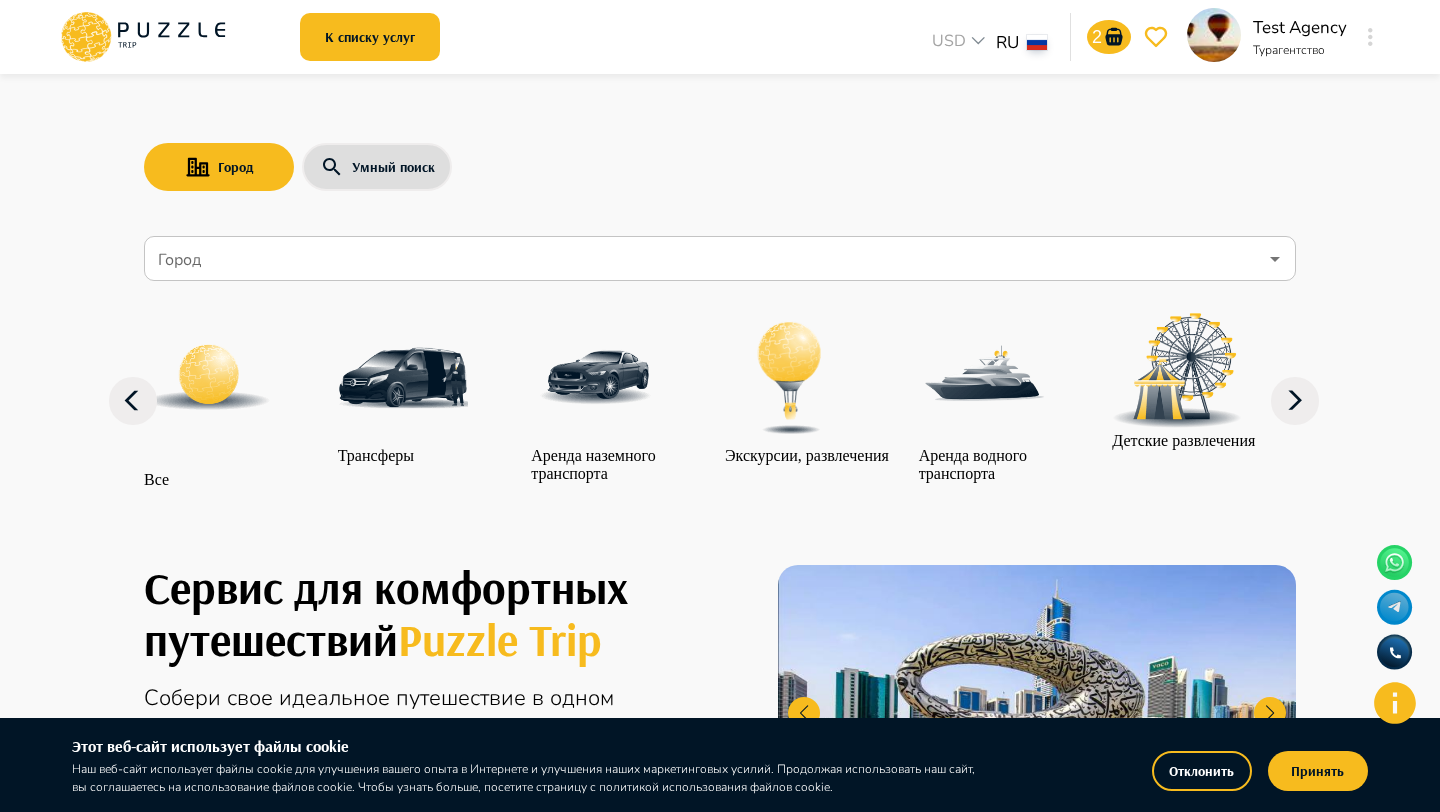 click on "Город Умный поиск" at bounding box center (720, 167) 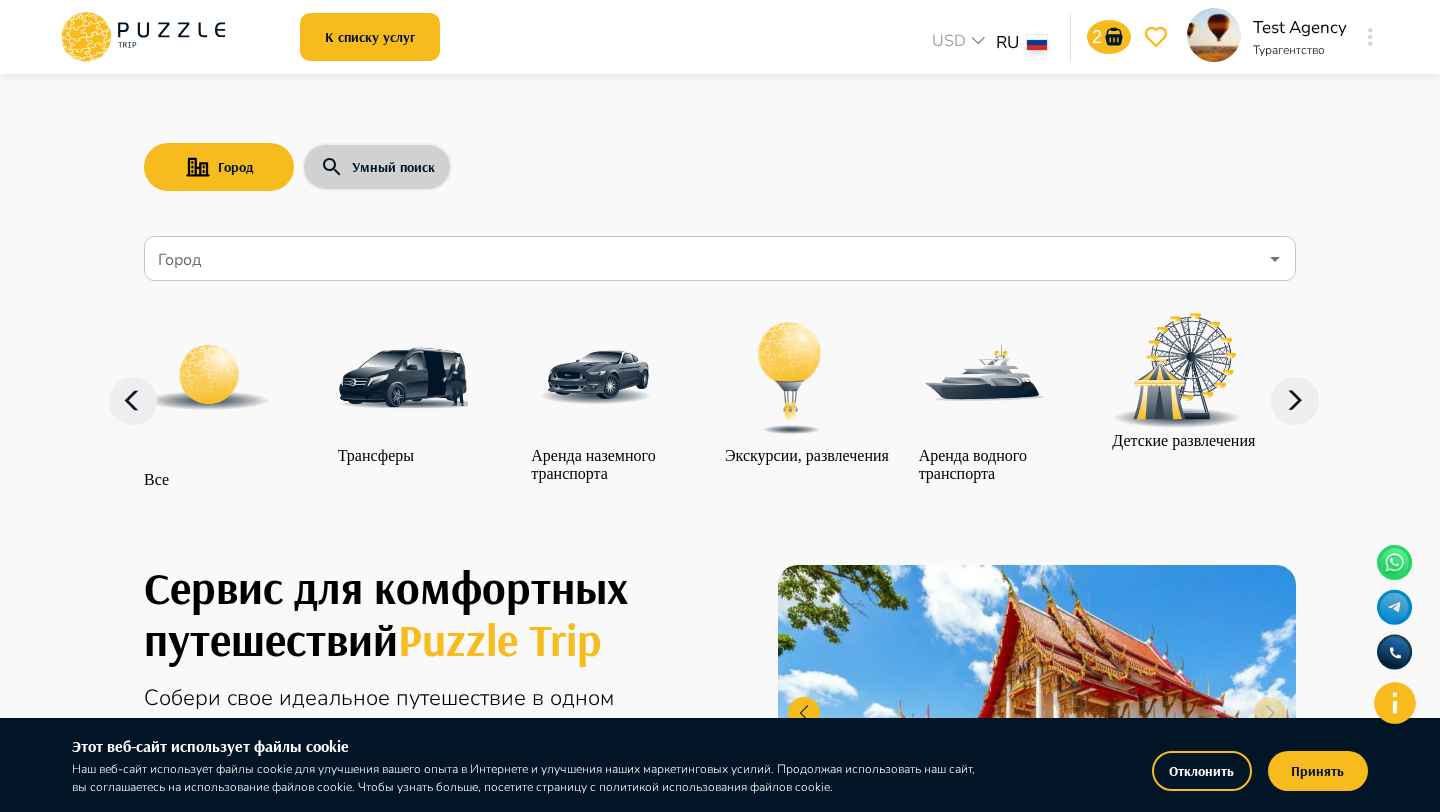 click on "Умный поиск" at bounding box center (377, 167) 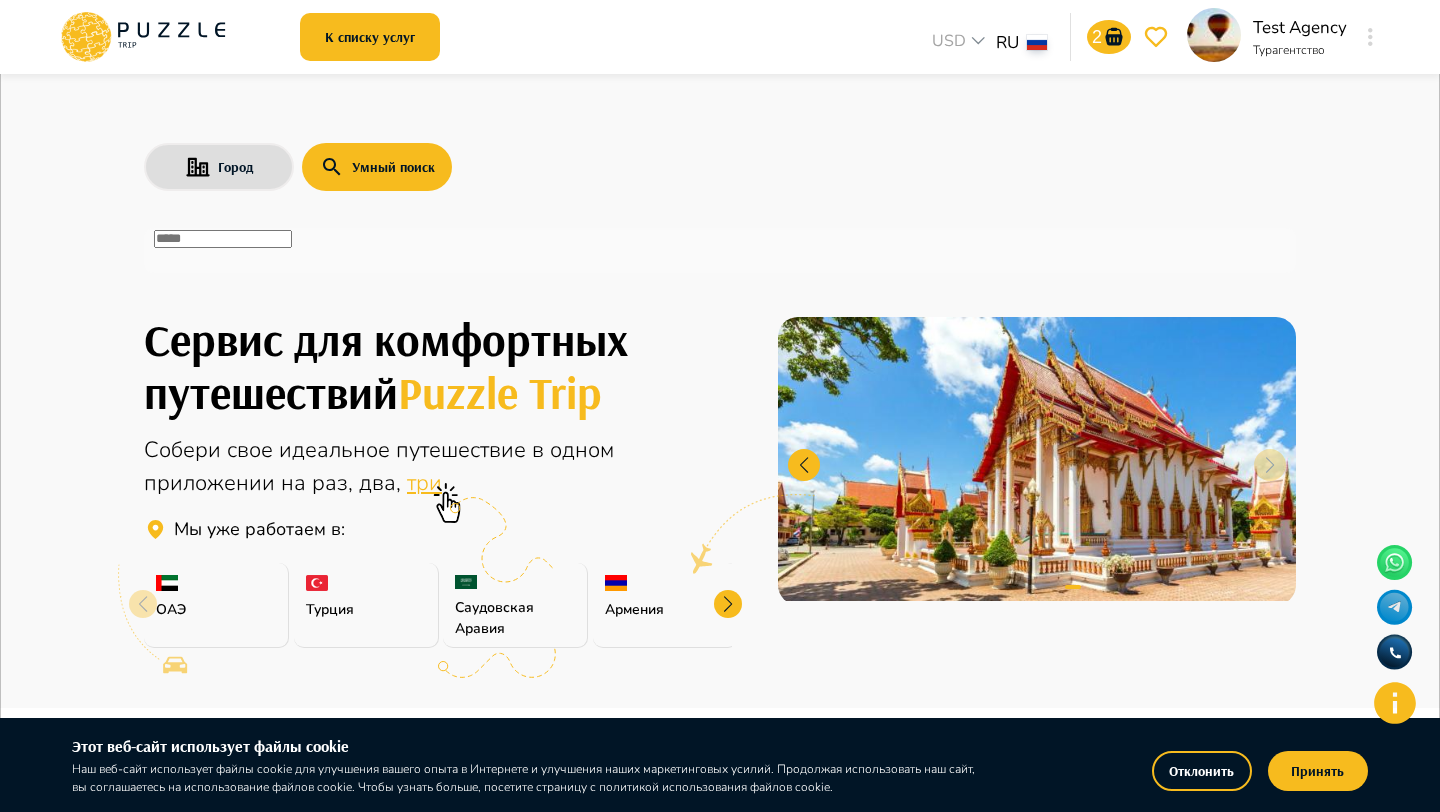 click at bounding box center (223, 239) 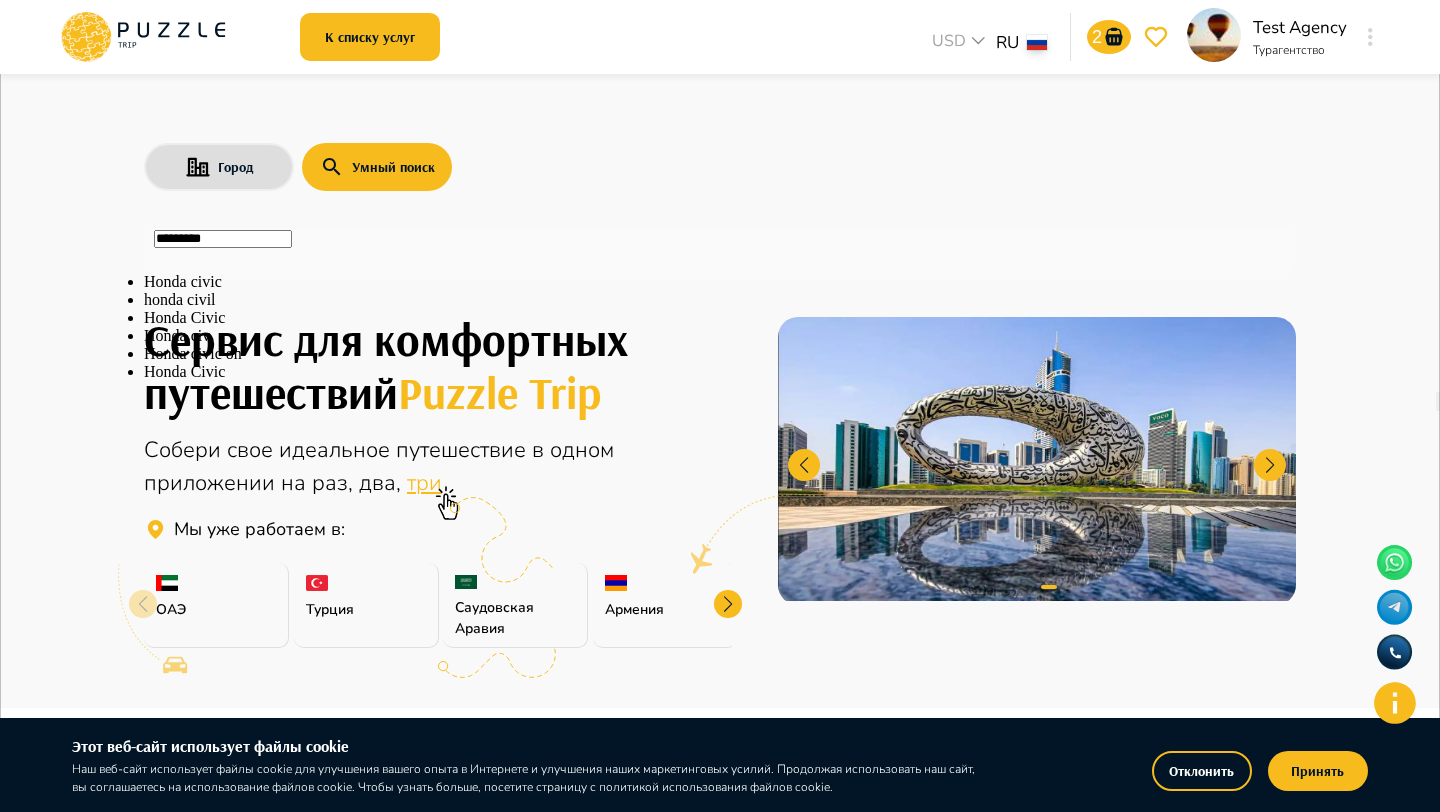 click on "Honda civic" at bounding box center (720, 282) 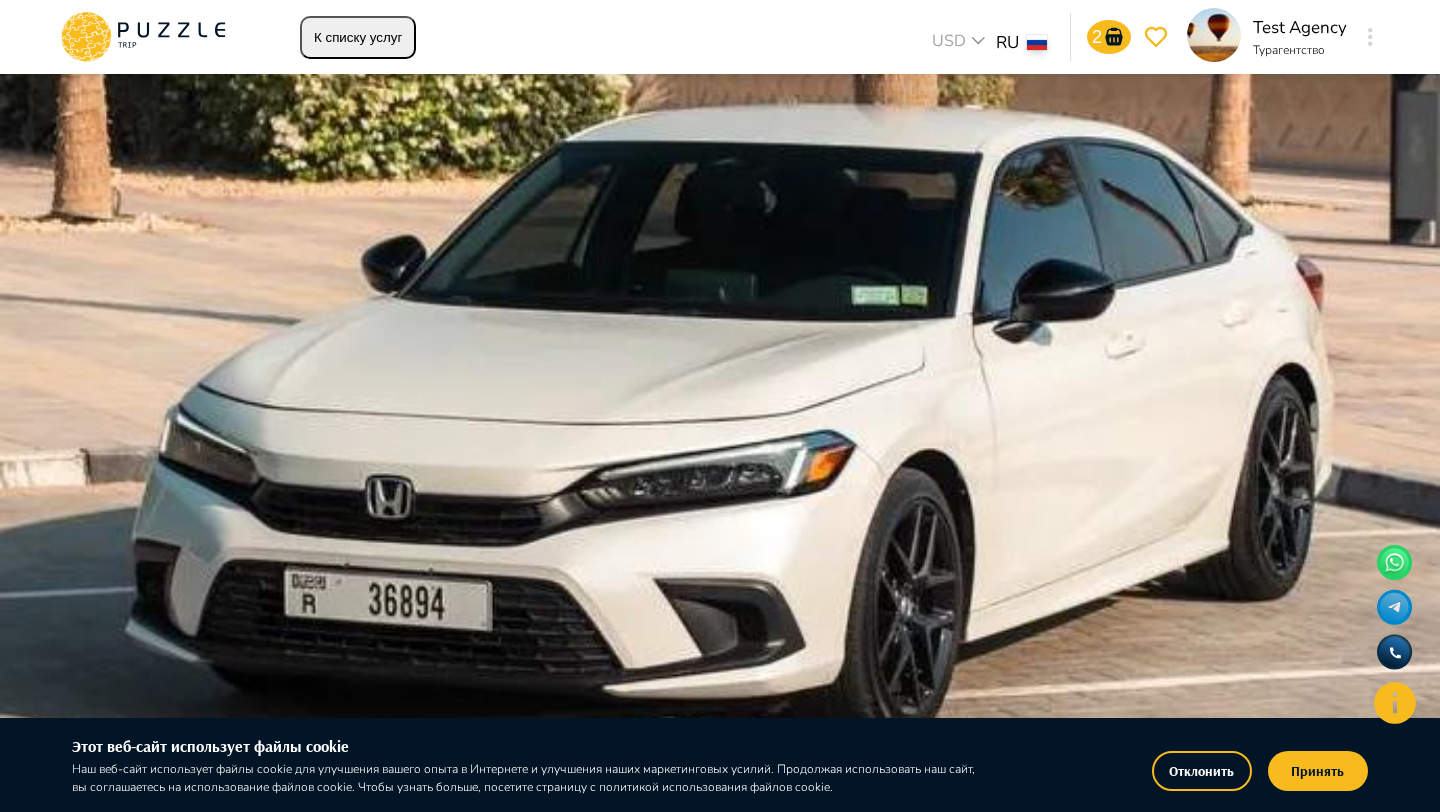 scroll, scrollTop: 55, scrollLeft: 0, axis: vertical 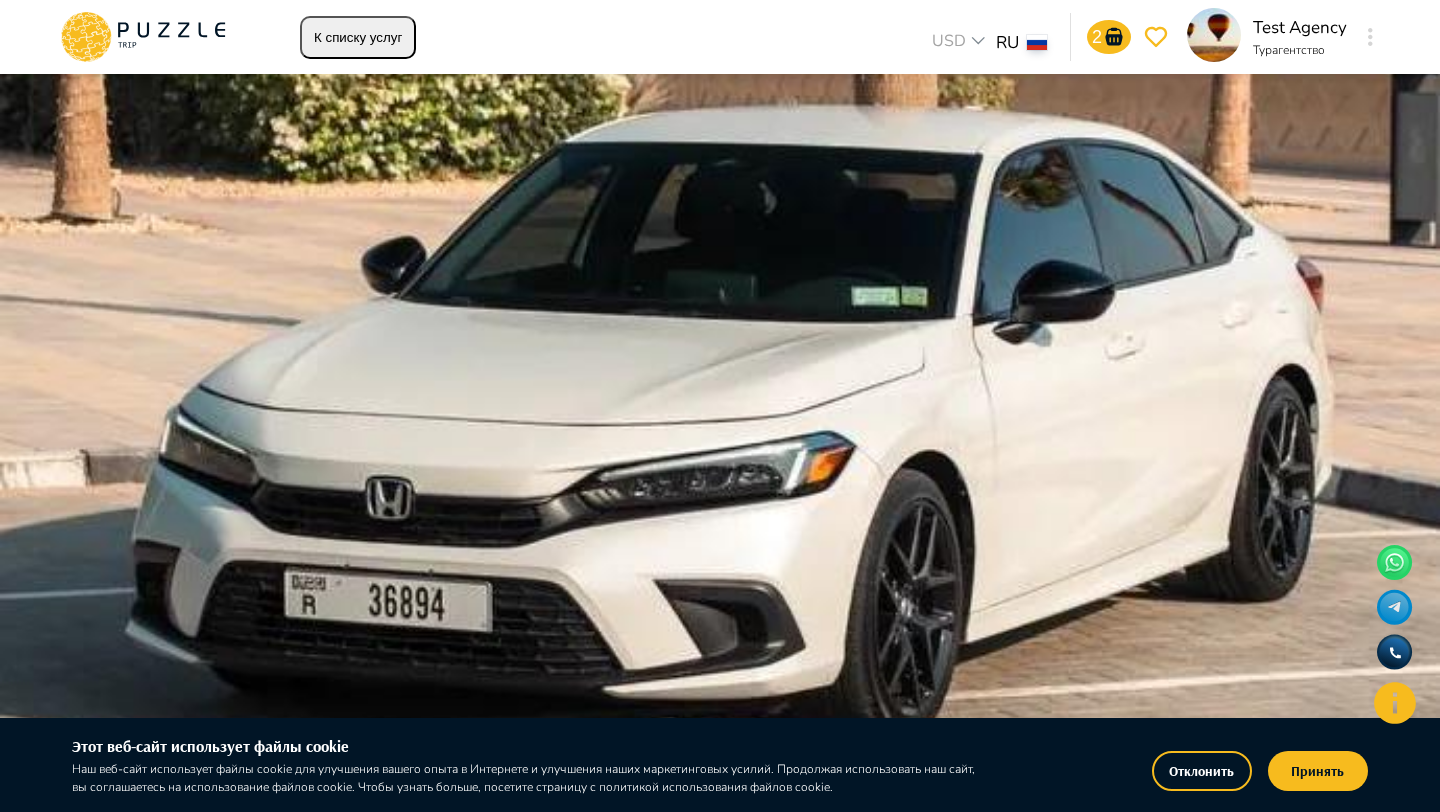 click on "**********" at bounding box center (720, 4246) 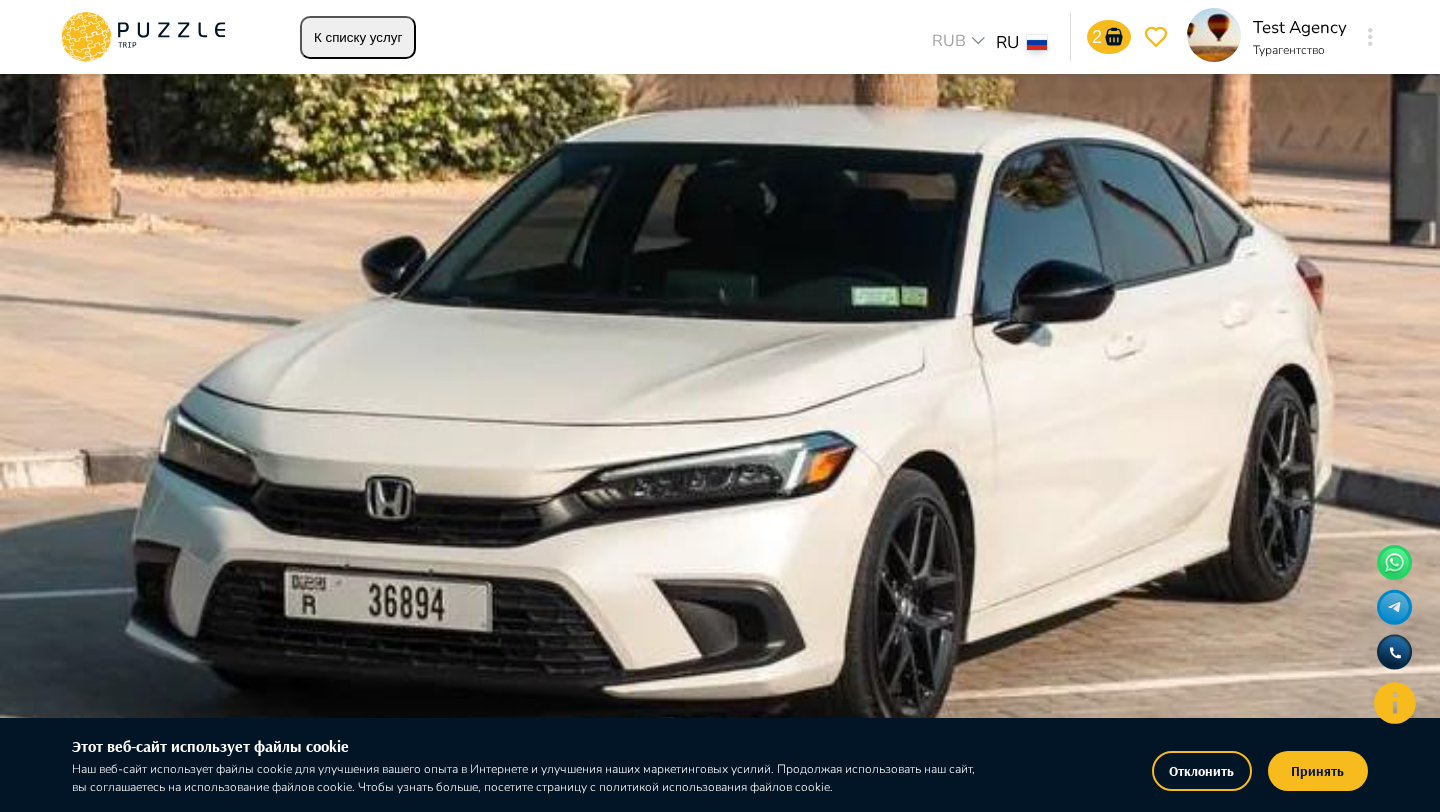 click at bounding box center (720, 351) 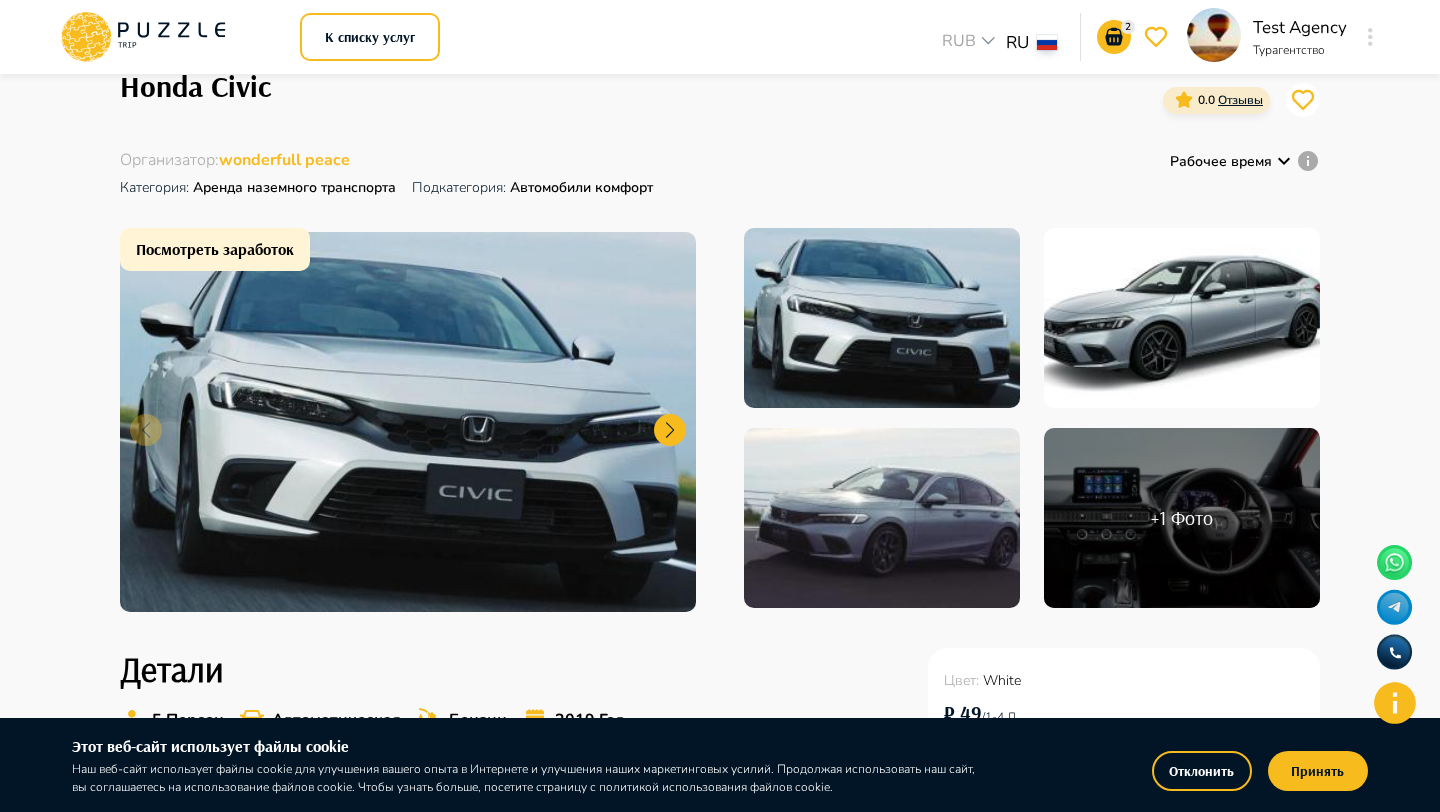 scroll, scrollTop: 0, scrollLeft: 0, axis: both 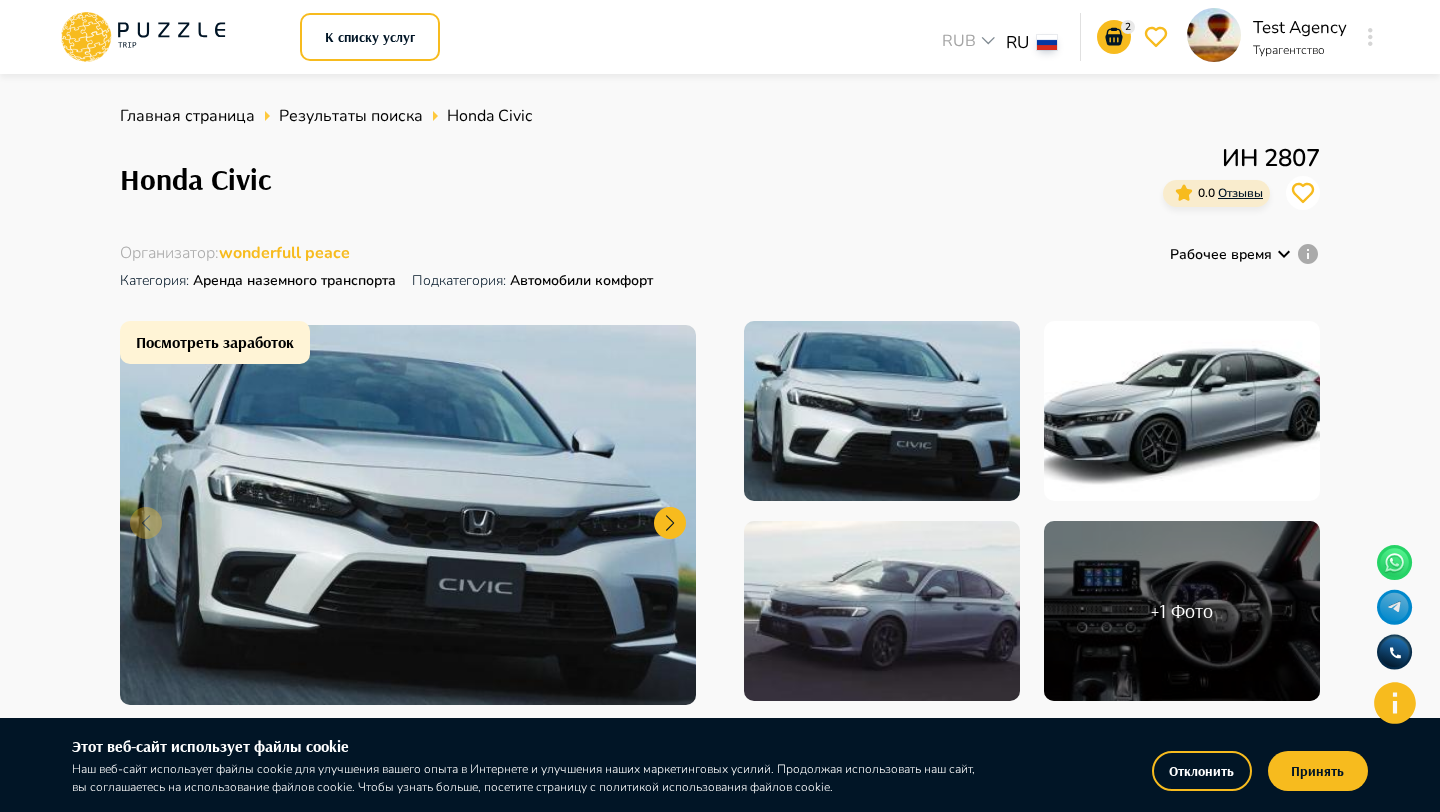 click on "wonderfull peace" at bounding box center (284, 253) 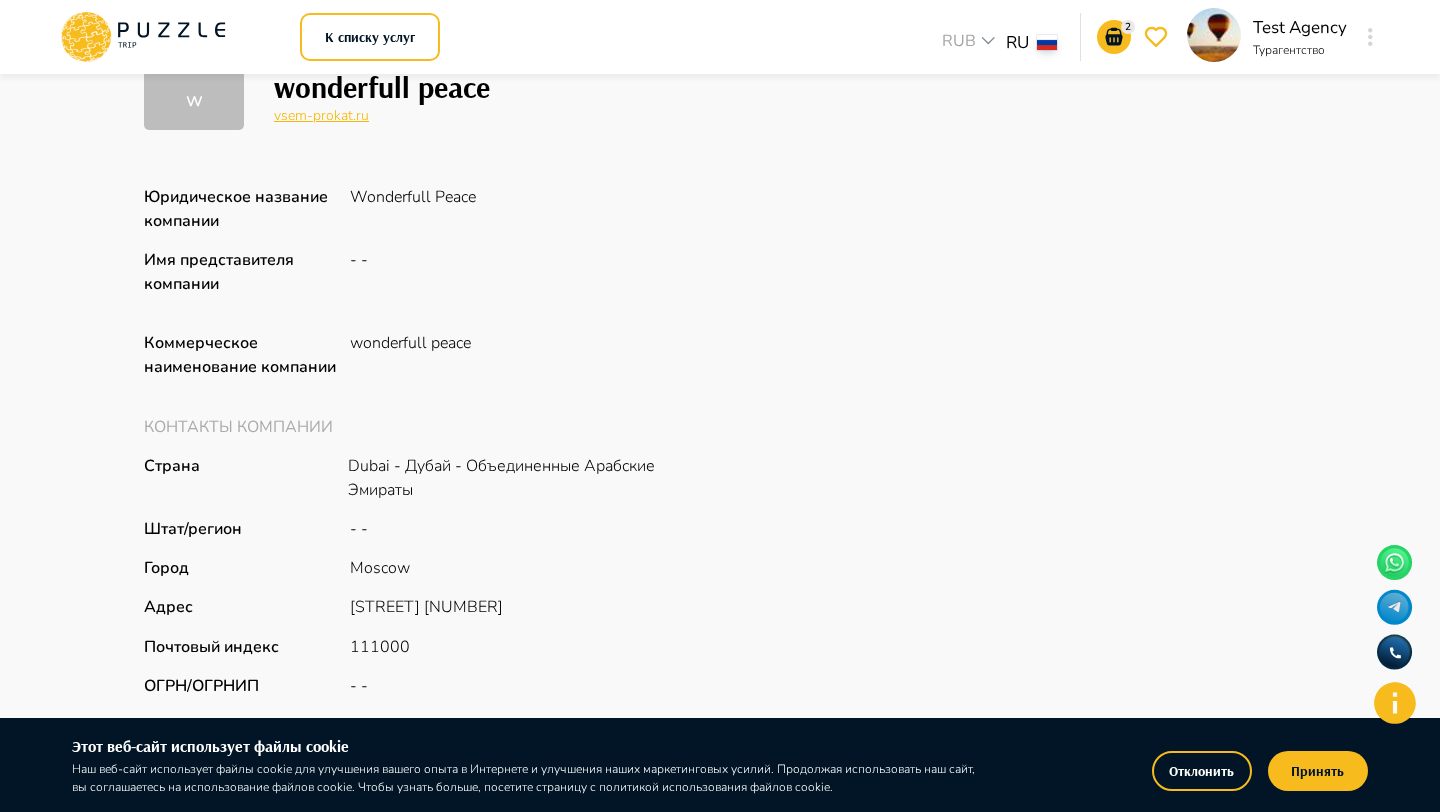 scroll, scrollTop: 111, scrollLeft: 0, axis: vertical 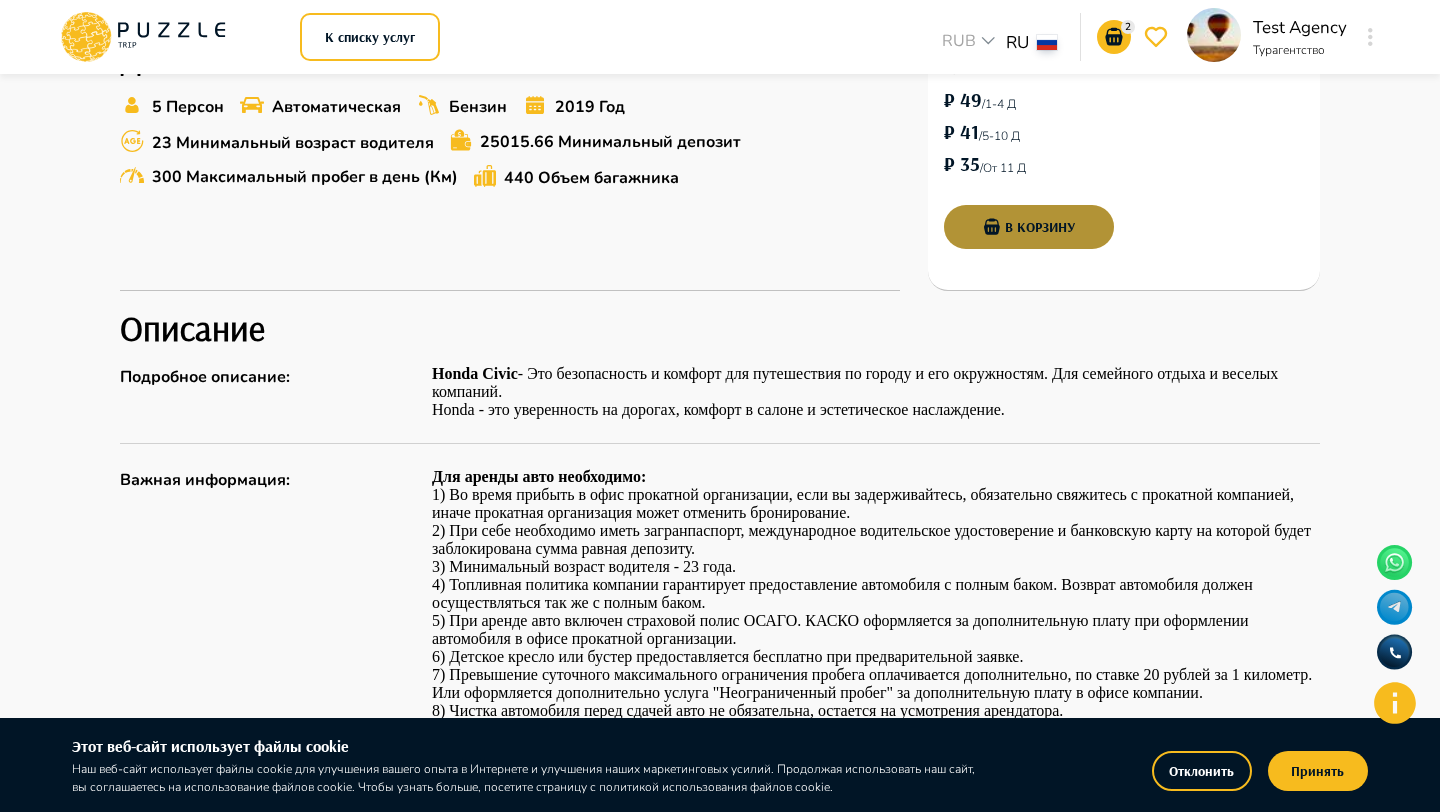 click on "В корзину" at bounding box center (1029, 227) 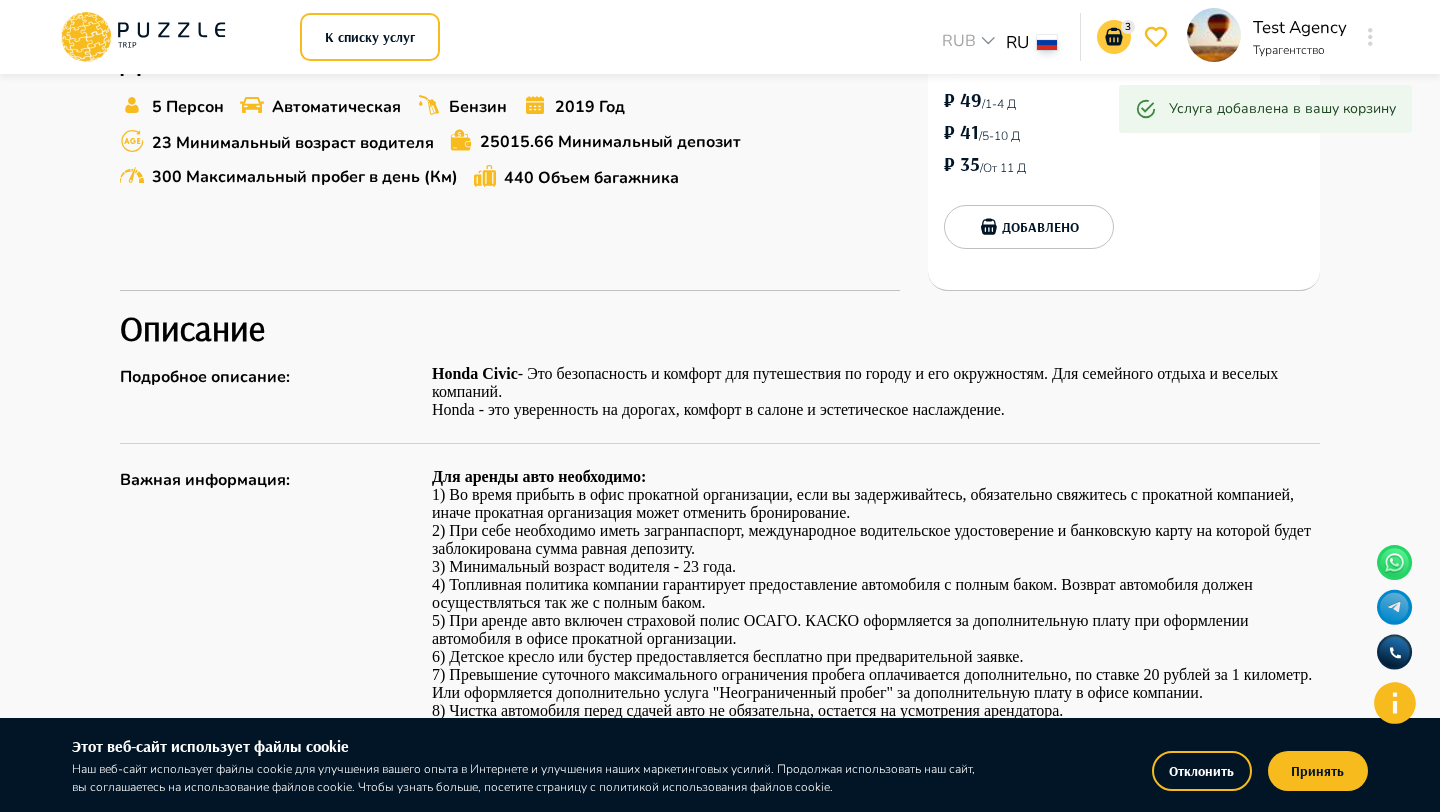 click 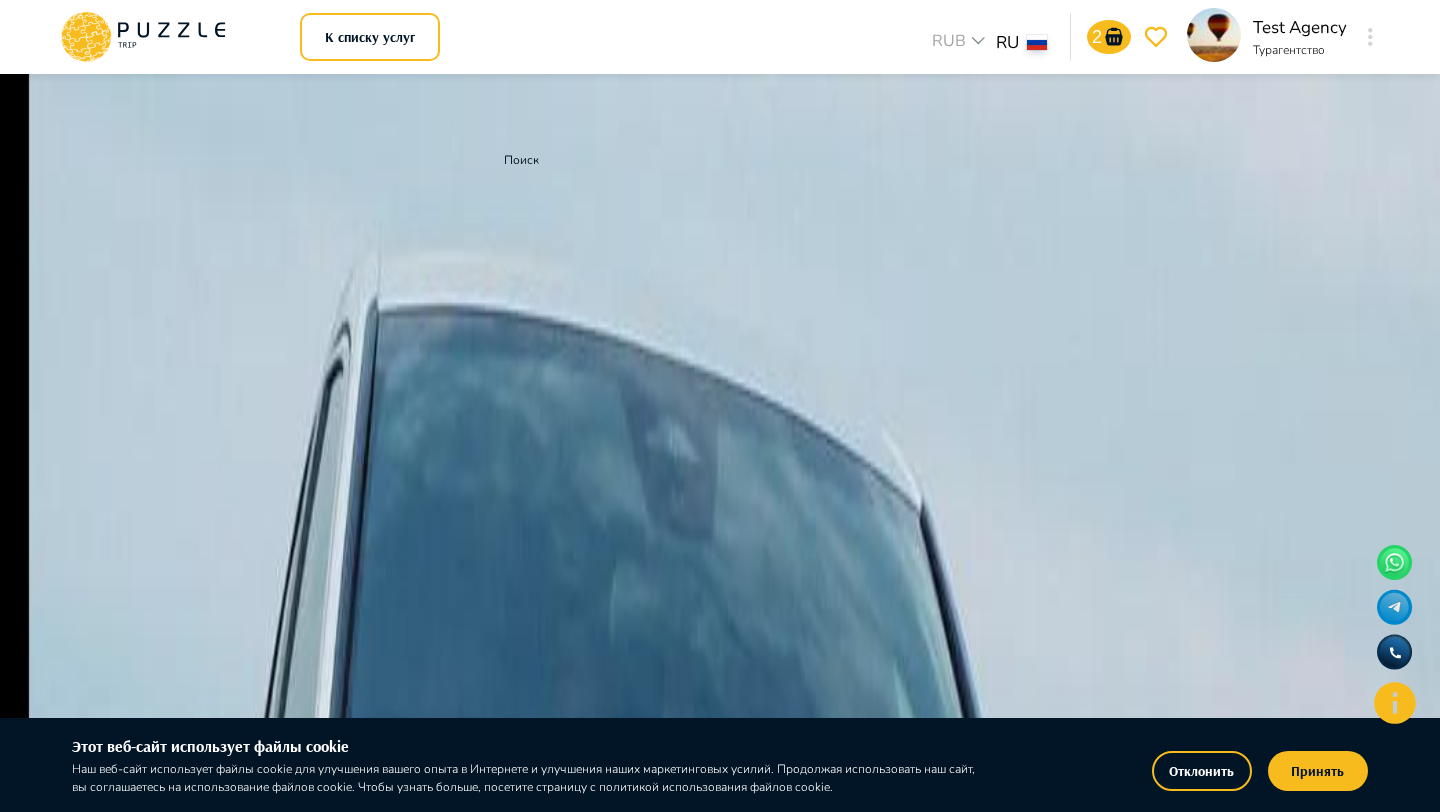 scroll, scrollTop: 0, scrollLeft: 0, axis: both 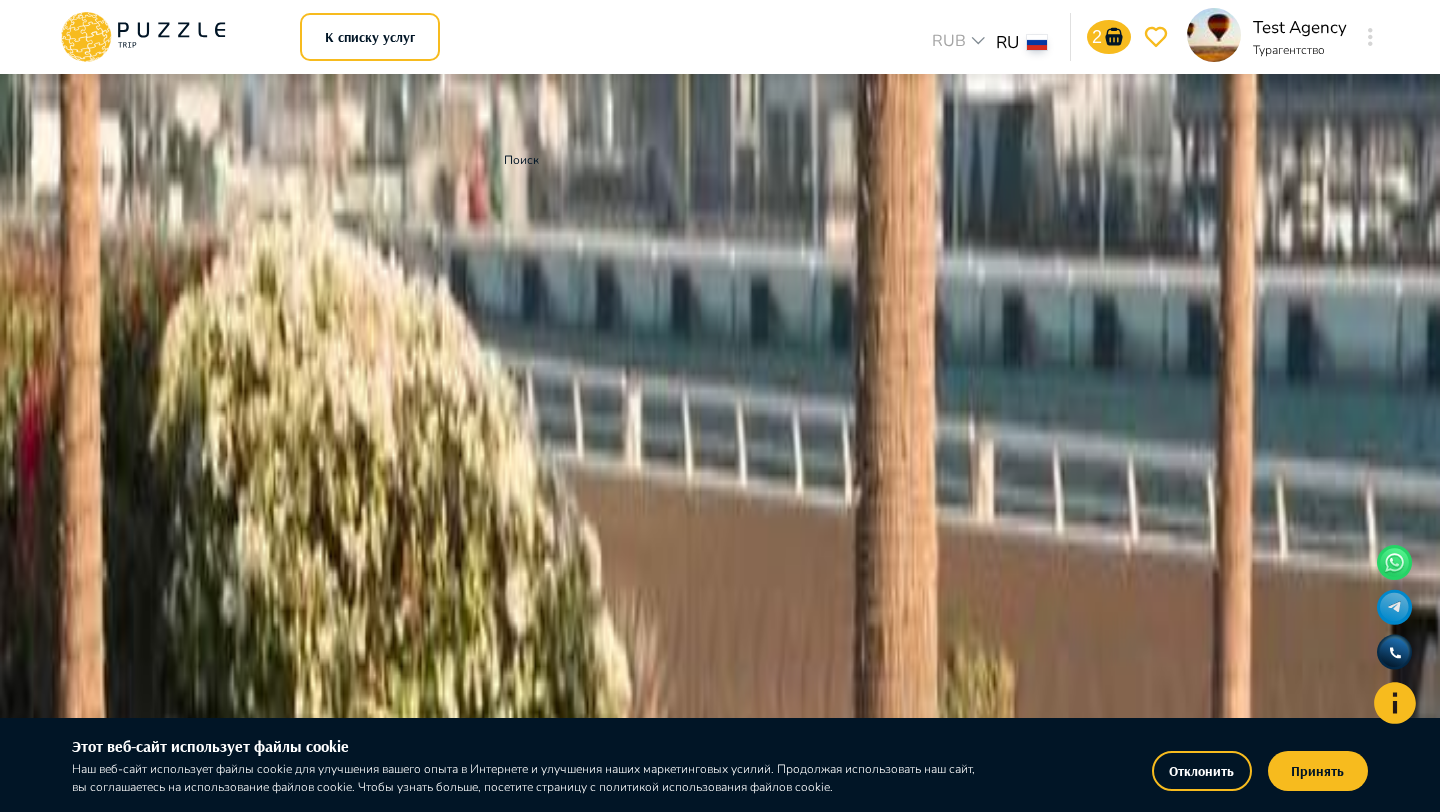 click on "От     ₽ 35 /  [STREET_ADDRESS] В корзину Посмотреть заработок 0.0 Honda Vtx Cycle 1 Персон Механическая  2008 Год От     ₽ 2,000 /  0.0 От" at bounding box center [720, 2046] 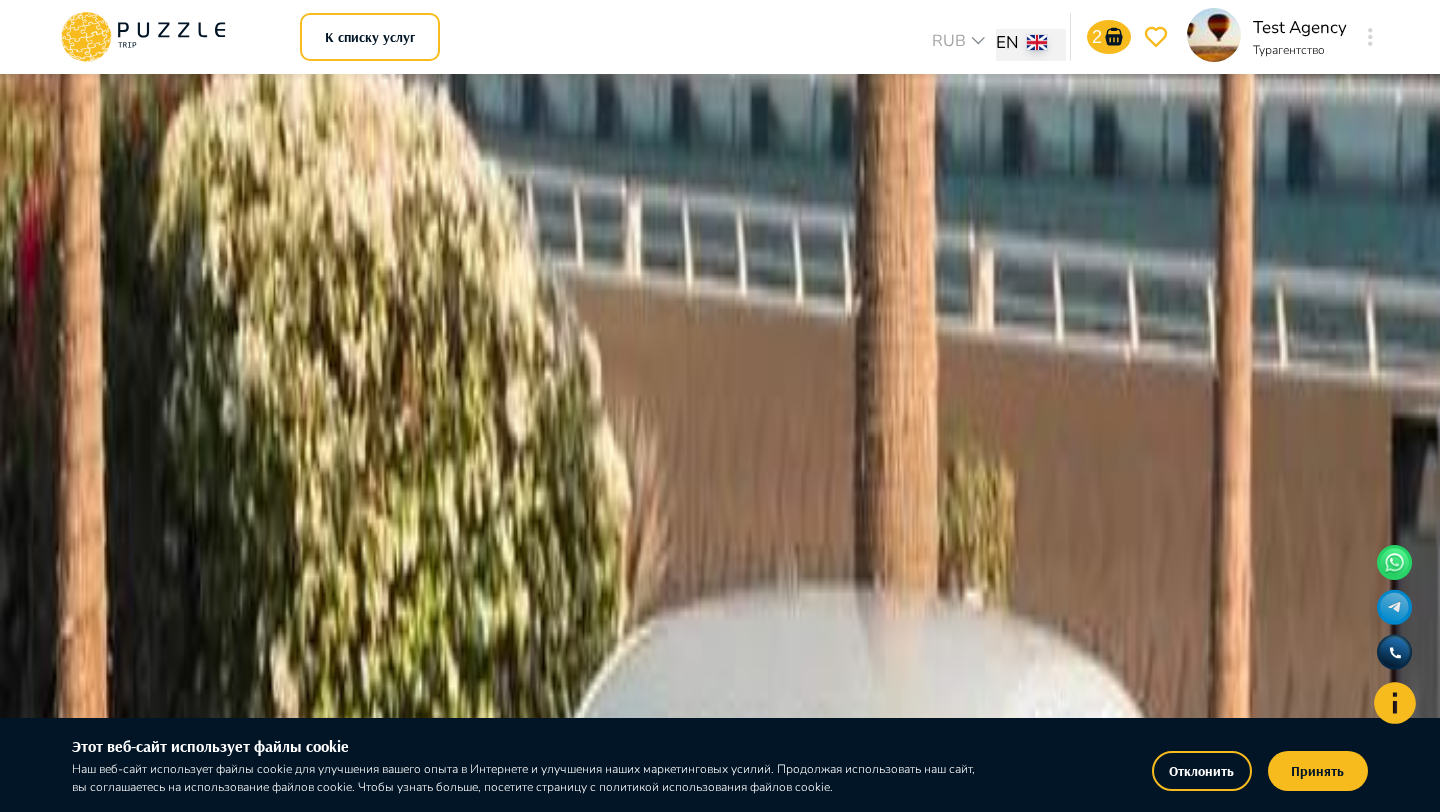 scroll, scrollTop: 241, scrollLeft: 0, axis: vertical 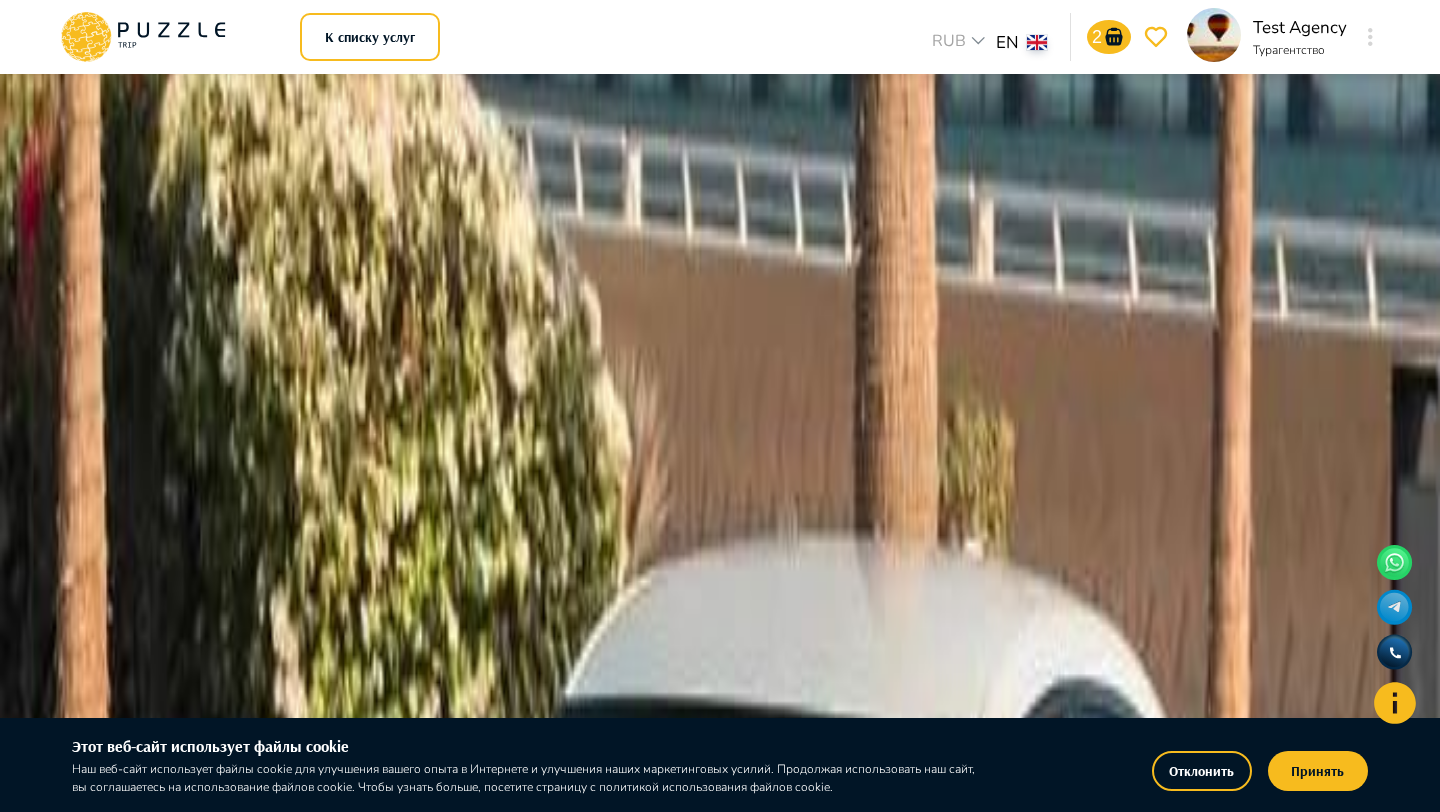 click on "В корзину" at bounding box center [540, 376] 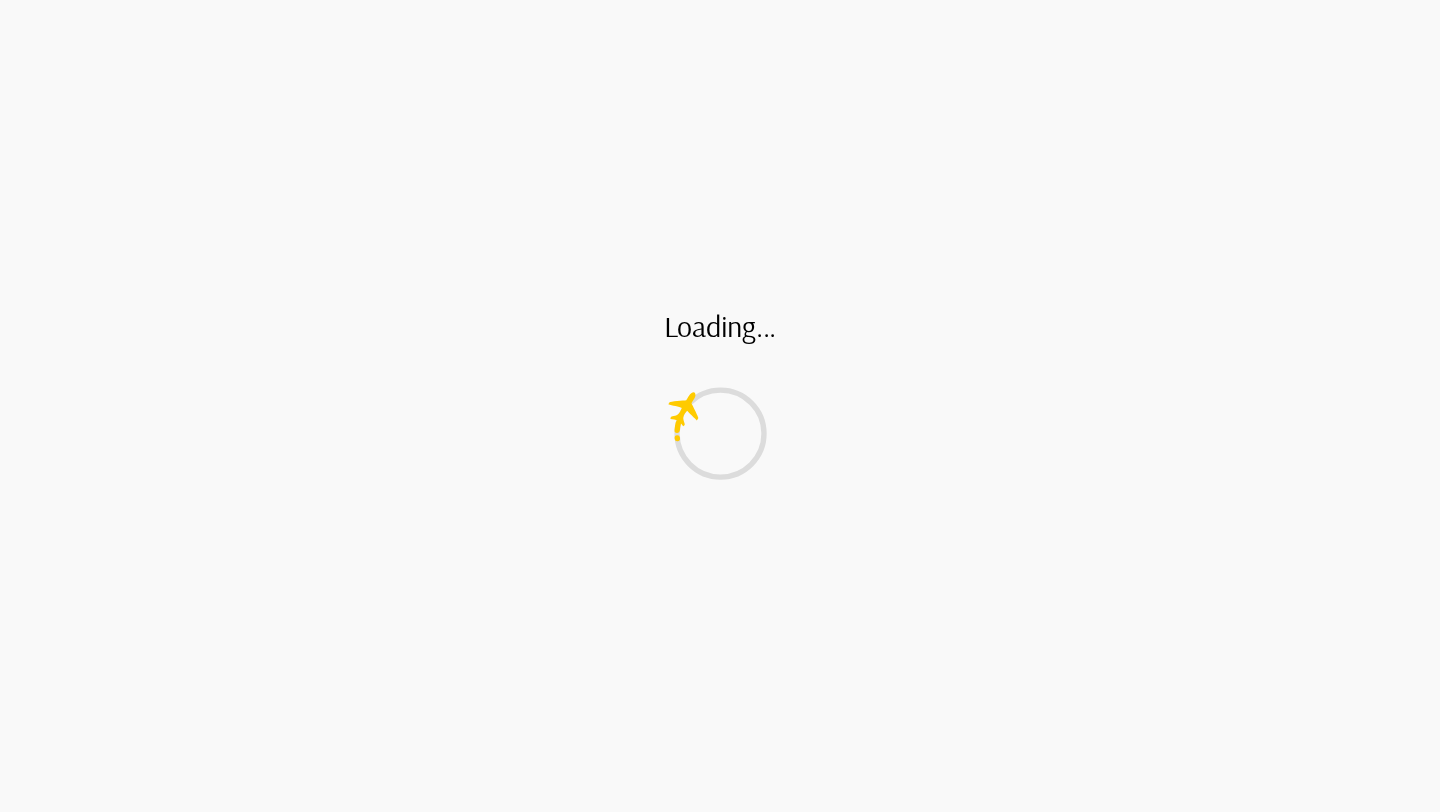 scroll, scrollTop: 0, scrollLeft: 0, axis: both 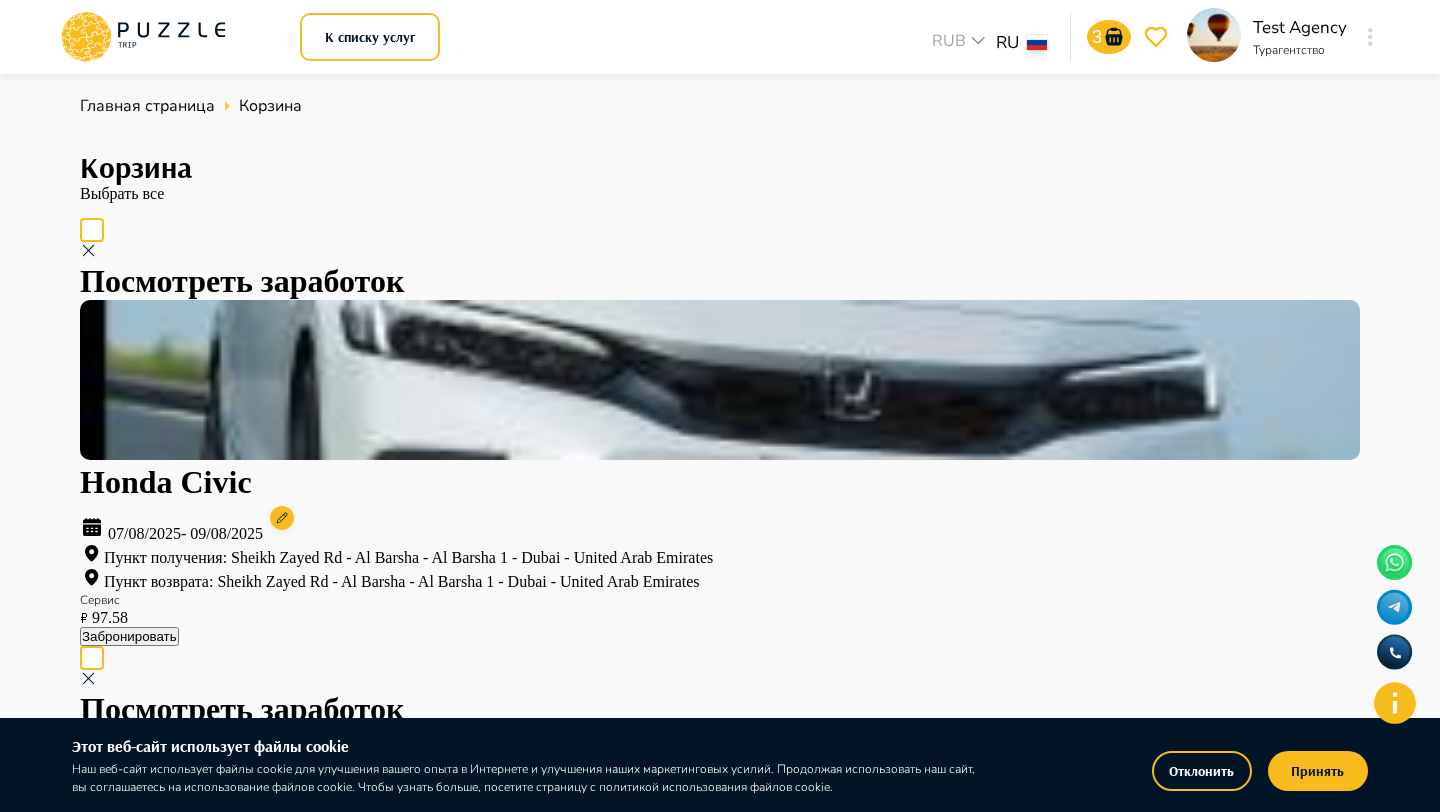 click on "Забронировать" at bounding box center [129, 636] 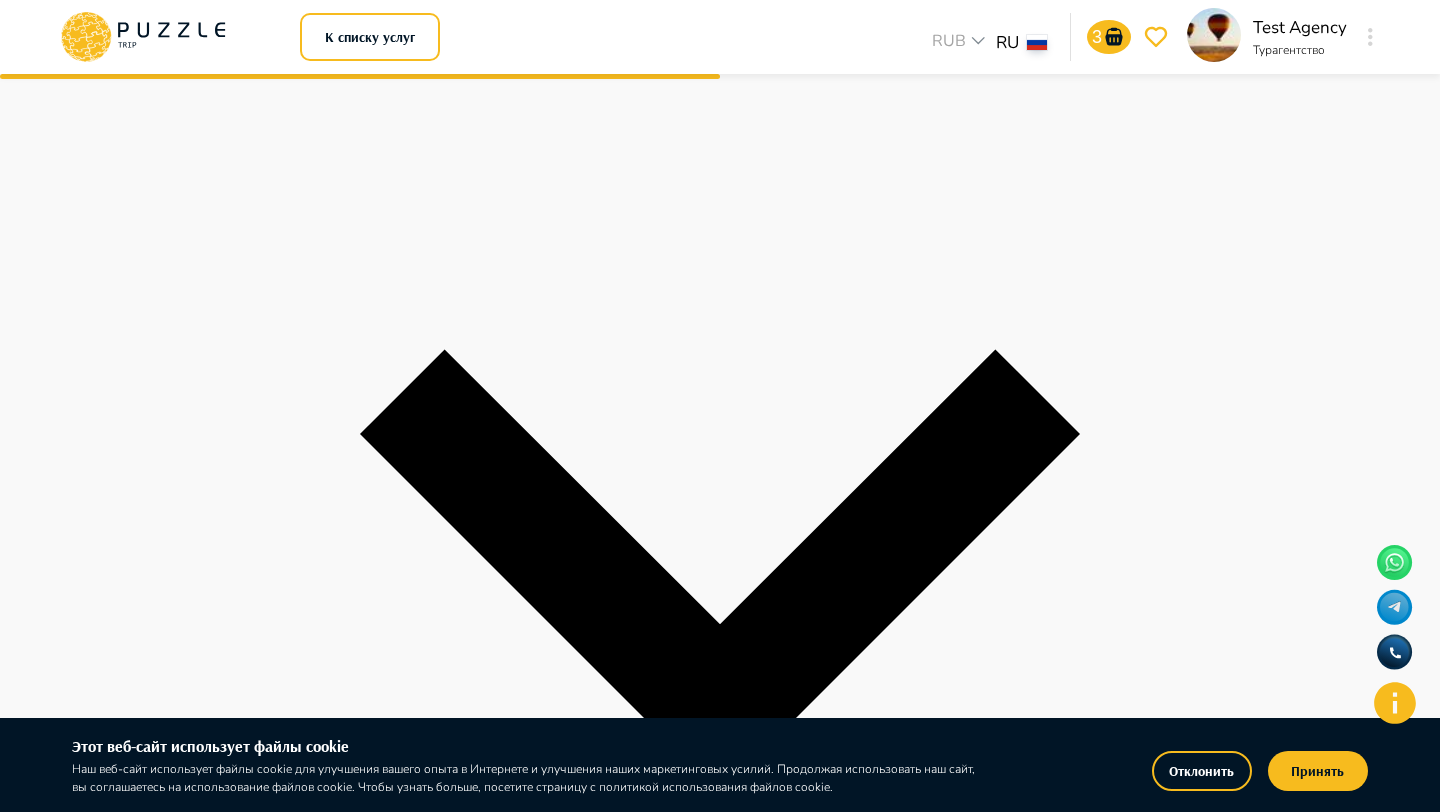 scroll, scrollTop: 670, scrollLeft: 0, axis: vertical 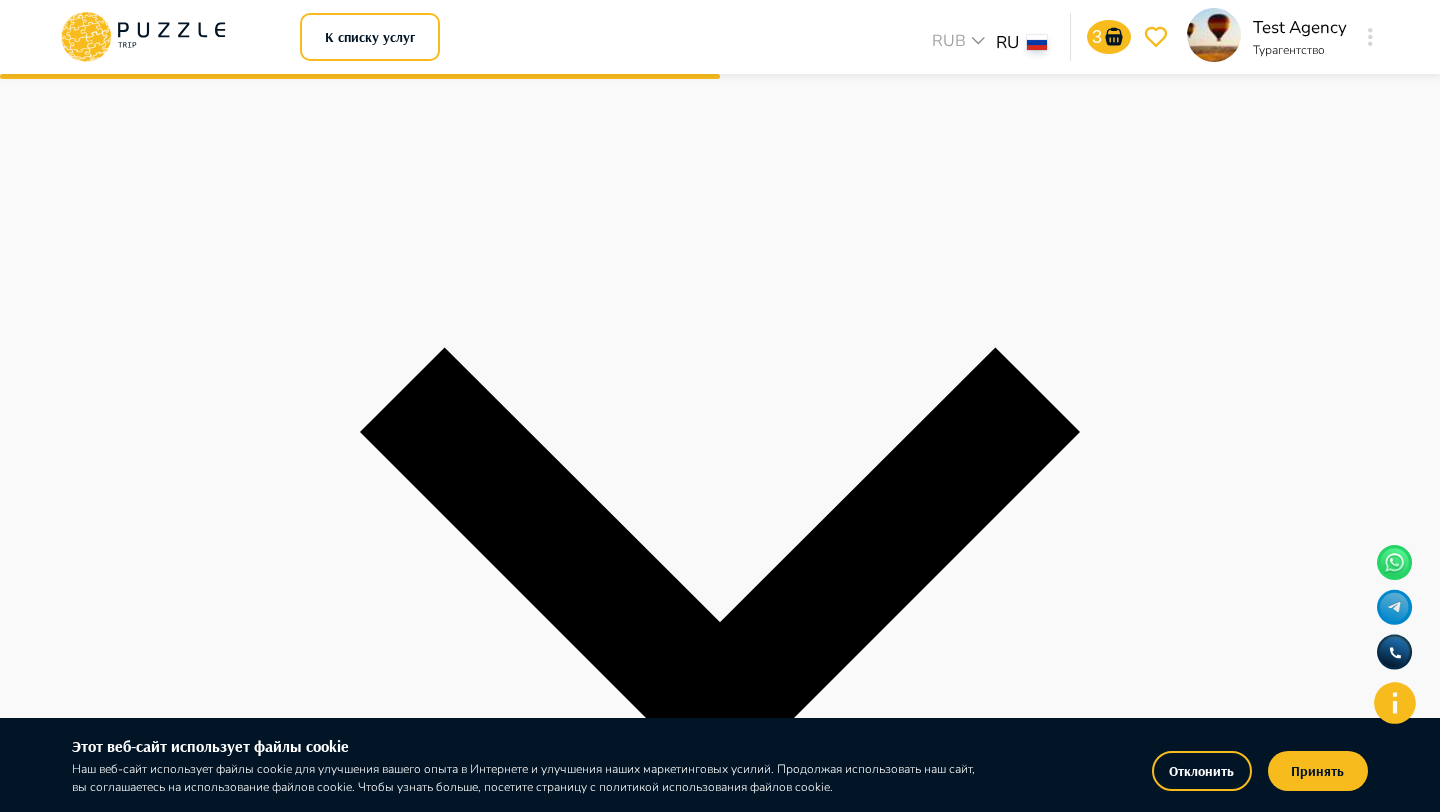 click on "**" at bounding box center (69, 1461) 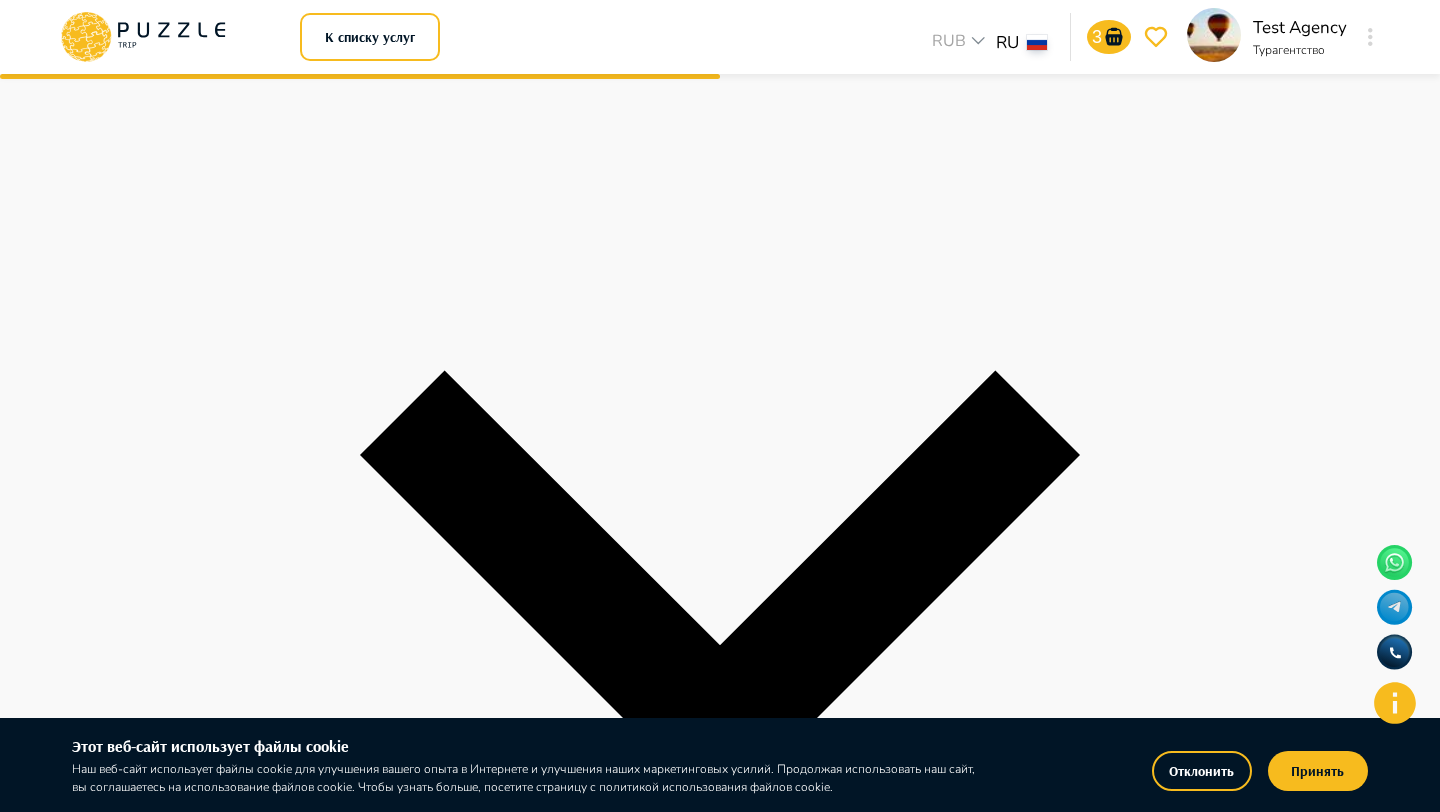 scroll, scrollTop: 631, scrollLeft: 0, axis: vertical 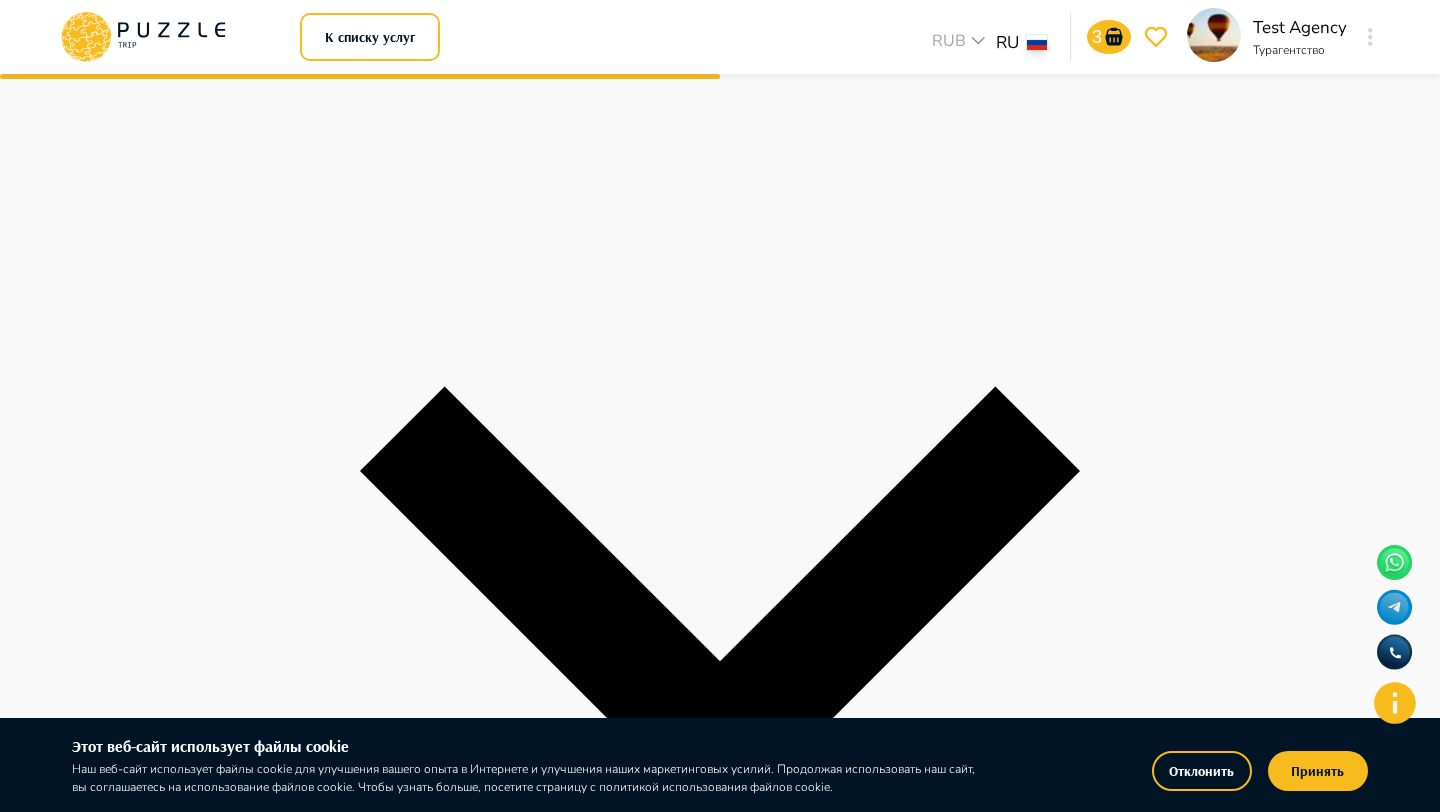 type on "**" 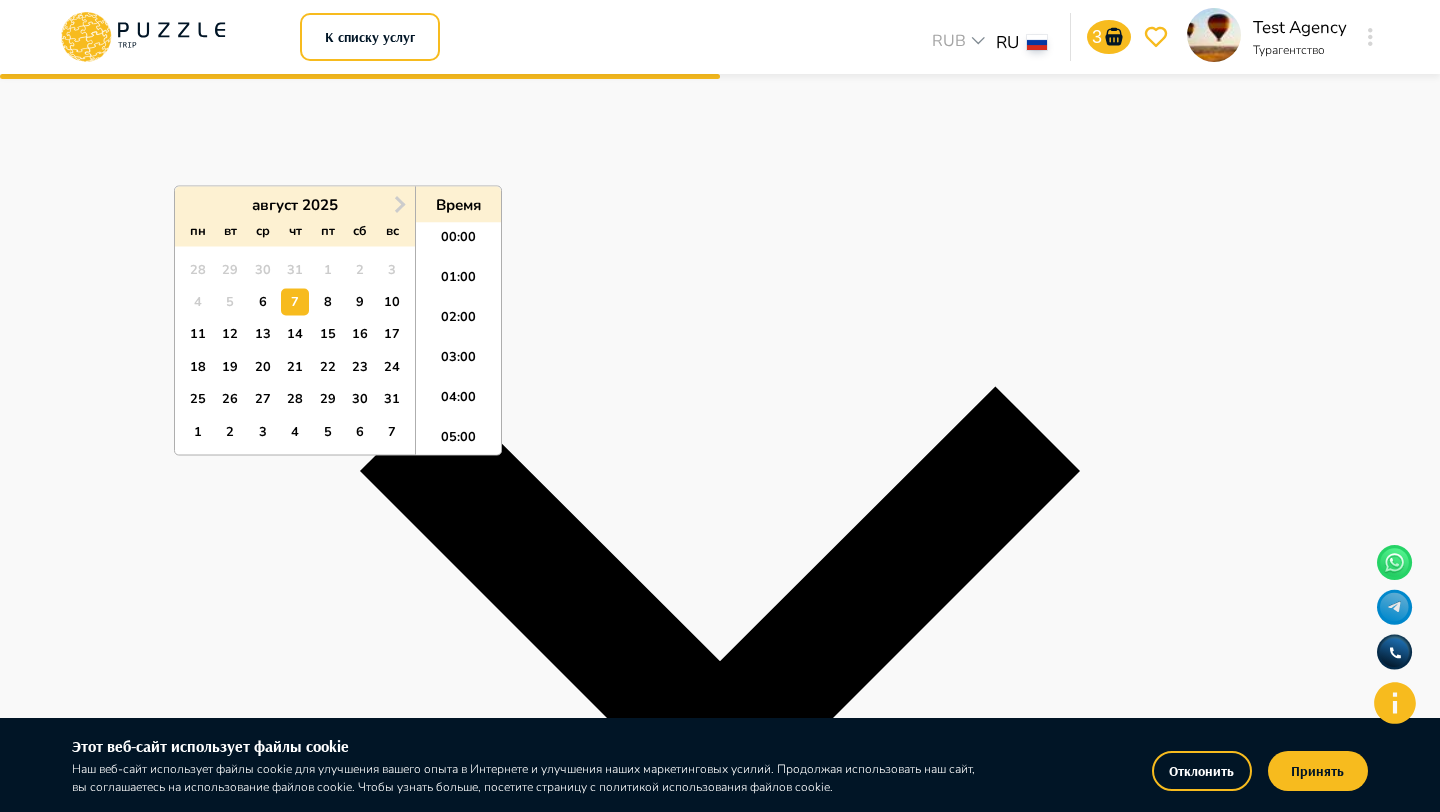 click on "**********" at bounding box center (720, 1407) 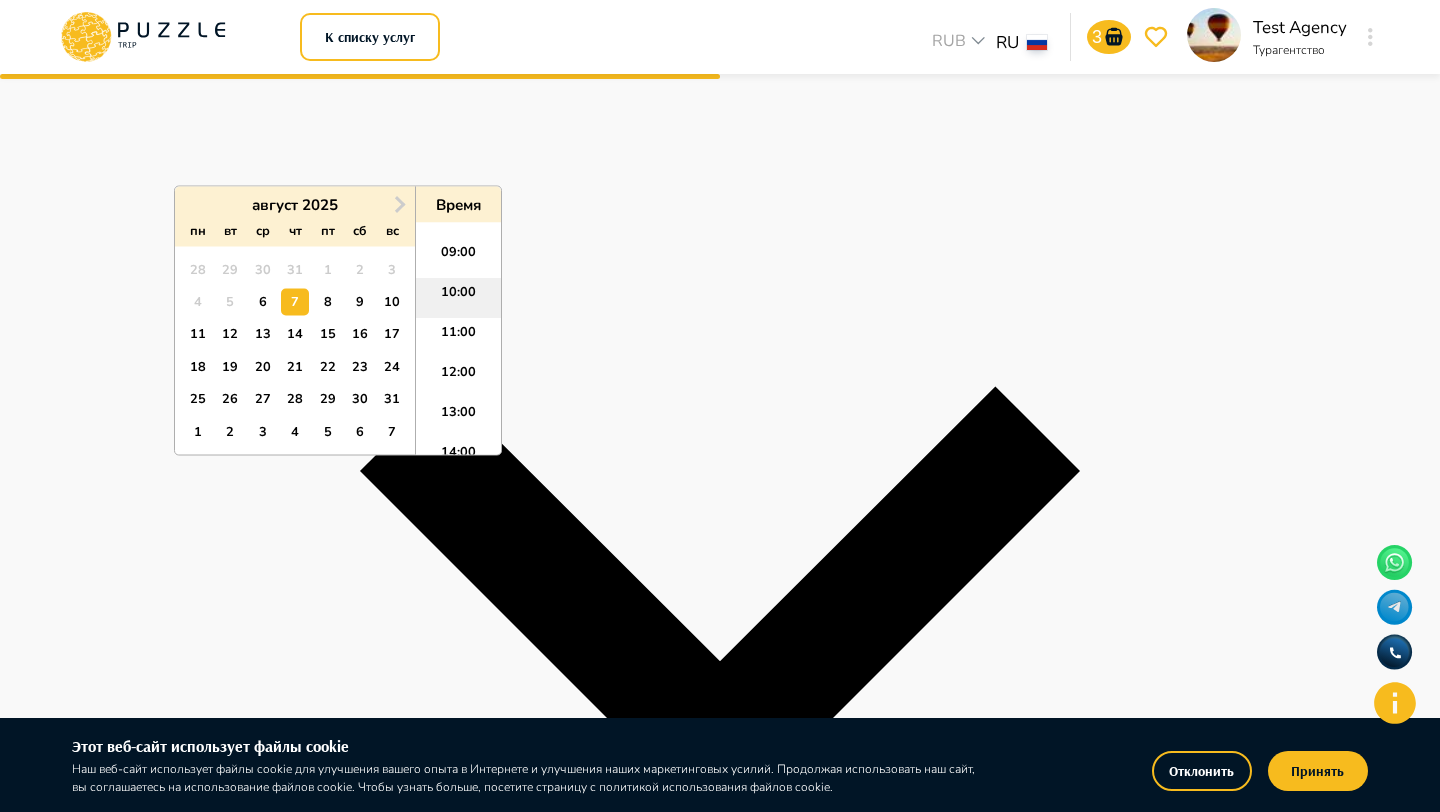 click on "10:00" at bounding box center [458, 299] 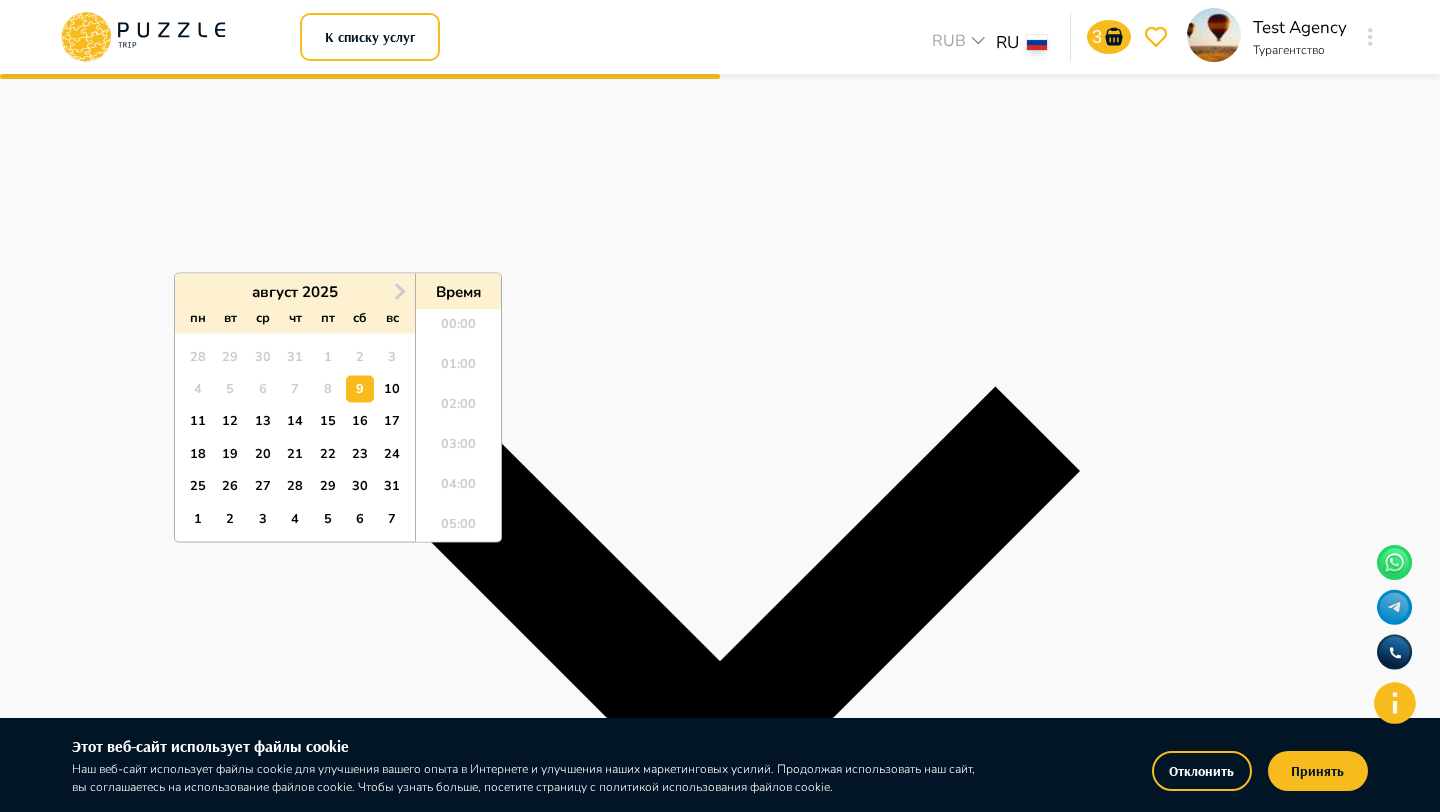 scroll, scrollTop: 304, scrollLeft: 0, axis: vertical 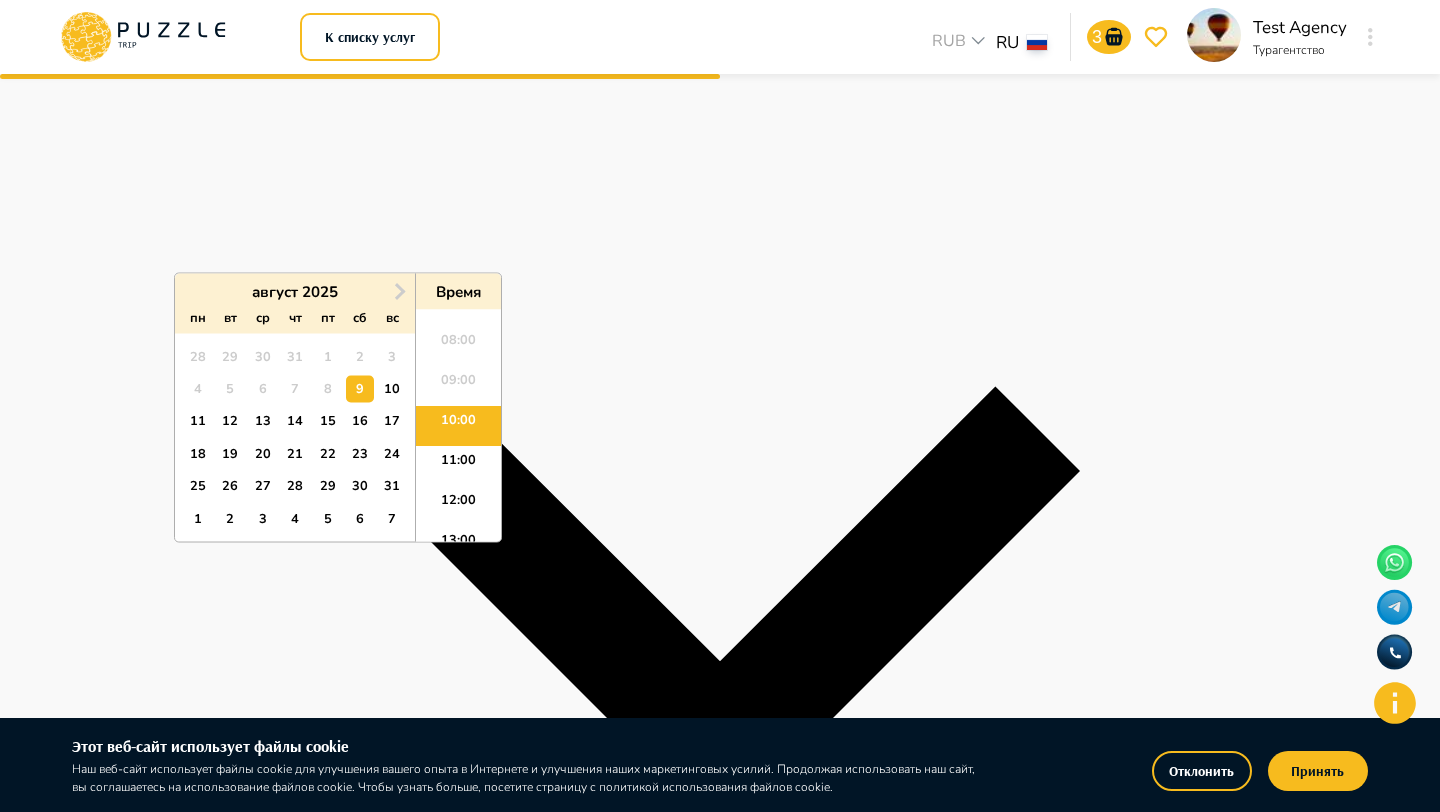 click on "**********" at bounding box center [720, 1469] 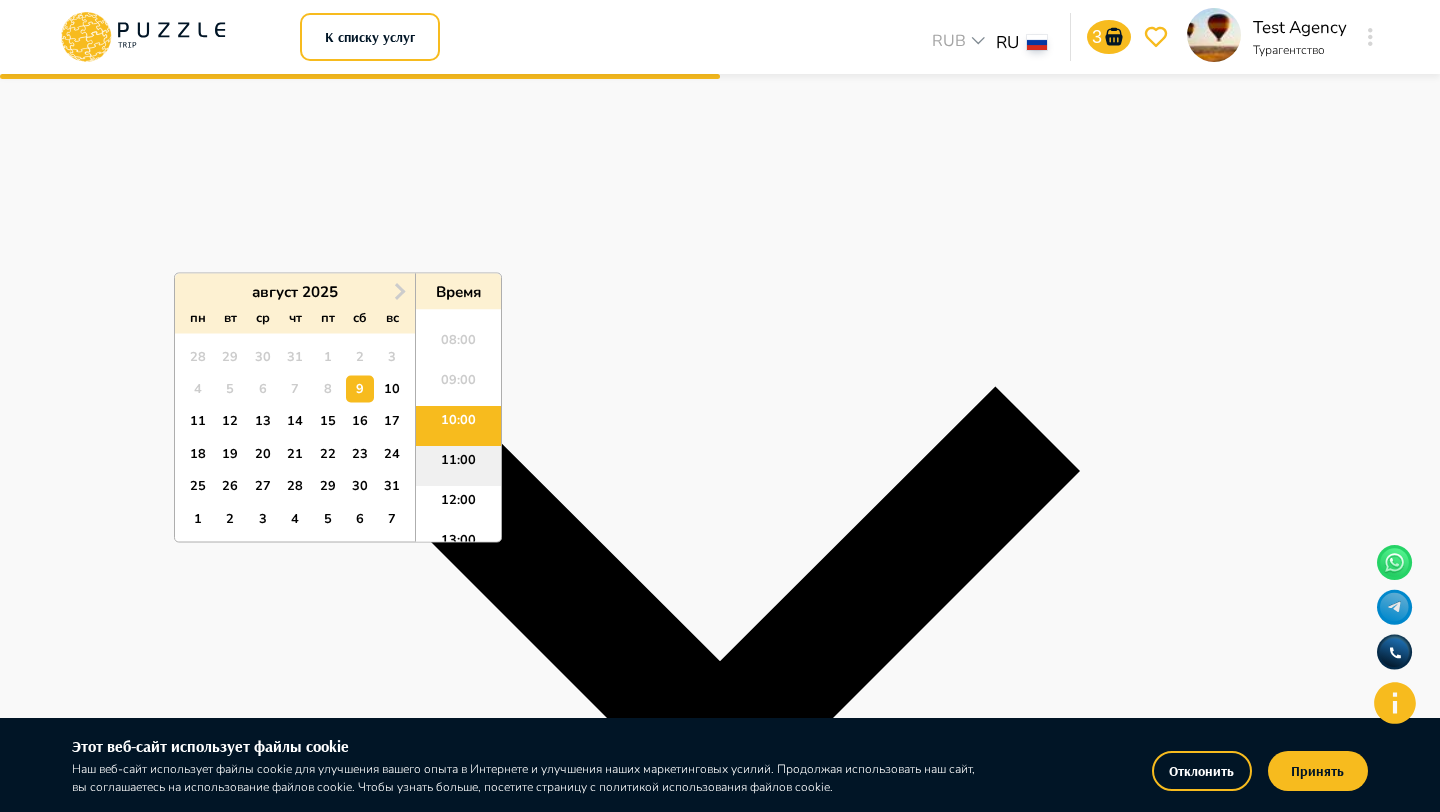 click on "11:00" at bounding box center [458, 466] 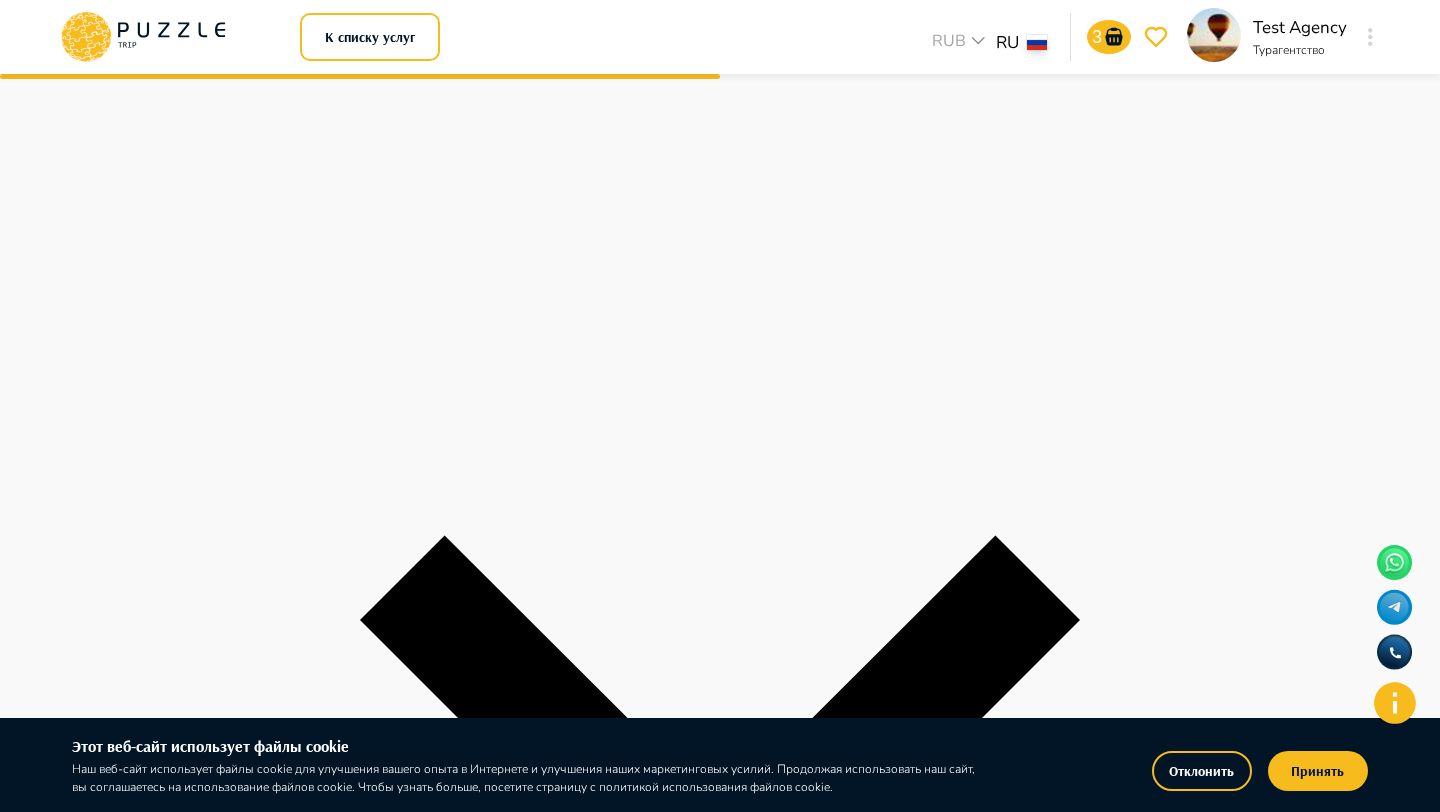scroll, scrollTop: 0, scrollLeft: 0, axis: both 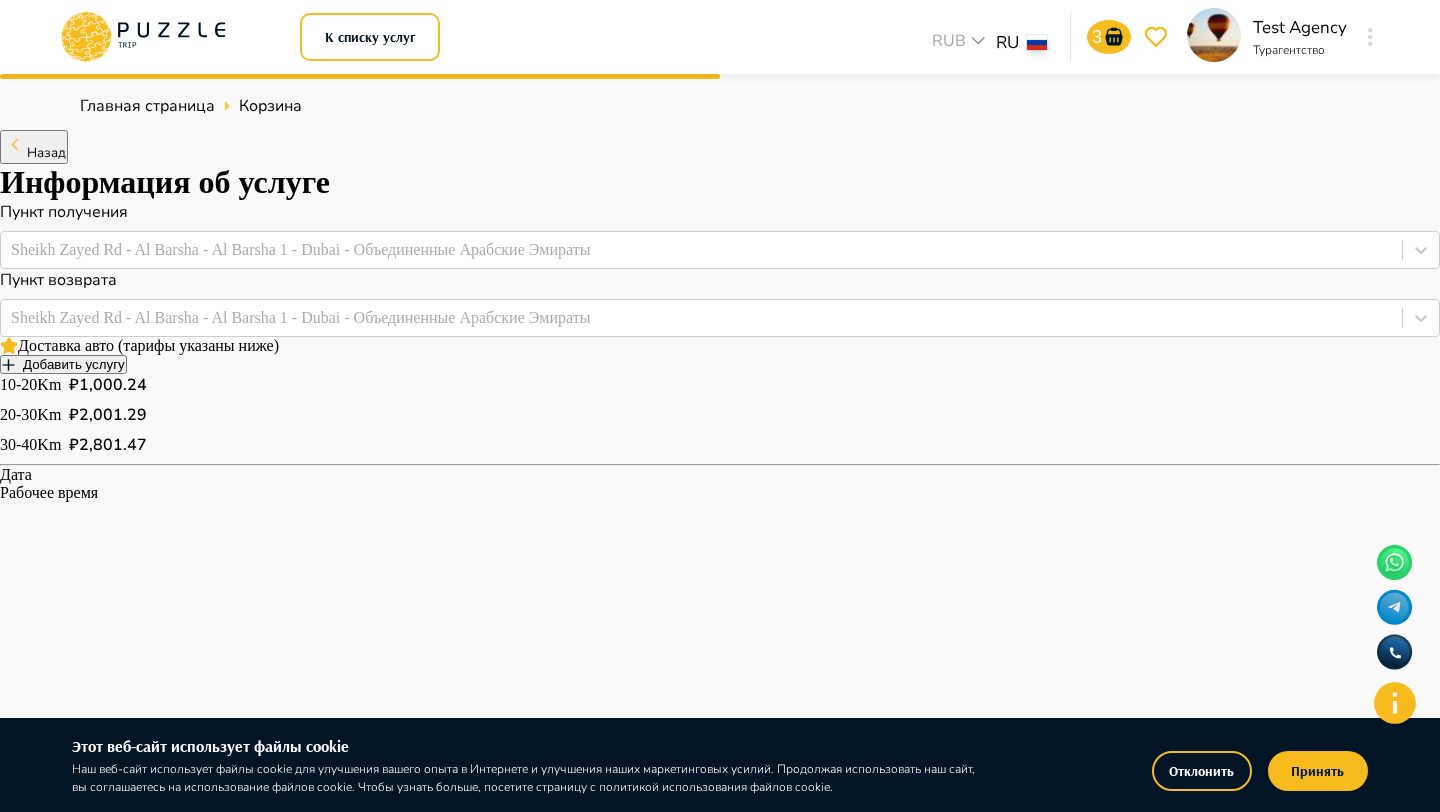 click on "Добавить услугу" at bounding box center [63, 364] 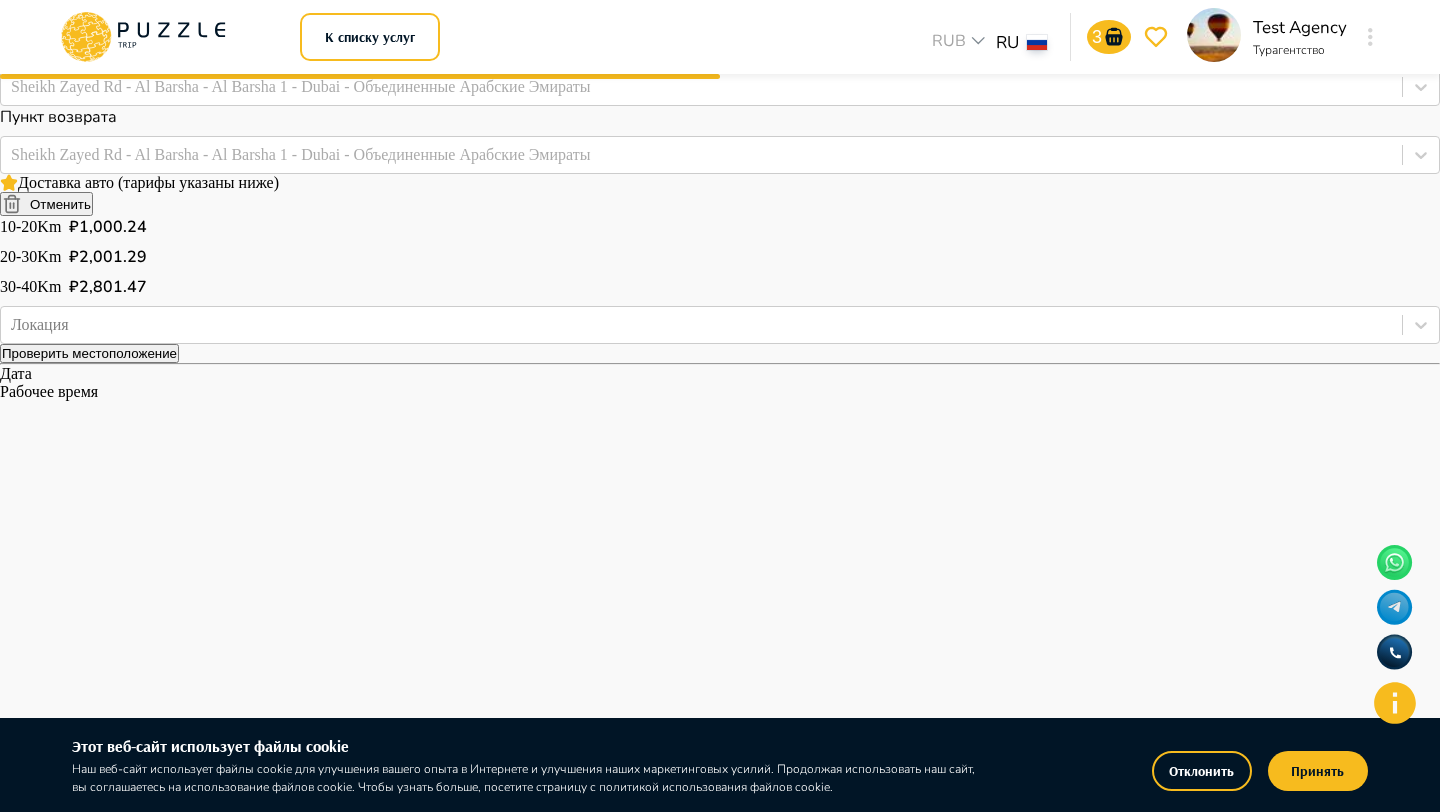 scroll, scrollTop: 255, scrollLeft: 0, axis: vertical 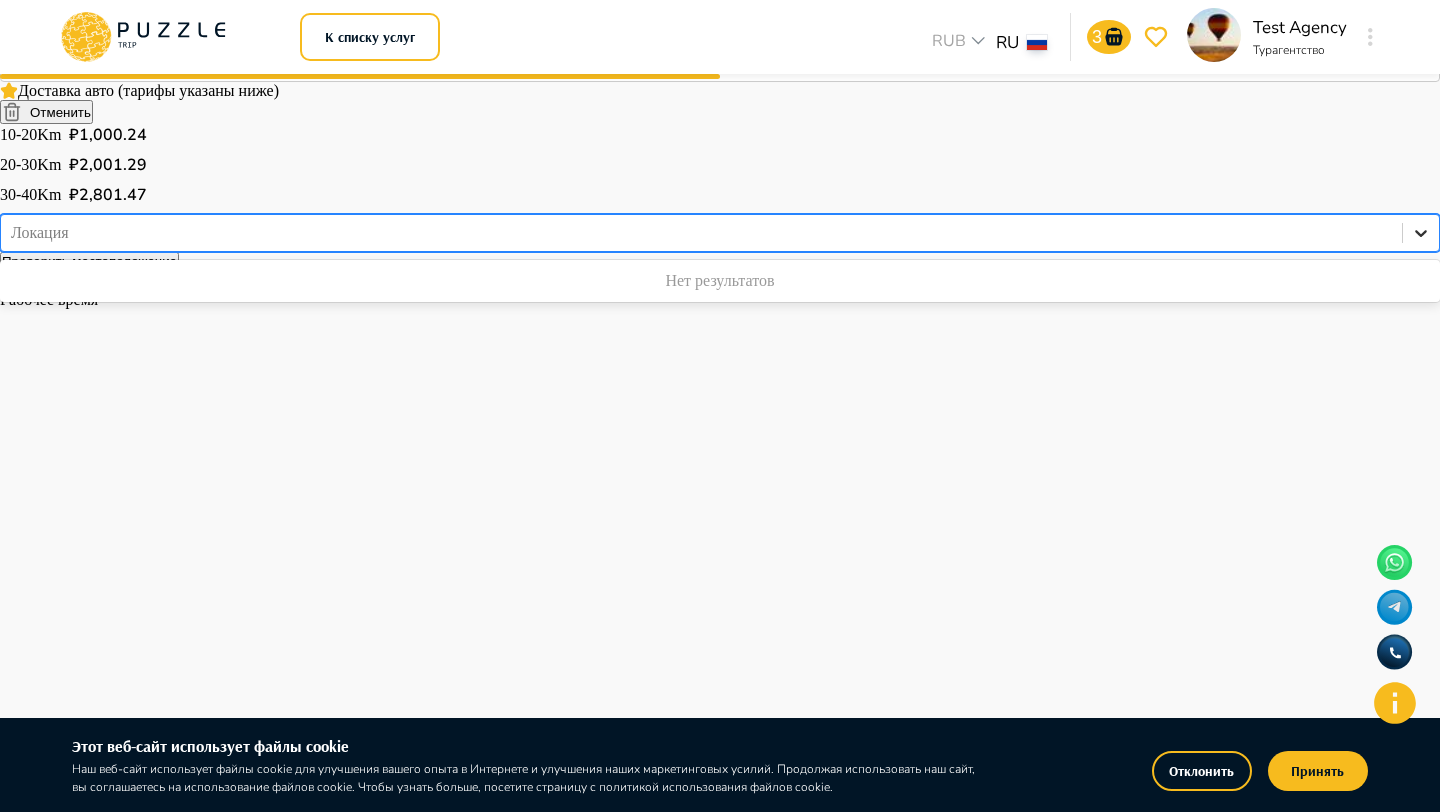 click 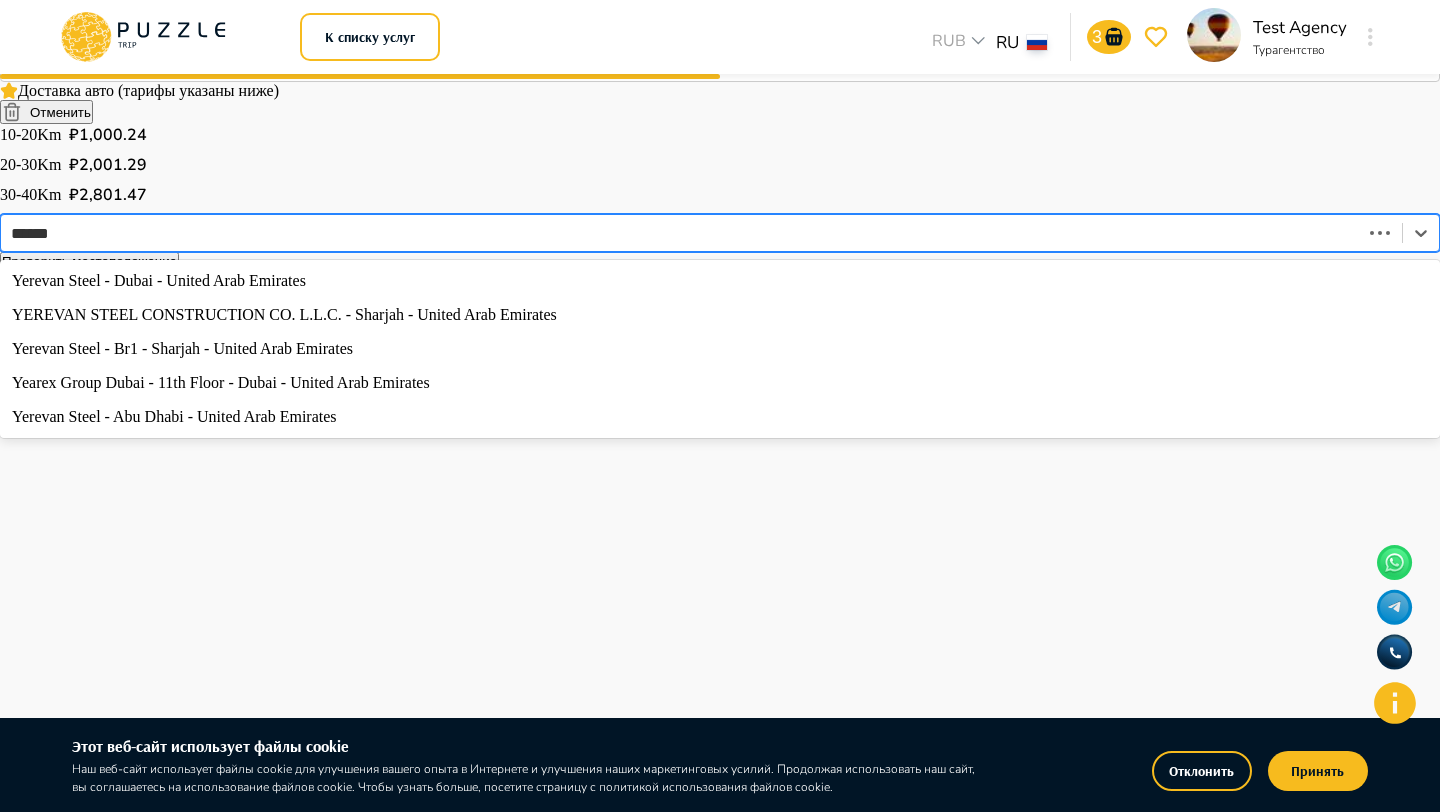 type on "*******" 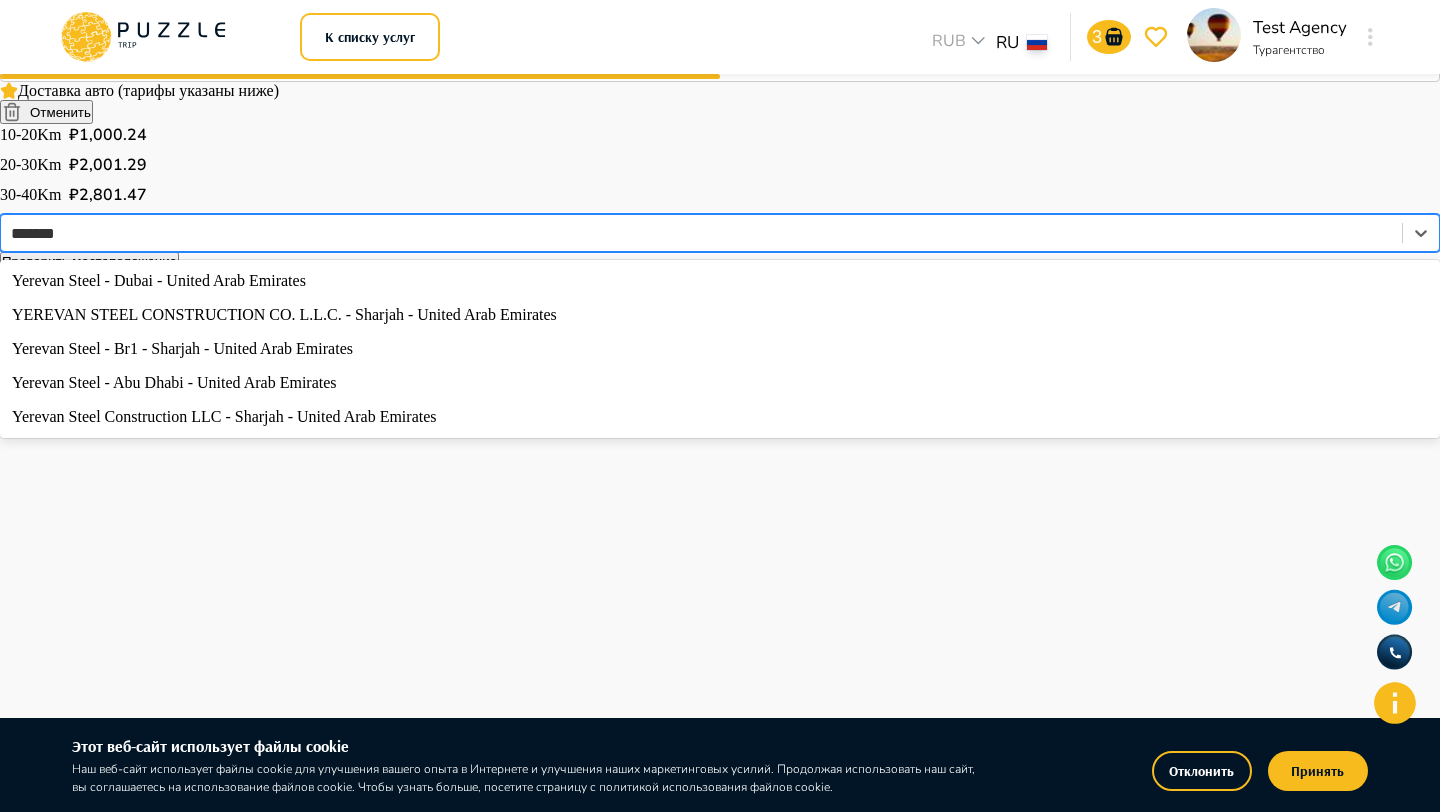 click on "Yerevan Steel - Dubai - United Arab Emirates" at bounding box center (720, 281) 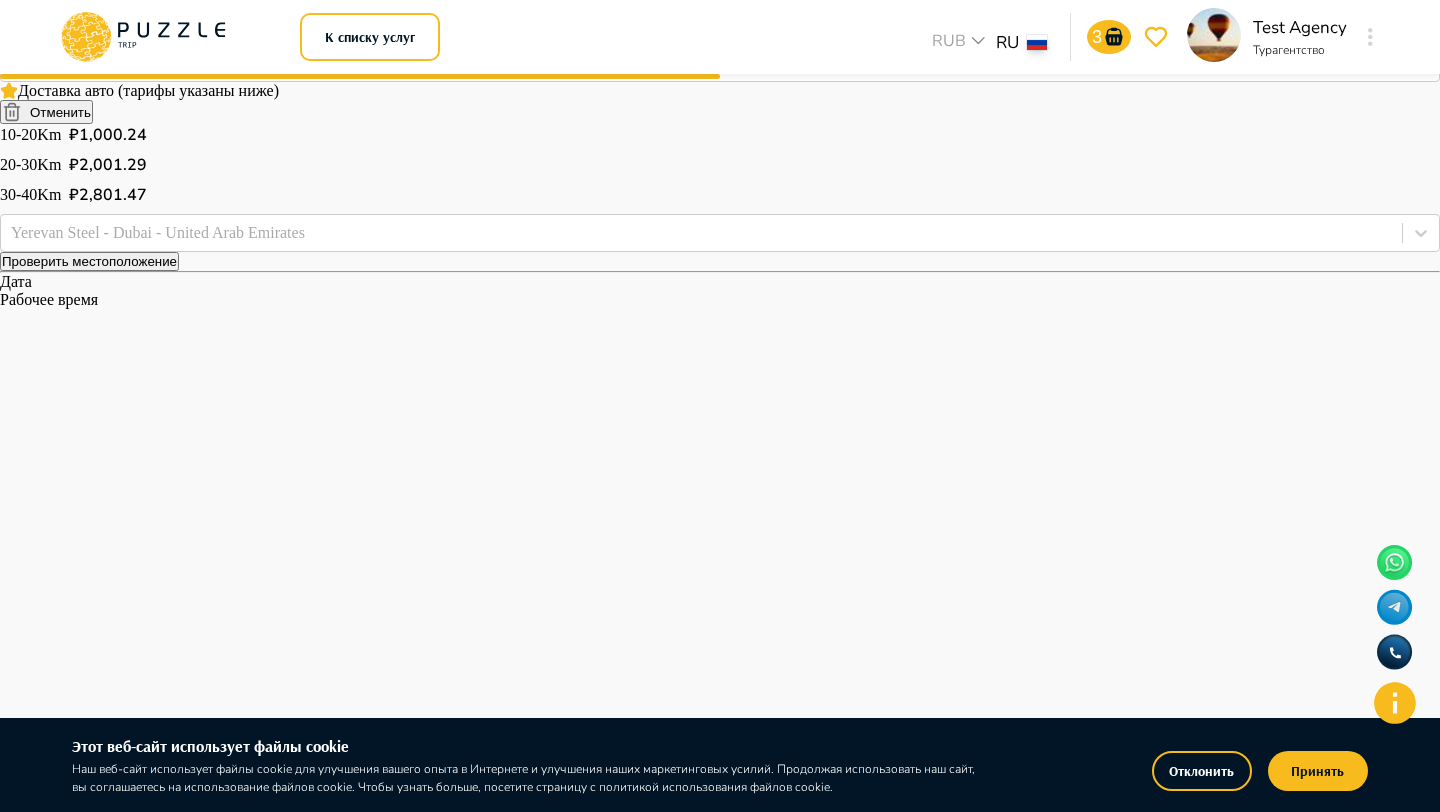 click 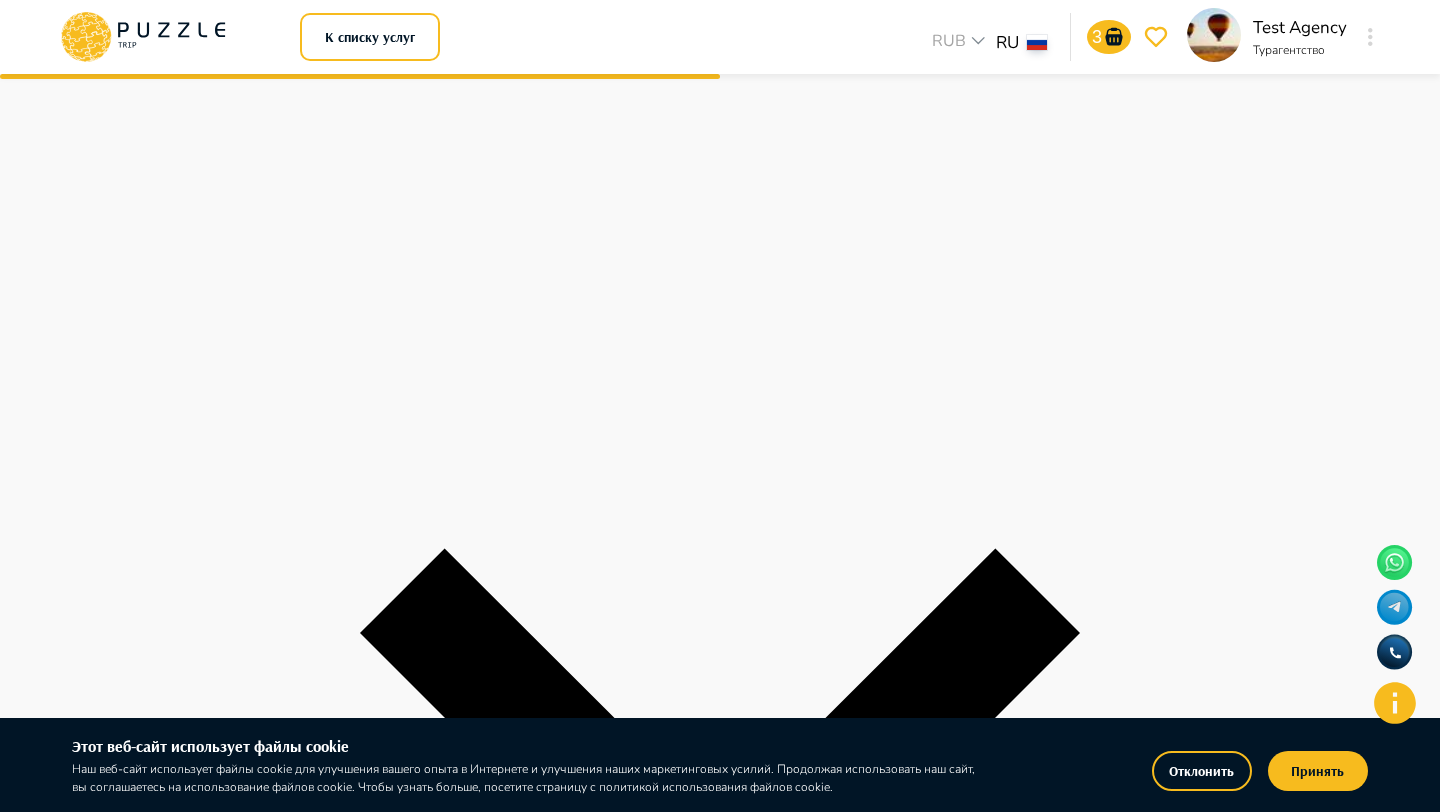 scroll, scrollTop: 559, scrollLeft: 0, axis: vertical 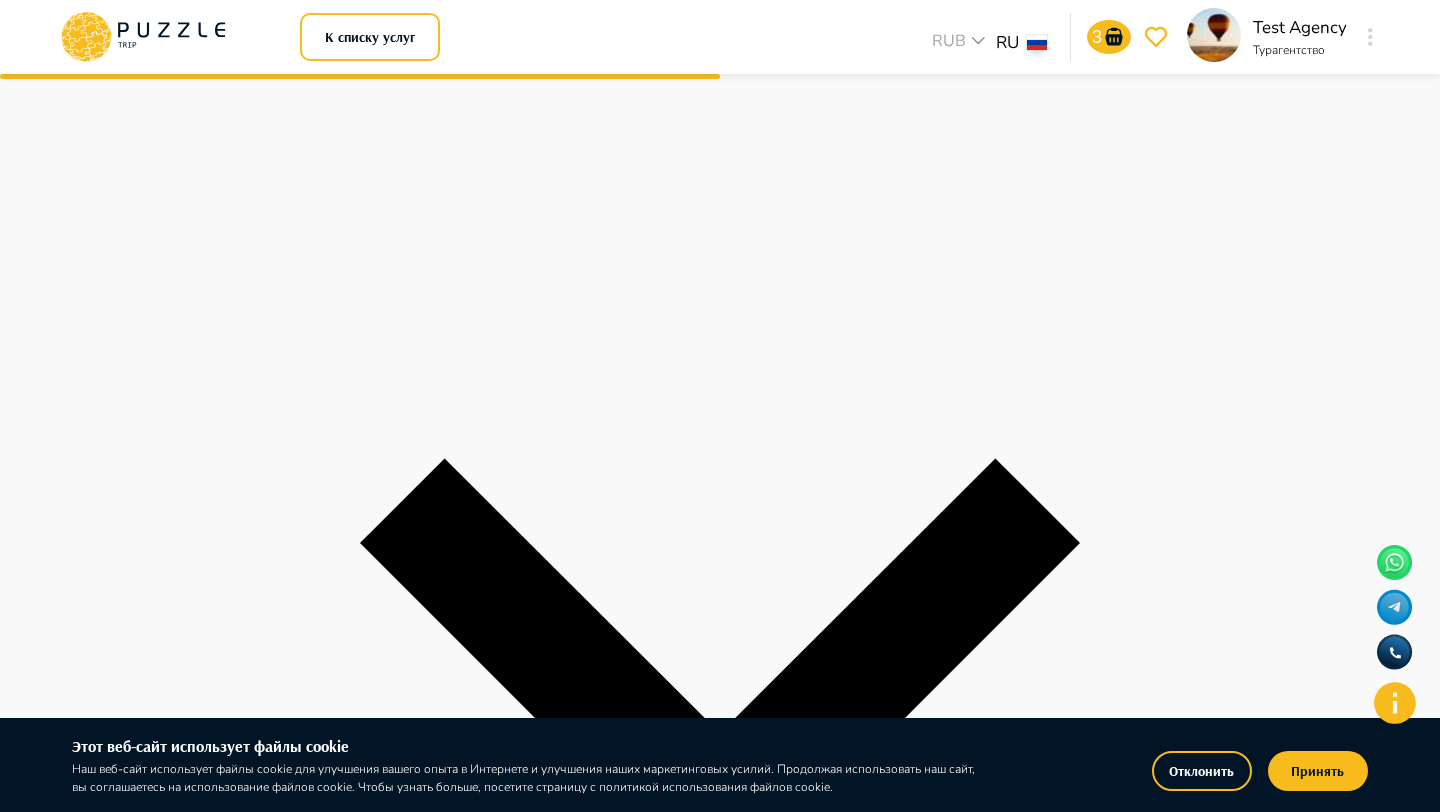 click on "Рабочее время" at bounding box center (720, -66) 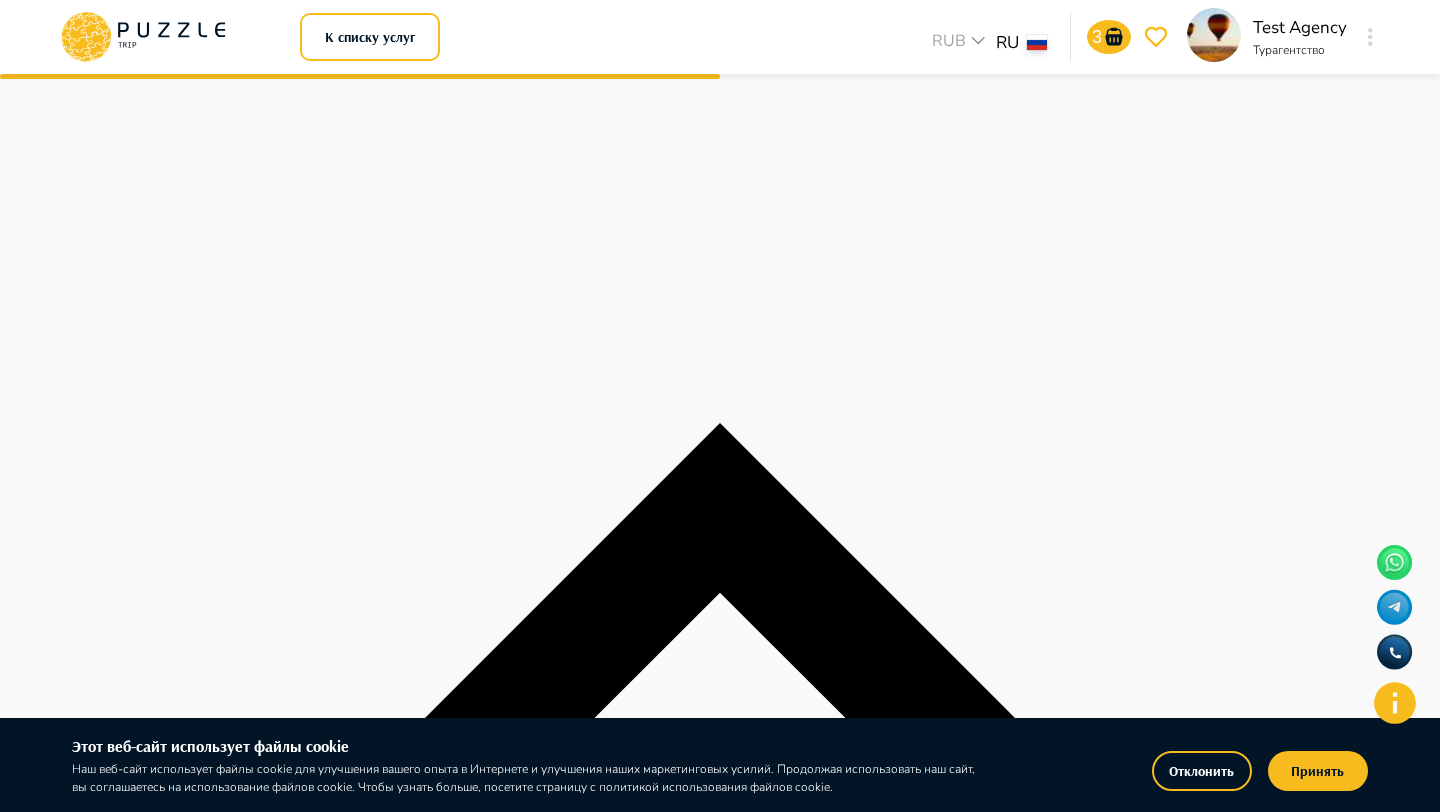 click on "Рабочее время" at bounding box center [720, -66] 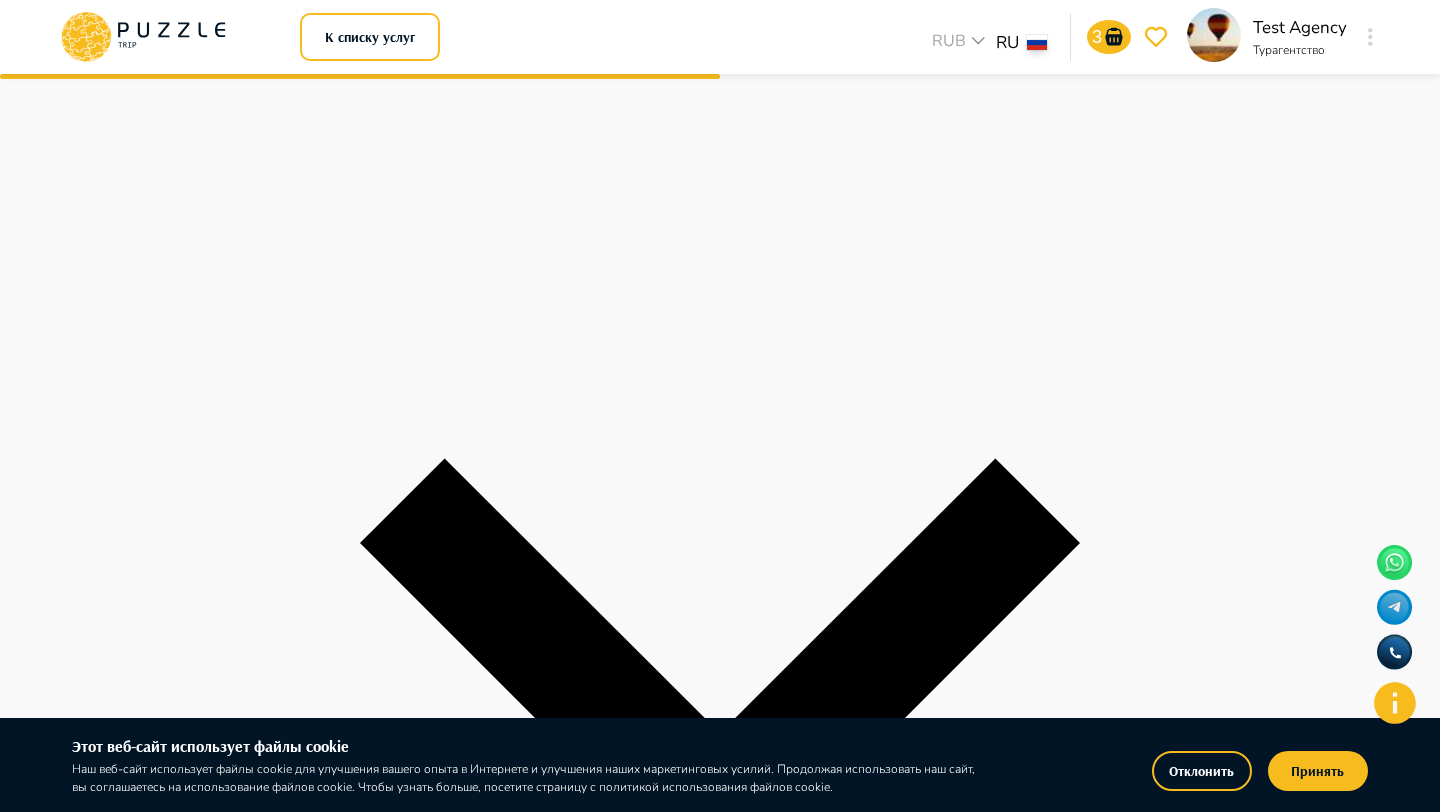 click on "**********" at bounding box center (720, 1541) 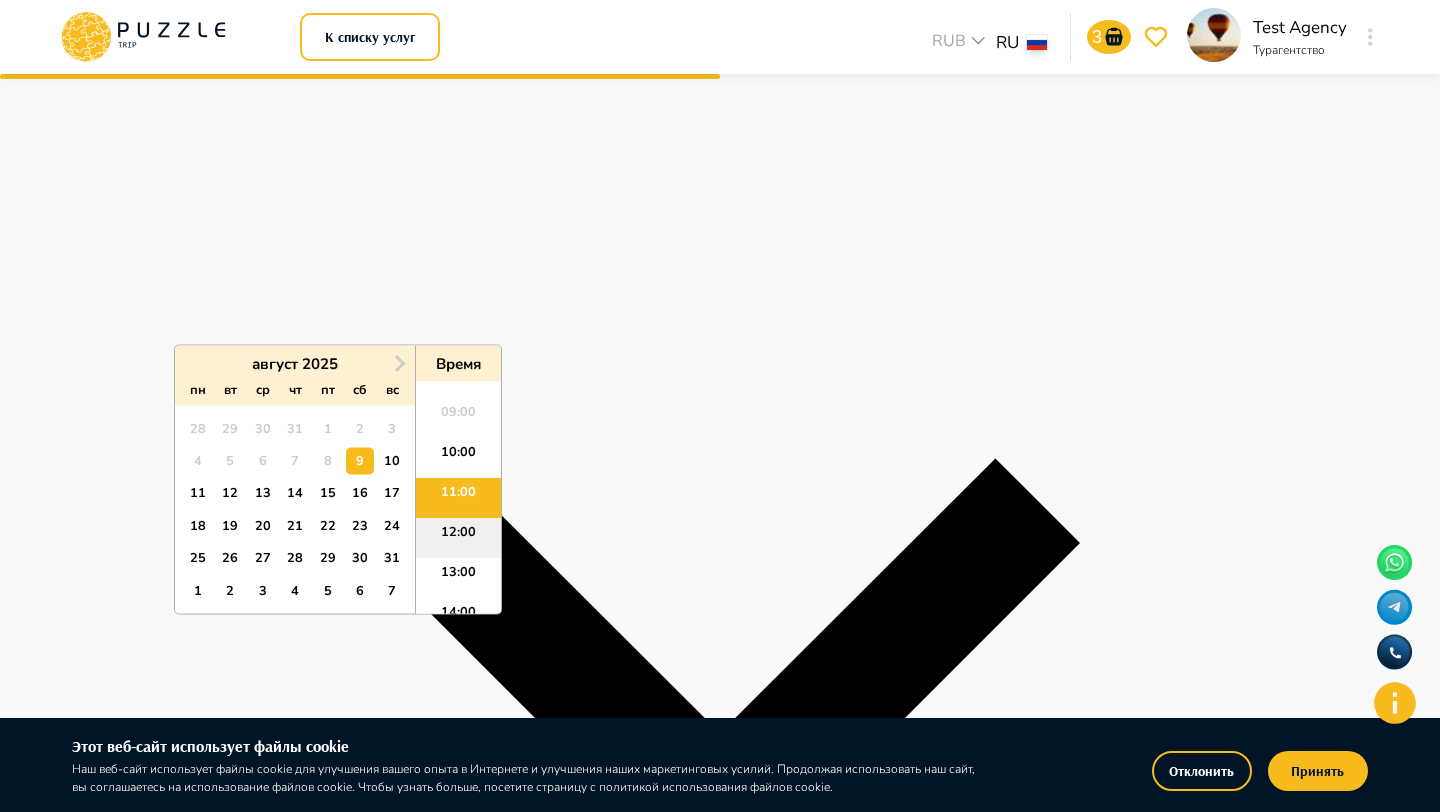 scroll, scrollTop: 728, scrollLeft: 0, axis: vertical 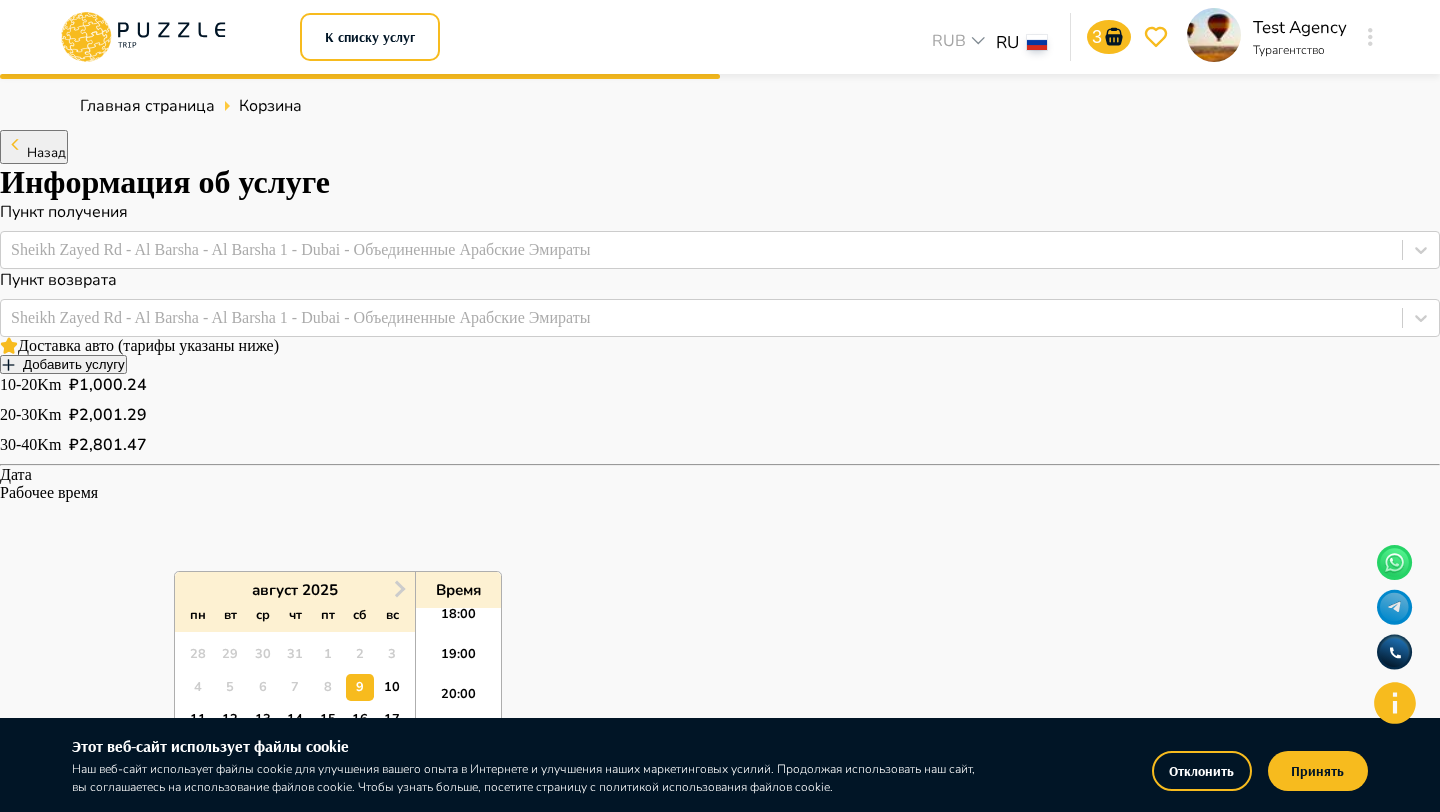 click on "Доставка авто (тарифы указаны ниже)   Добавить услугу" at bounding box center [720, 355] 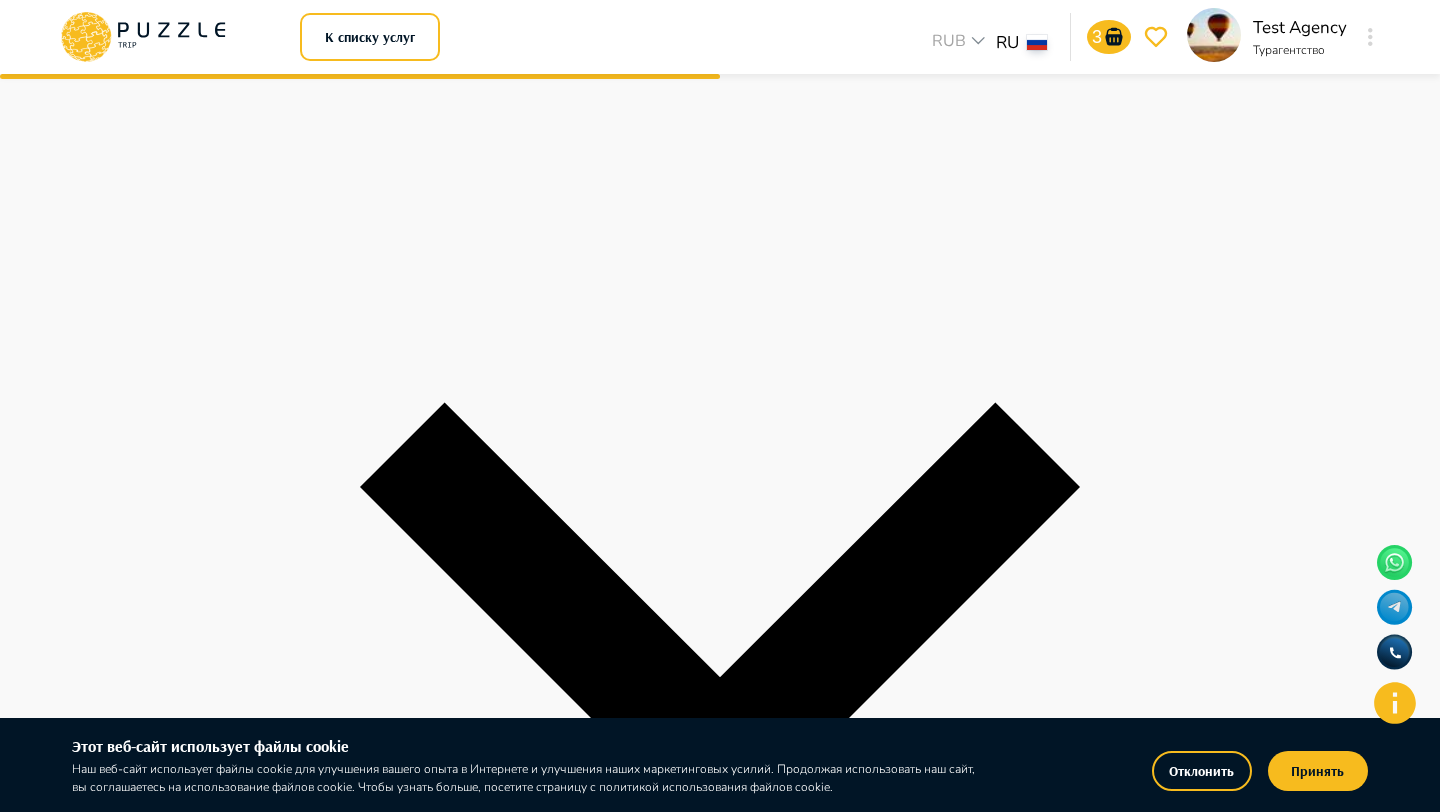 scroll, scrollTop: 636, scrollLeft: 0, axis: vertical 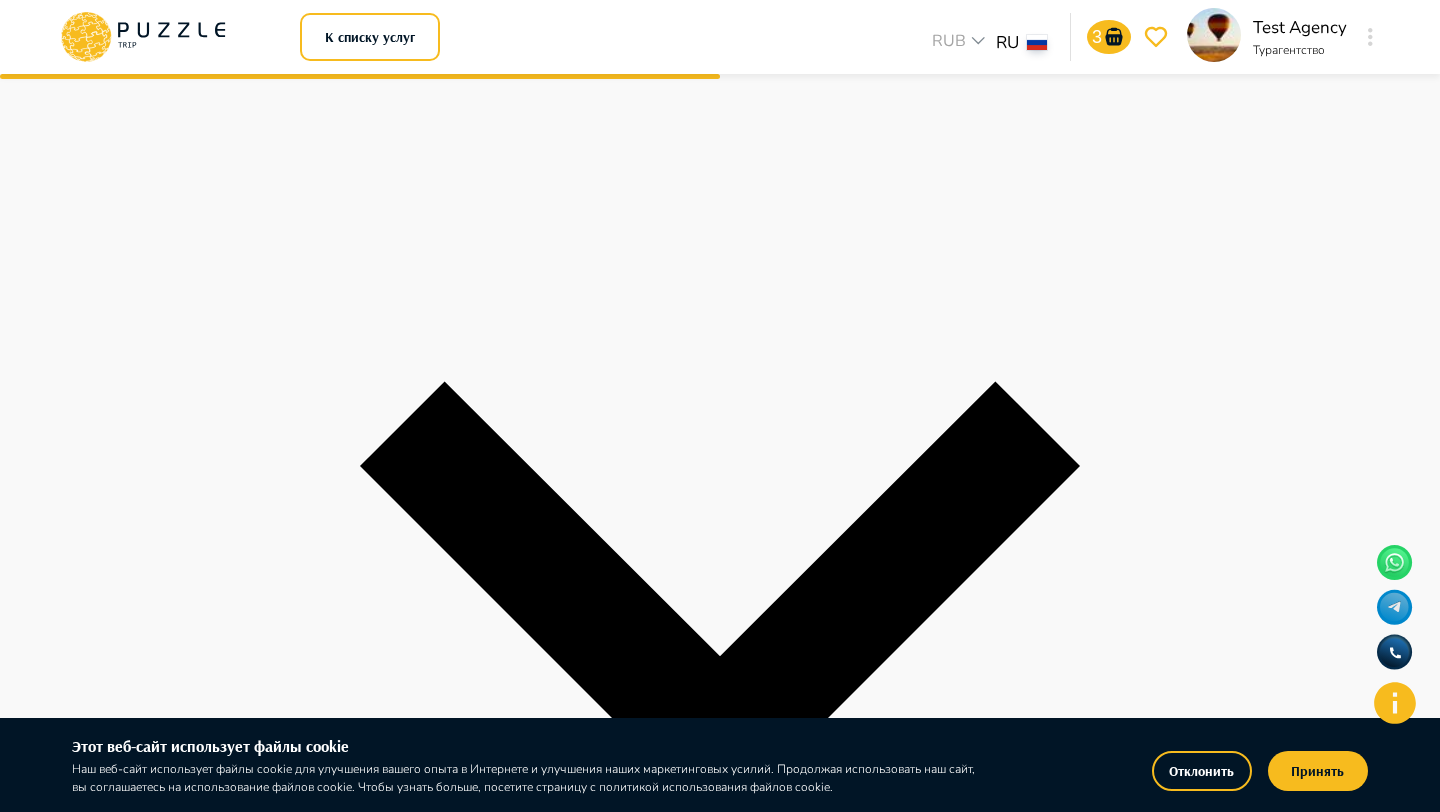 click on "Перейти к оплате" at bounding box center (56, 1664) 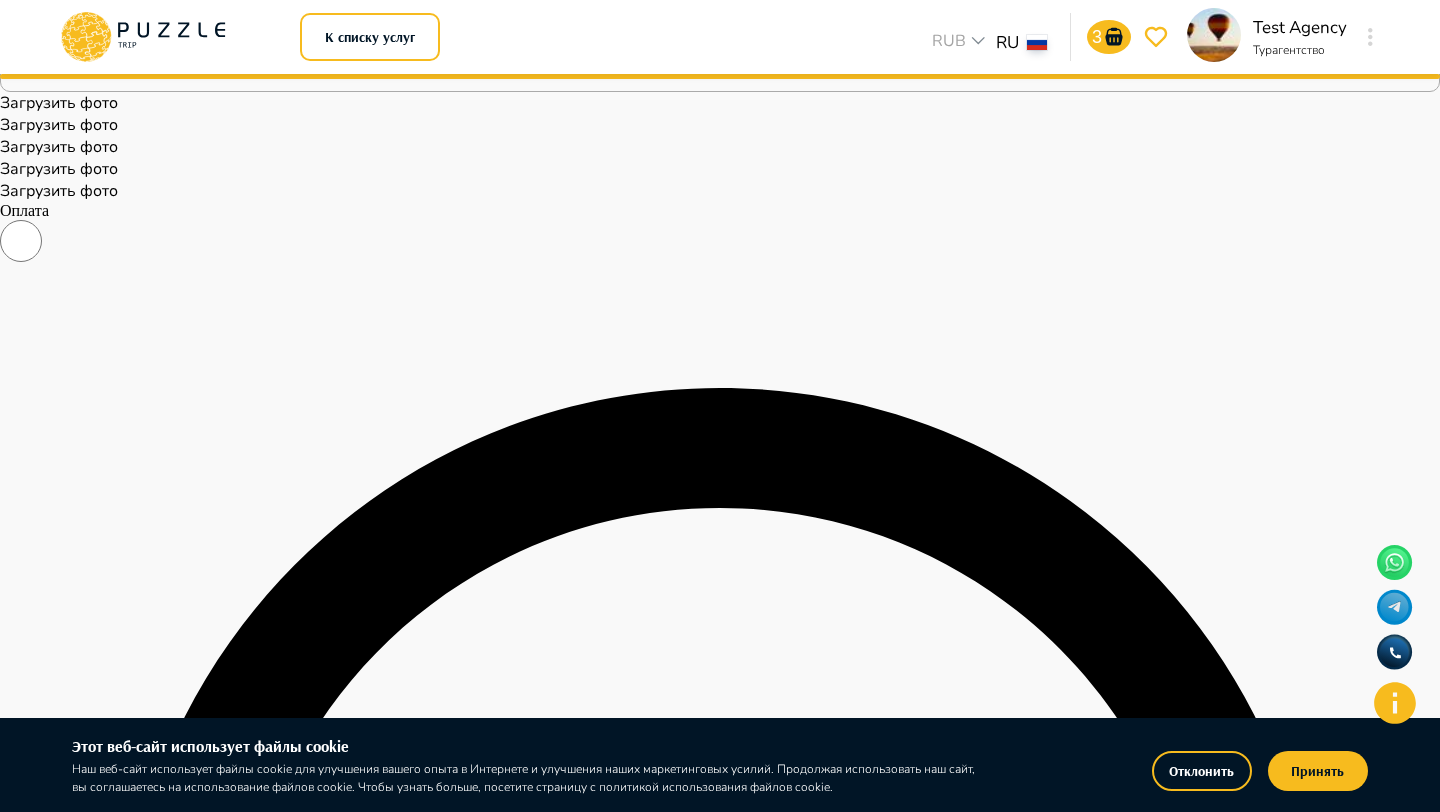 scroll, scrollTop: 0, scrollLeft: 0, axis: both 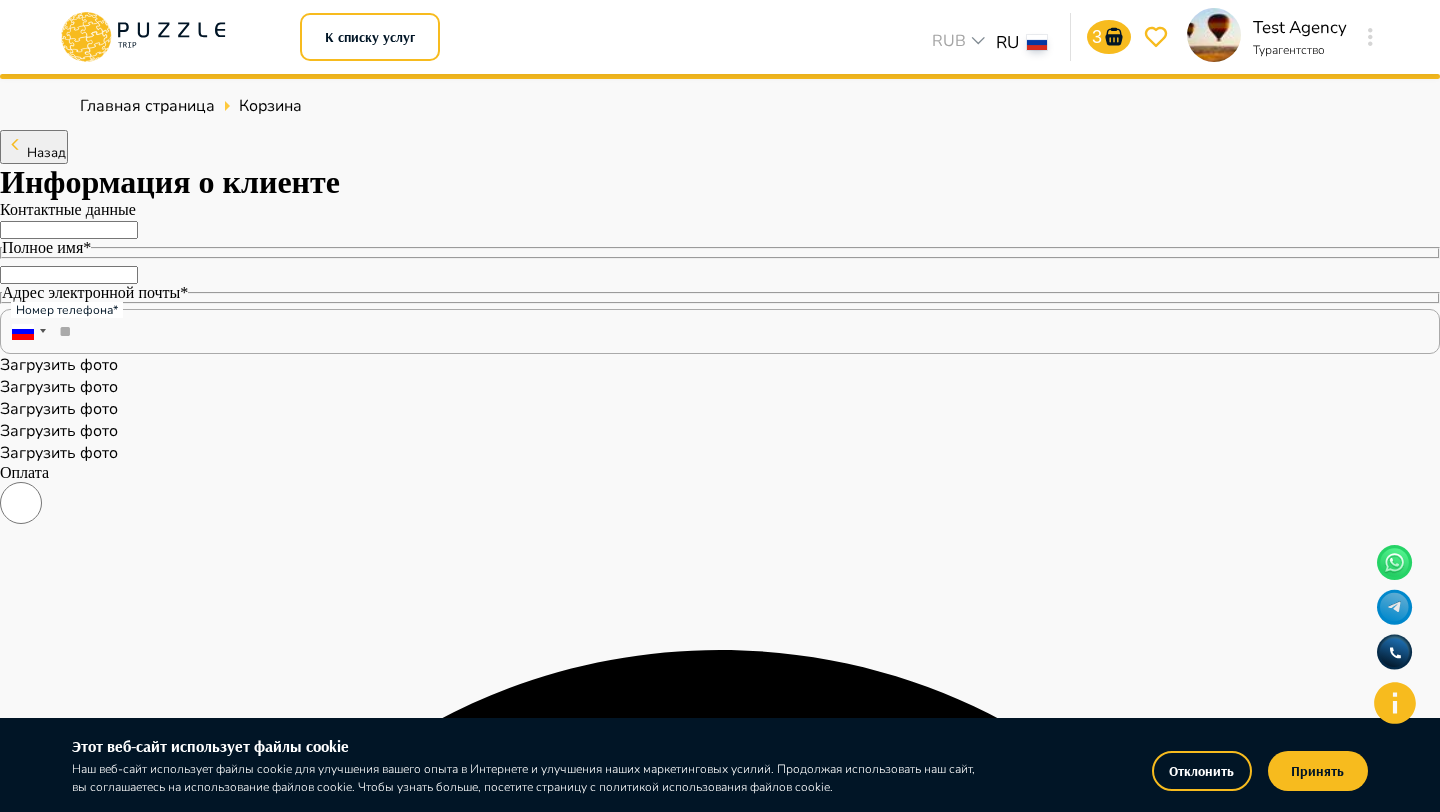 click on "Полное имя*" at bounding box center (69, 230) 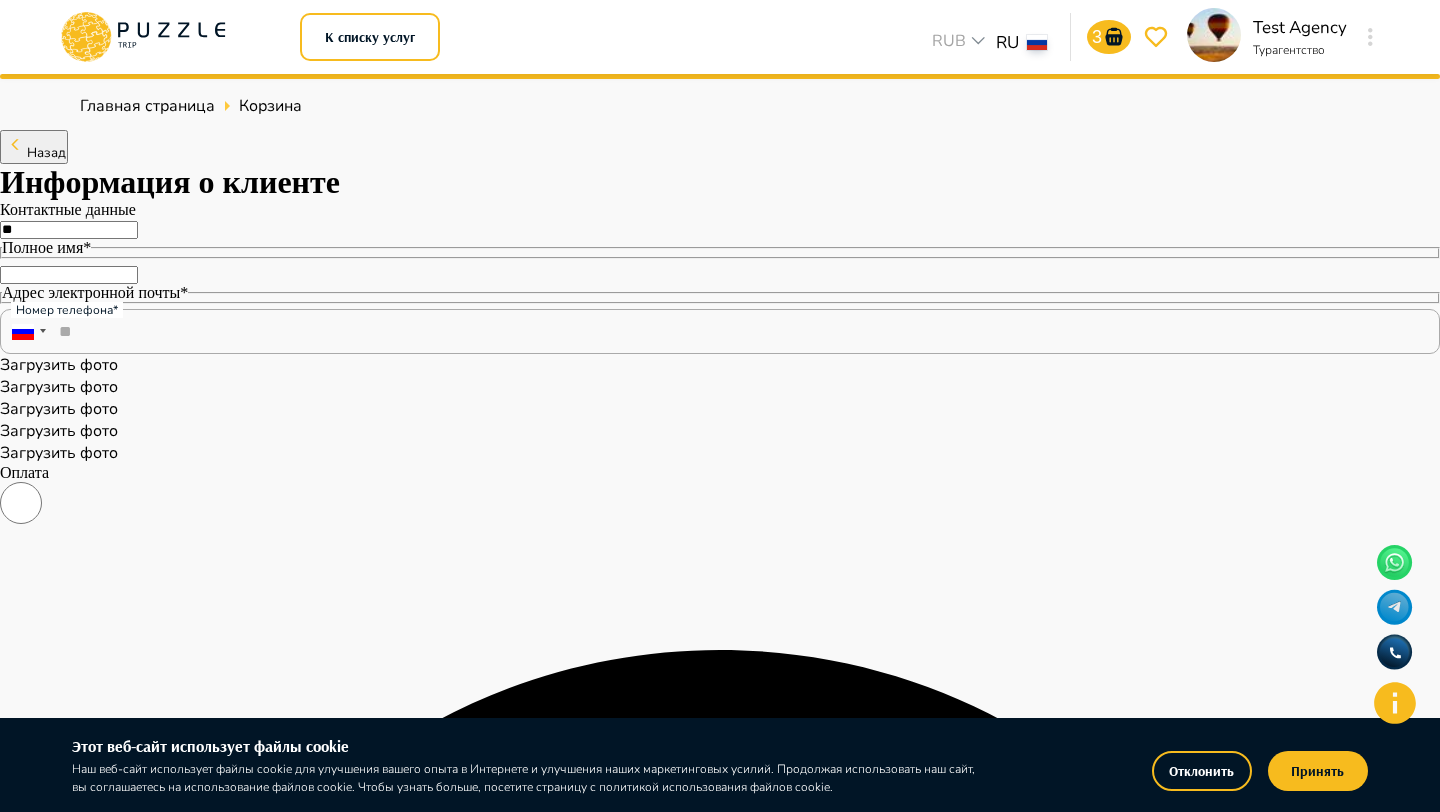type on "**" 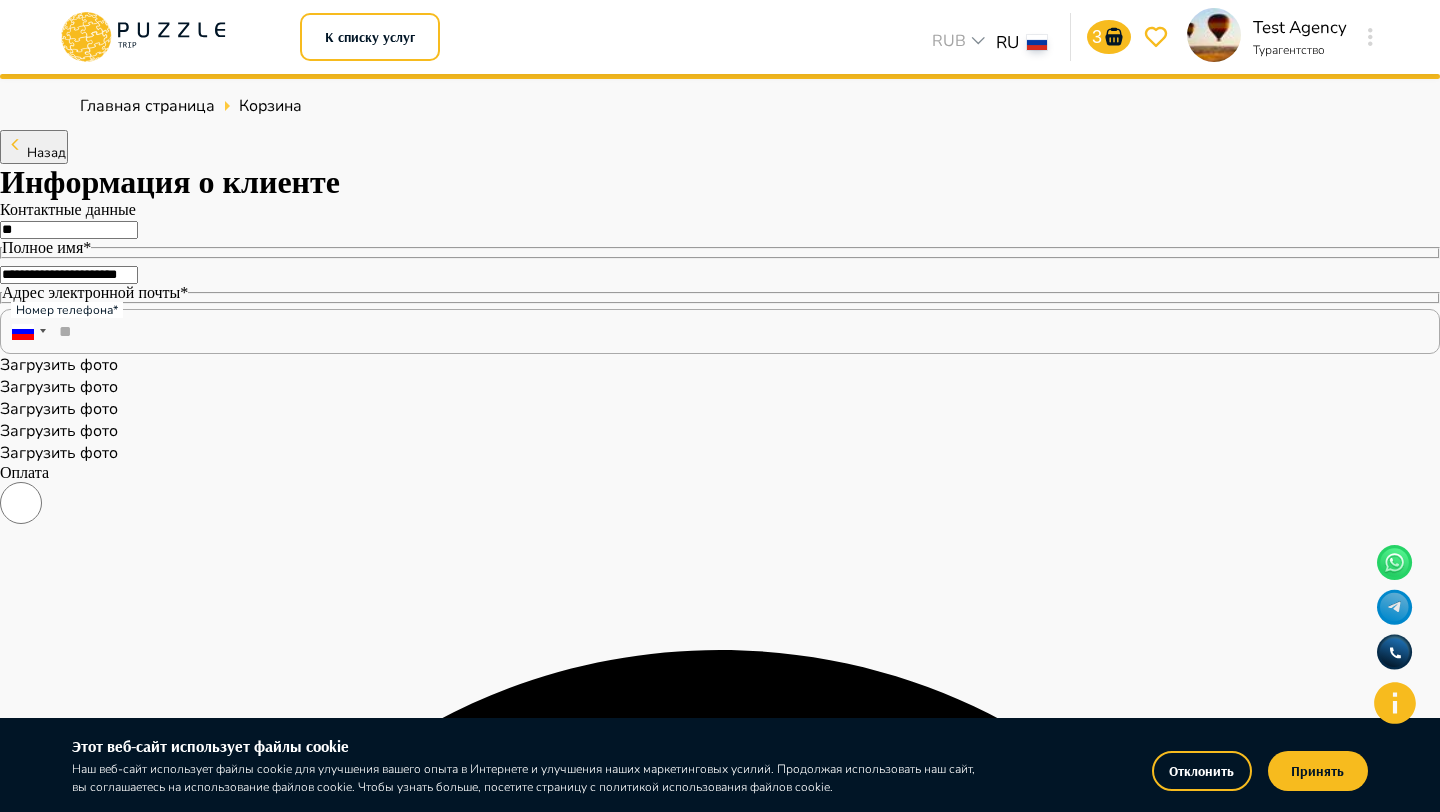 click on "**********" at bounding box center [69, 275] 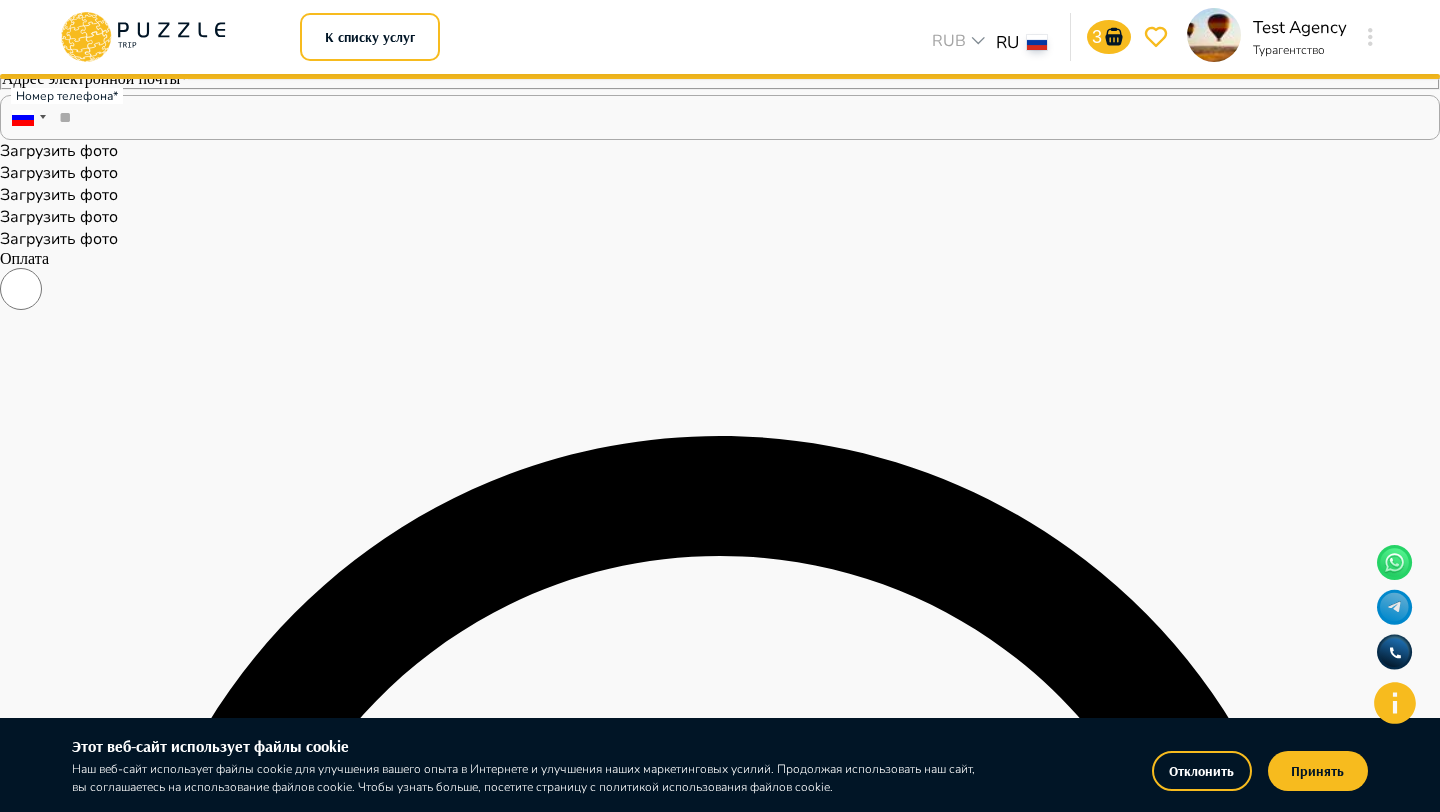 scroll, scrollTop: 300, scrollLeft: 0, axis: vertical 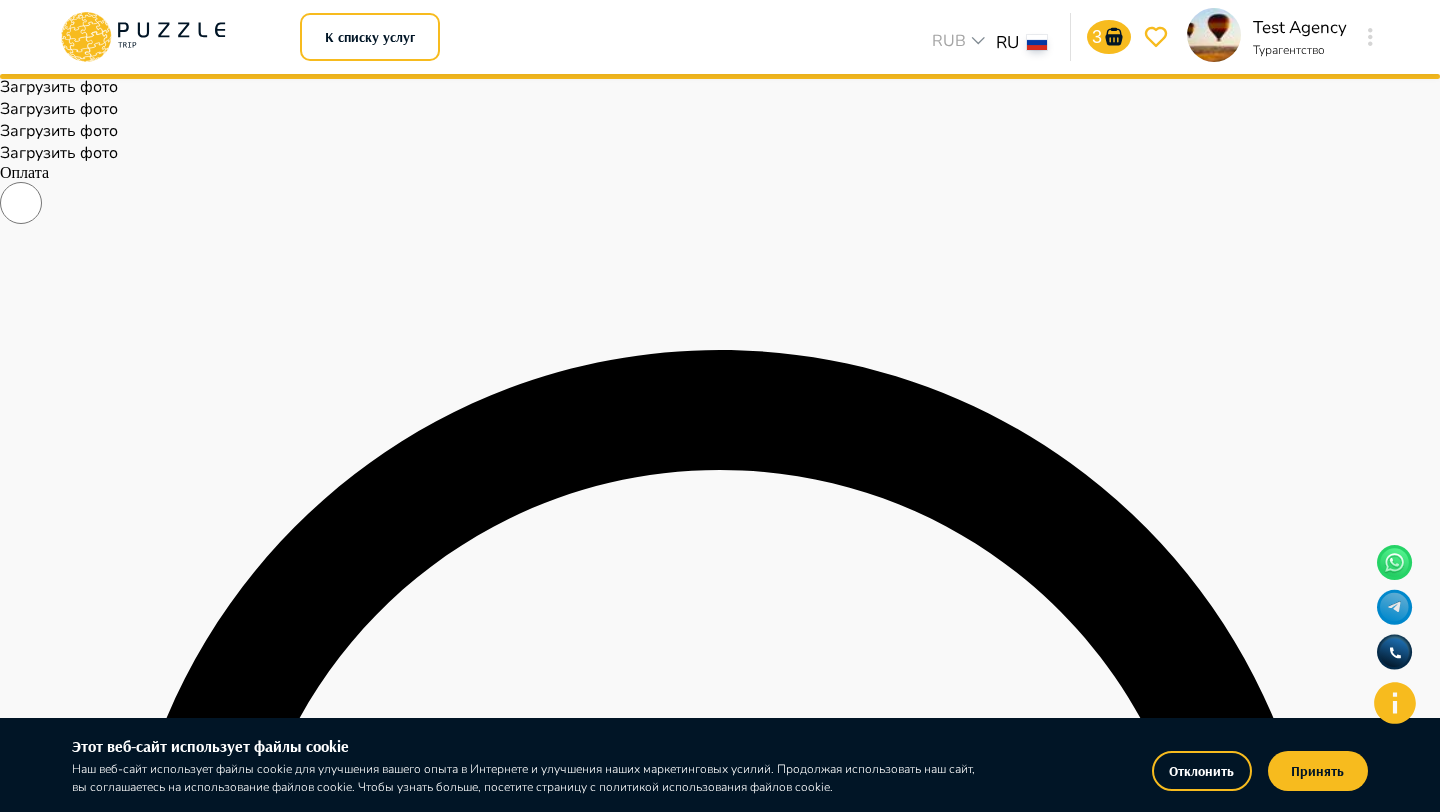 type on "**********" 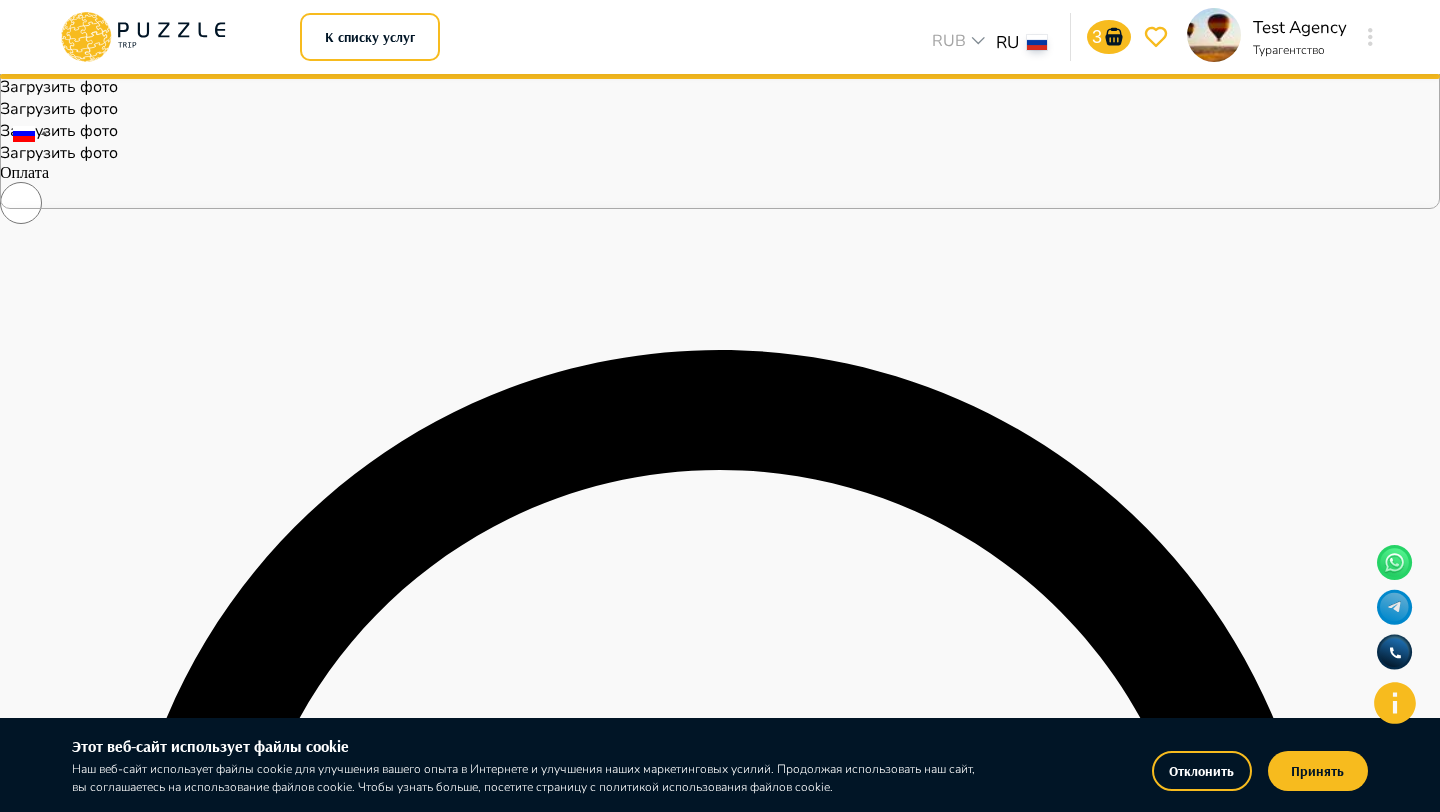 scroll, scrollTop: 194, scrollLeft: 0, axis: vertical 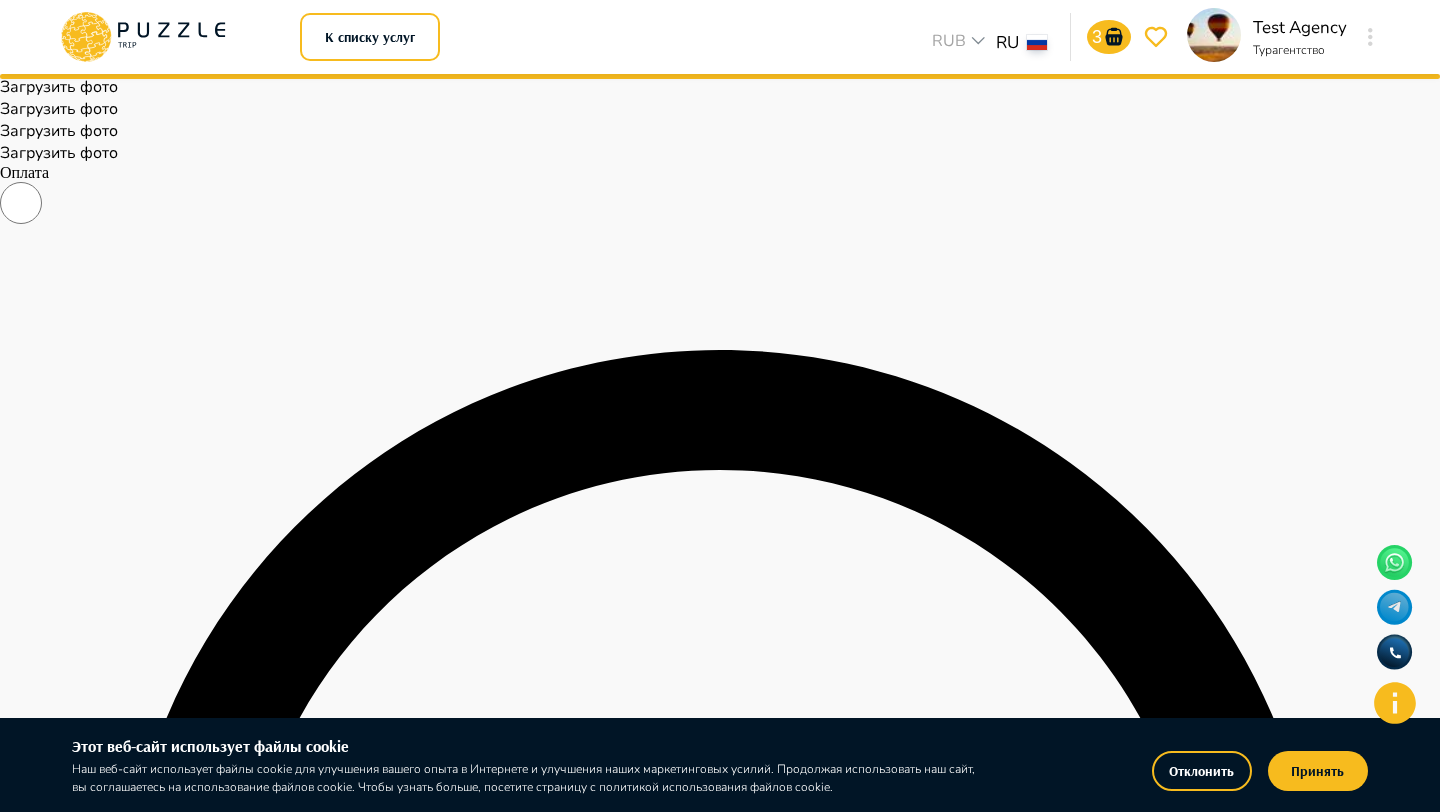 click on "**" at bounding box center (720, 31) 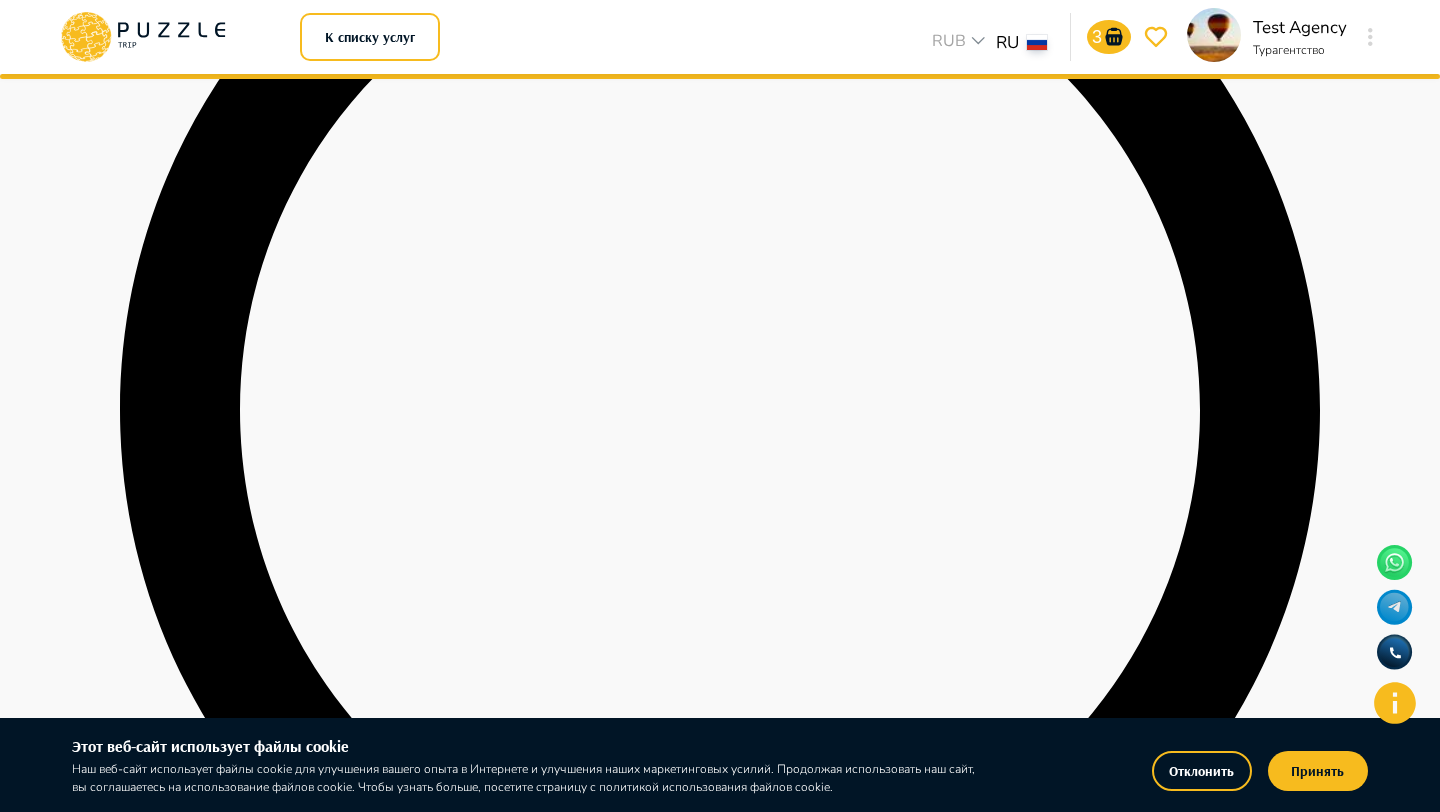 scroll, scrollTop: 841, scrollLeft: 0, axis: vertical 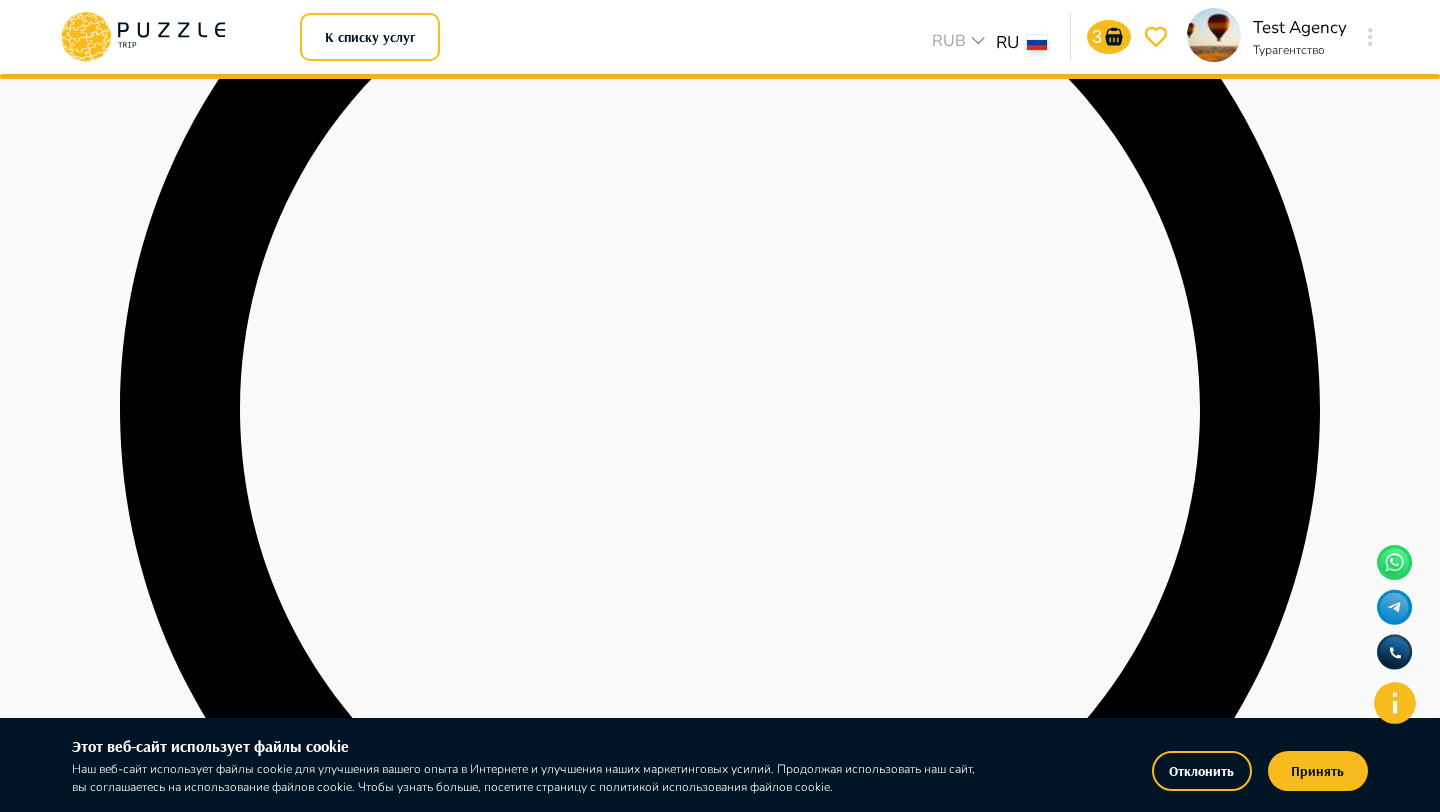 click on "Или оплатите с помощью МИР" at bounding box center [115, 5600] 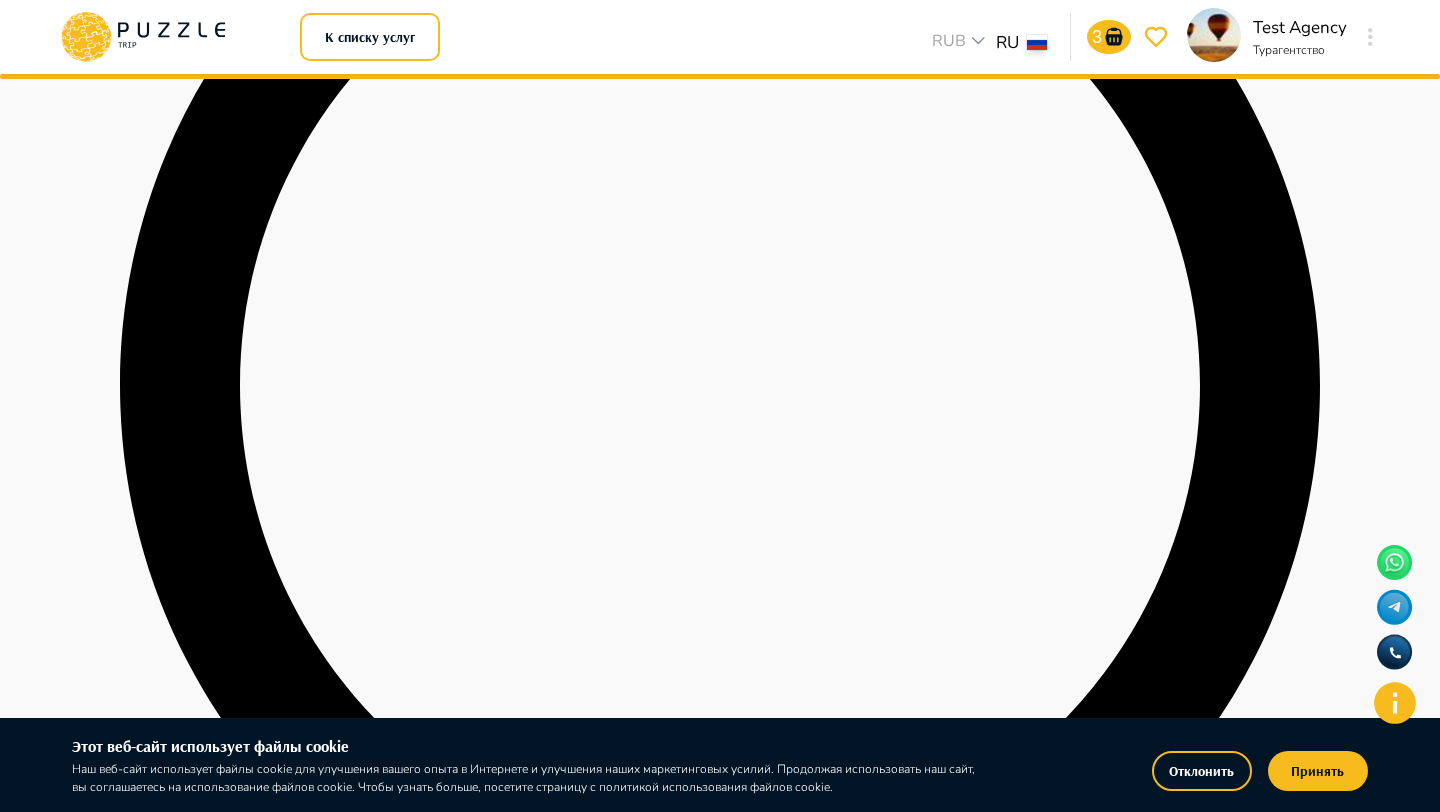 scroll, scrollTop: 835, scrollLeft: 0, axis: vertical 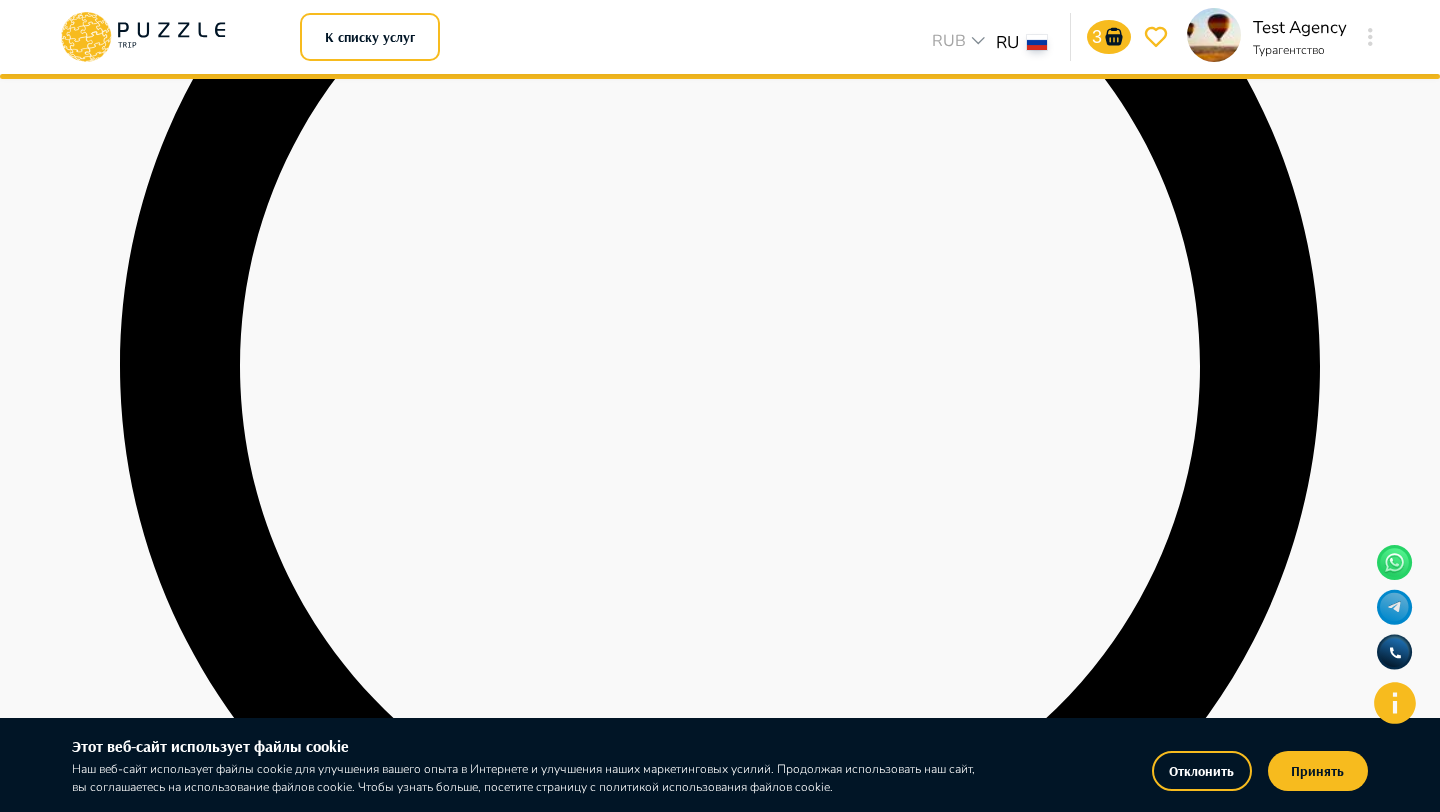 click on "Оплатить" at bounding box center [31, 7139] 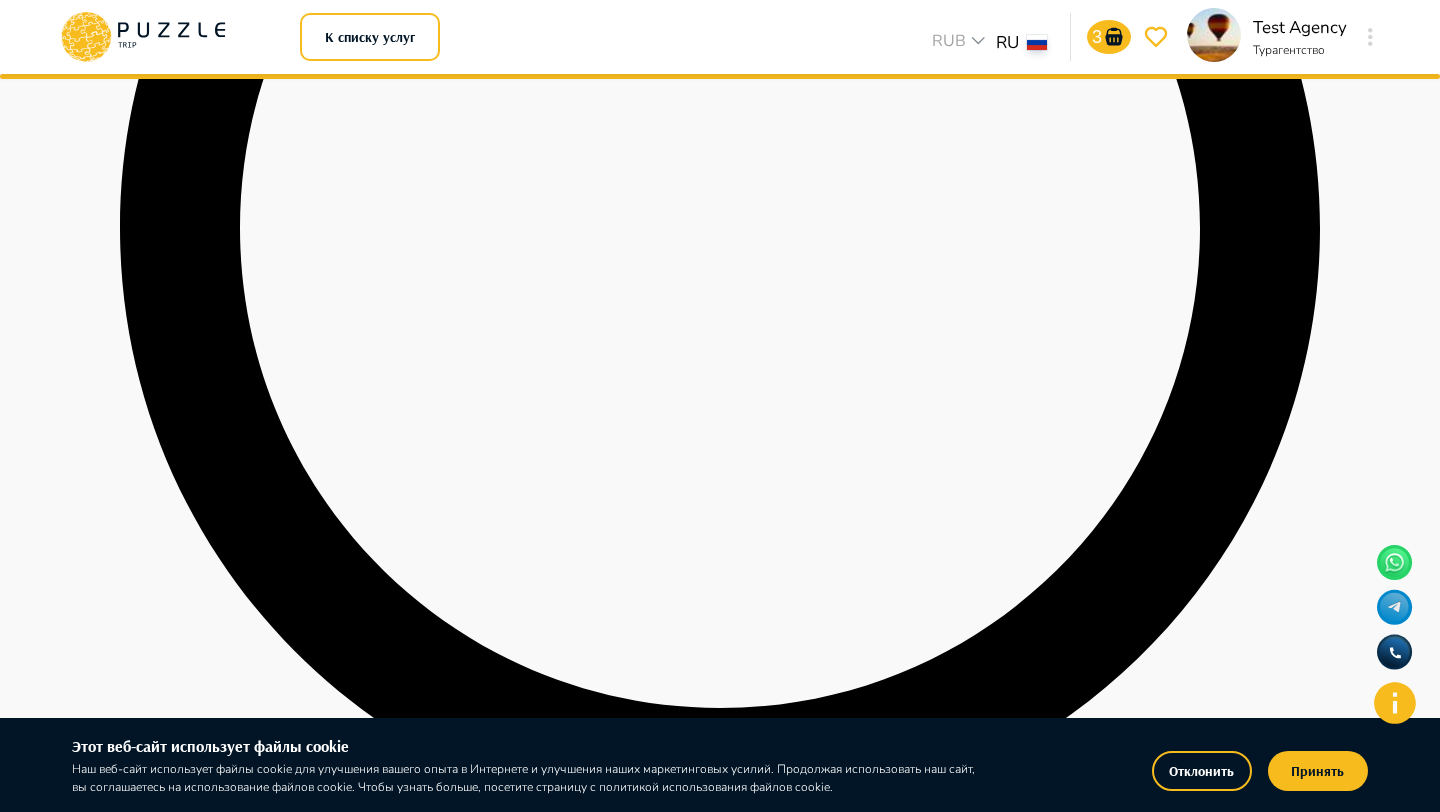 scroll, scrollTop: 1008, scrollLeft: 0, axis: vertical 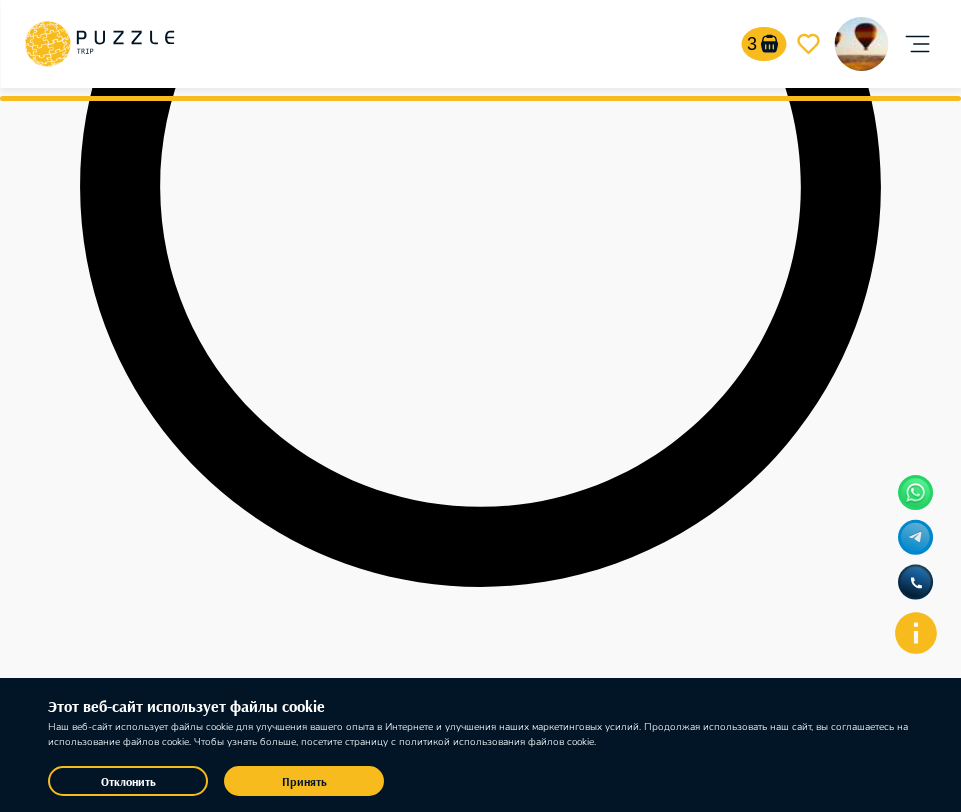 click on "Оплатить" at bounding box center [31, 4804] 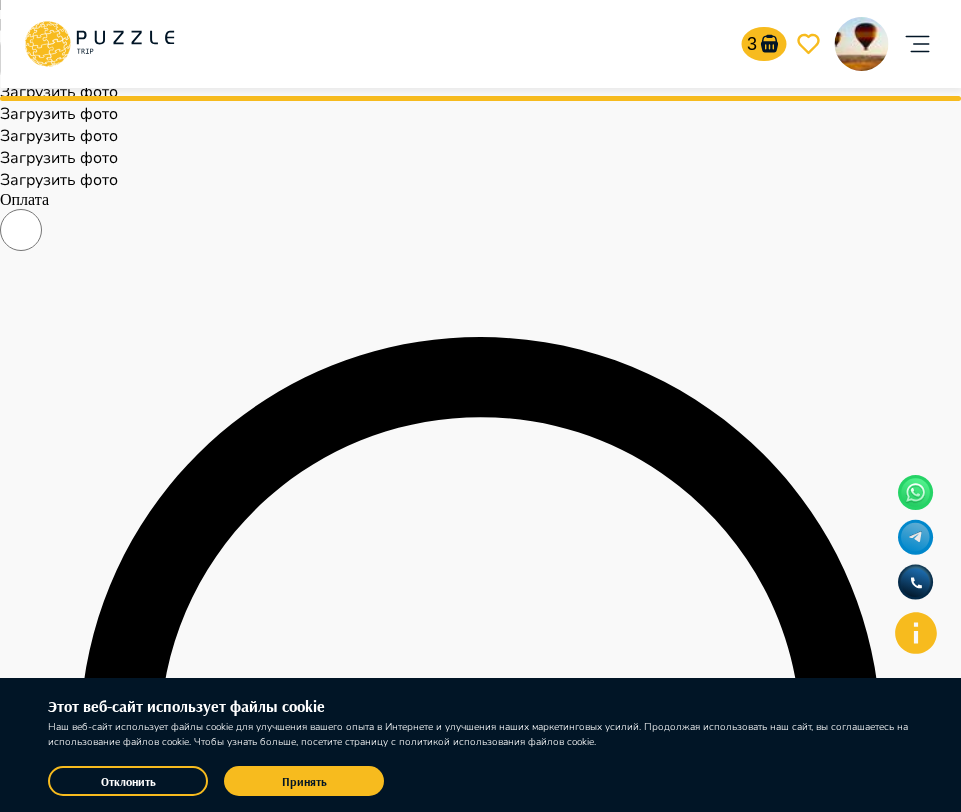 scroll, scrollTop: 274, scrollLeft: 0, axis: vertical 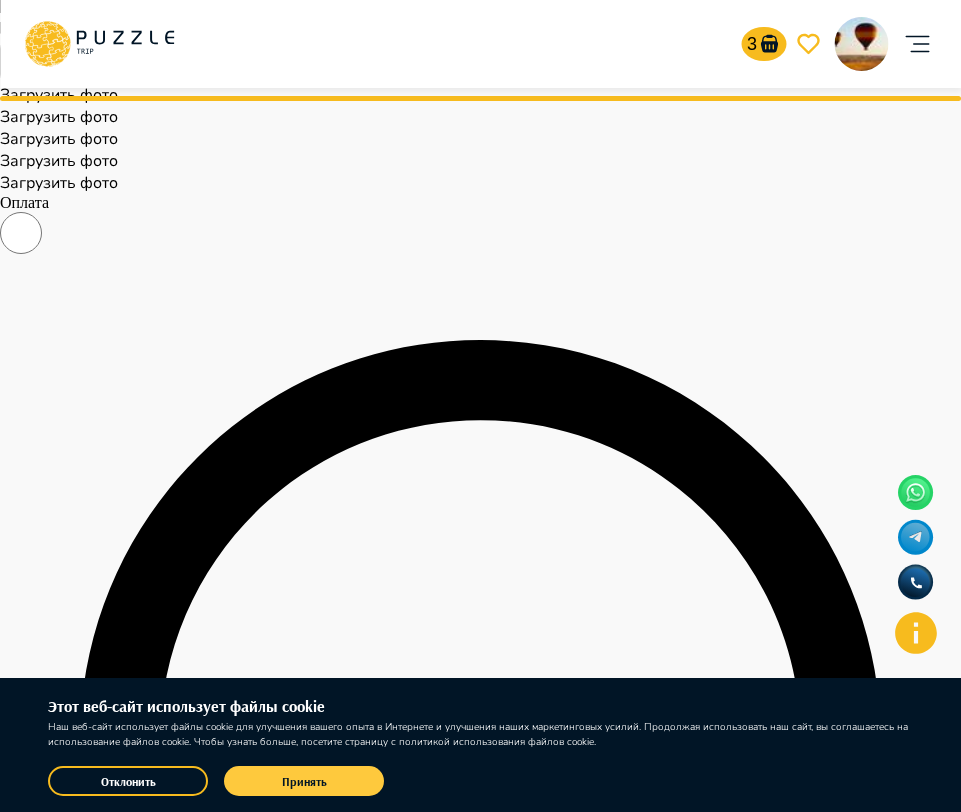click on "Принять" at bounding box center (304, 781) 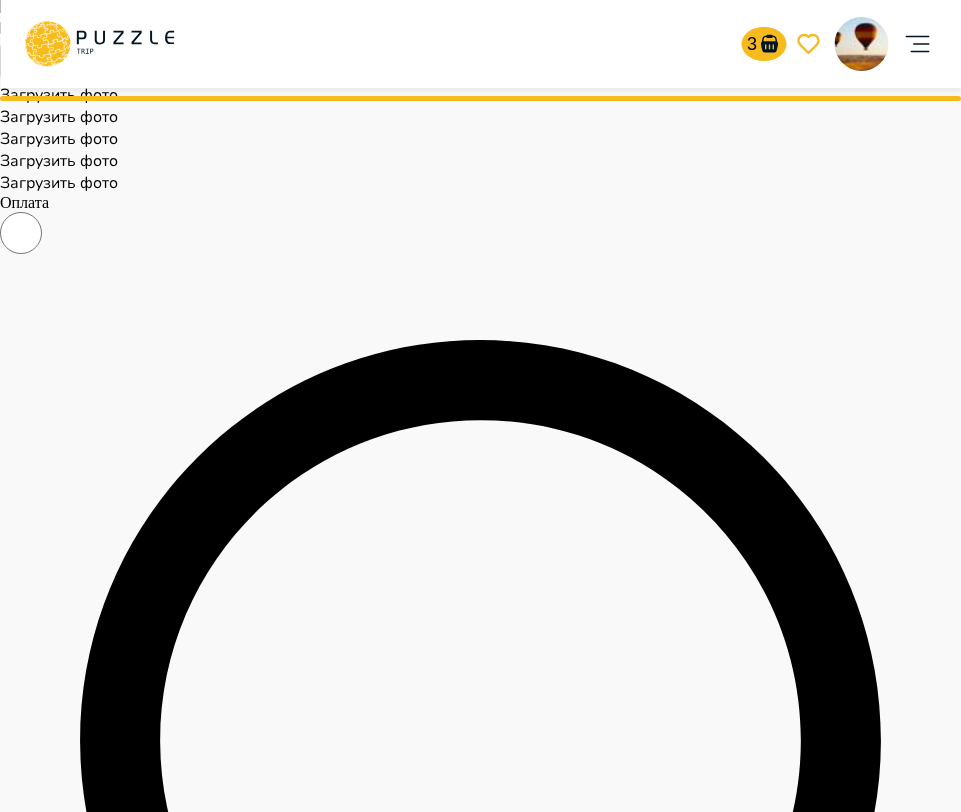 scroll, scrollTop: 0, scrollLeft: 0, axis: both 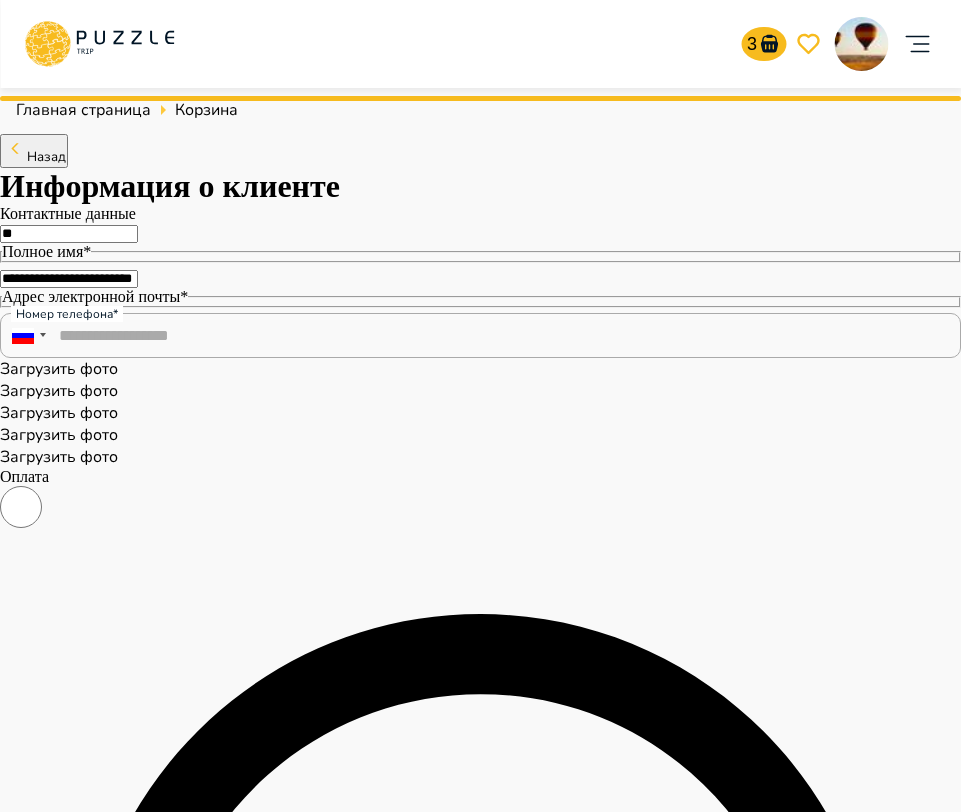 click on "**" at bounding box center [69, 234] 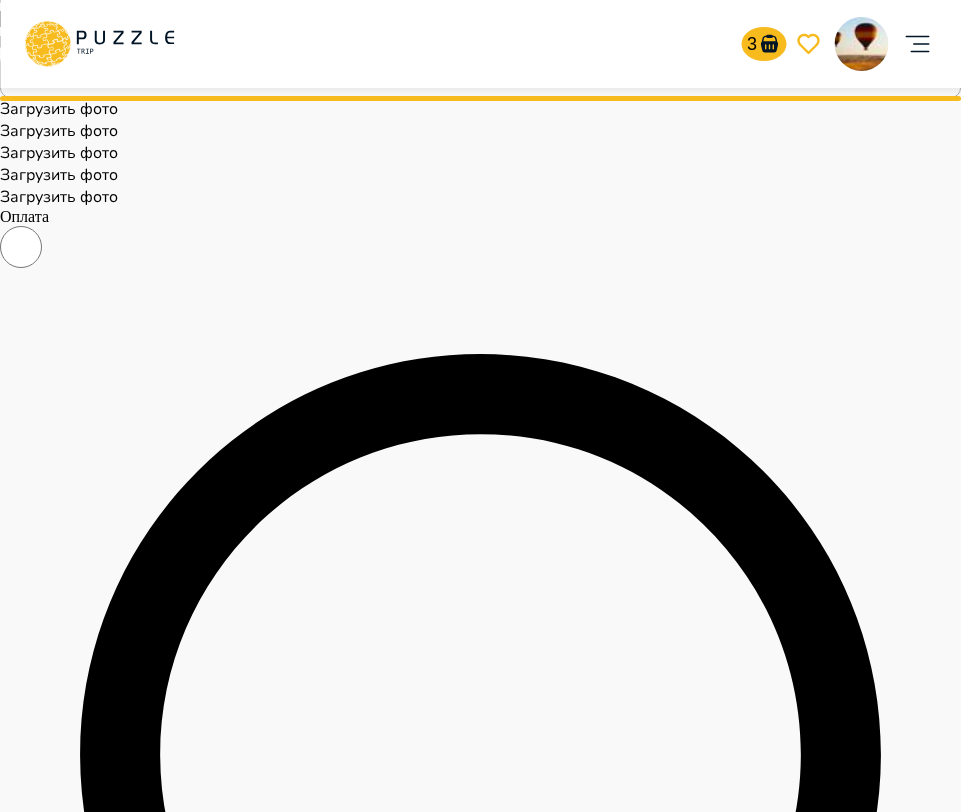 scroll, scrollTop: 0, scrollLeft: 0, axis: both 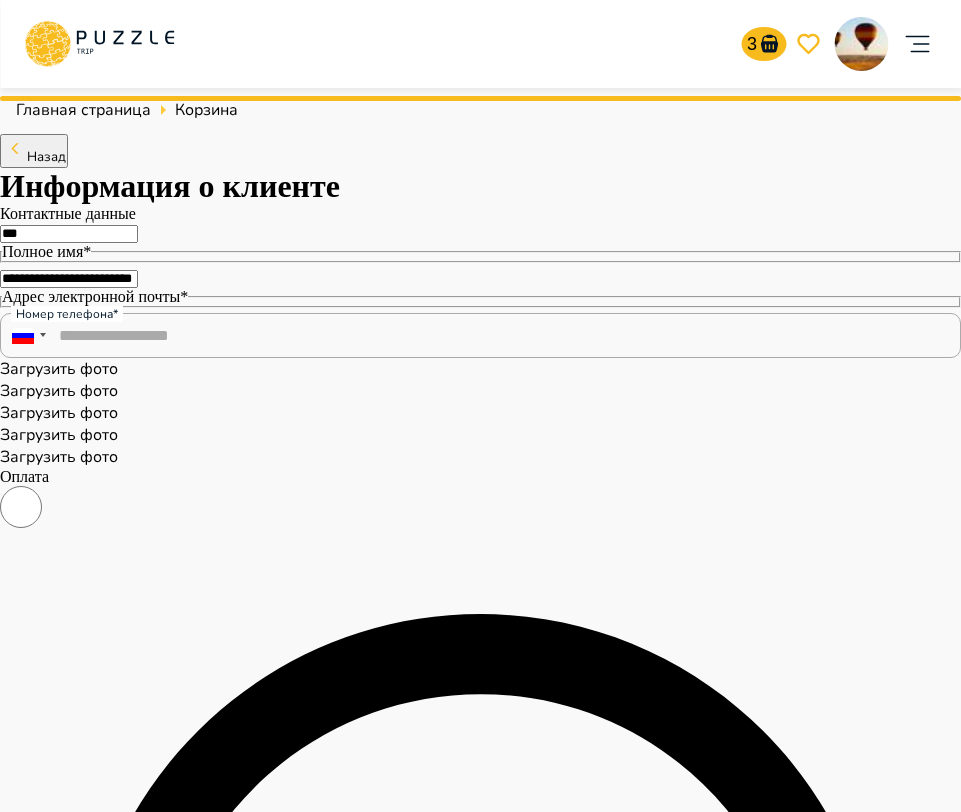 type on "***" 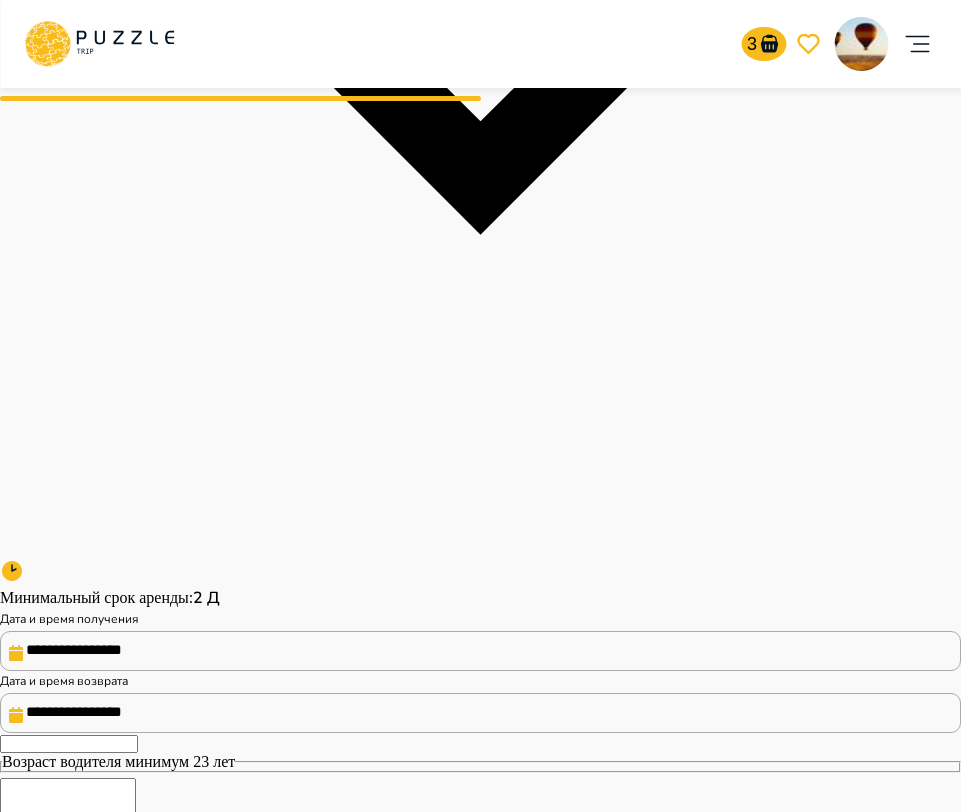 scroll, scrollTop: 911, scrollLeft: 0, axis: vertical 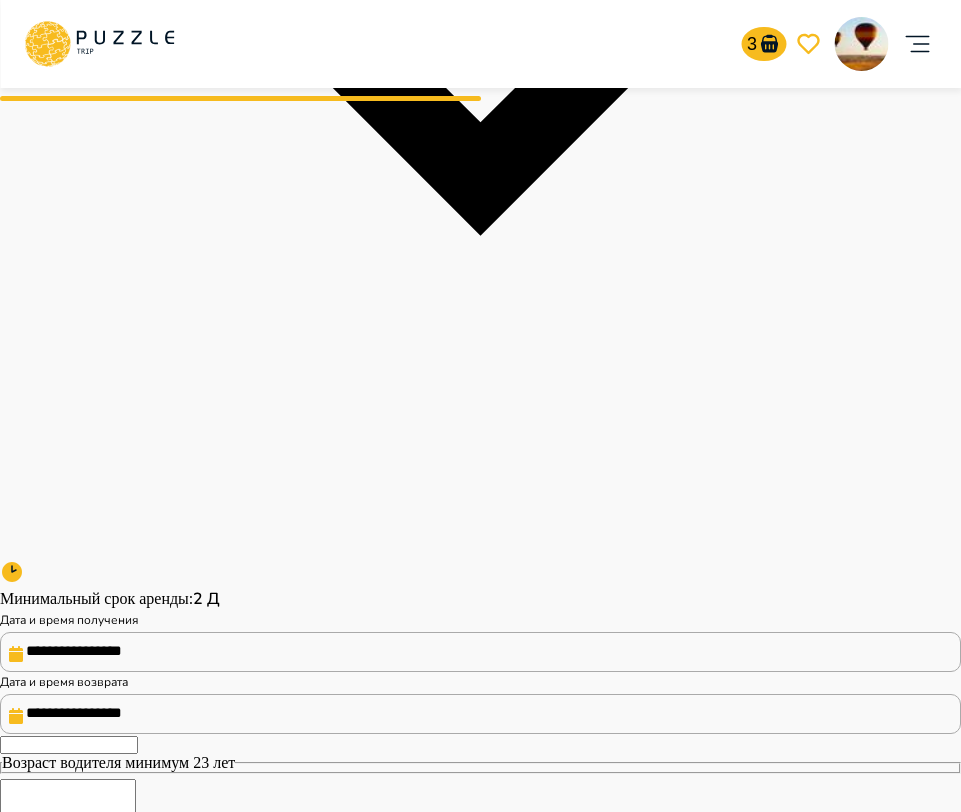 click on "**" at bounding box center [69, 745] 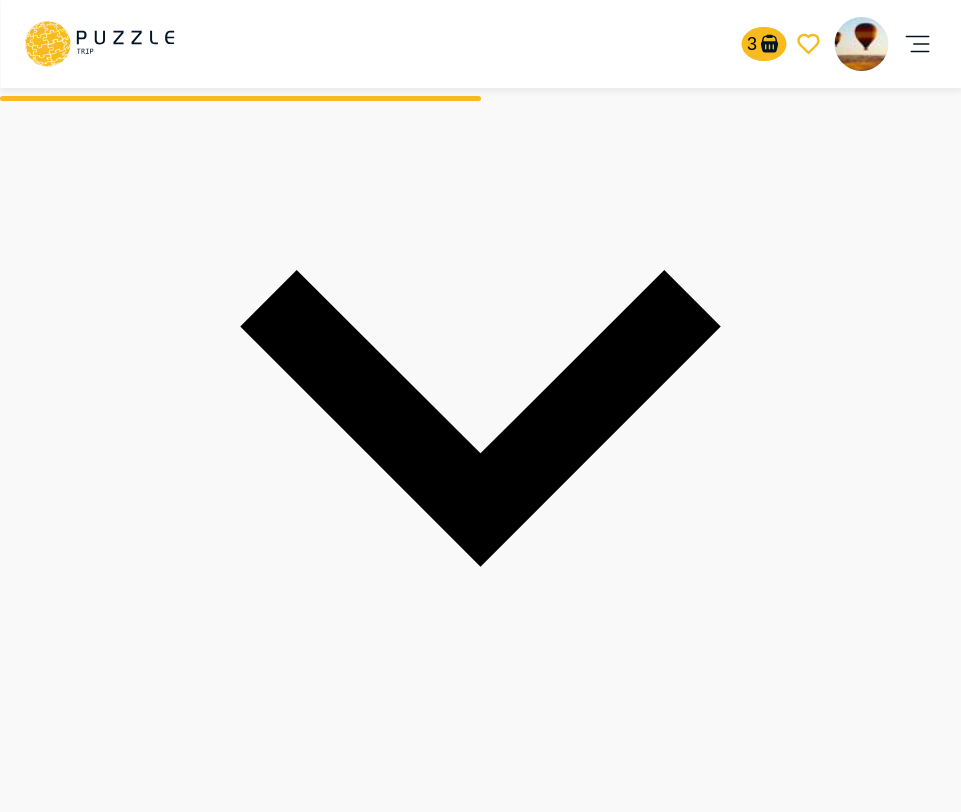 scroll, scrollTop: 579, scrollLeft: 0, axis: vertical 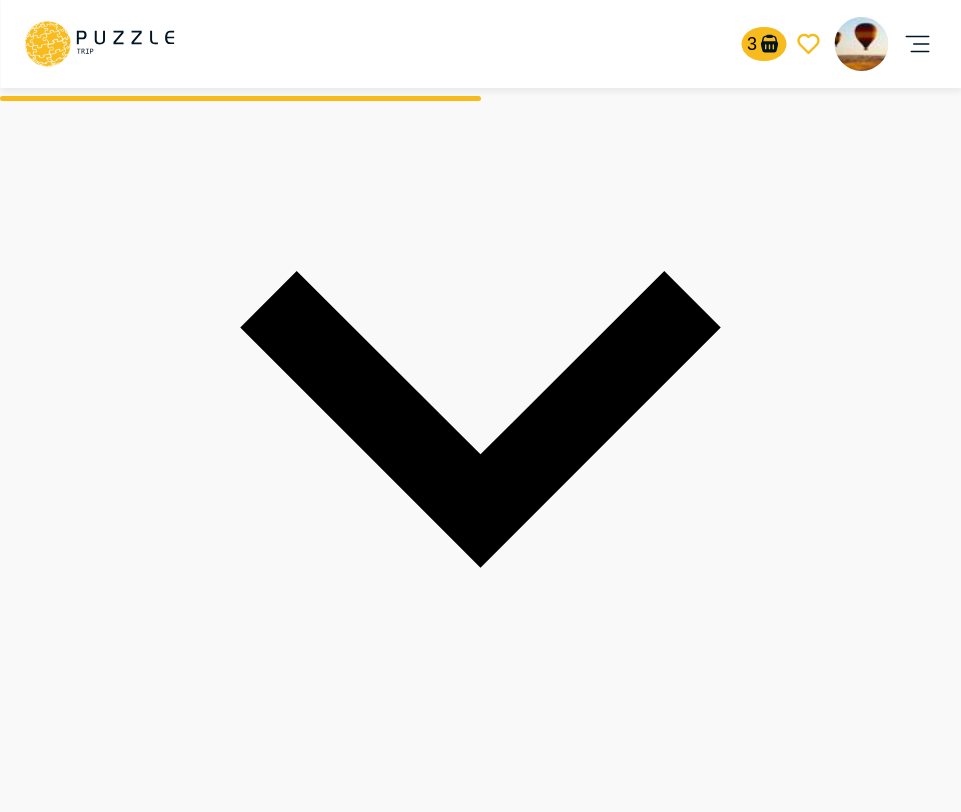 click on "Добавить услугу" at bounding box center [63, -211] 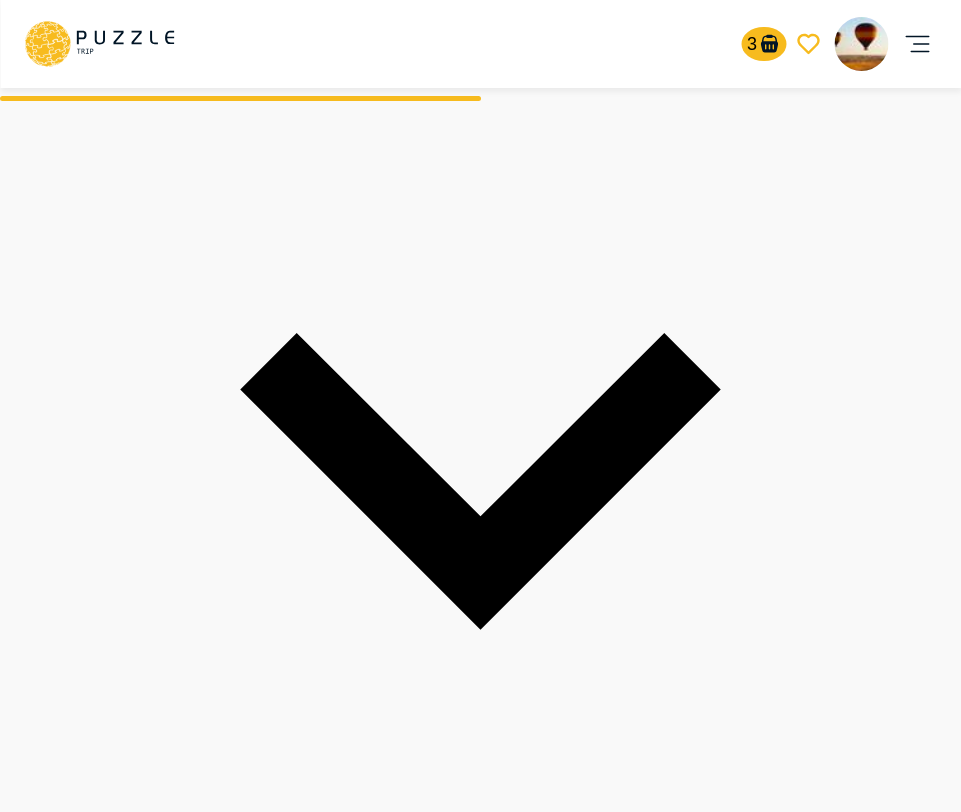 click on "Отменить" at bounding box center [480, -208] 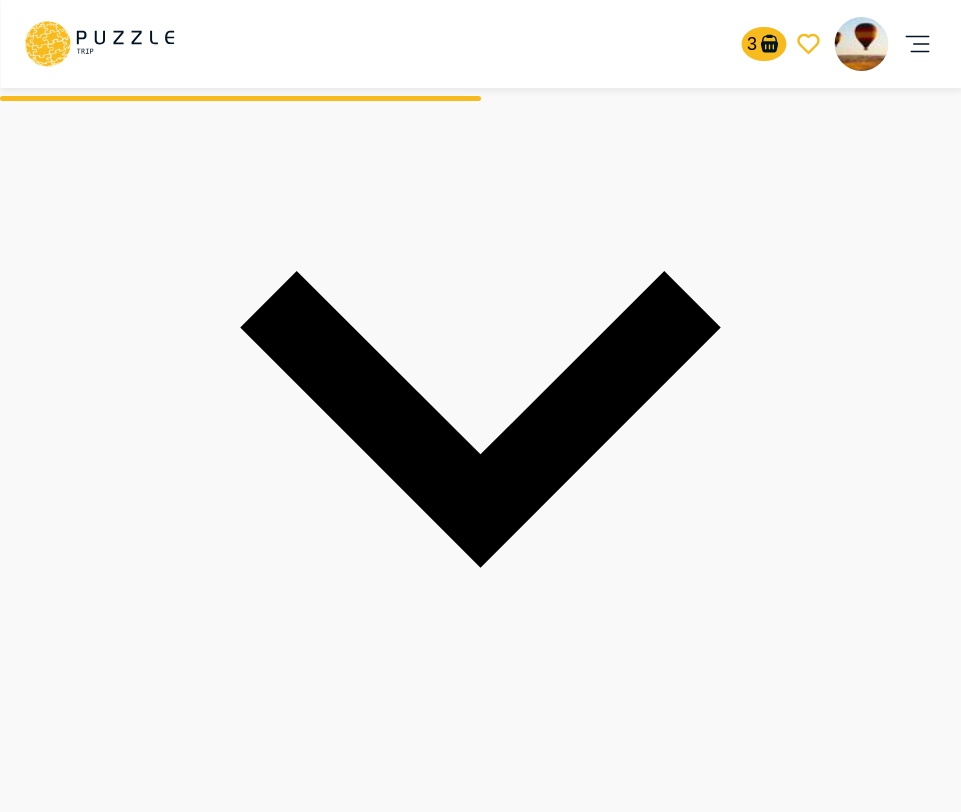 click on "Добавить услугу" at bounding box center (63, -211) 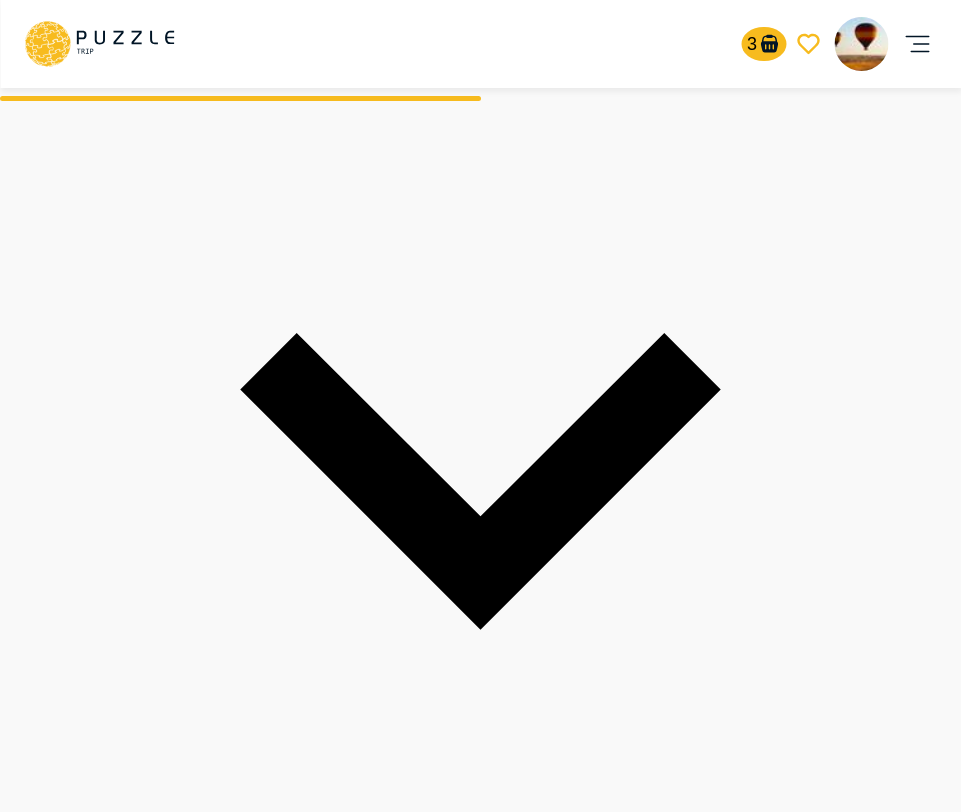 click on "Отменить" at bounding box center [46, -208] 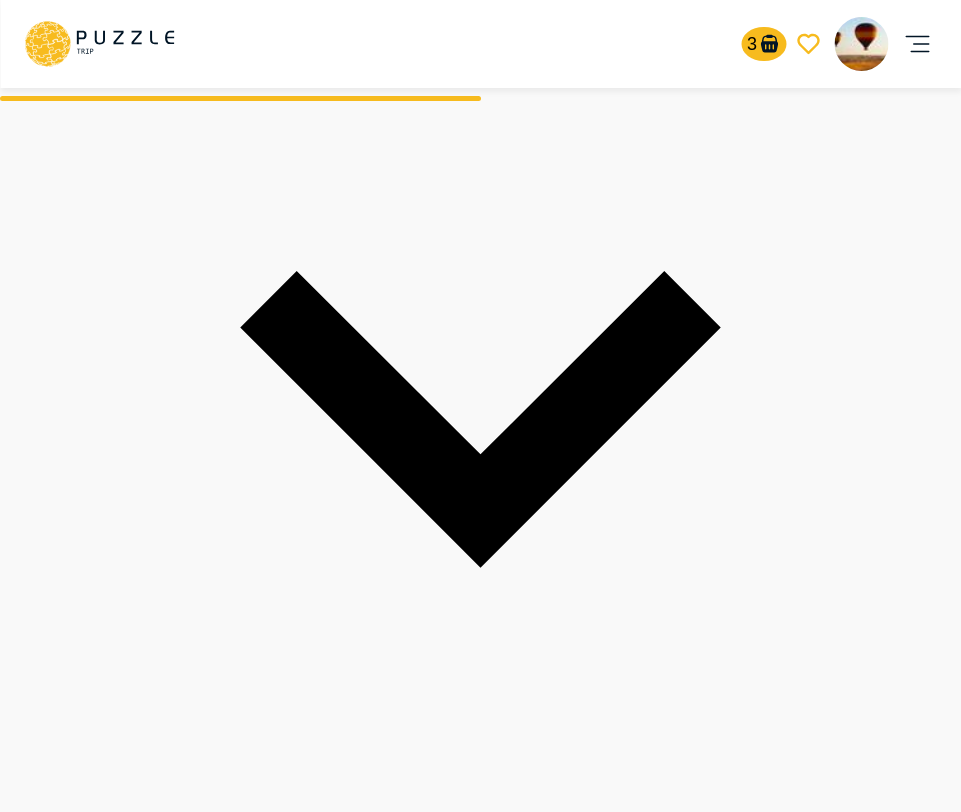 click on "**********" at bounding box center [480, 422] 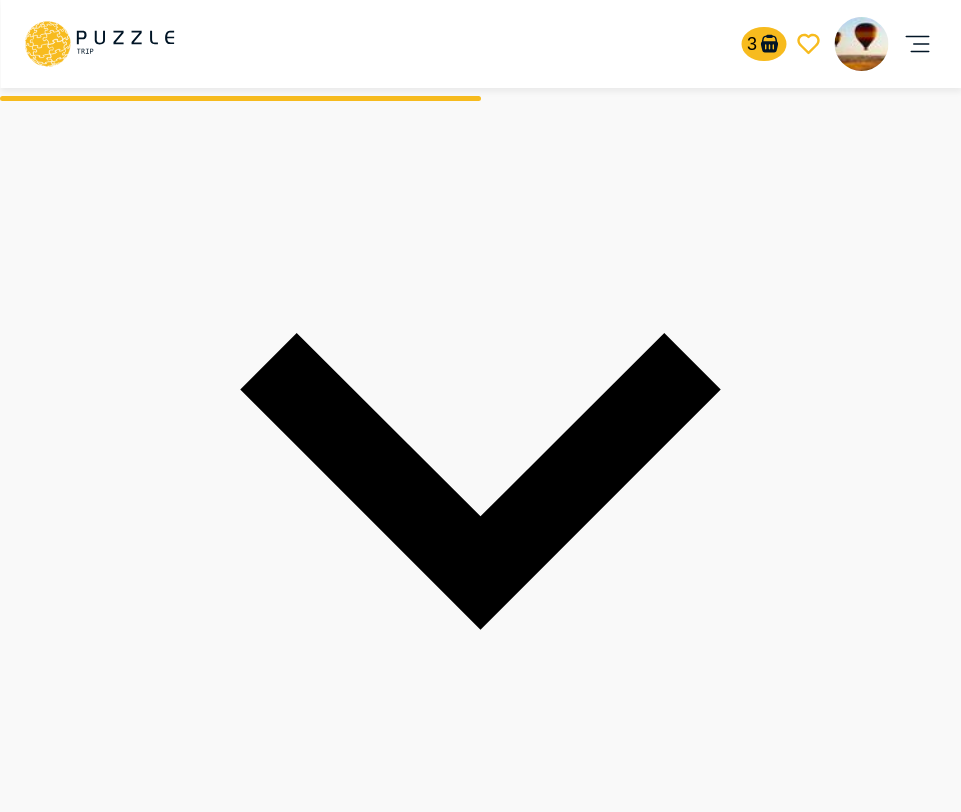 click on "Отменить" at bounding box center (46, -208) 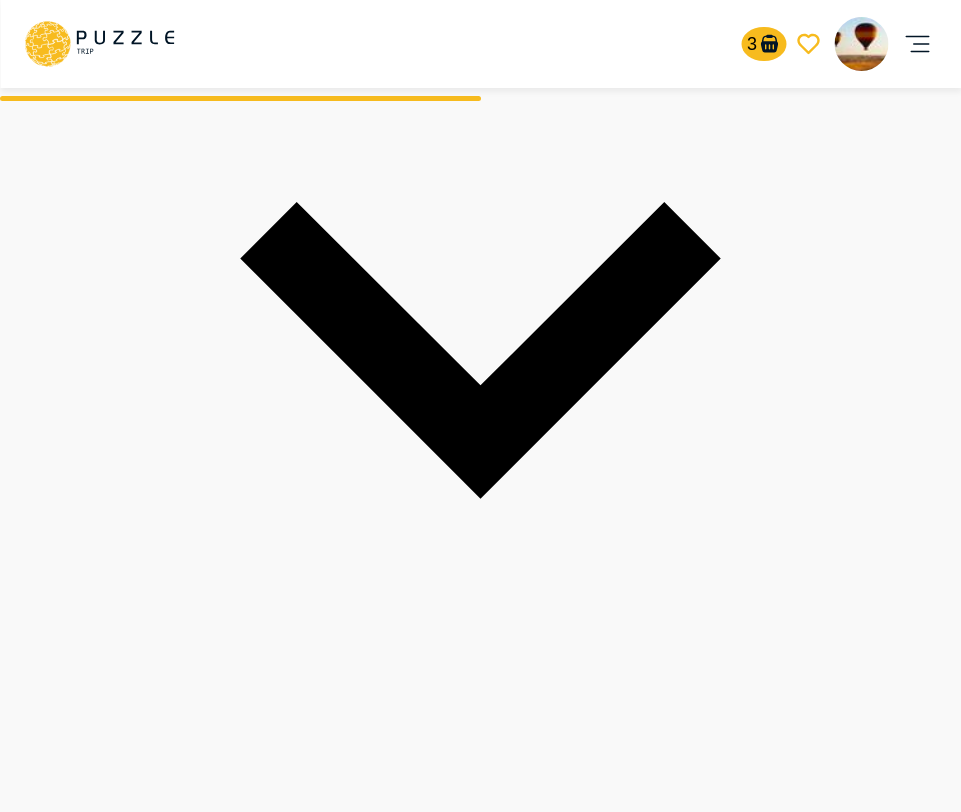 scroll, scrollTop: 649, scrollLeft: 0, axis: vertical 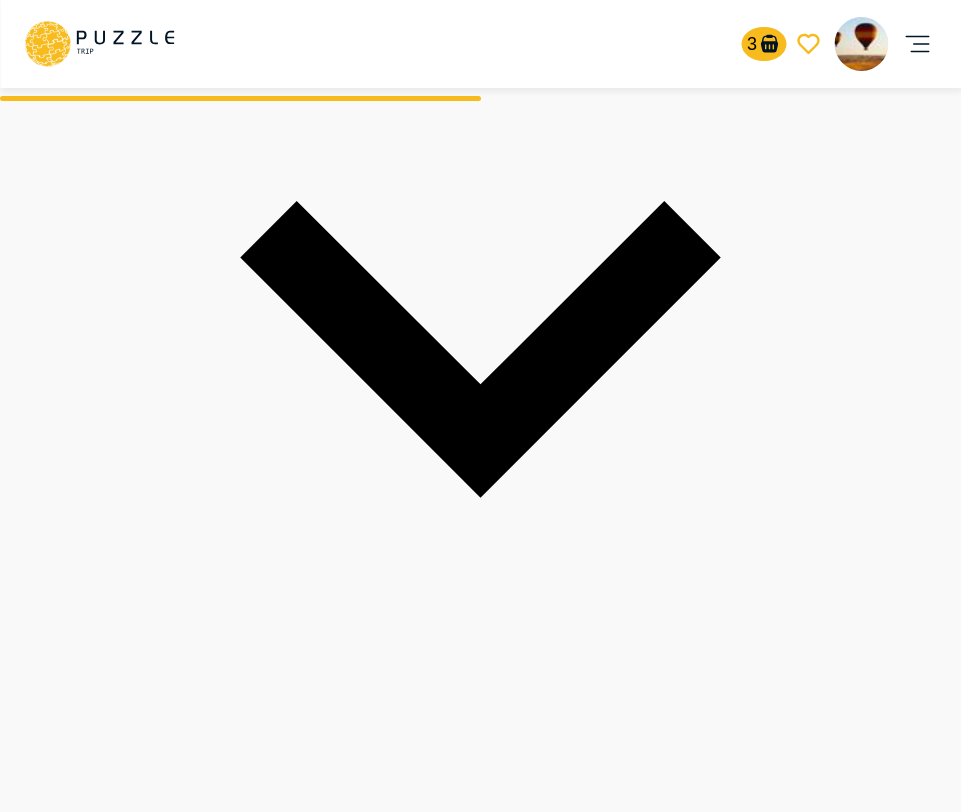click on "**" at bounding box center (69, 1007) 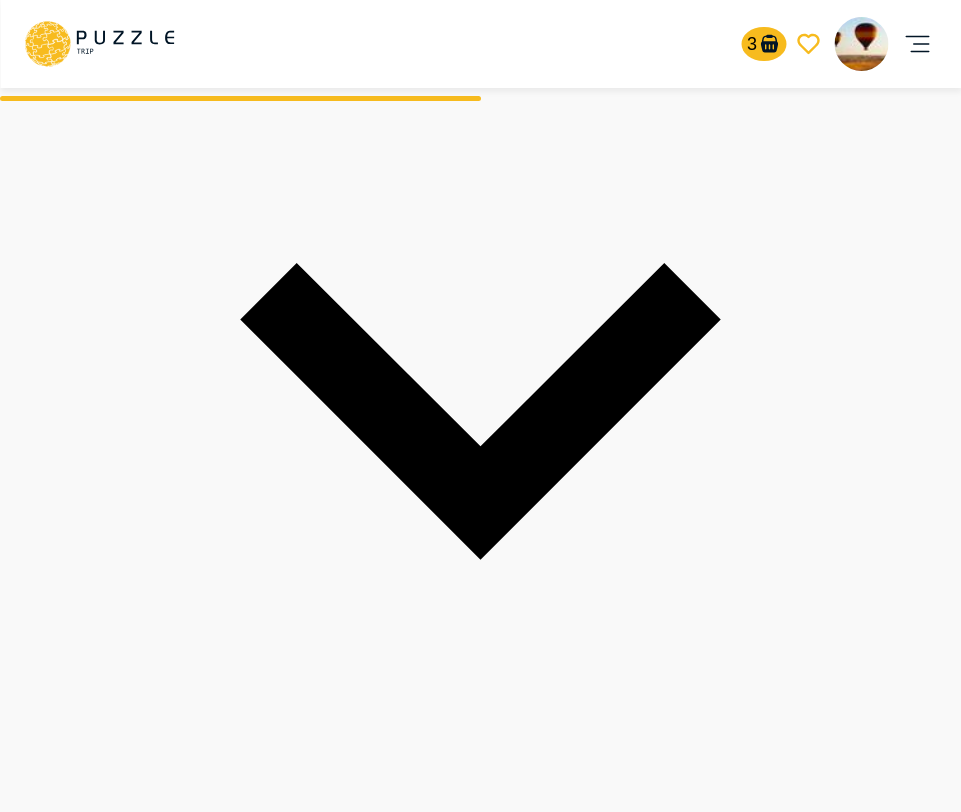 click on "Отменить" at bounding box center [46, -278] 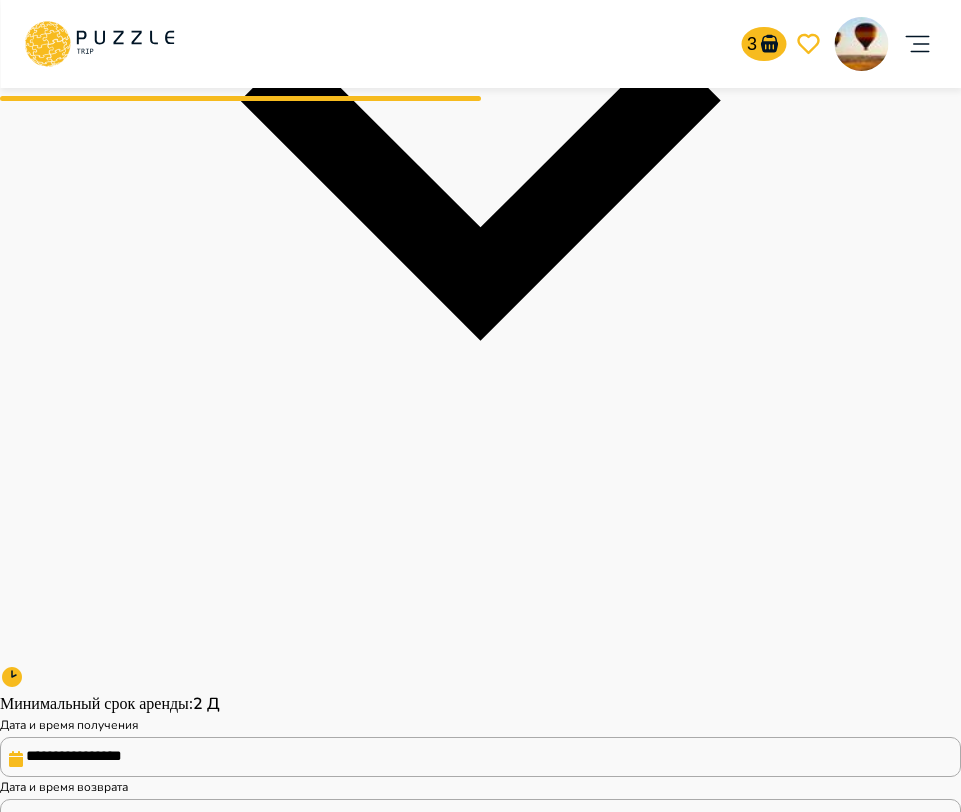 scroll, scrollTop: 805, scrollLeft: 0, axis: vertical 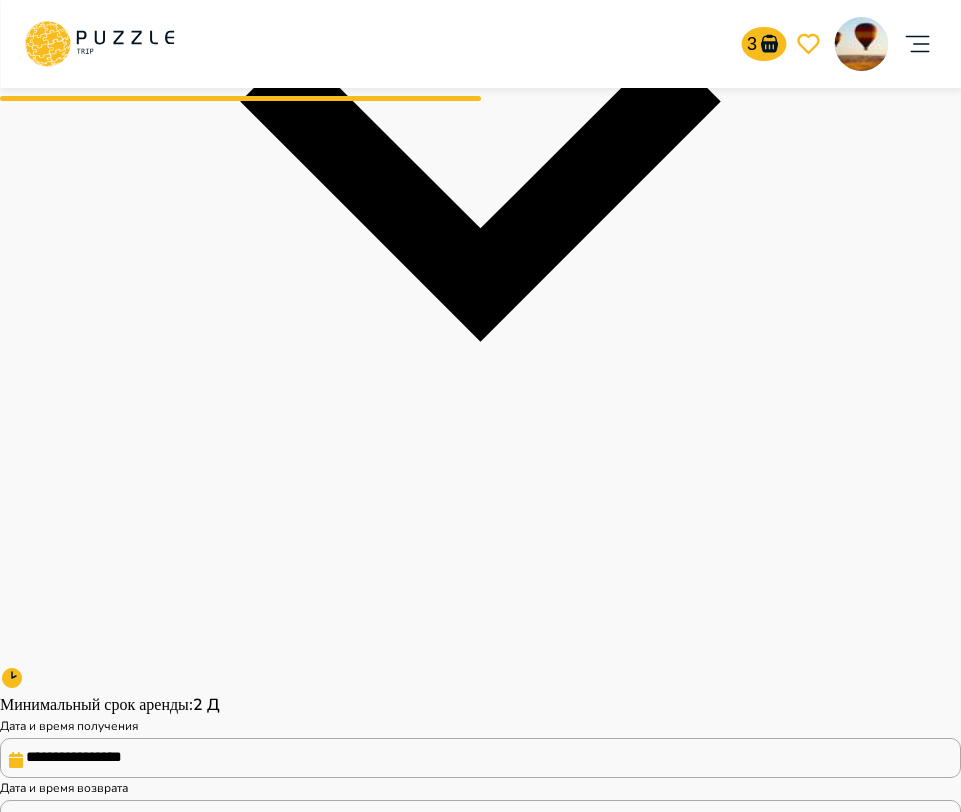 click on "**********" at bounding box center [480, 758] 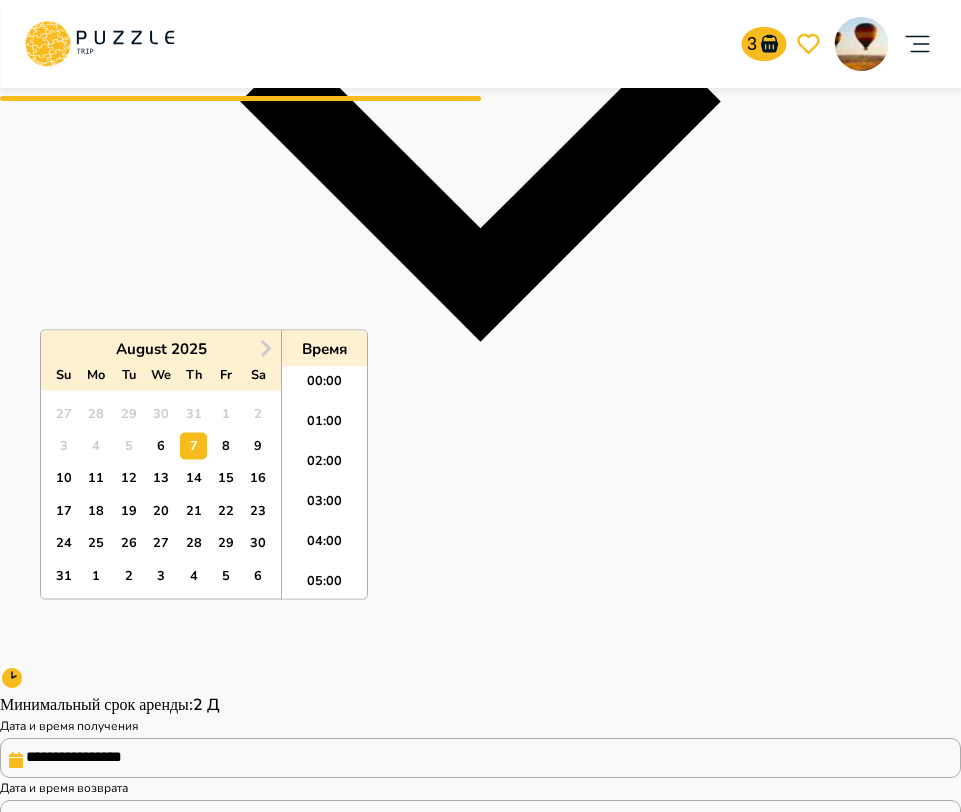 scroll, scrollTop: 304, scrollLeft: 0, axis: vertical 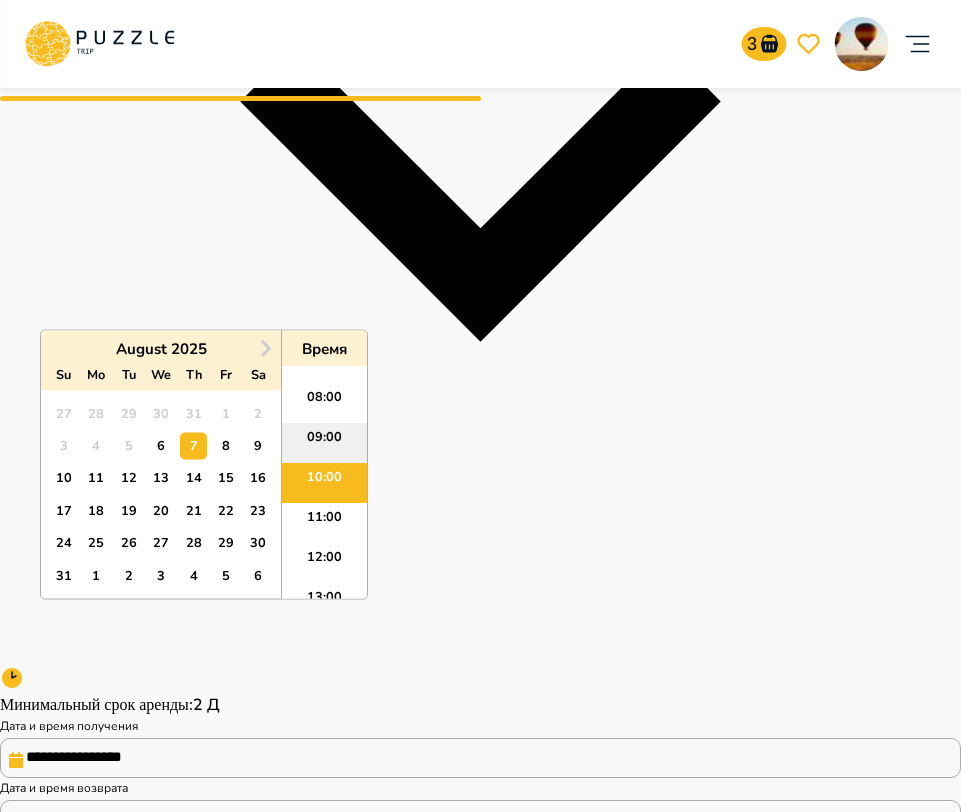 click on "09:00" at bounding box center (324, 443) 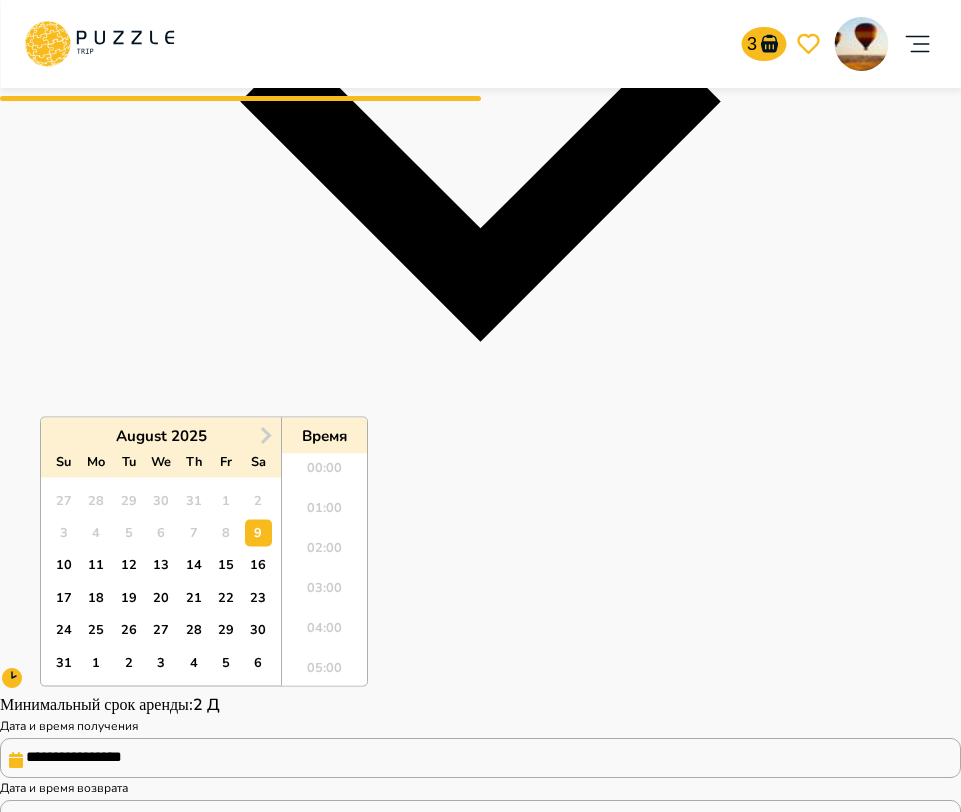 click on "**********" at bounding box center (480, 820) 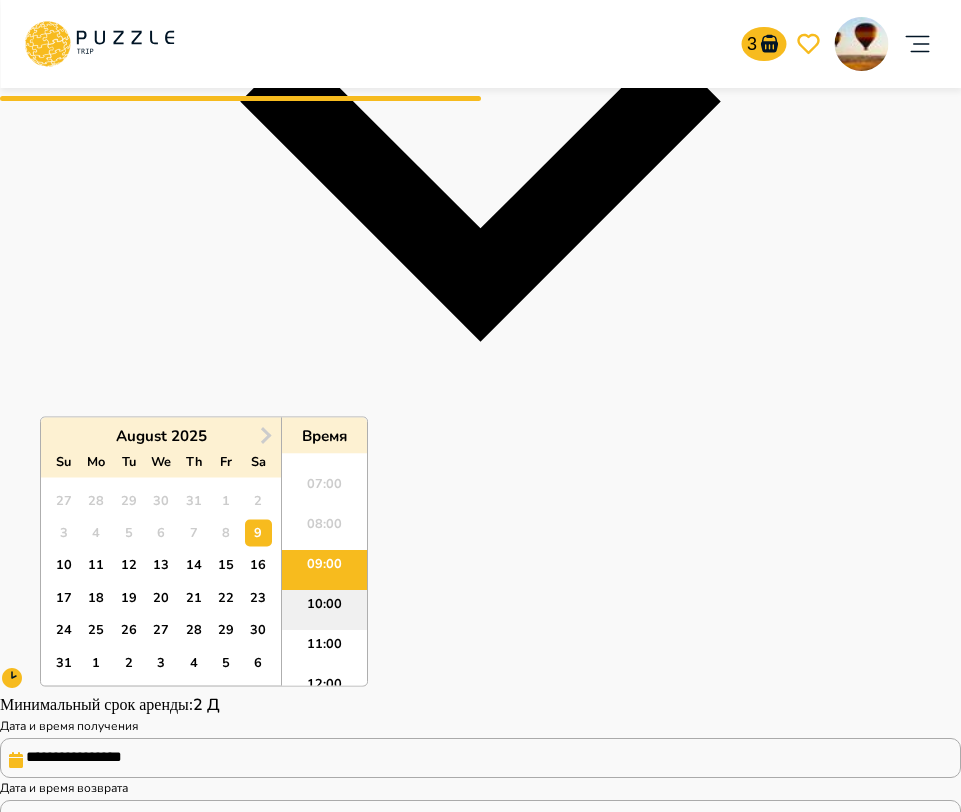 click on "10:00" at bounding box center (324, 610) 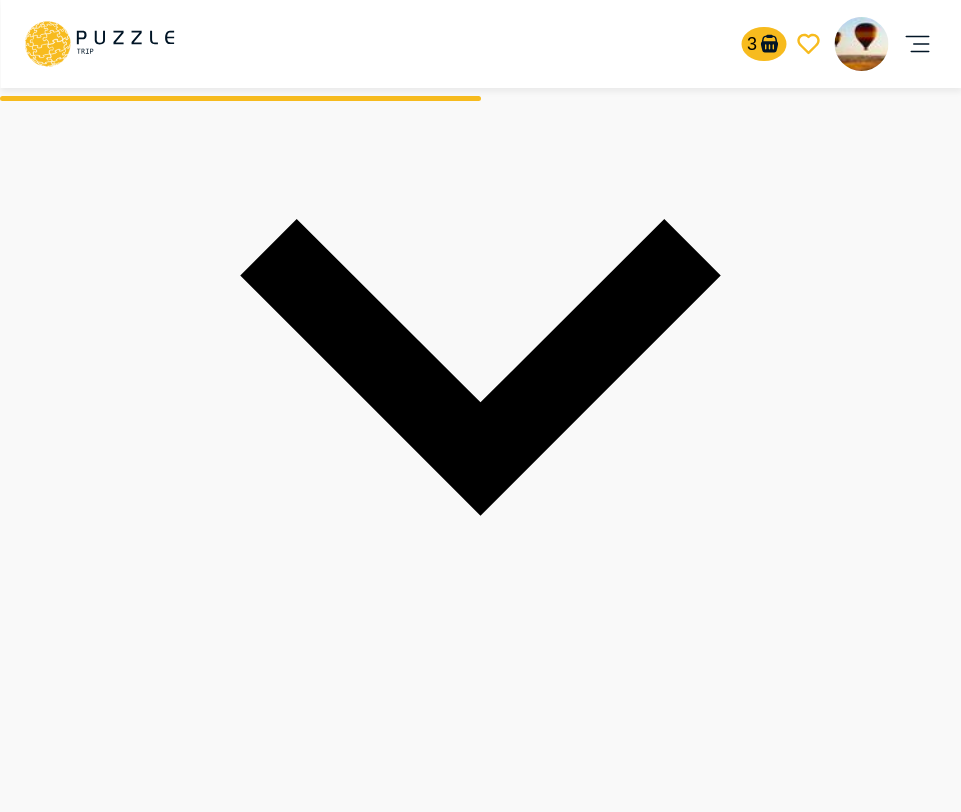 scroll, scrollTop: 581, scrollLeft: 0, axis: vertical 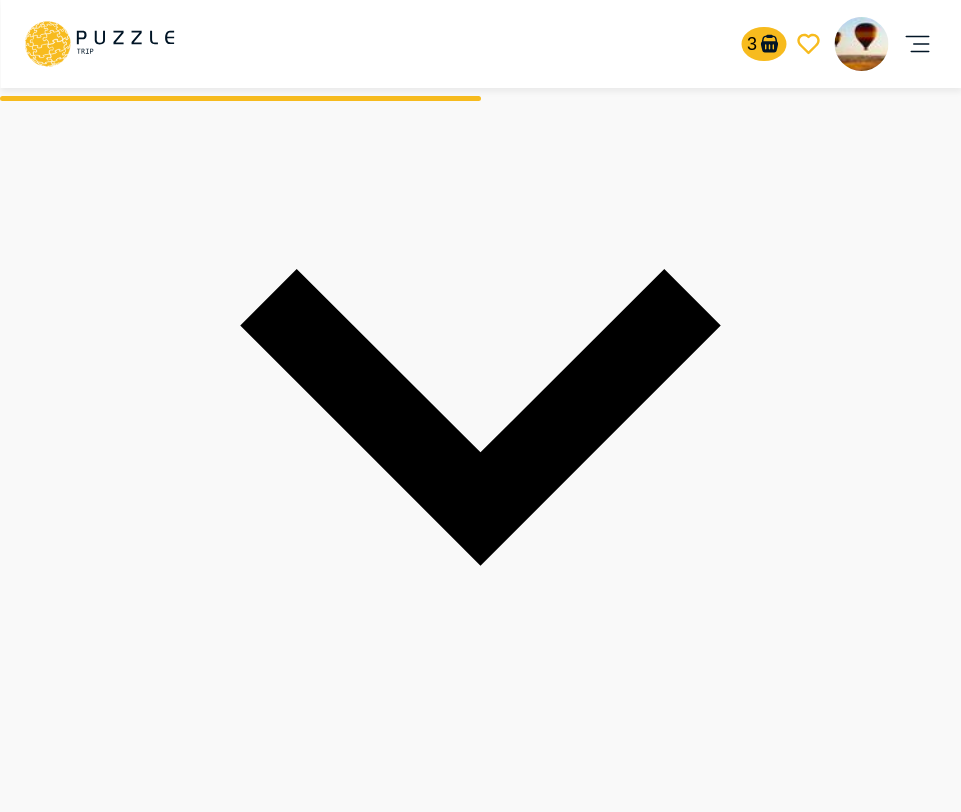 click on "Добавить услугу" at bounding box center (63, -213) 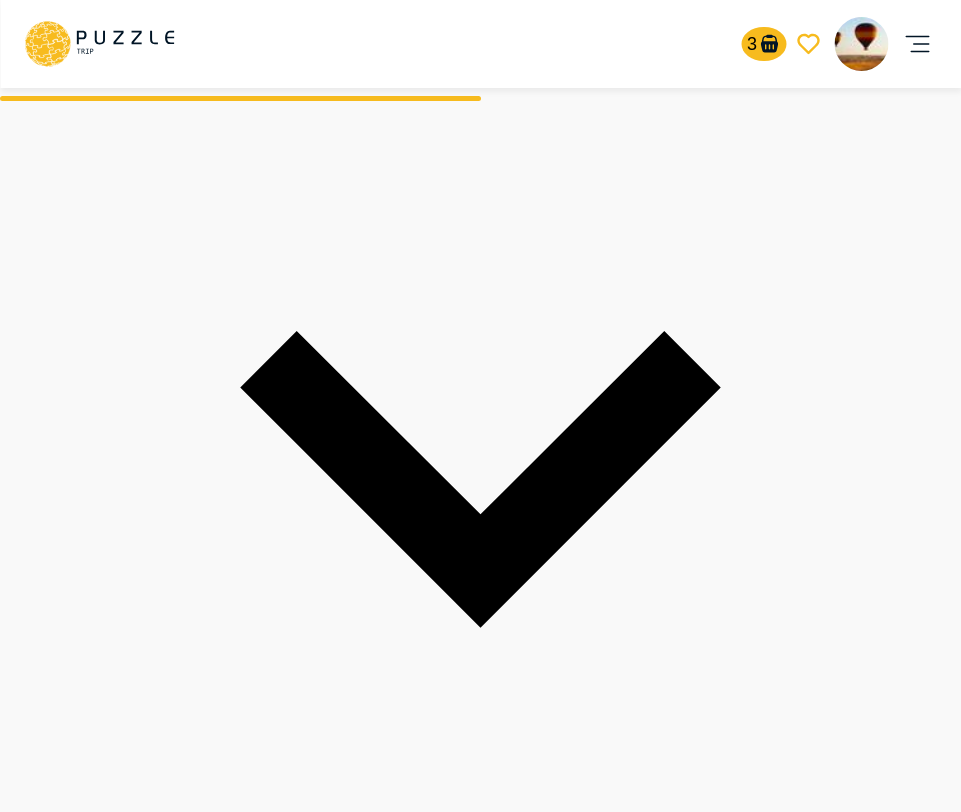 click at bounding box center [462, -89] 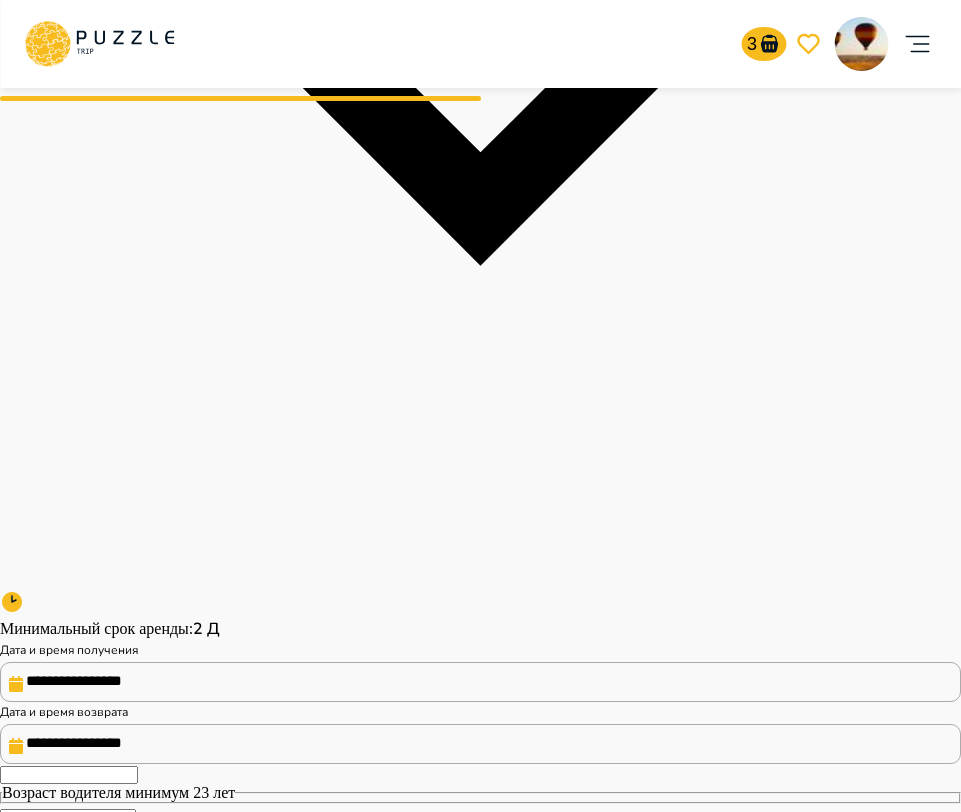 scroll, scrollTop: 886, scrollLeft: 0, axis: vertical 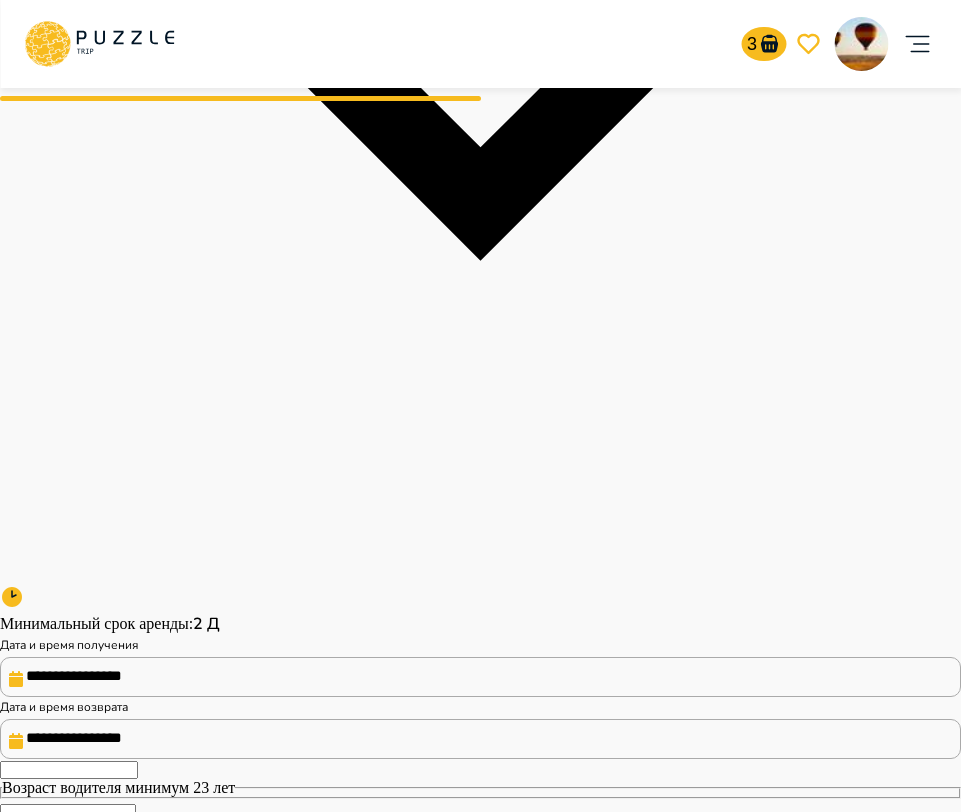 type 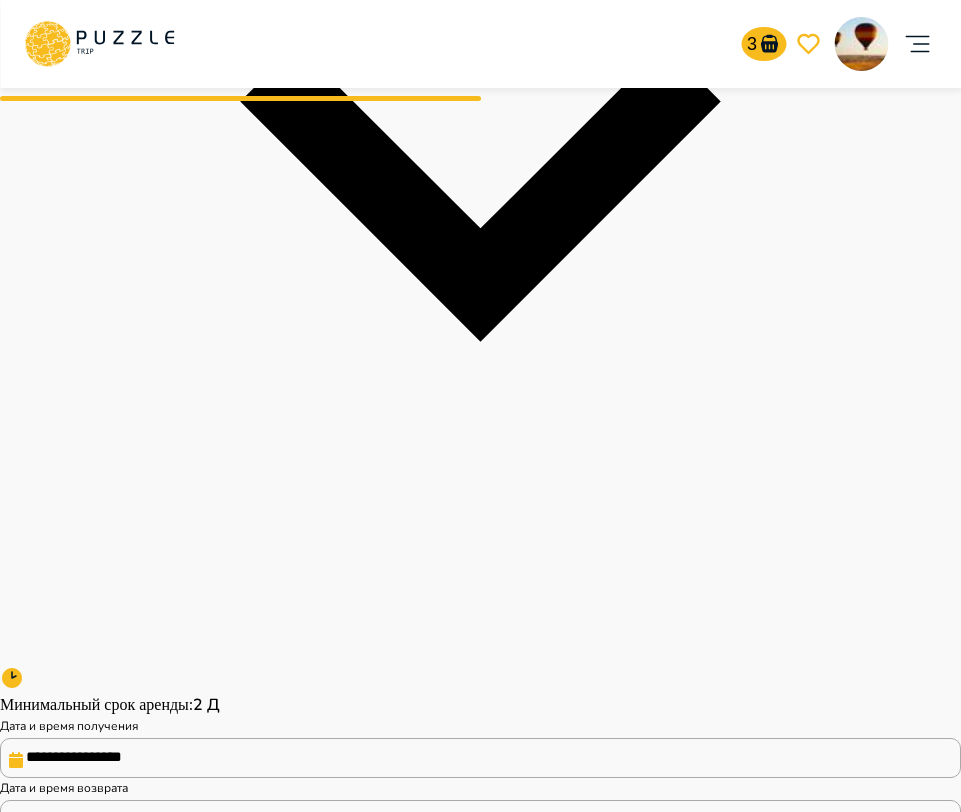 scroll, scrollTop: 844, scrollLeft: 0, axis: vertical 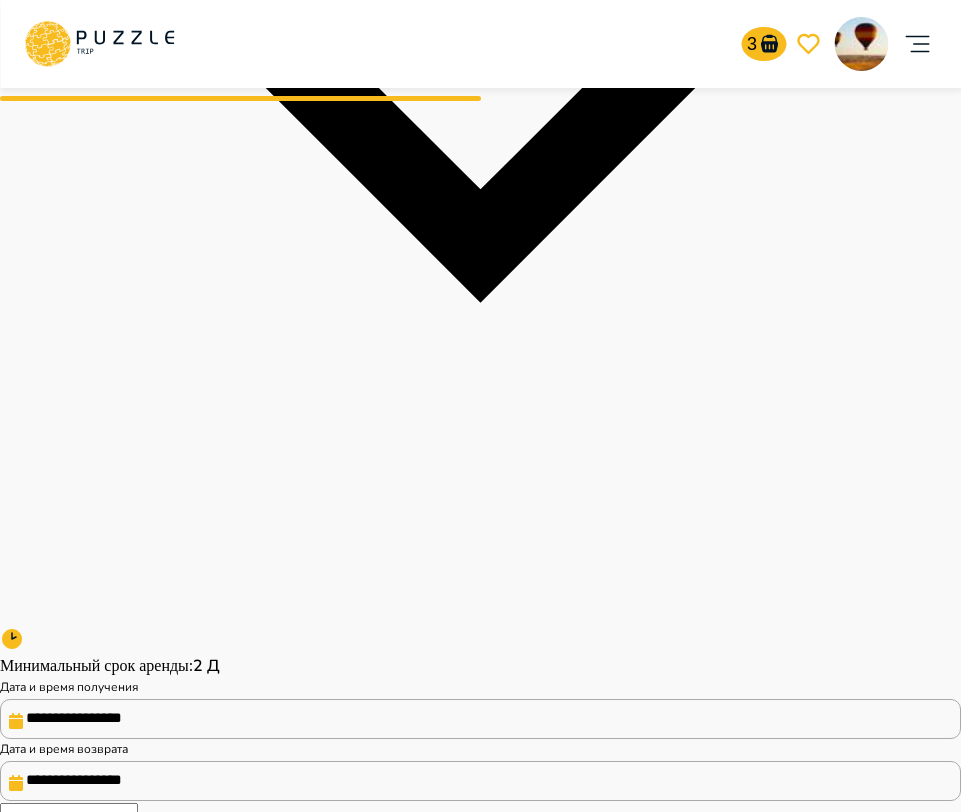 click on "Перейти к оплате" at bounding box center (56, 981) 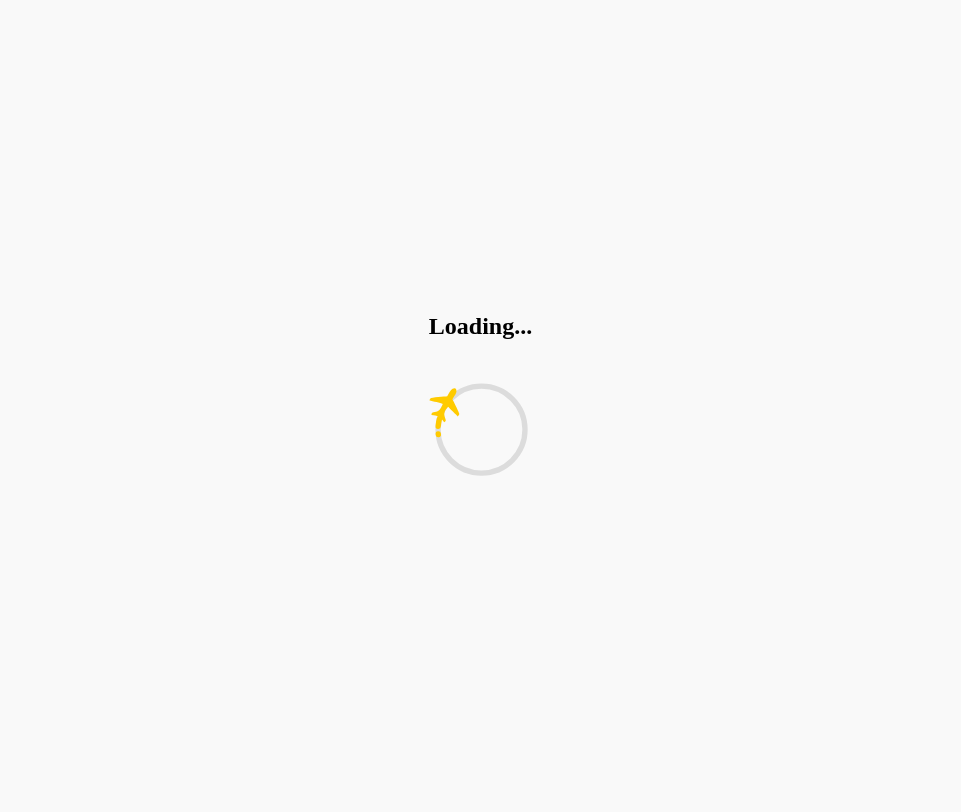 scroll, scrollTop: 0, scrollLeft: 0, axis: both 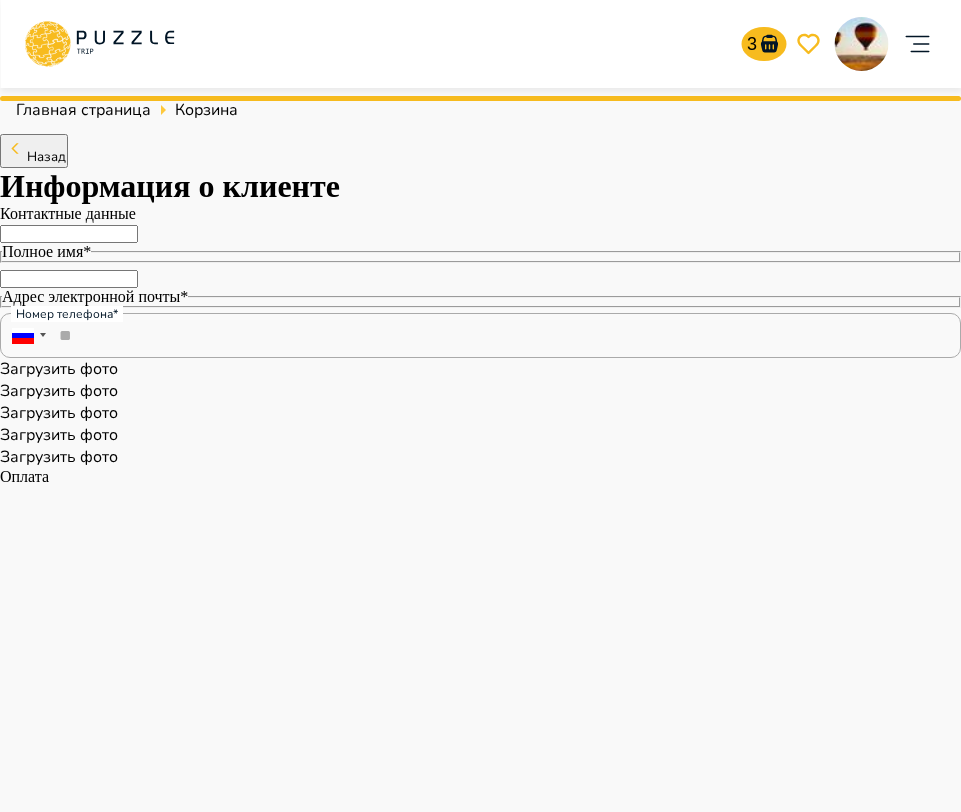 click on "Полное имя*" at bounding box center (69, 234) 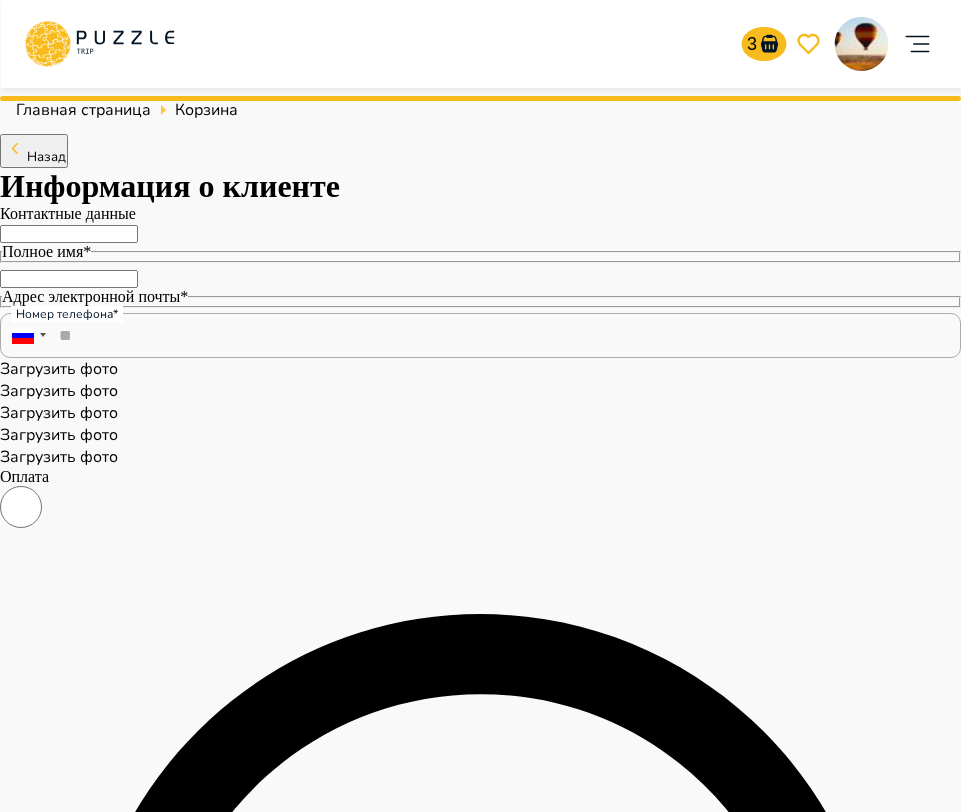 type on "*****" 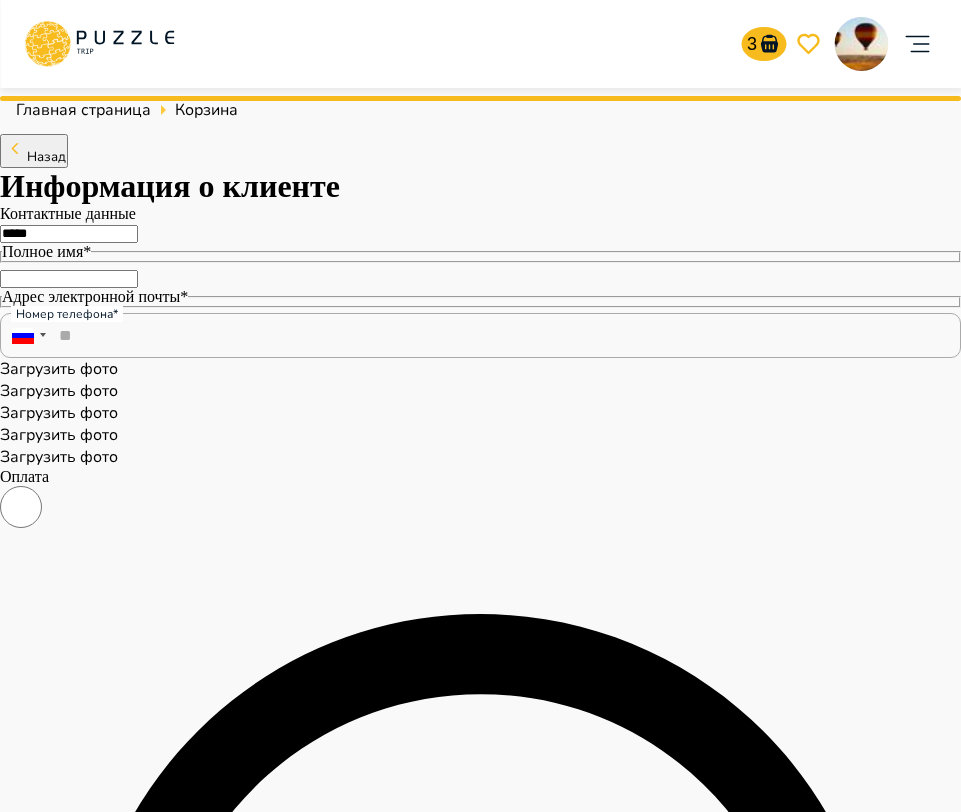 click on "Адрес электронной почты*" at bounding box center (69, 279) 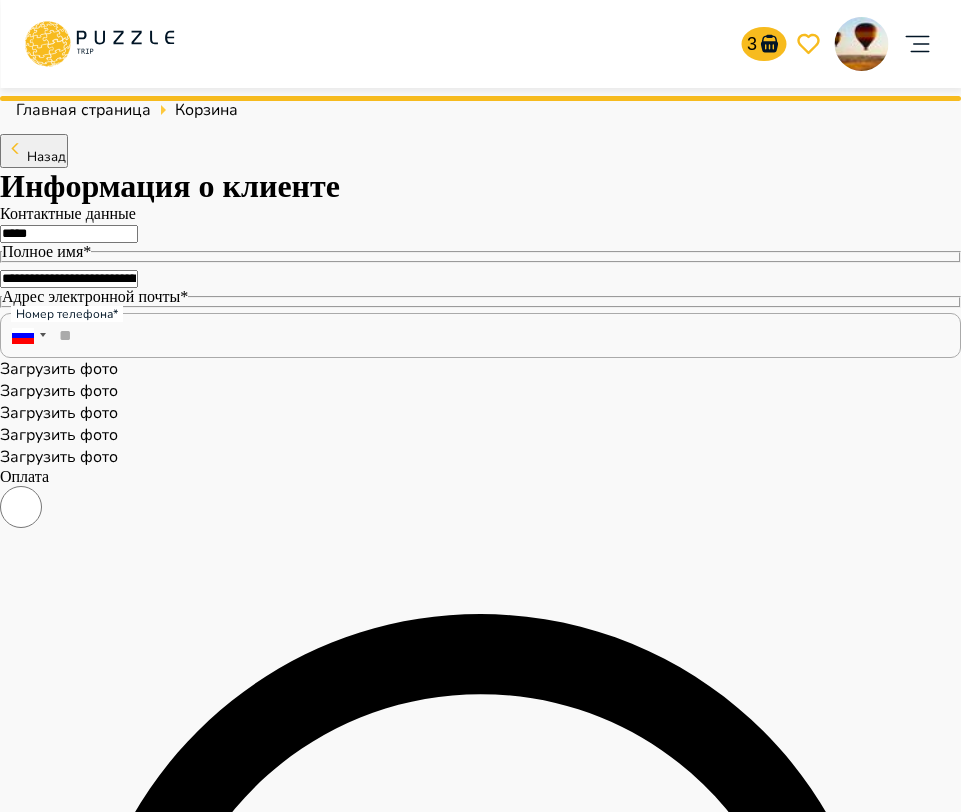 click on "**********" at bounding box center (69, 279) 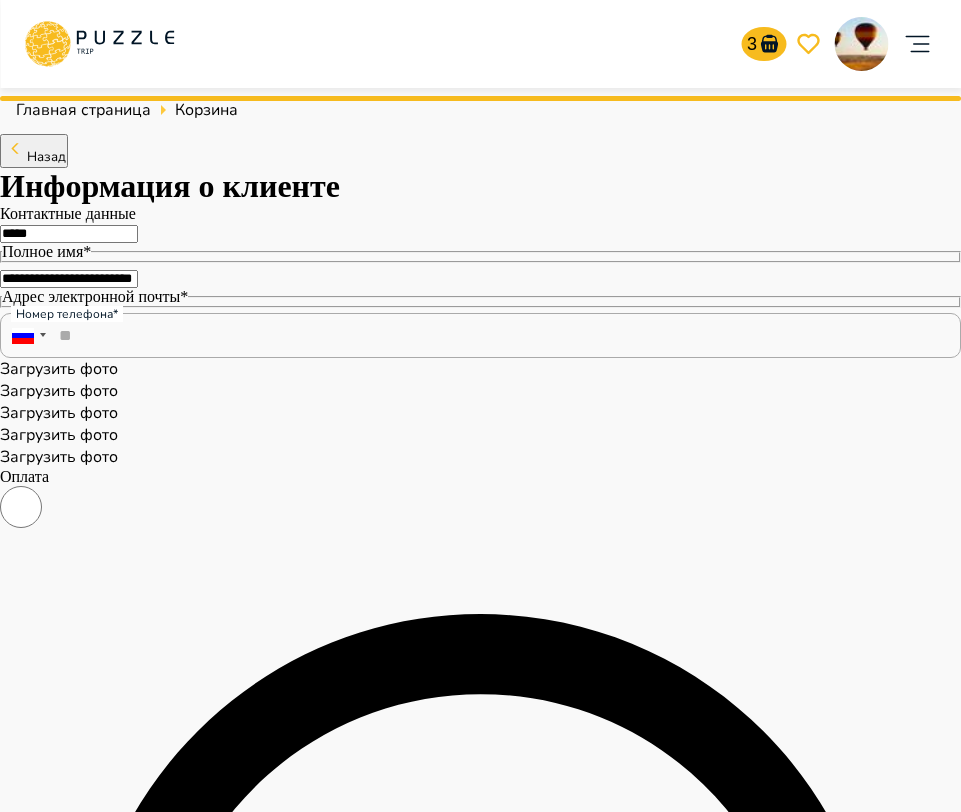 type on "**********" 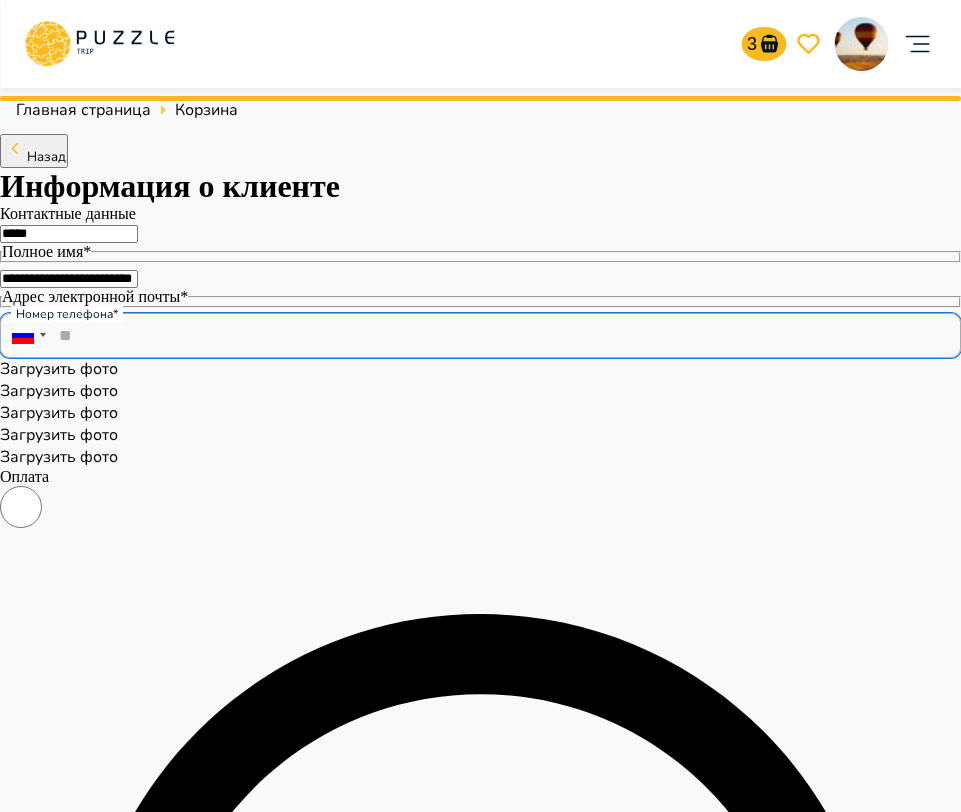click on "**" at bounding box center [480, 335] 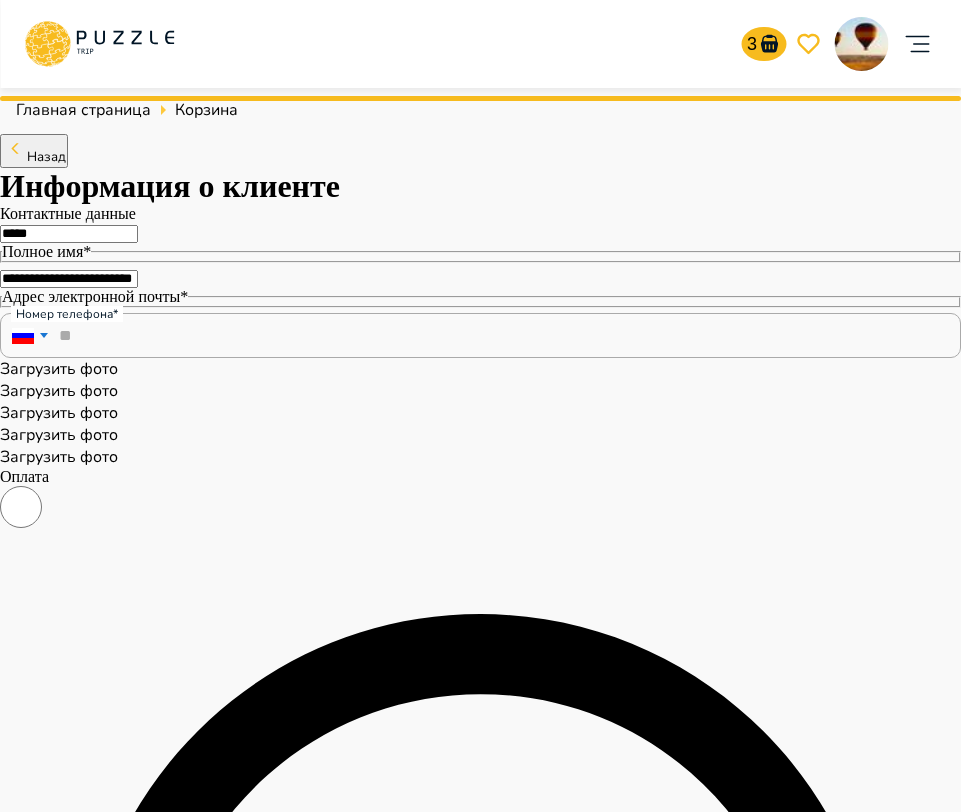 click at bounding box center (23, 334) 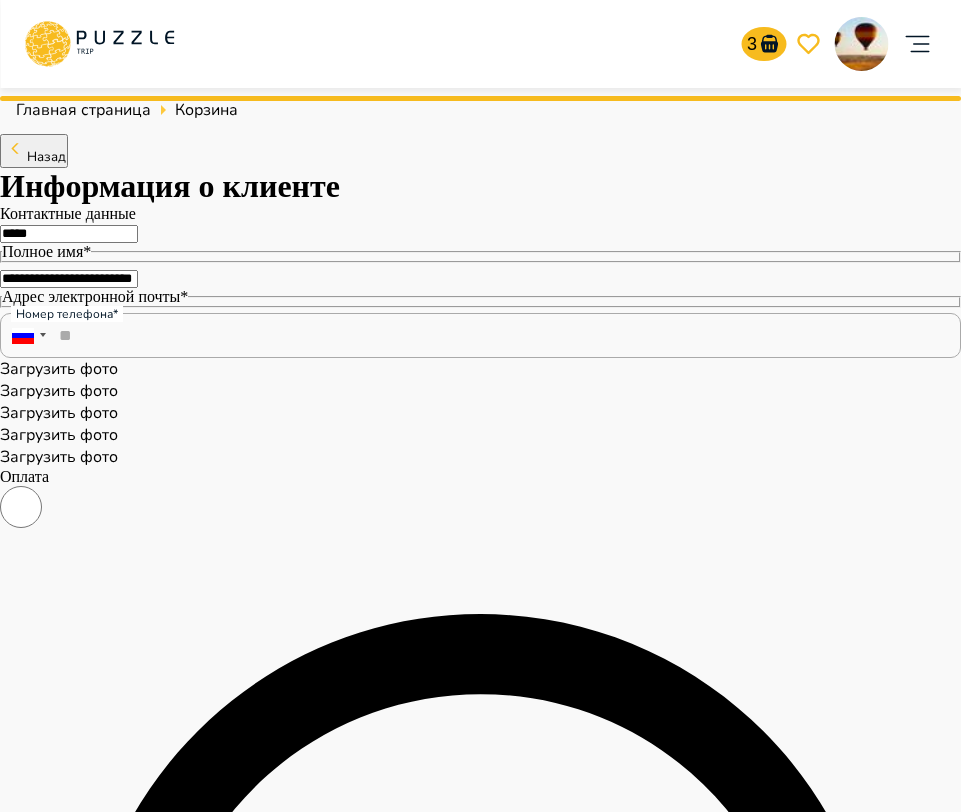 scroll, scrollTop: 194, scrollLeft: 0, axis: vertical 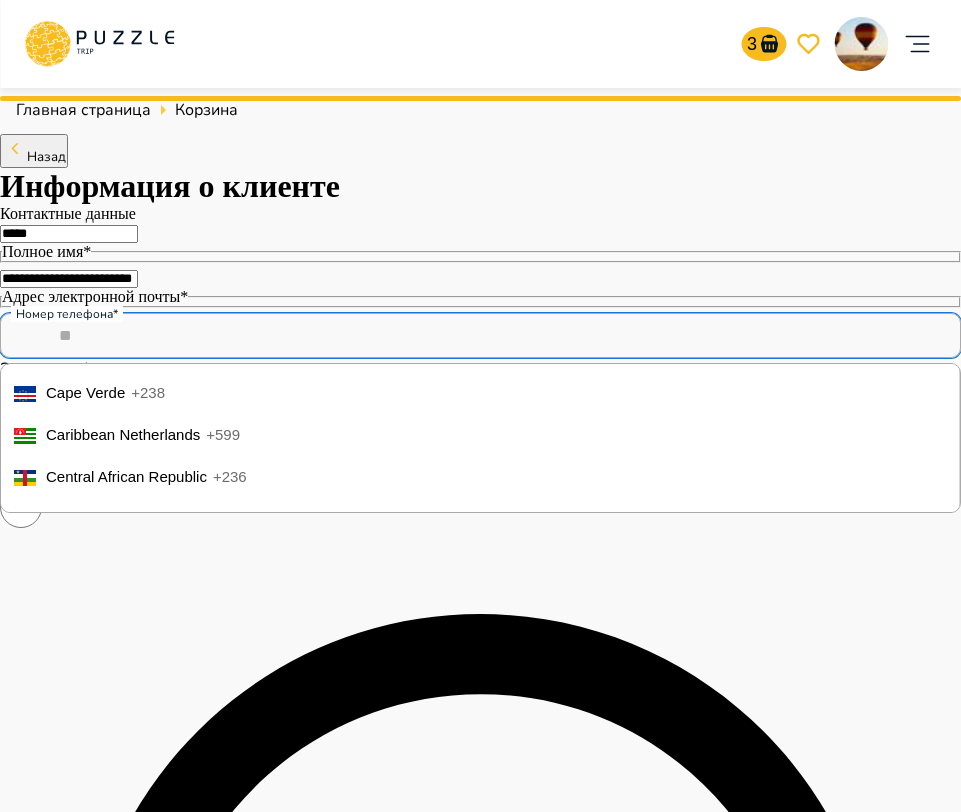 click on "**" at bounding box center [480, 335] 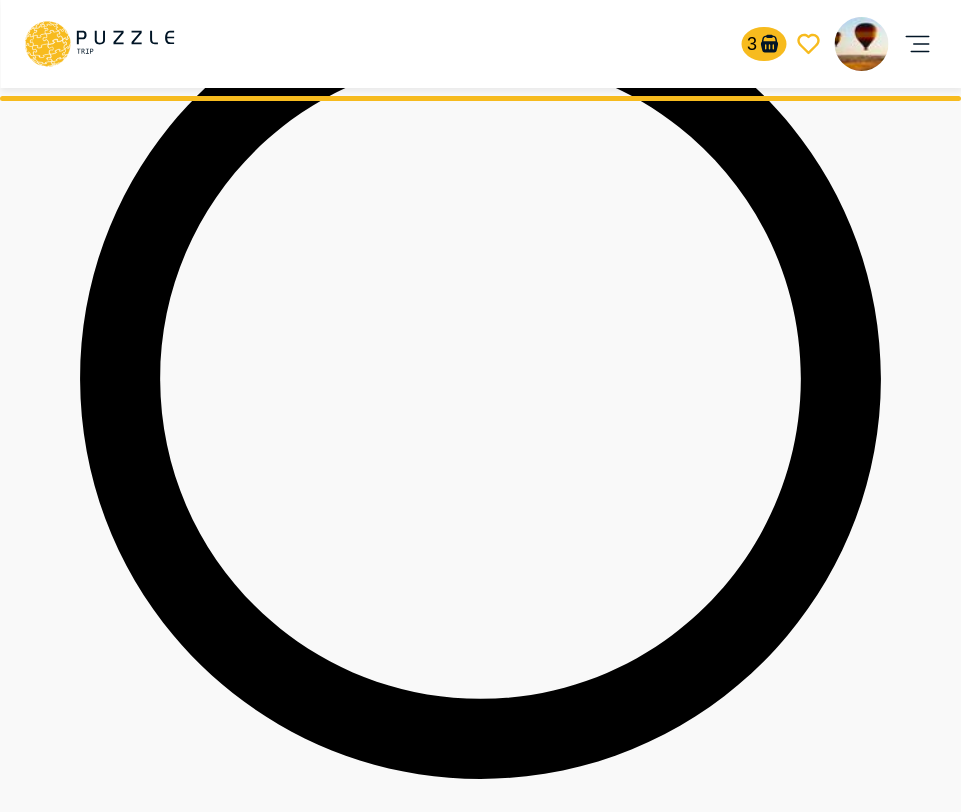 scroll, scrollTop: 657, scrollLeft: 0, axis: vertical 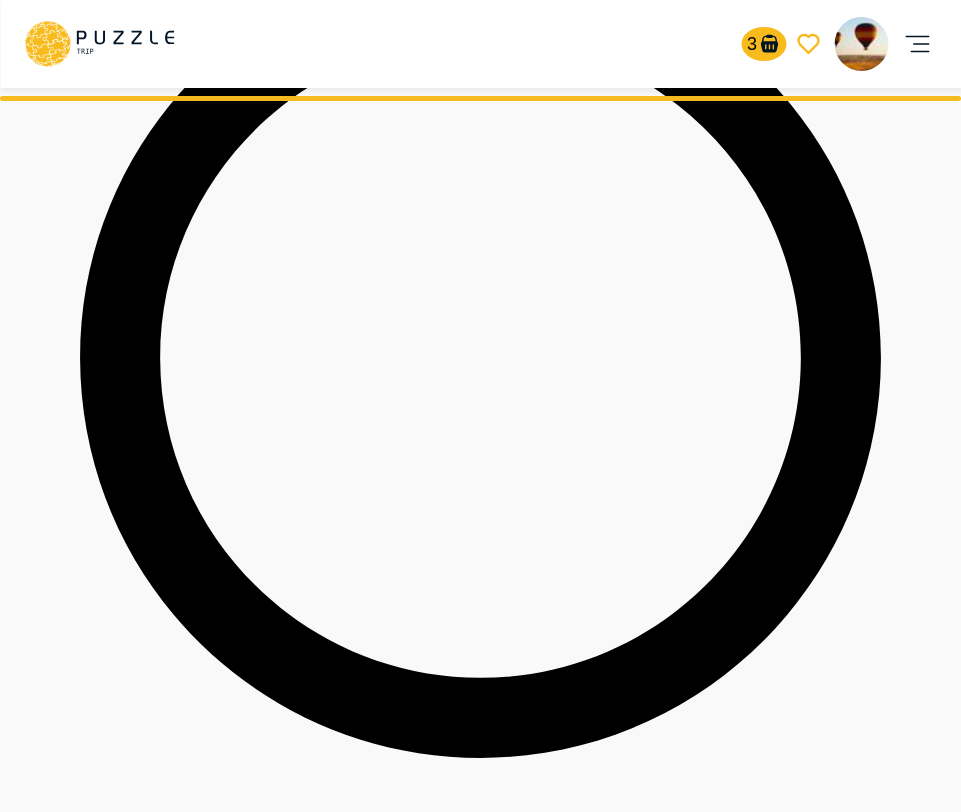 type on "**********" 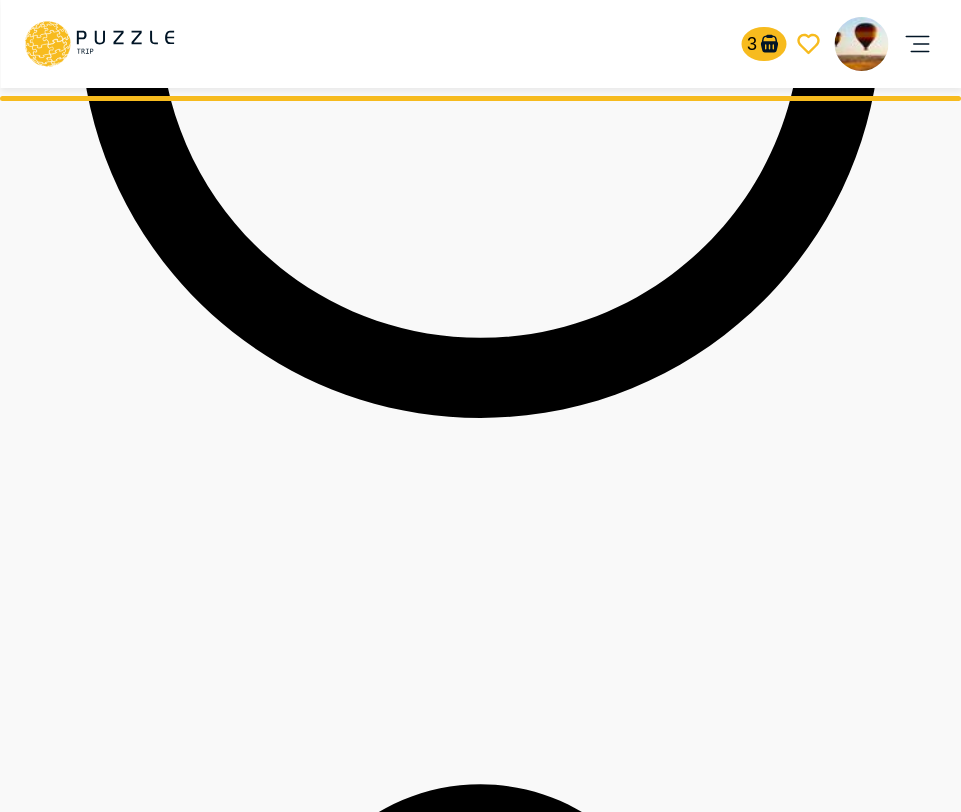 scroll, scrollTop: 931, scrollLeft: 0, axis: vertical 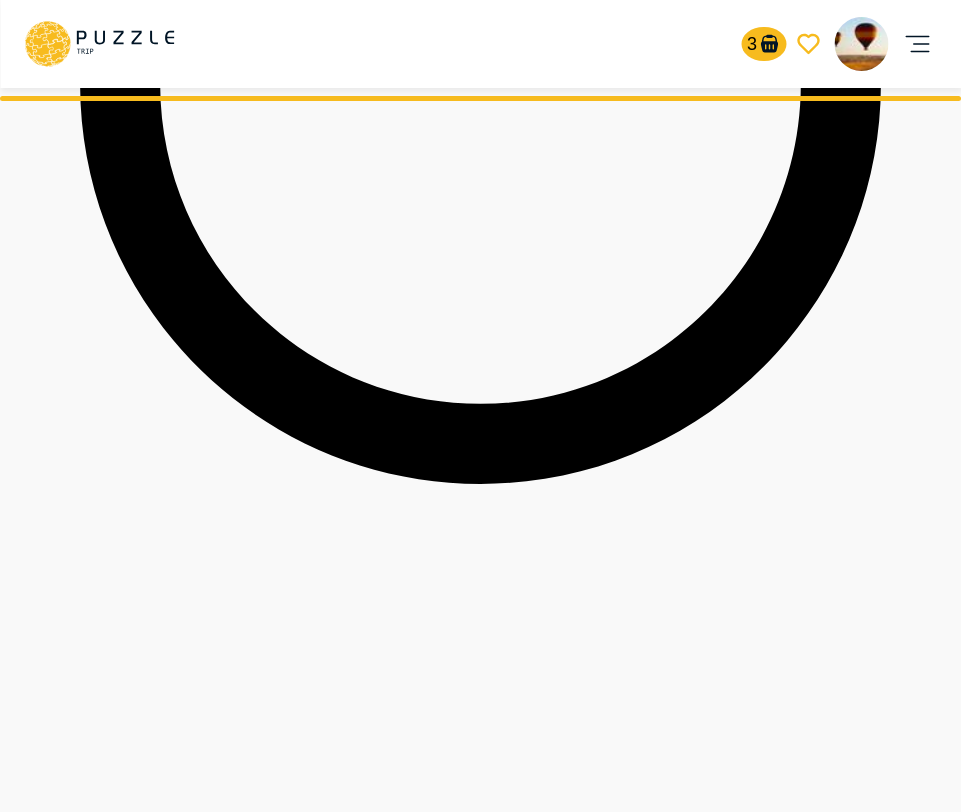 click on "Новая кредитная или дебетовая карта" at bounding box center [145, 1548] 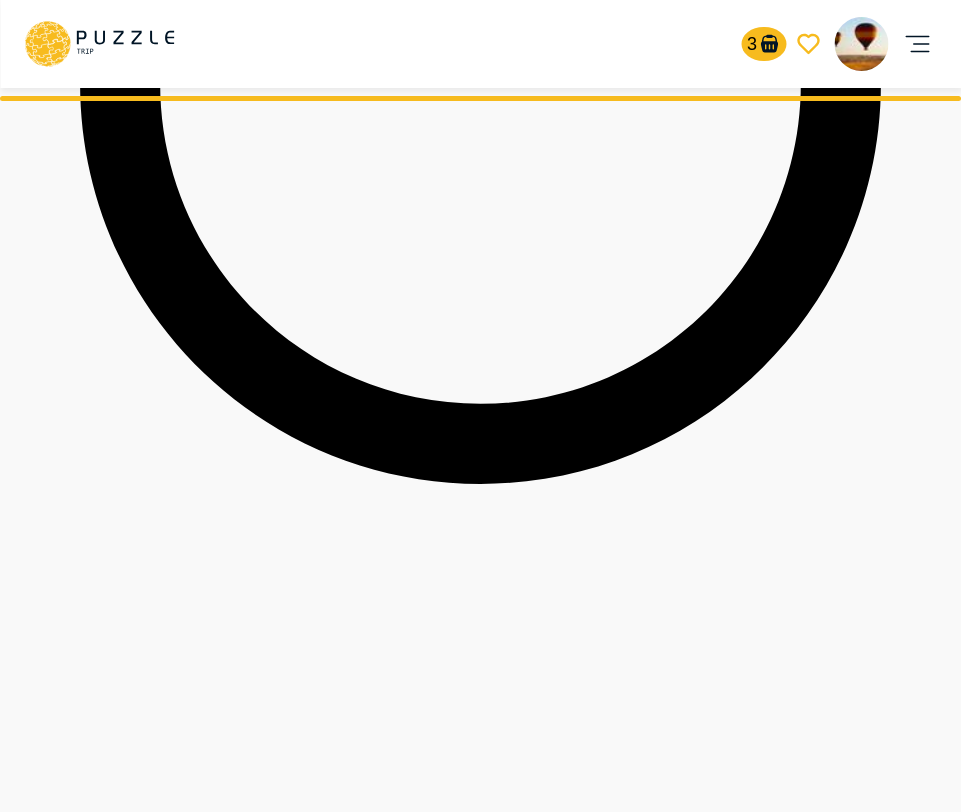 scroll, scrollTop: 29, scrollLeft: 0, axis: vertical 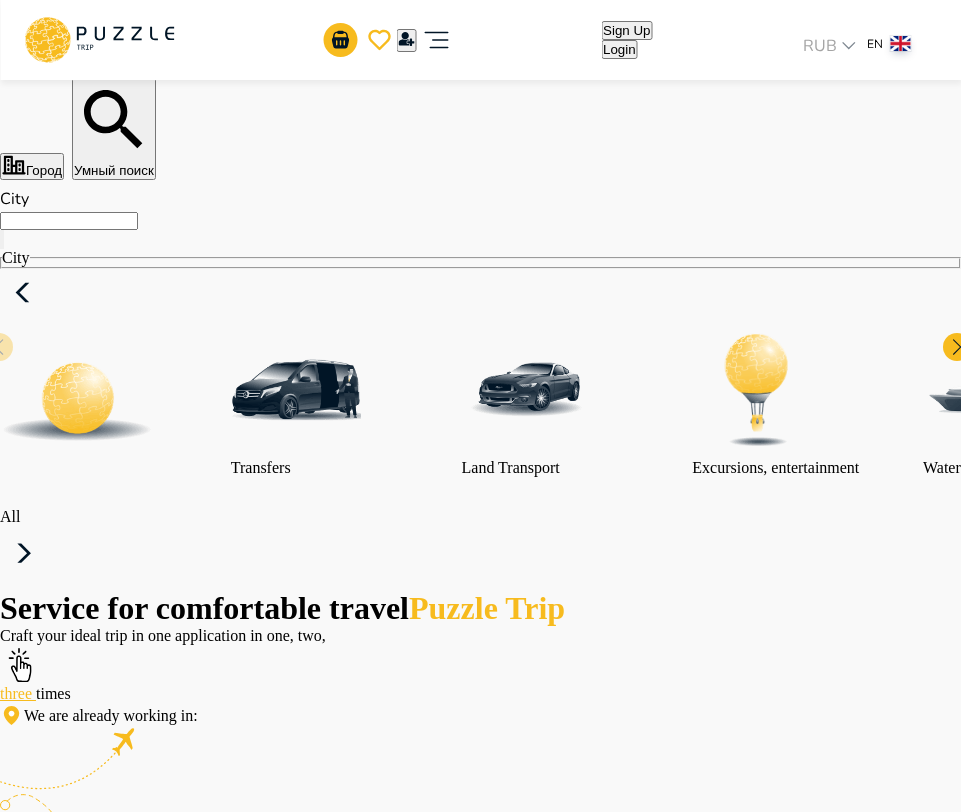 click 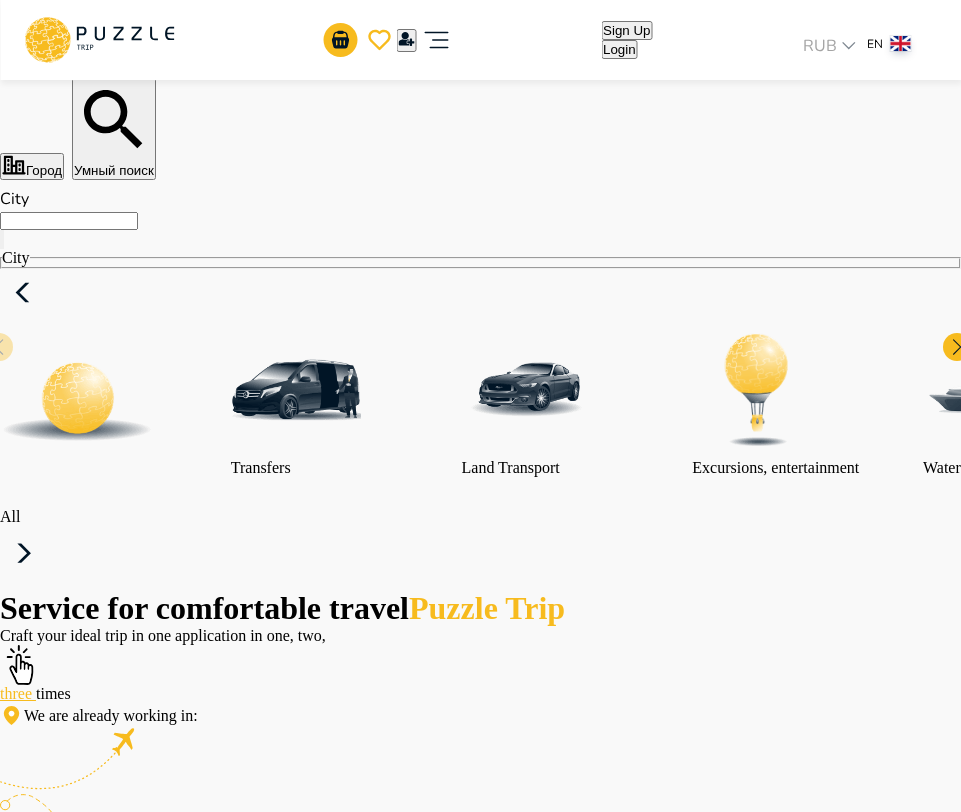 click on "Login" at bounding box center (69, 4193) 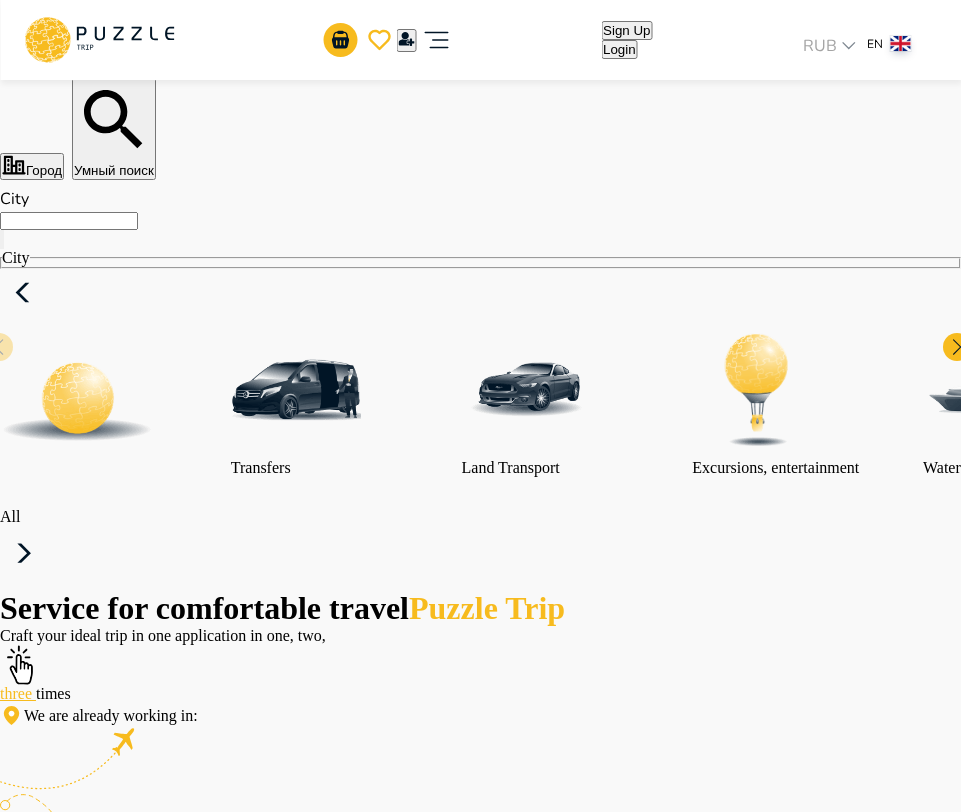 type on "**********" 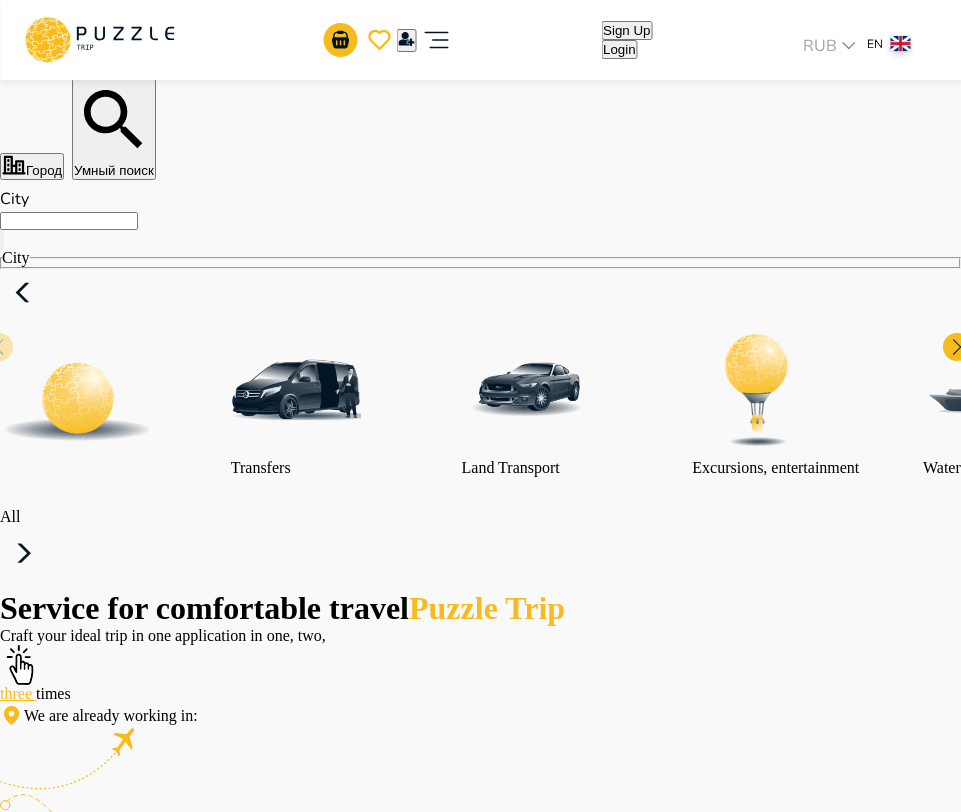 click on "Login" at bounding box center [54, 7008] 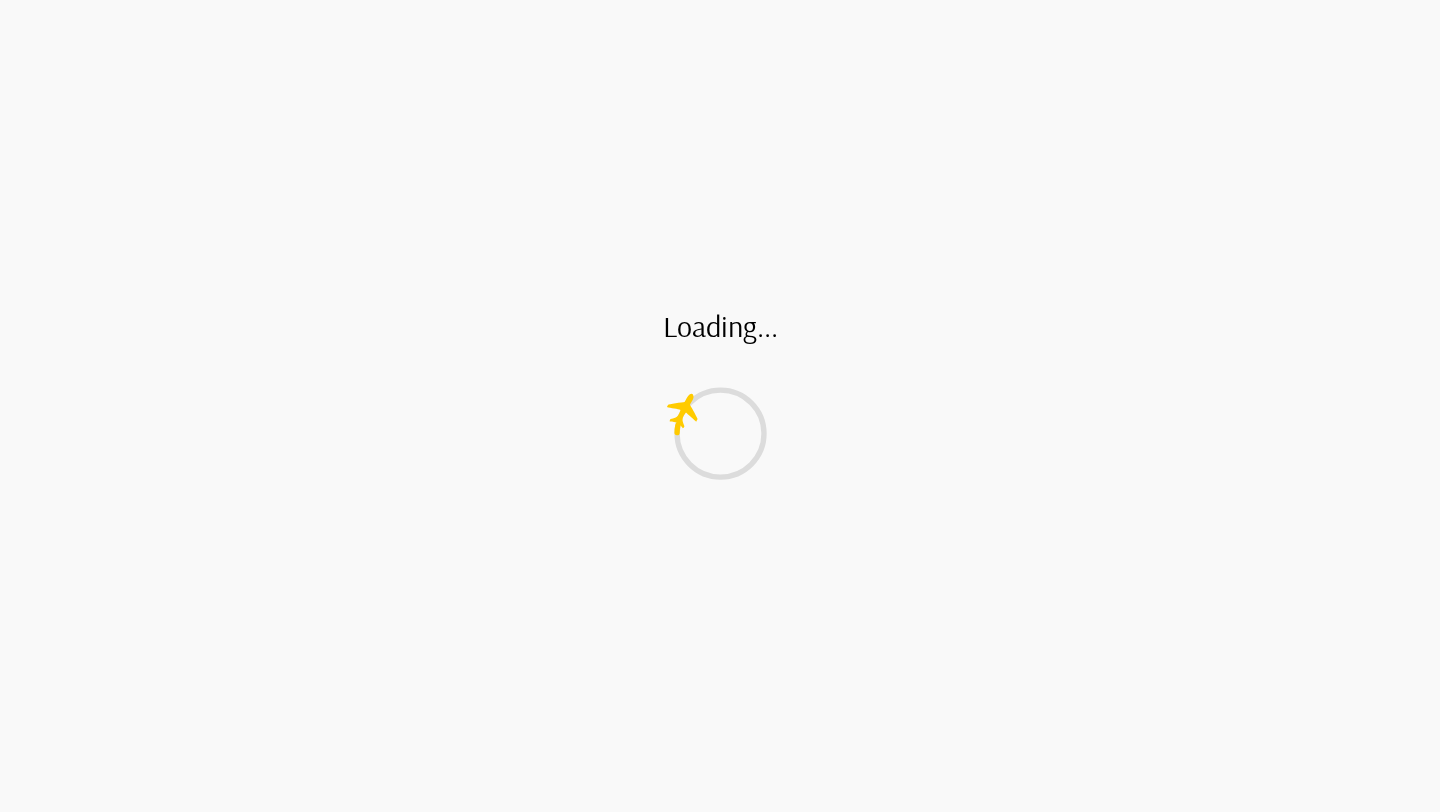 scroll, scrollTop: 0, scrollLeft: 0, axis: both 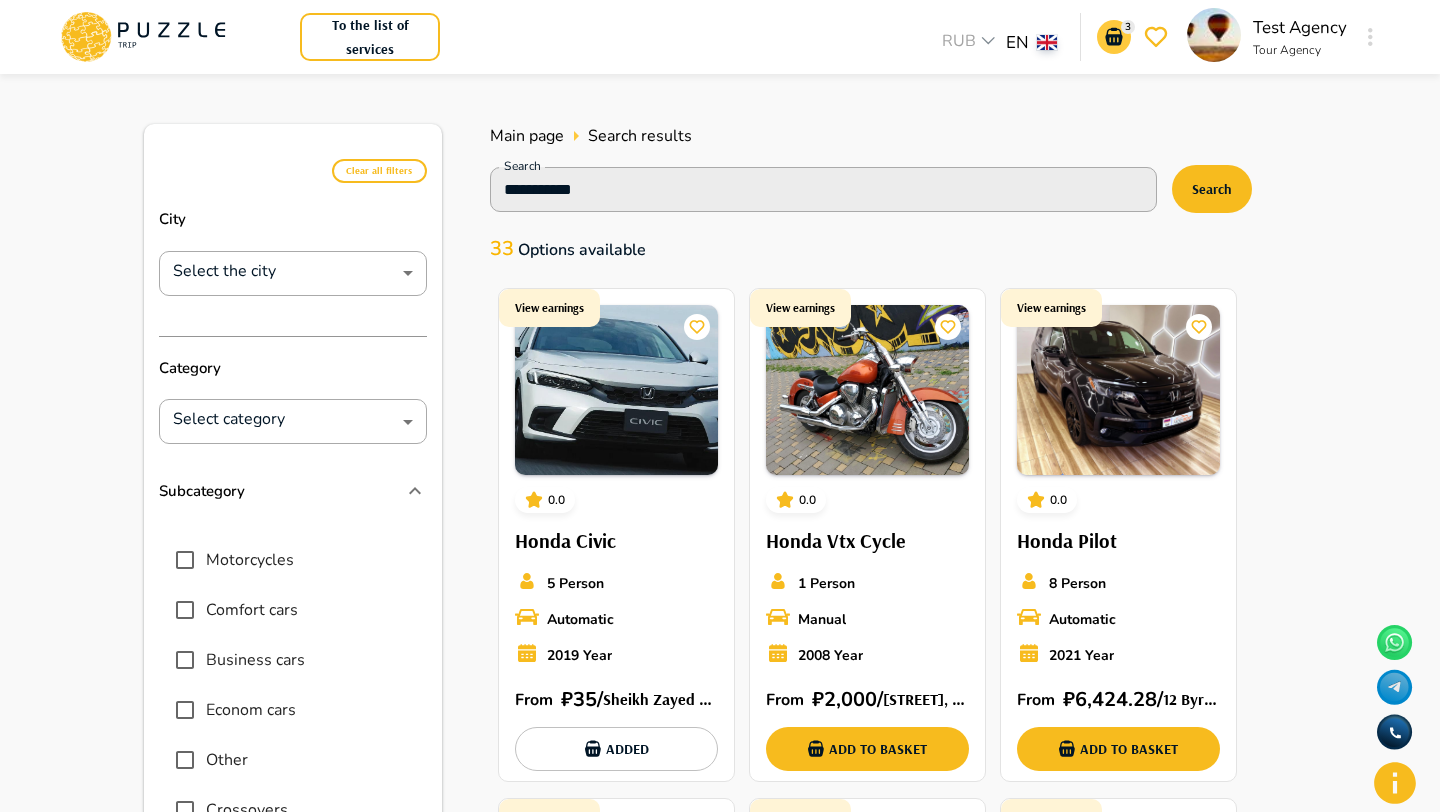 click 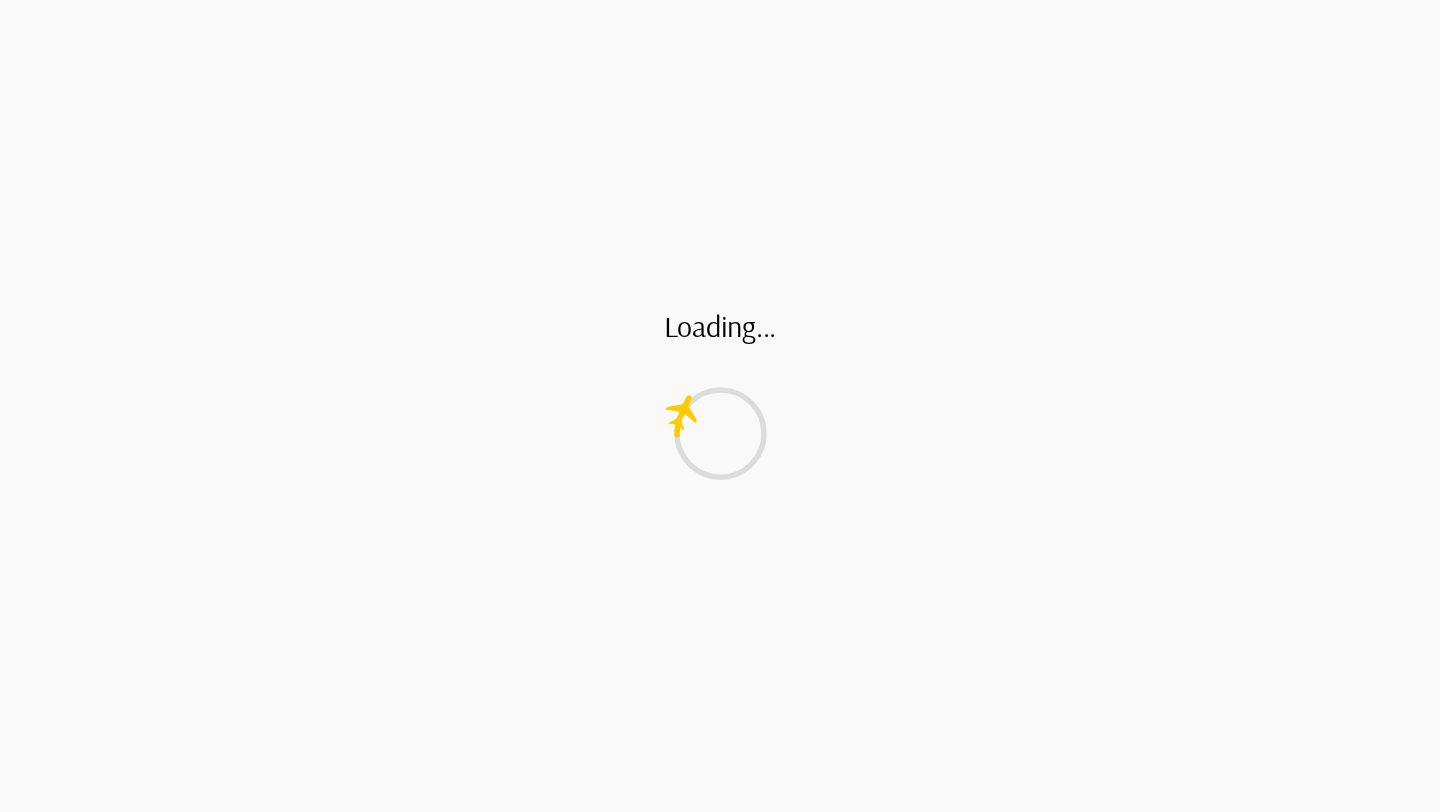 scroll, scrollTop: 0, scrollLeft: 0, axis: both 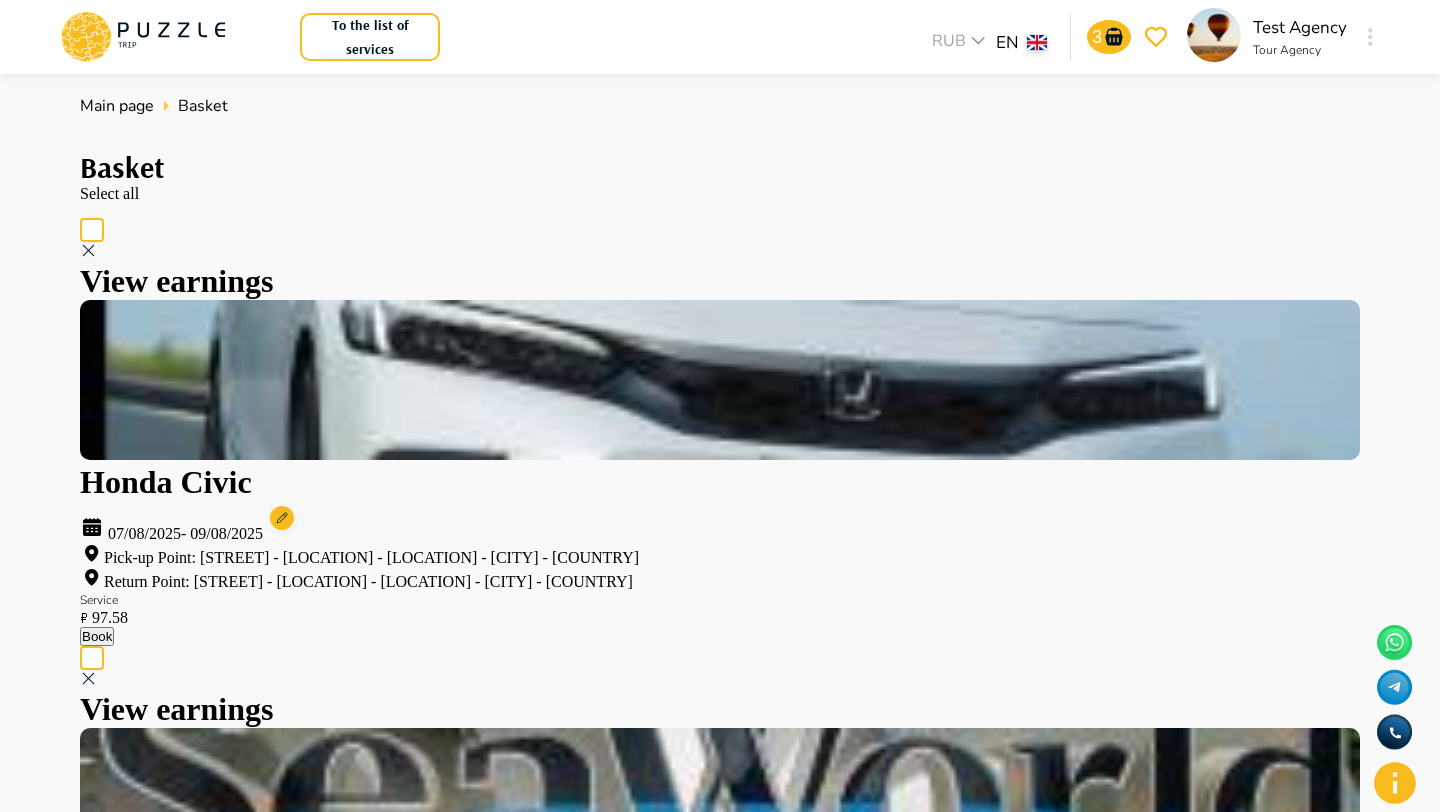 click on "Book" at bounding box center (97, 636) 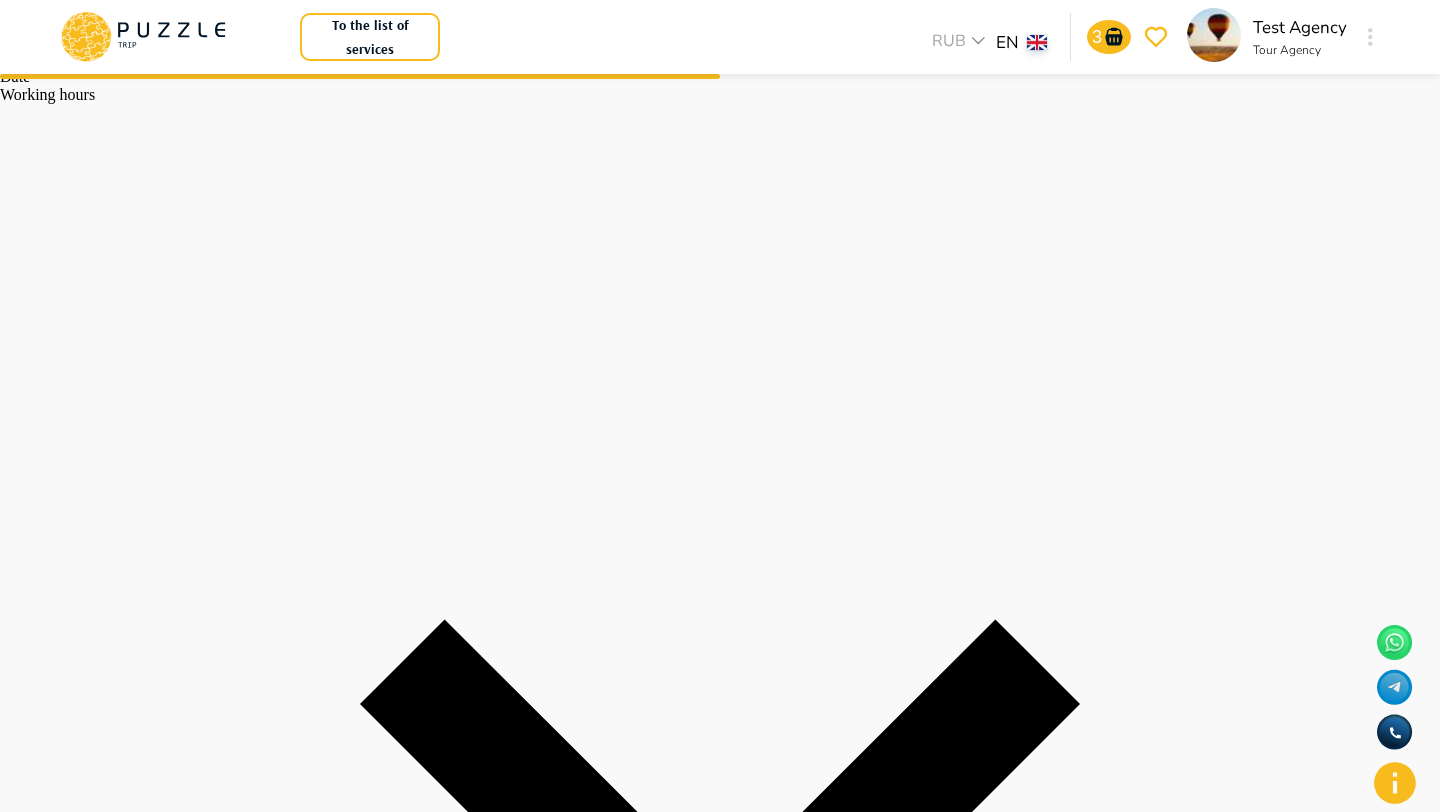 scroll, scrollTop: 295, scrollLeft: 0, axis: vertical 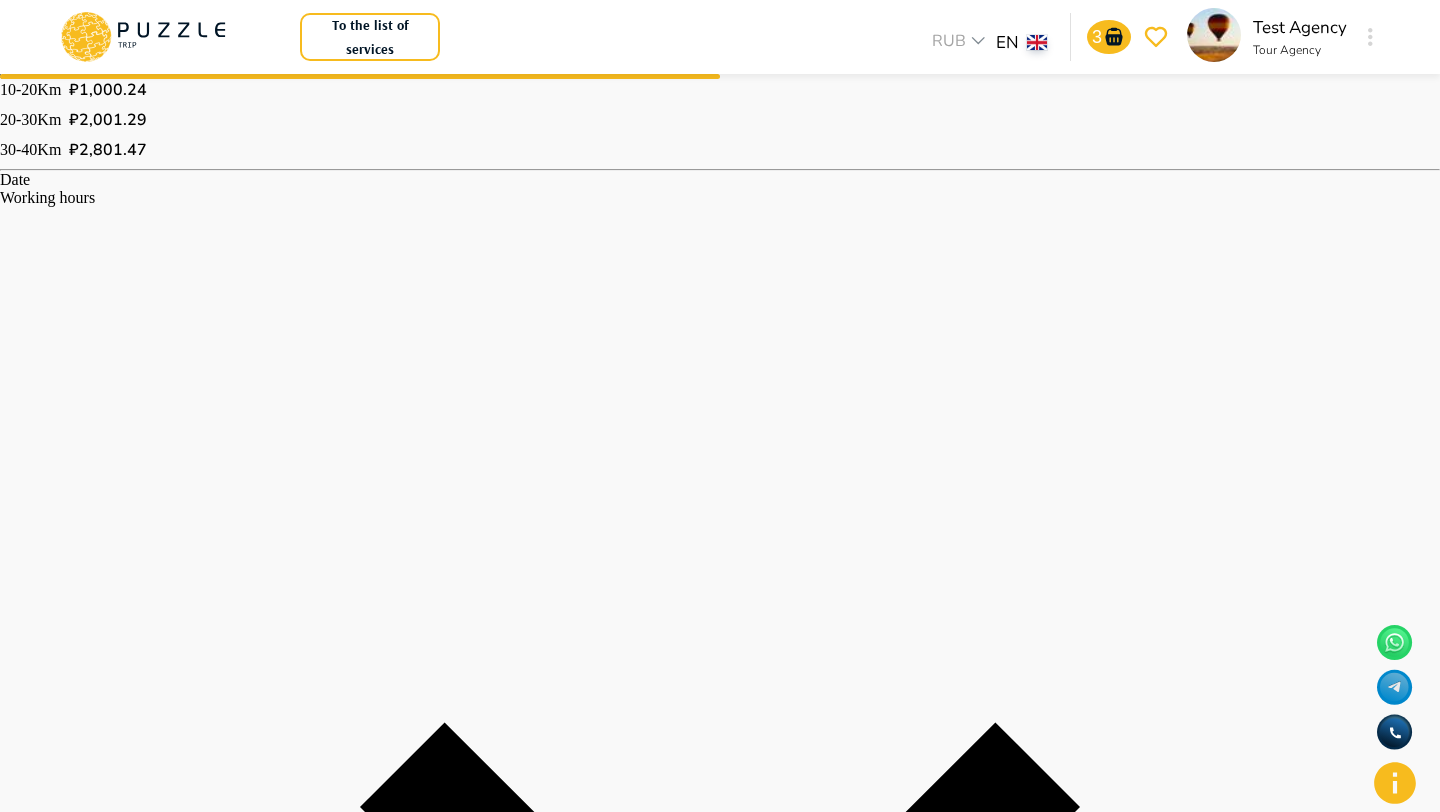 click on "**" at bounding box center [69, 1836] 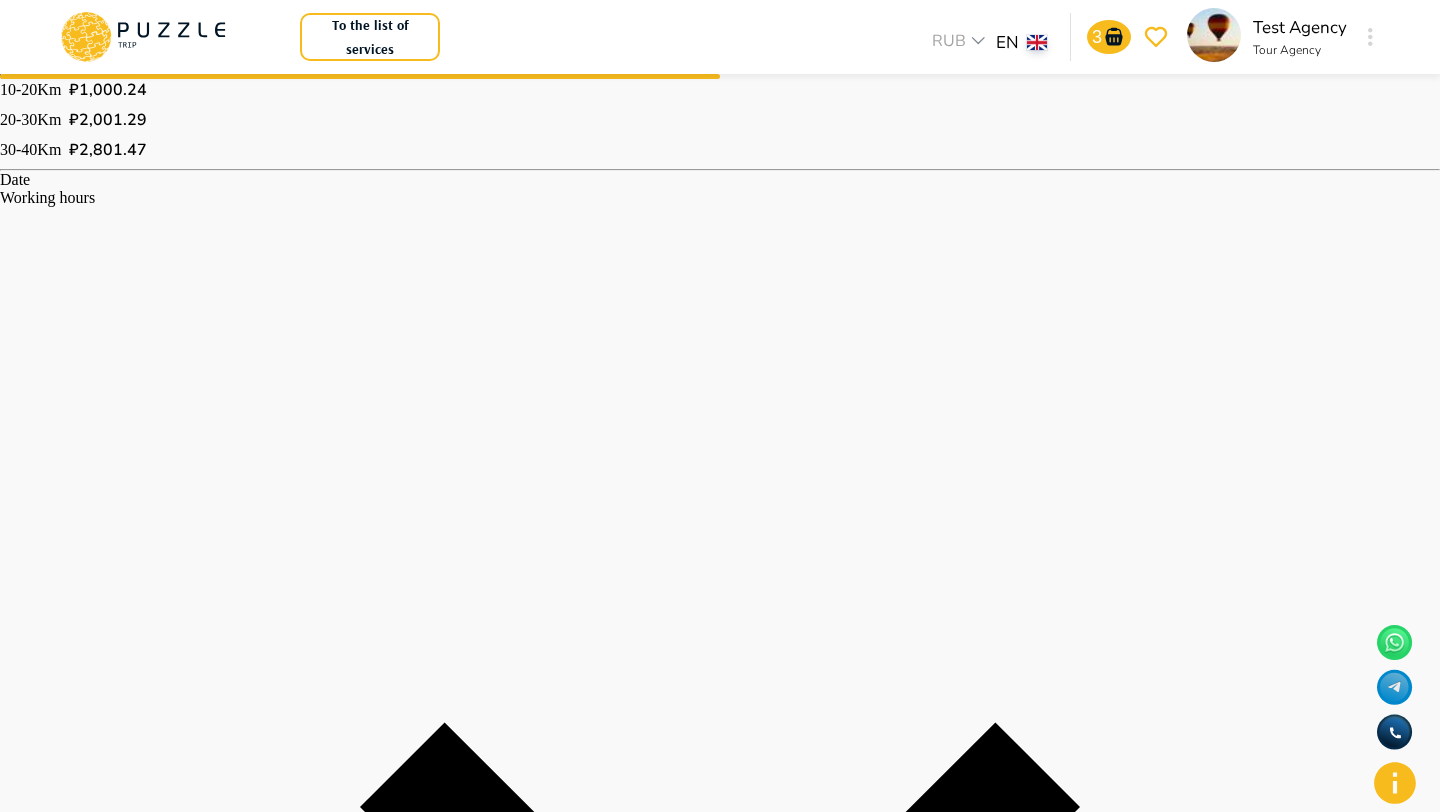 type on "**" 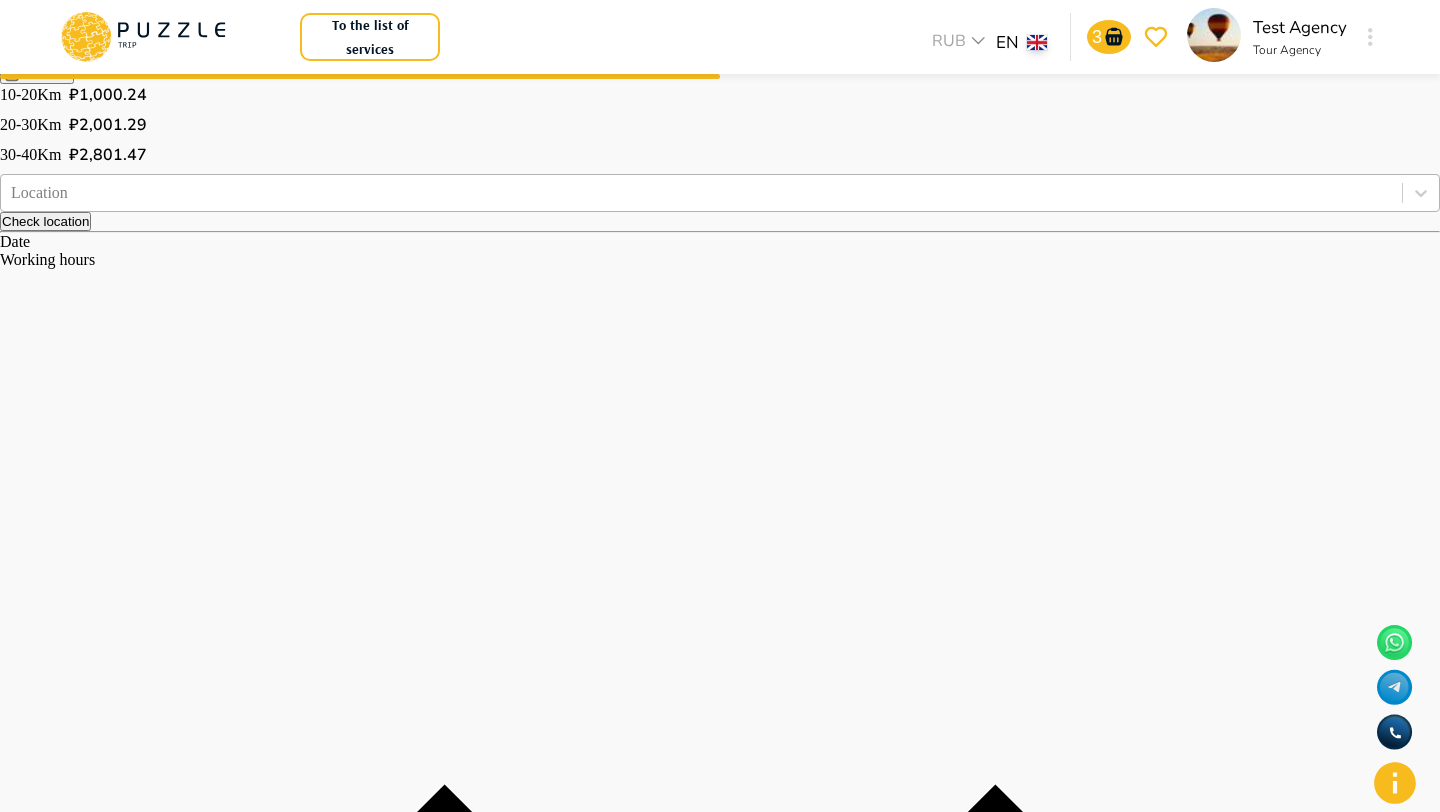 click on "Location" at bounding box center (701, 193) 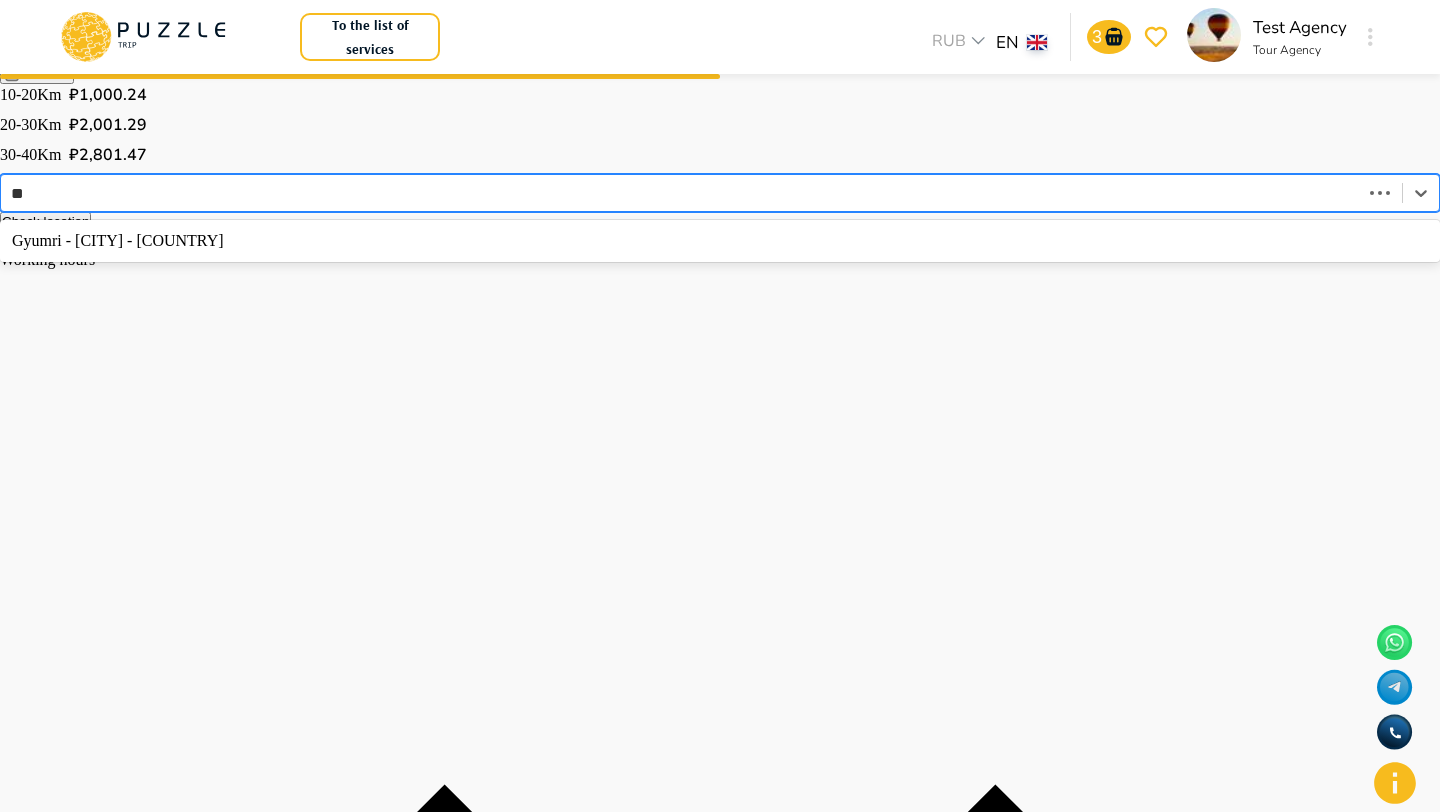 type on "*" 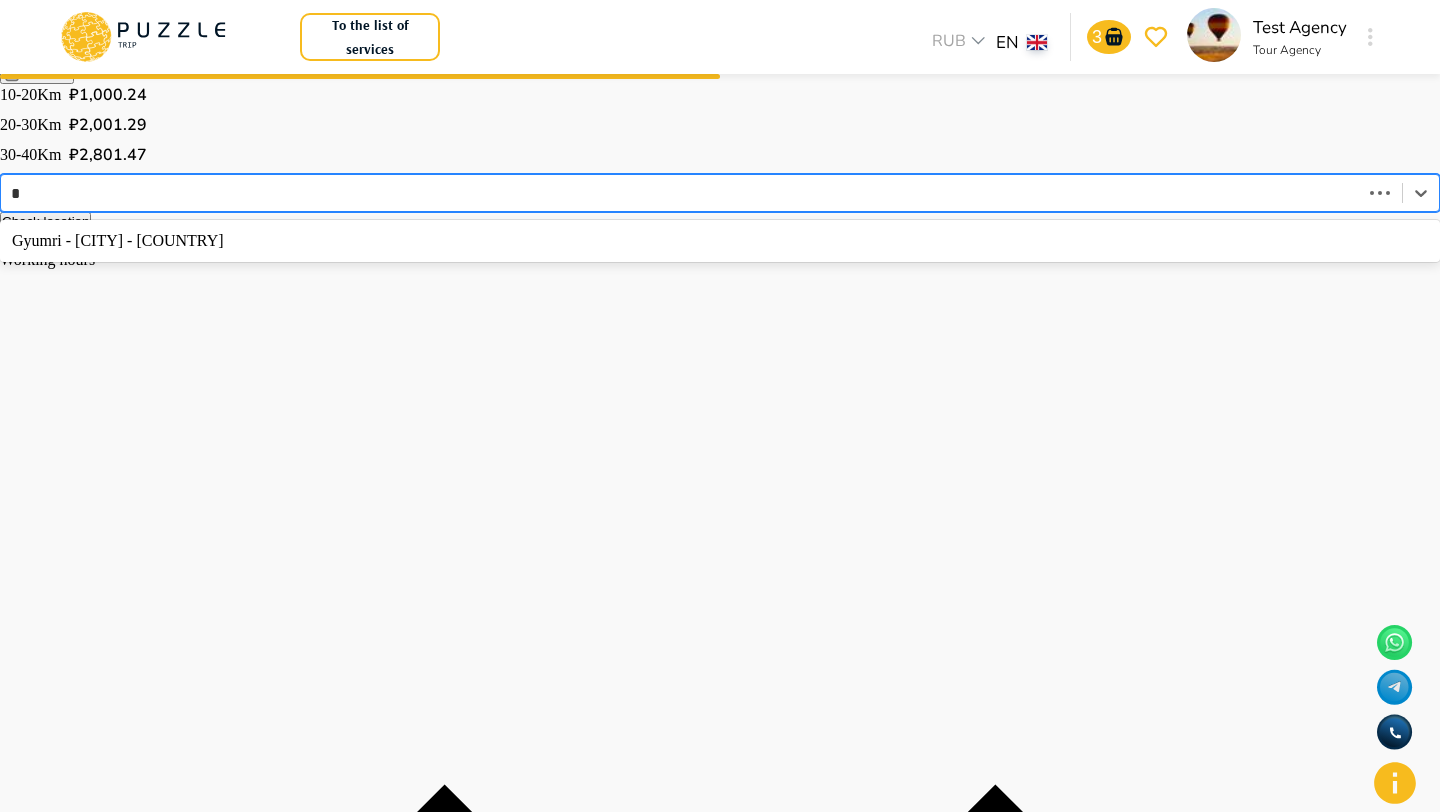 type 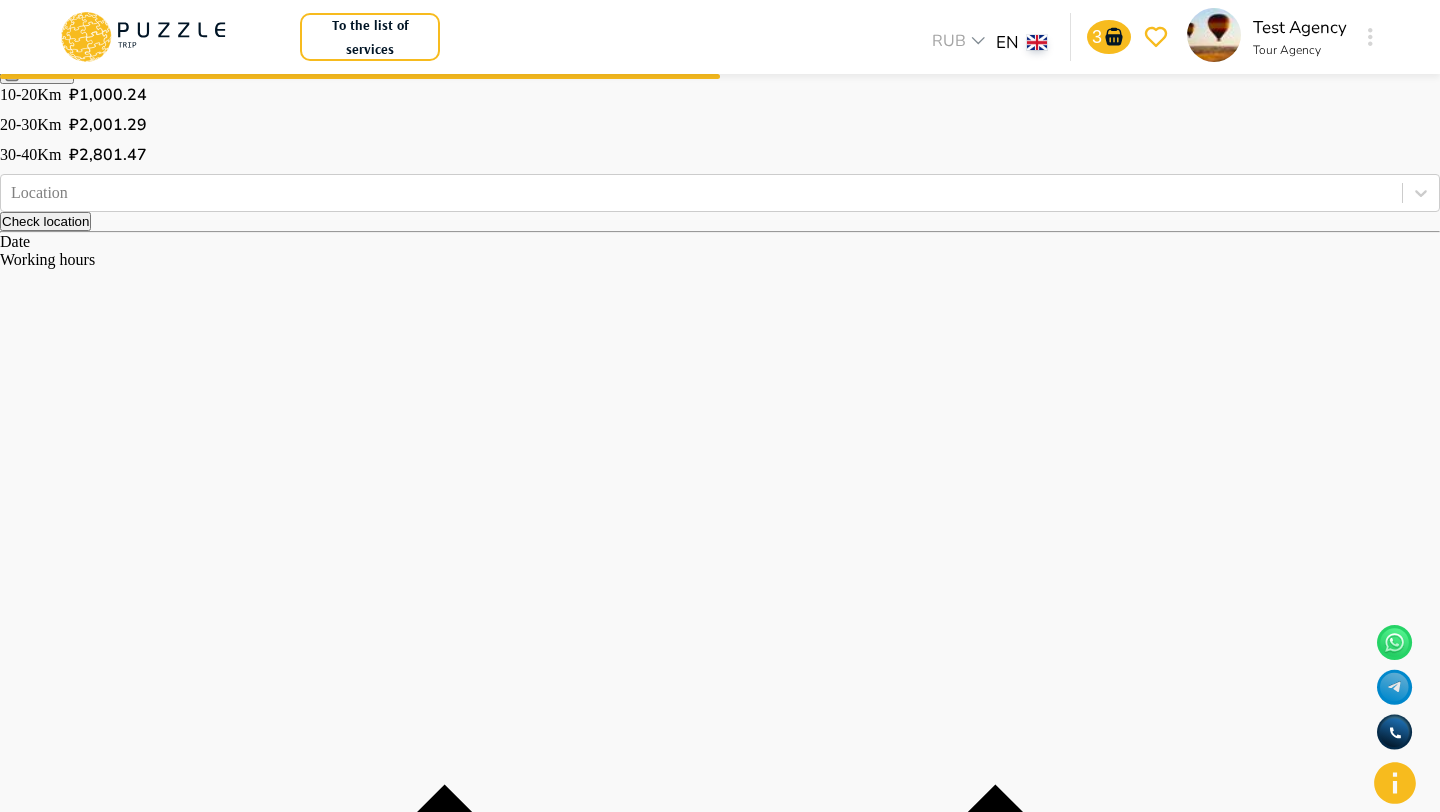 click on "Cancel" at bounding box center [720, 72] 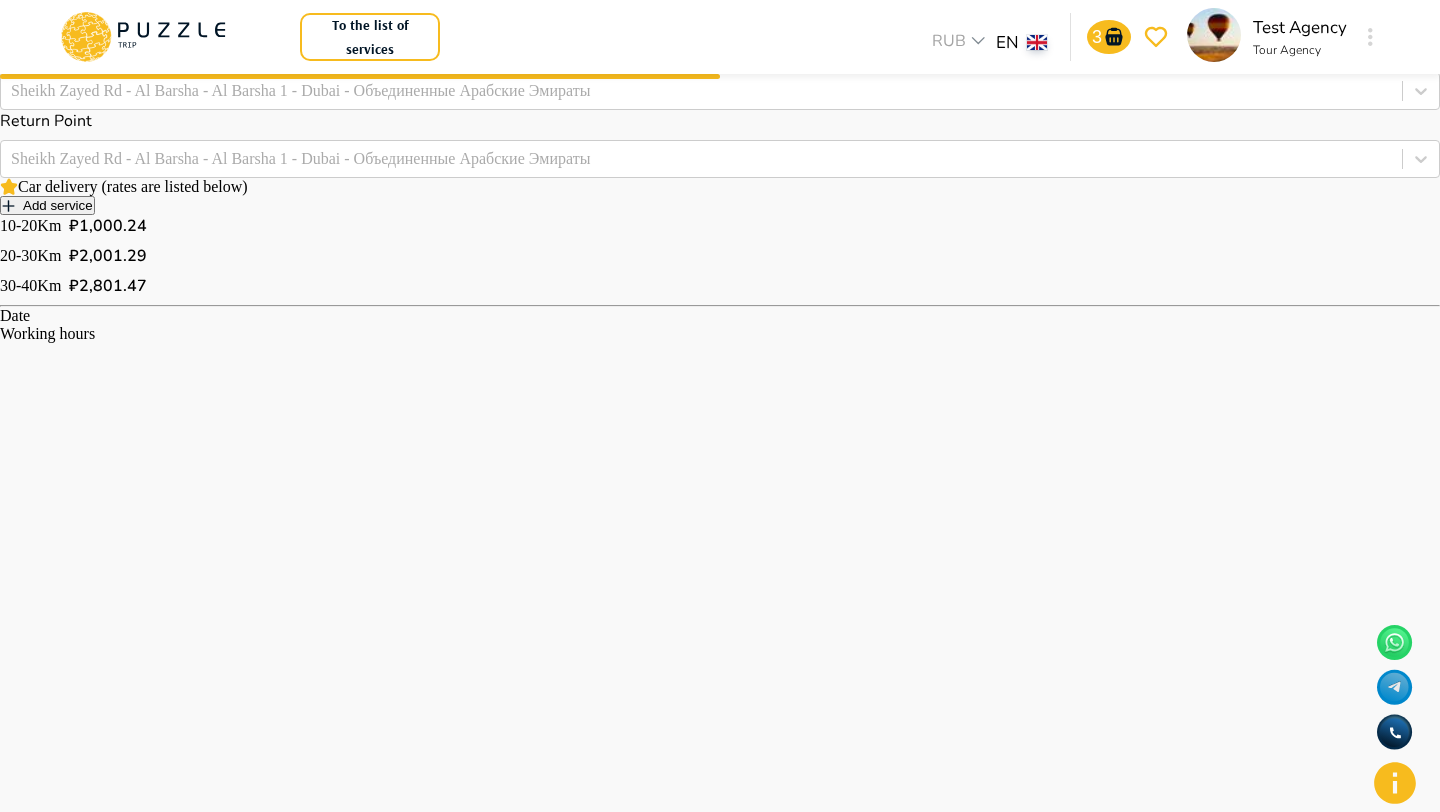 scroll, scrollTop: 157, scrollLeft: 0, axis: vertical 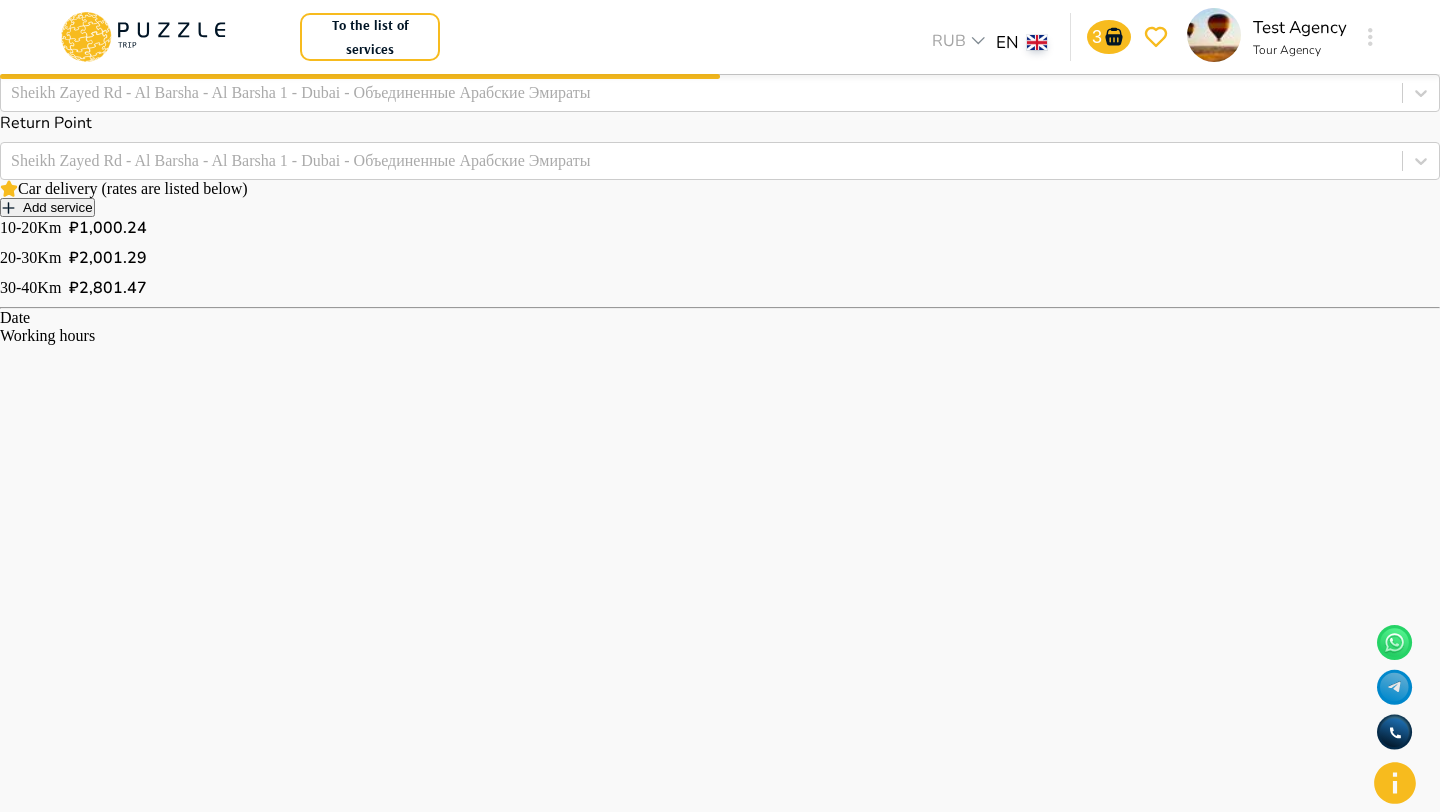 click on "Cancellation and Return Policy" at bounding box center [130, 2495] 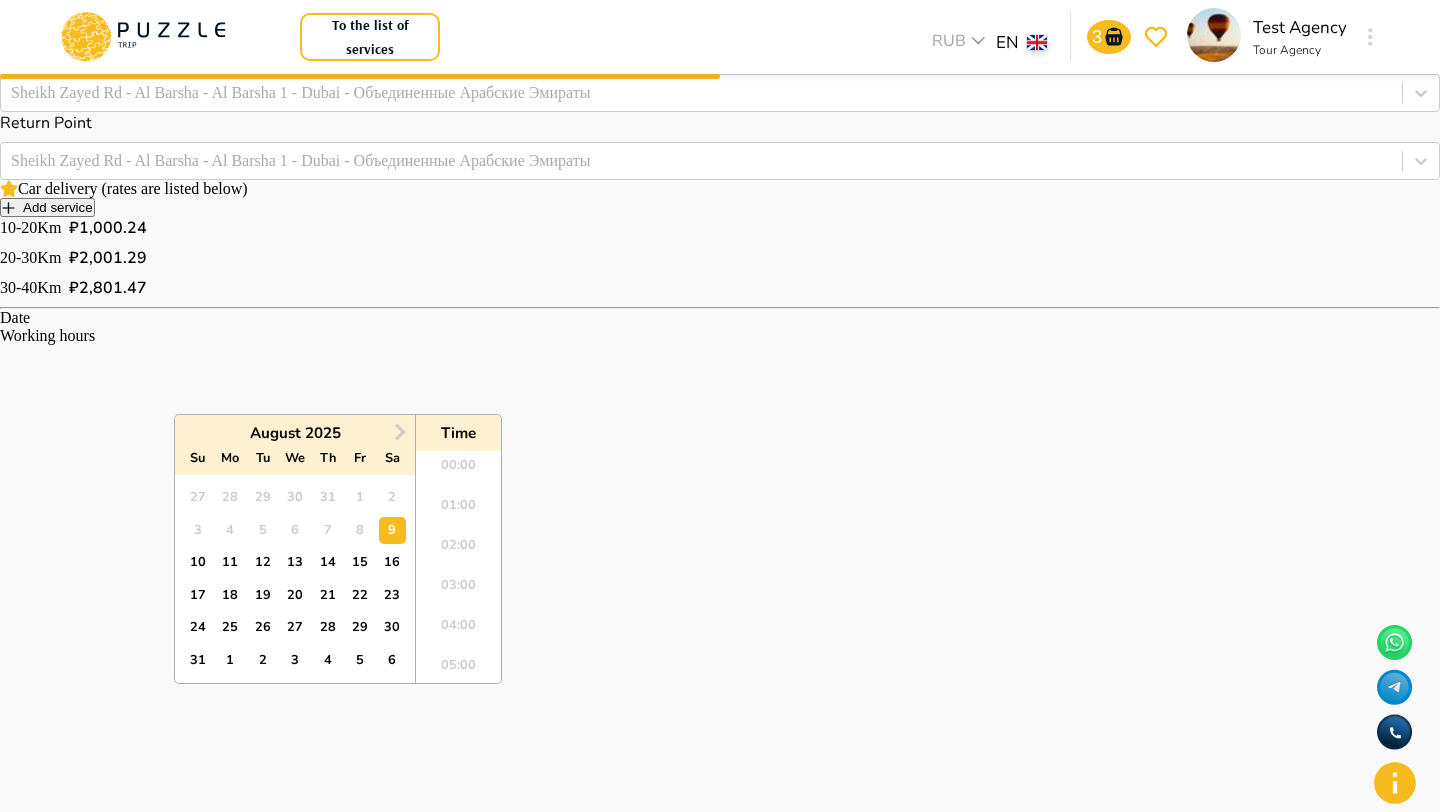 scroll, scrollTop: 304, scrollLeft: 0, axis: vertical 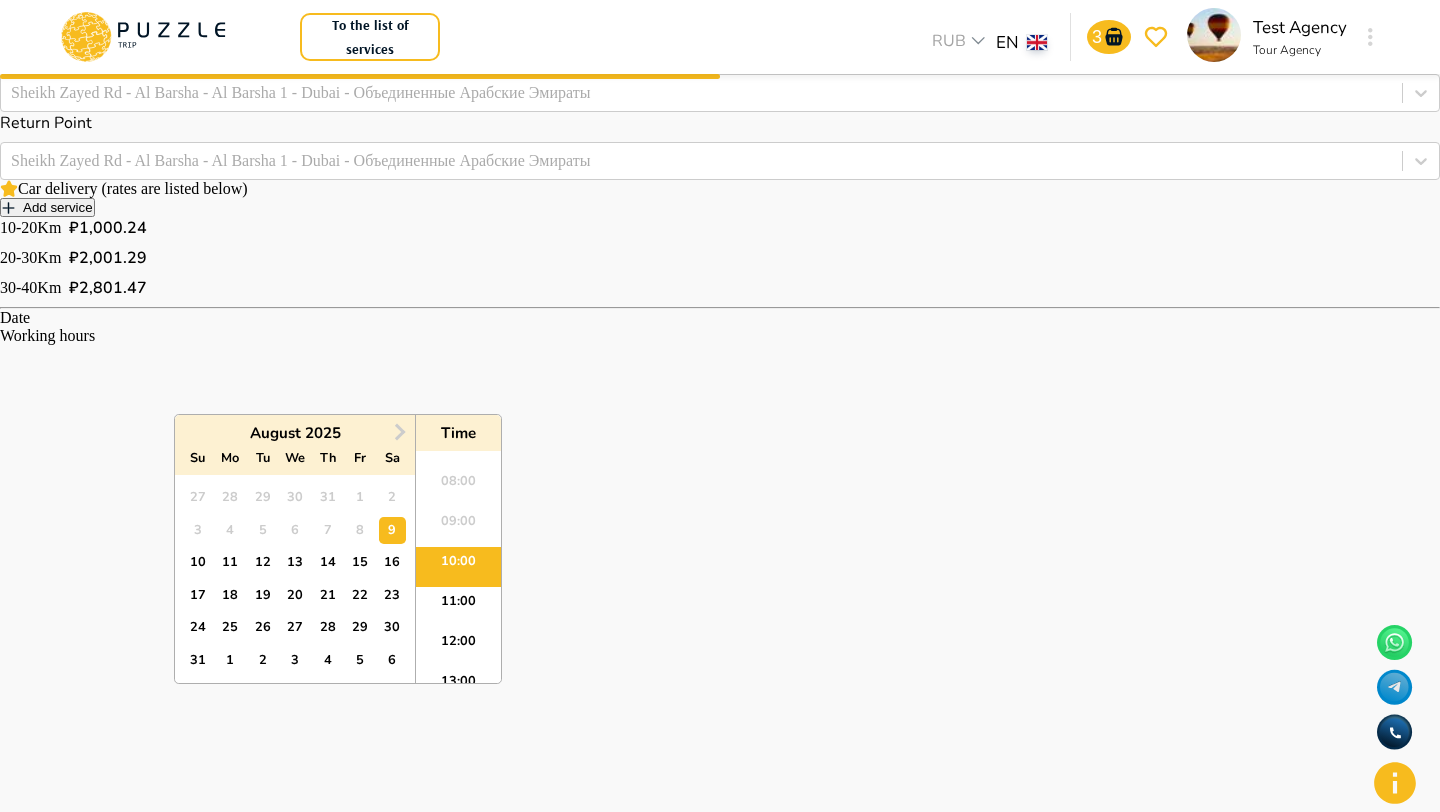 click on "**********" at bounding box center (720, 1080) 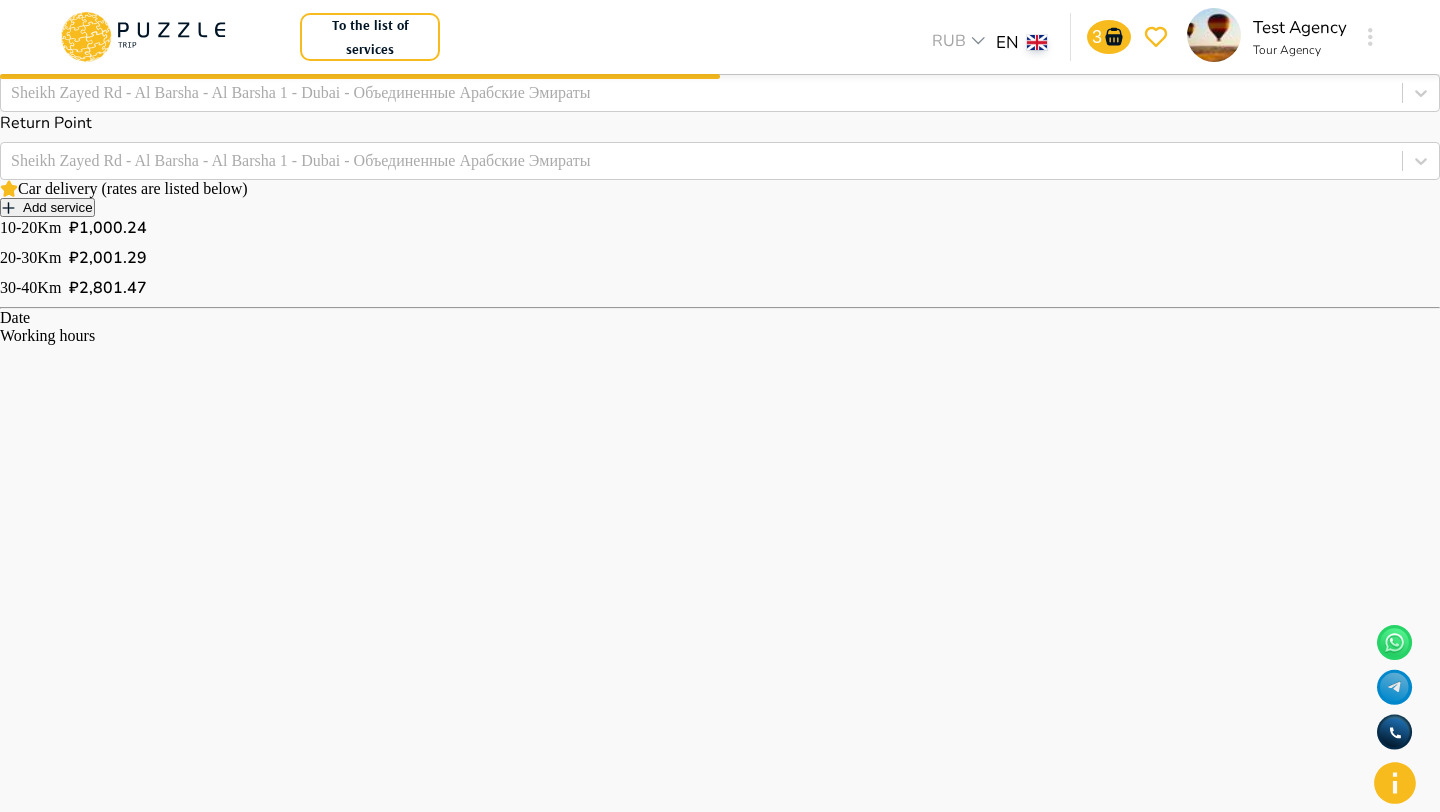 click on "**********" at bounding box center (720, 1080) 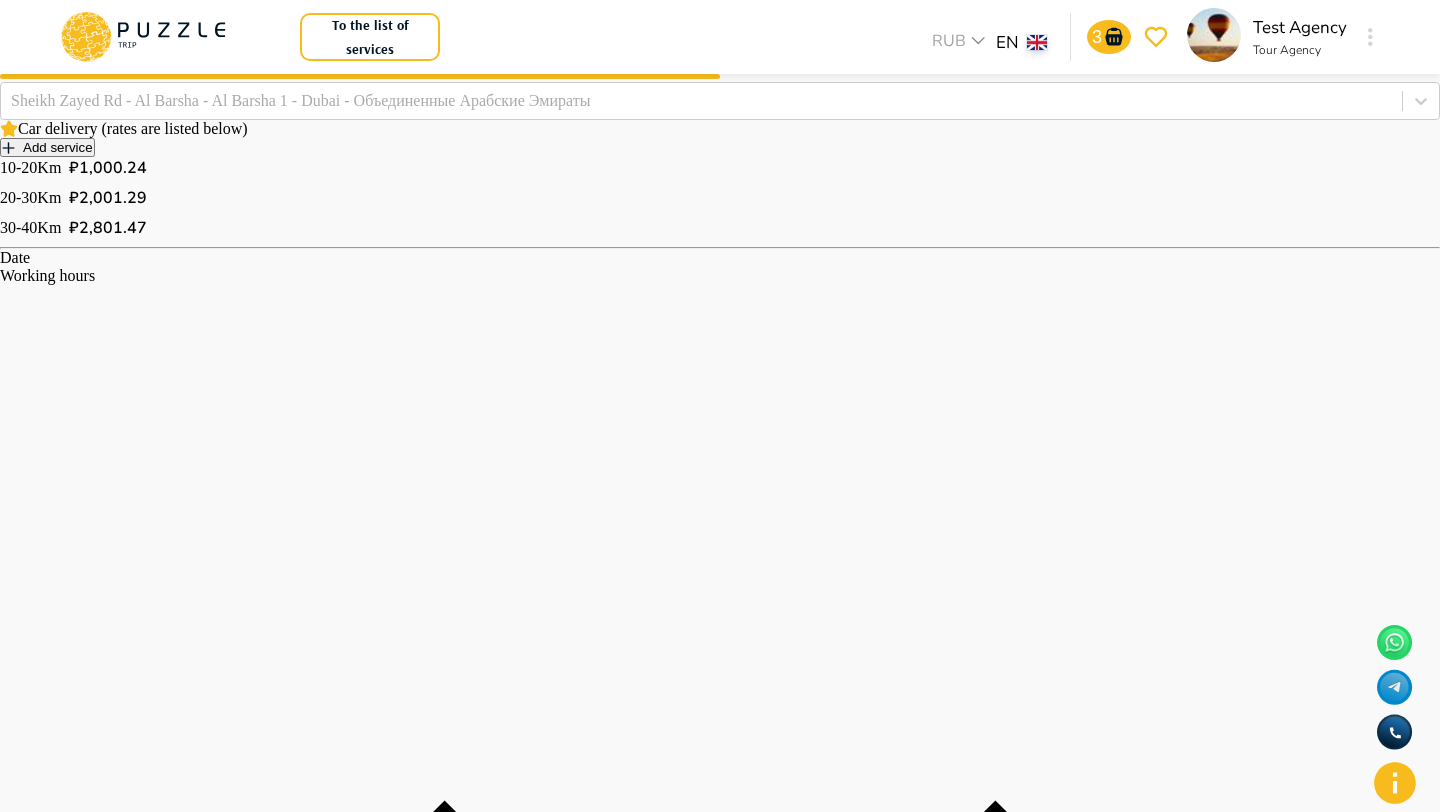 scroll, scrollTop: 0, scrollLeft: 0, axis: both 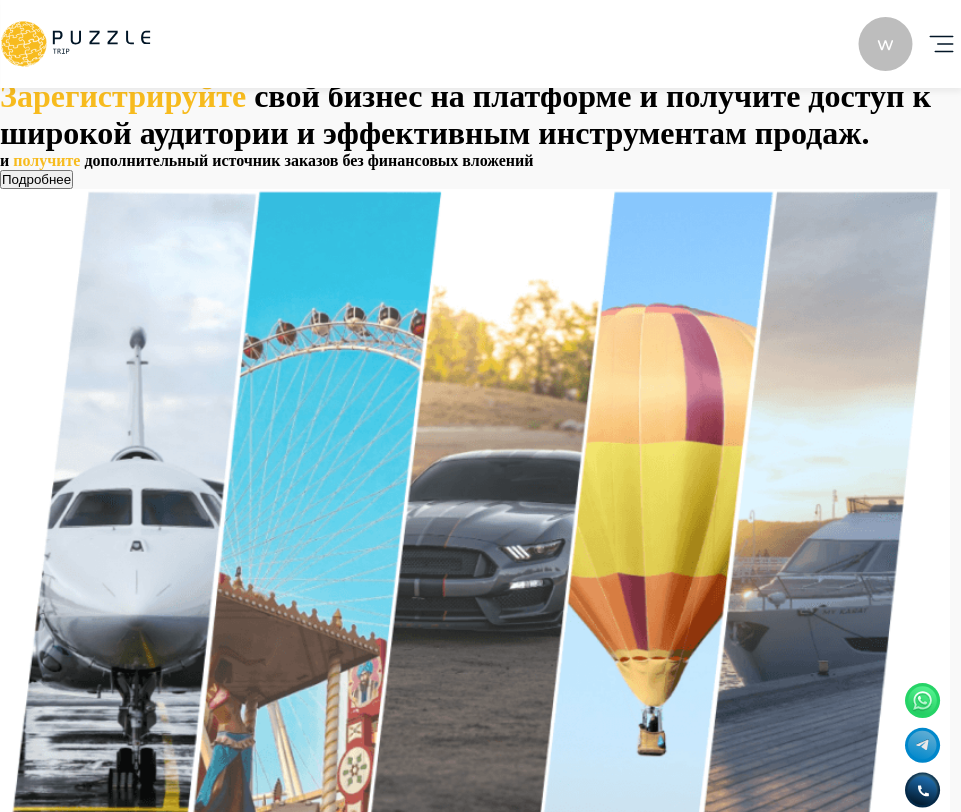 click 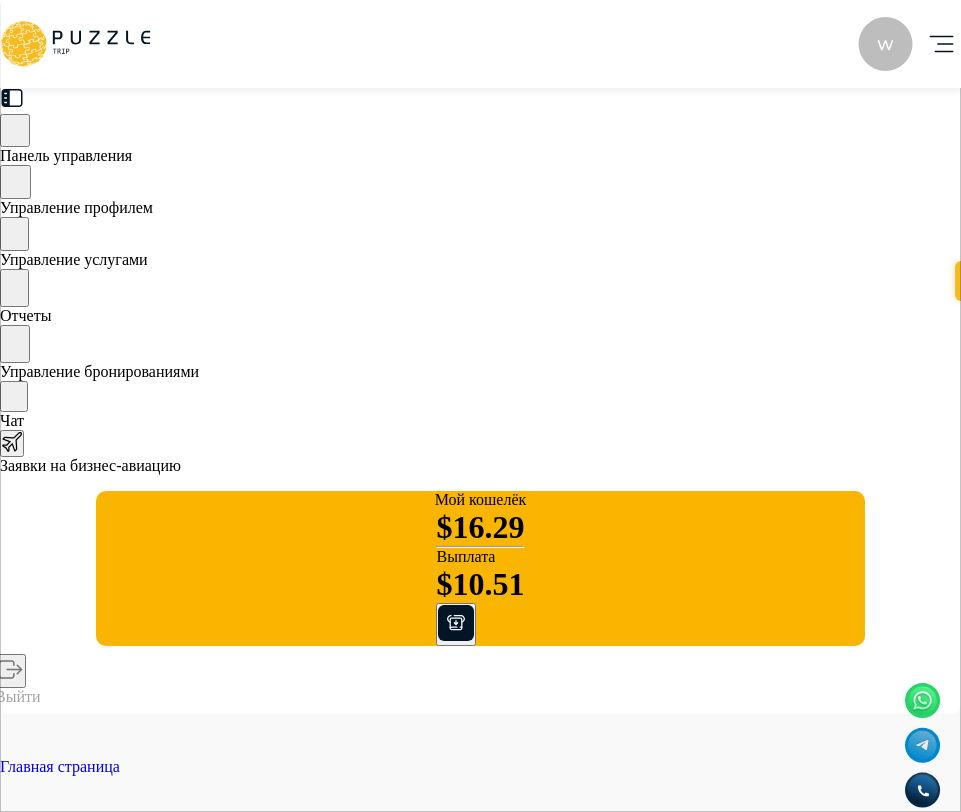 scroll, scrollTop: 0, scrollLeft: 1421, axis: horizontal 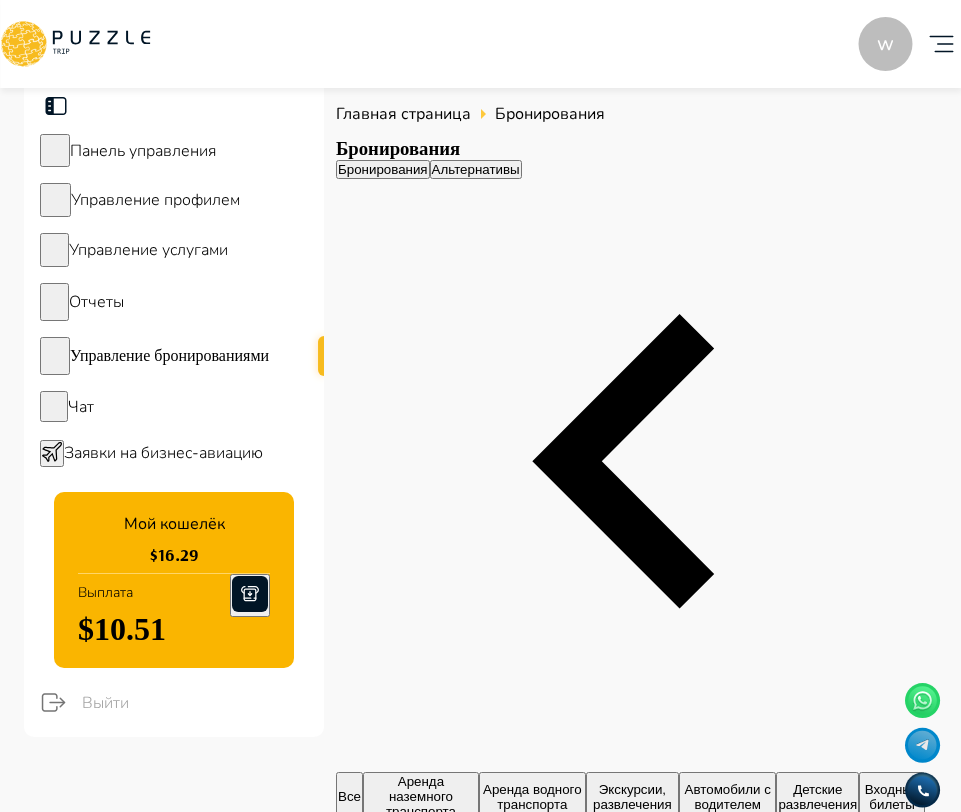 click on "Аренда наземного транспорта" at bounding box center (421, 796) 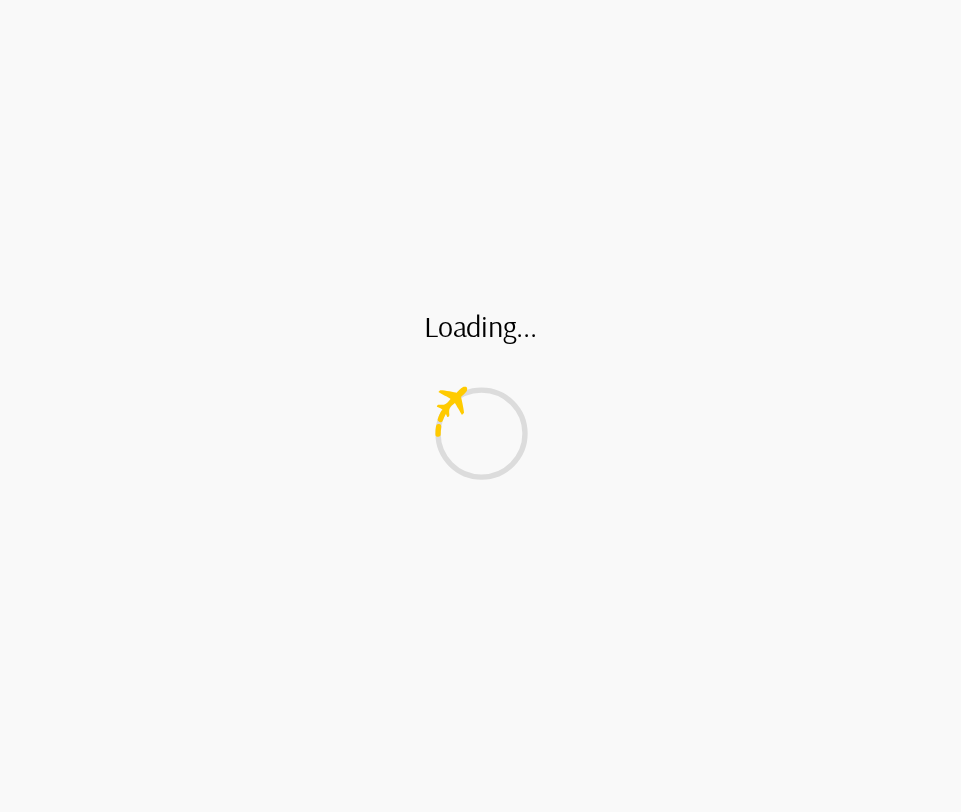 scroll, scrollTop: 0, scrollLeft: 0, axis: both 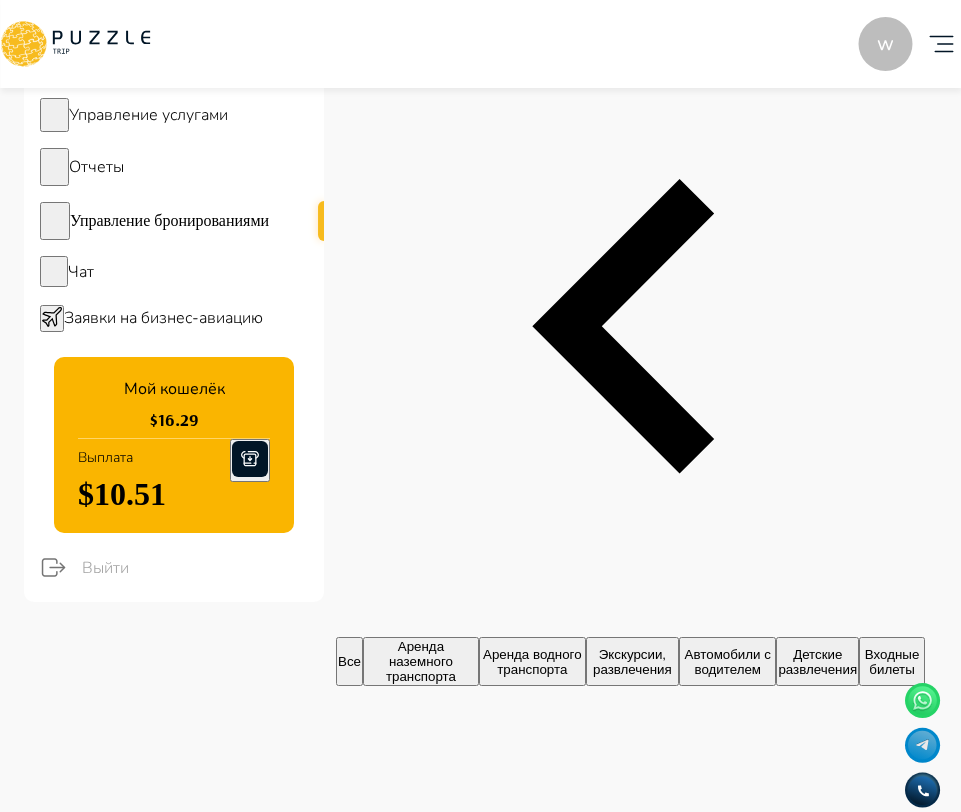click on "1688" at bounding box center [388, 1719] 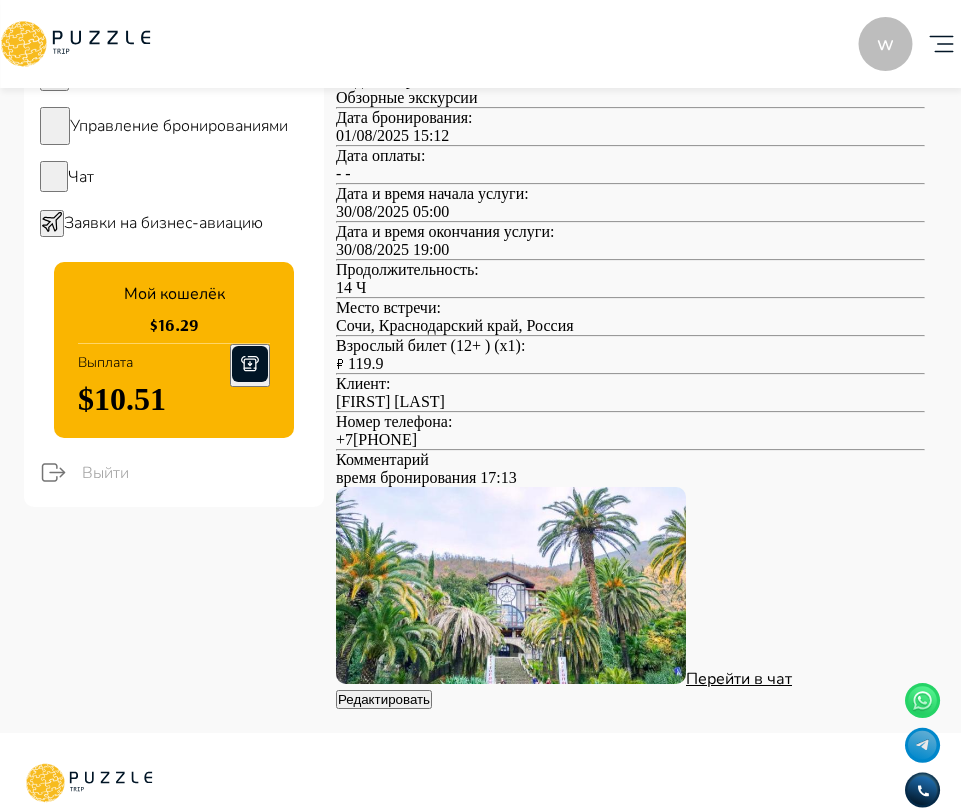 scroll, scrollTop: 296, scrollLeft: 0, axis: vertical 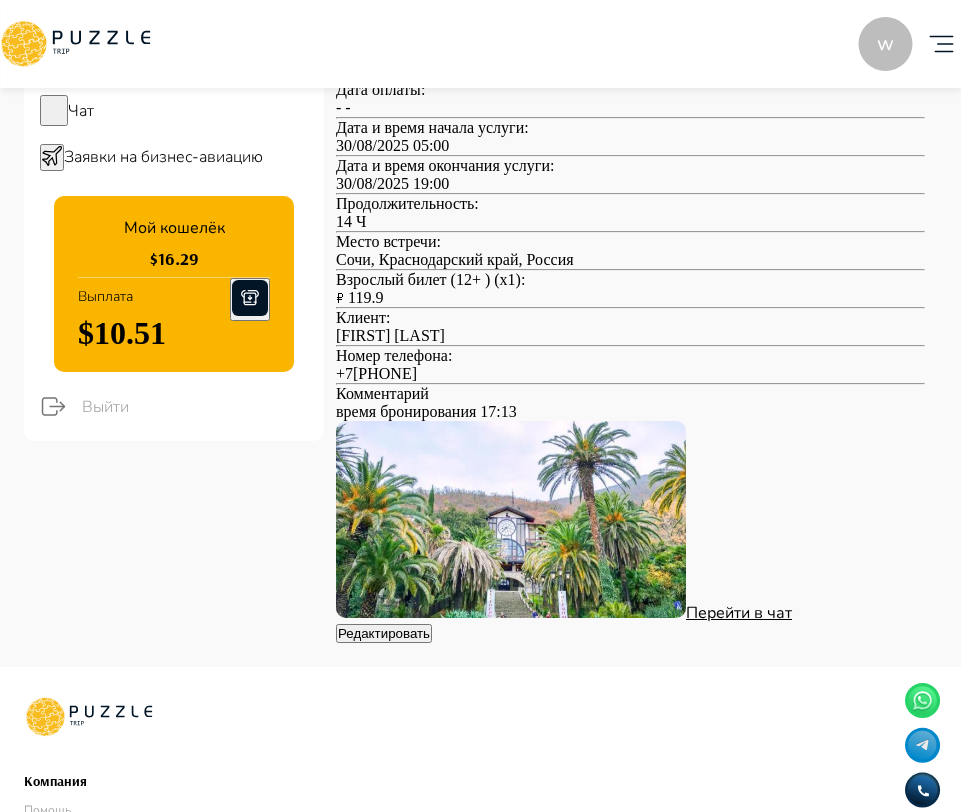 click on "Редактировать" at bounding box center (384, 633) 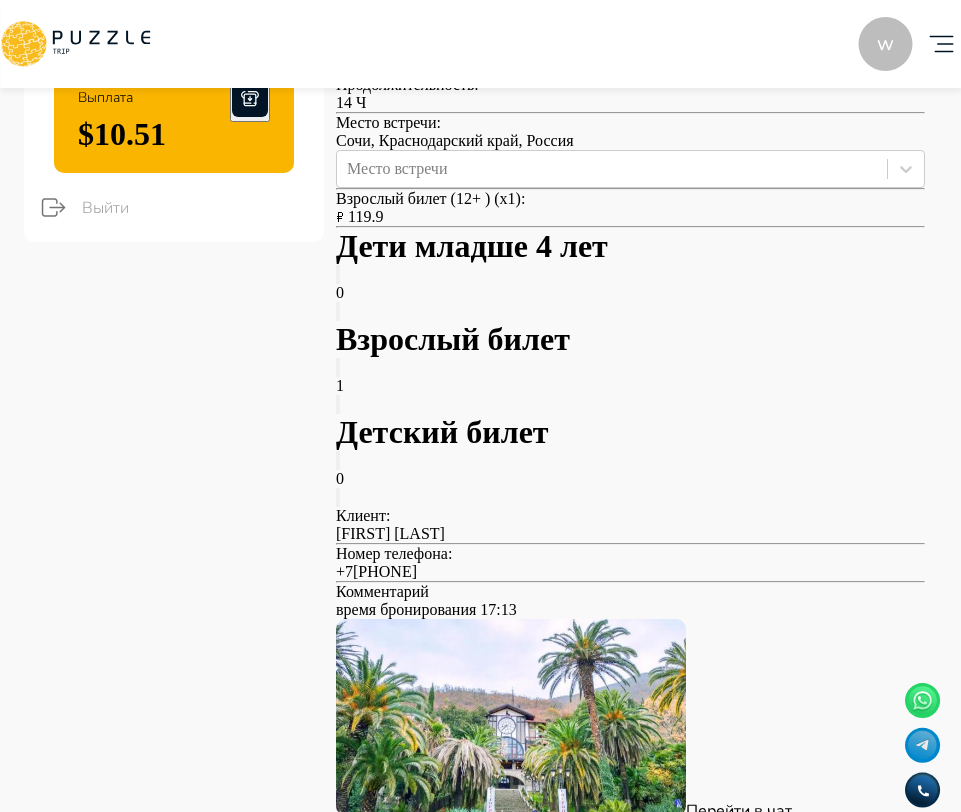 scroll, scrollTop: 0, scrollLeft: 0, axis: both 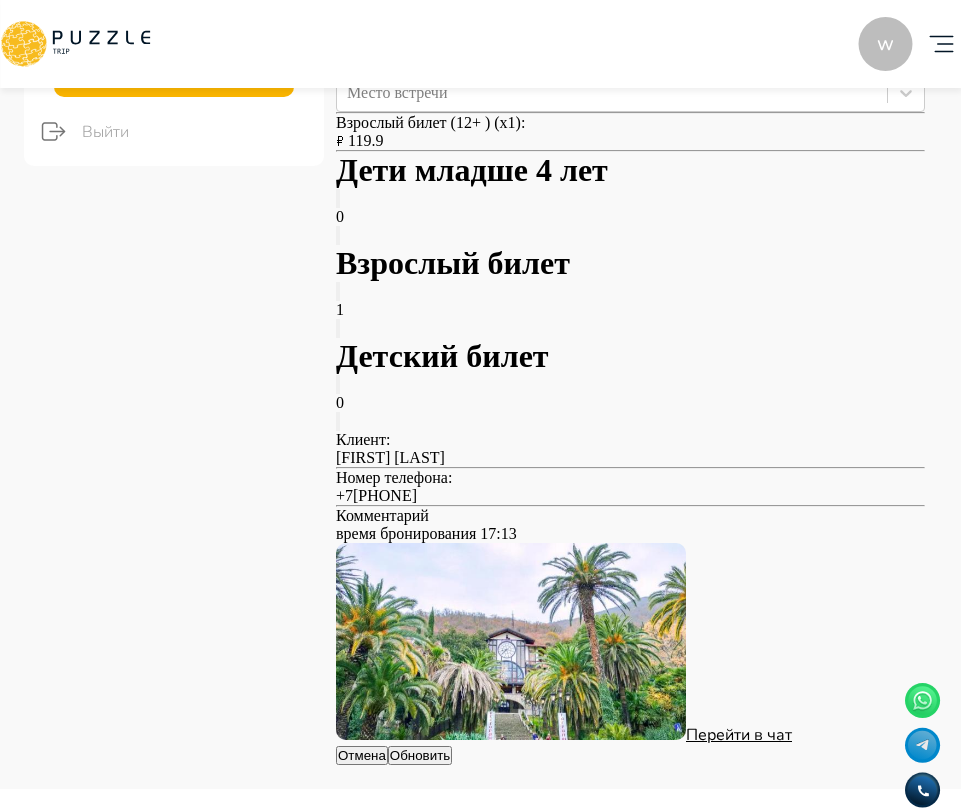 click 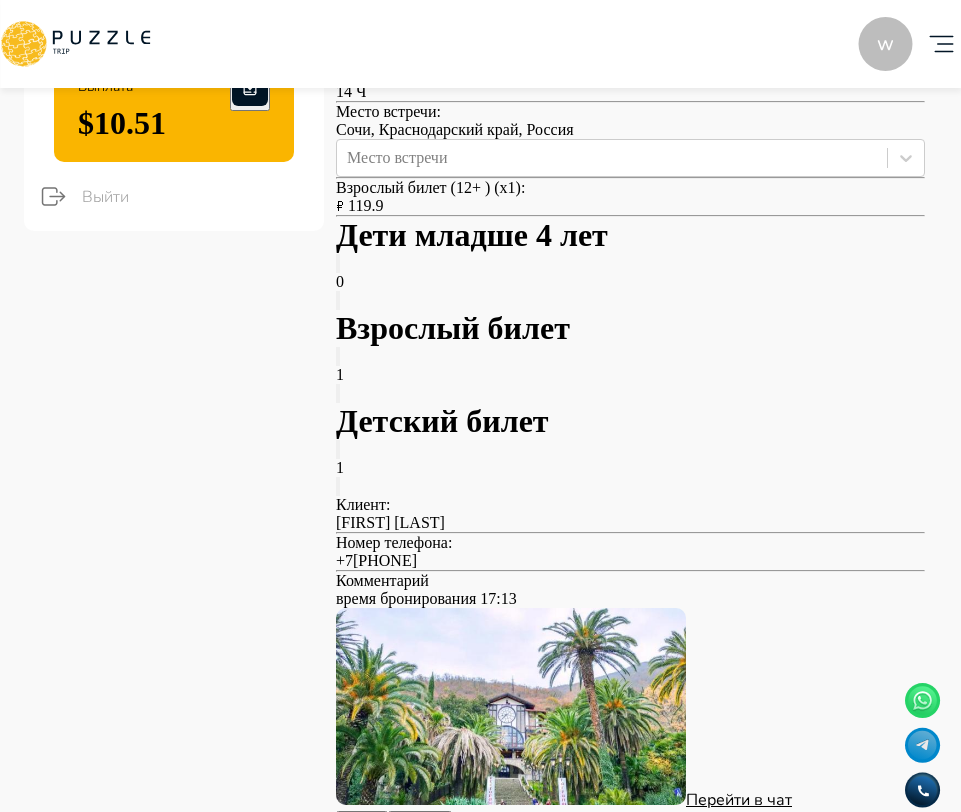 scroll, scrollTop: 465, scrollLeft: 0, axis: vertical 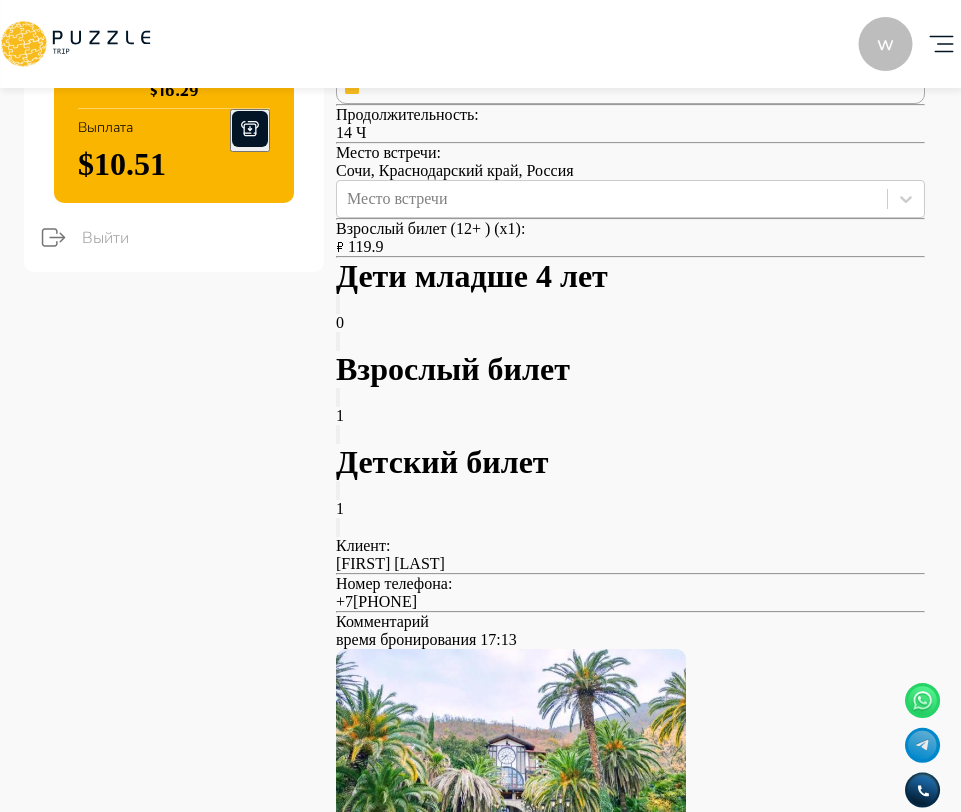 click 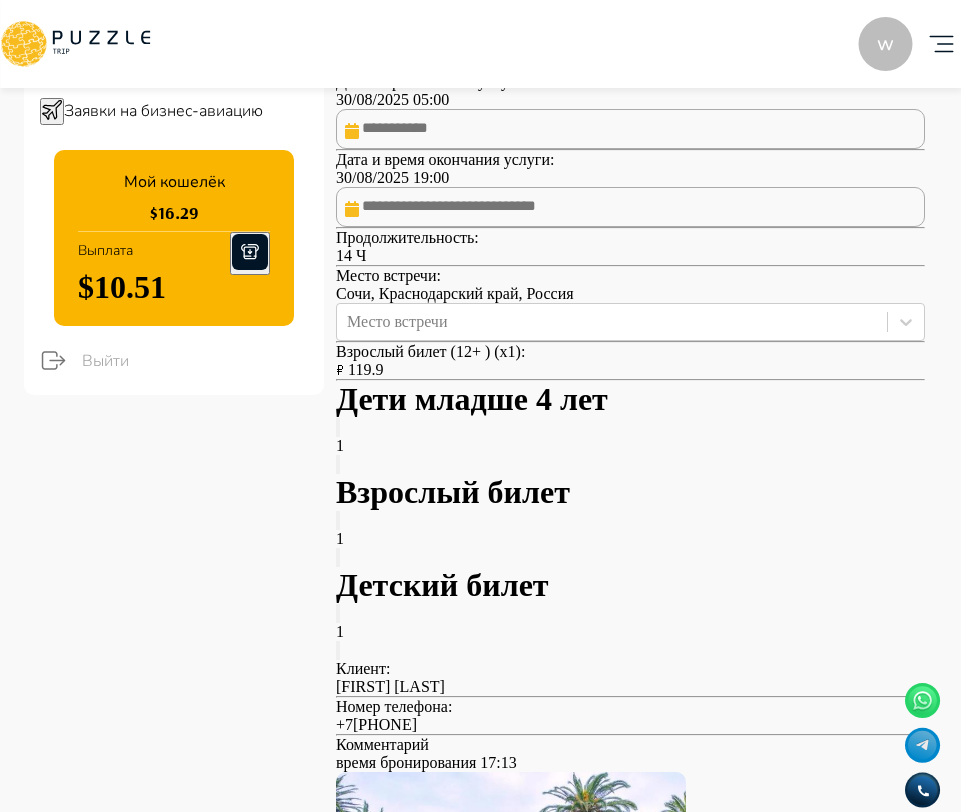scroll, scrollTop: 547, scrollLeft: 0, axis: vertical 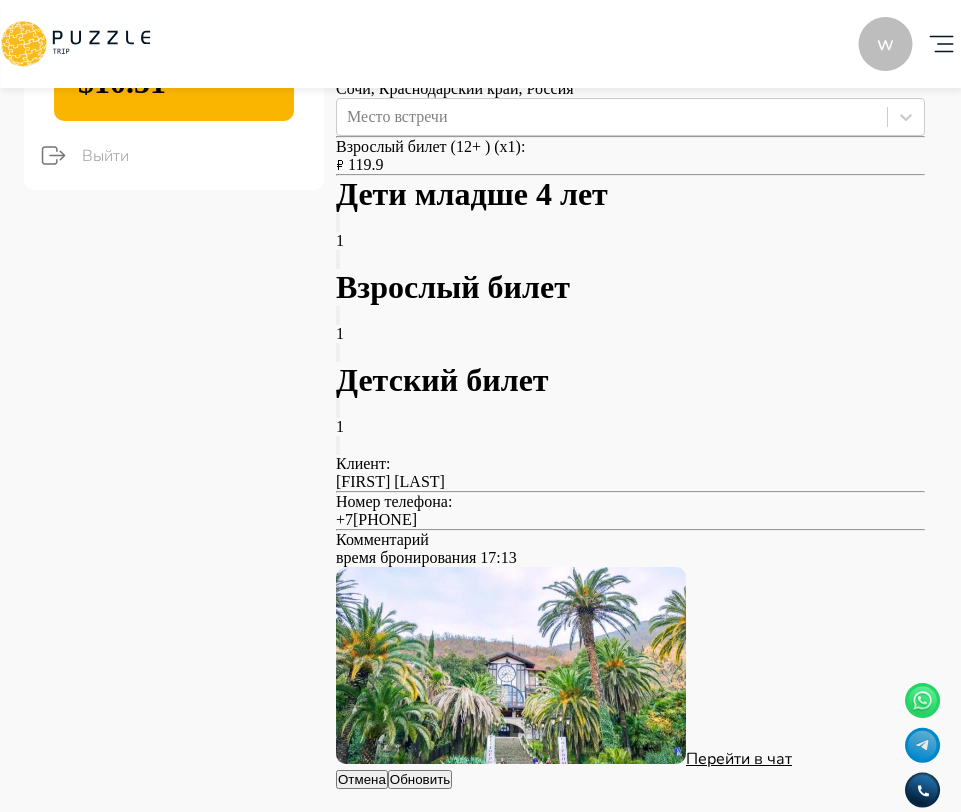 click on "Обновить" at bounding box center (420, 779) 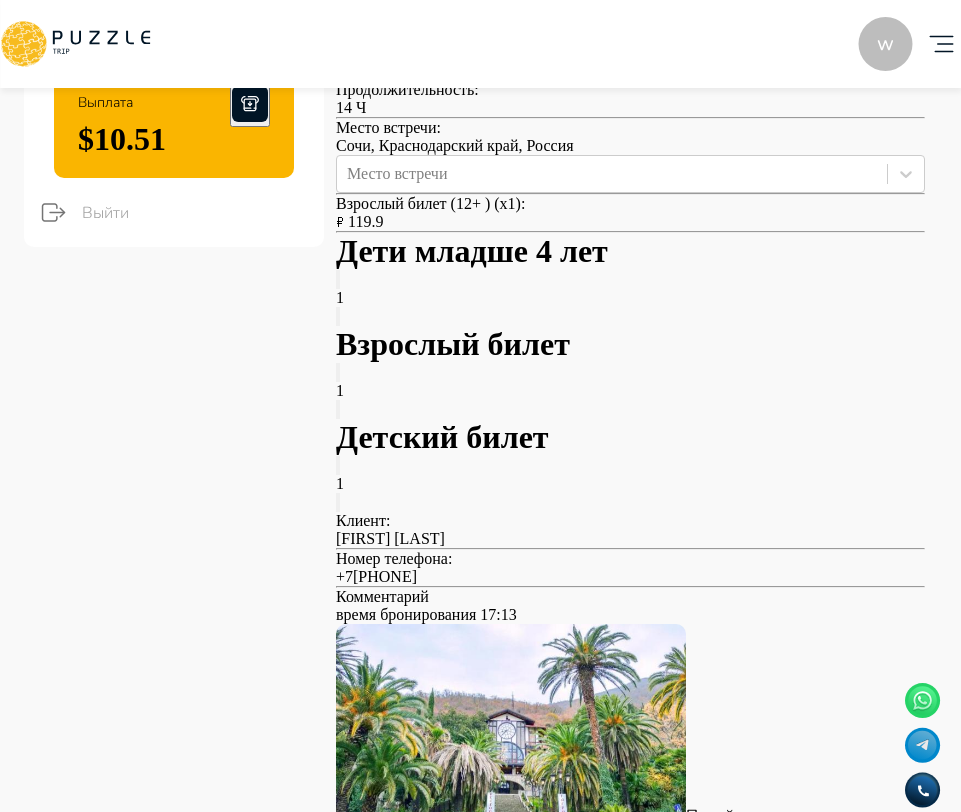 scroll, scrollTop: 459, scrollLeft: 0, axis: vertical 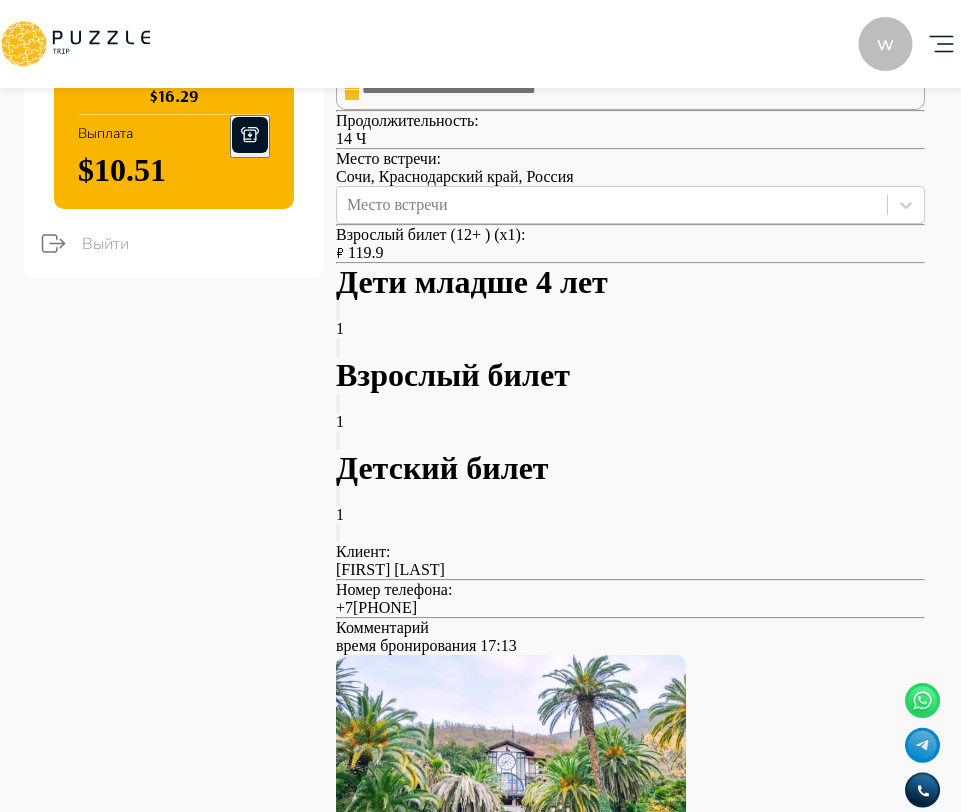 click on "Да" at bounding box center (37, 1842) 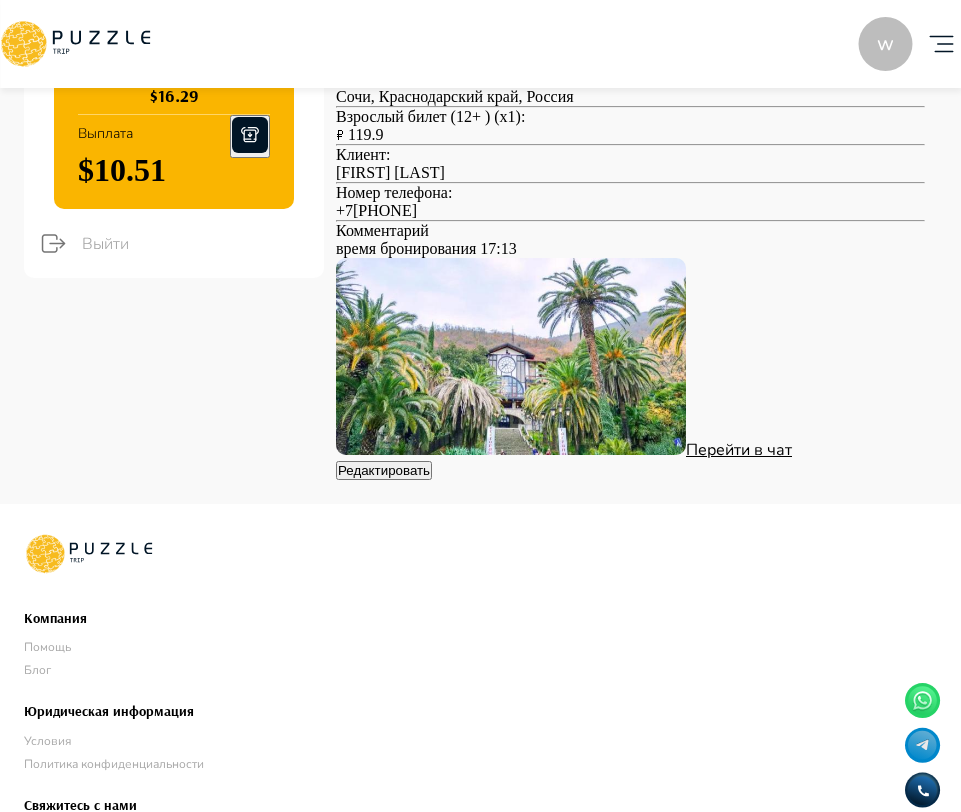 click on "Редактировать" at bounding box center [384, 470] 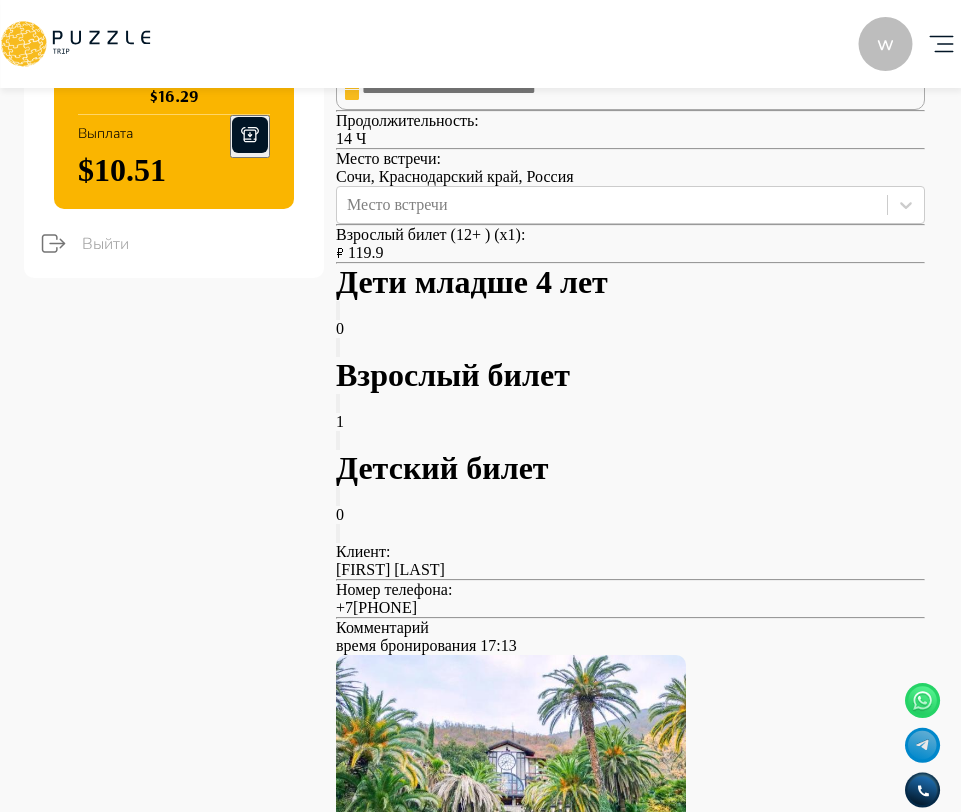 click 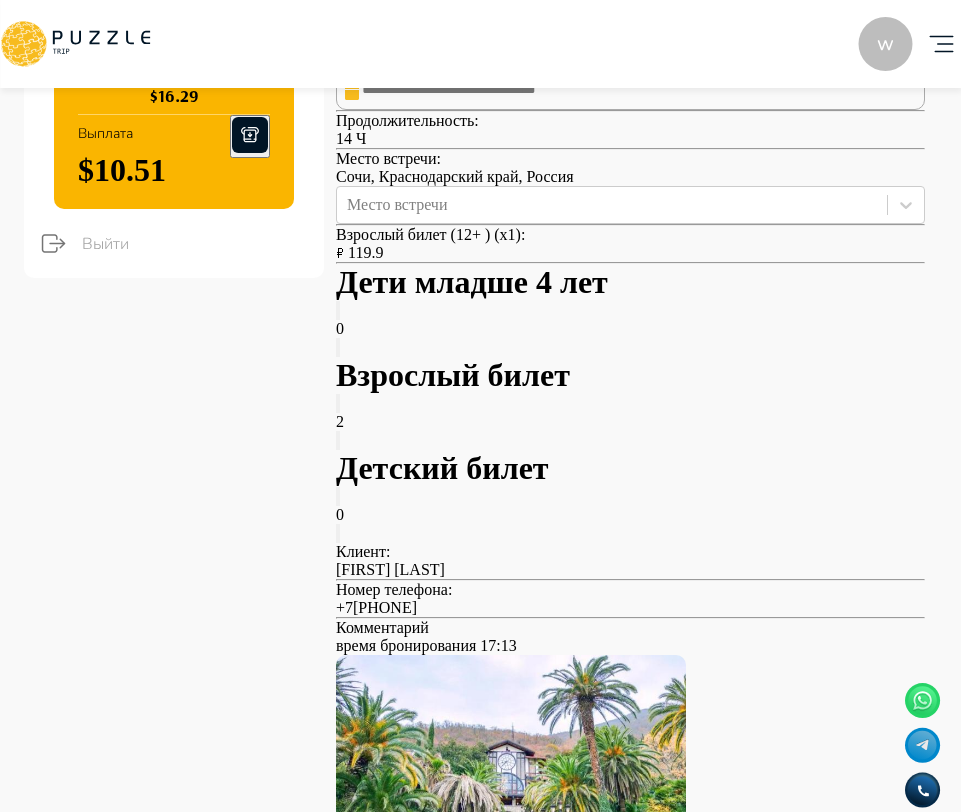 click 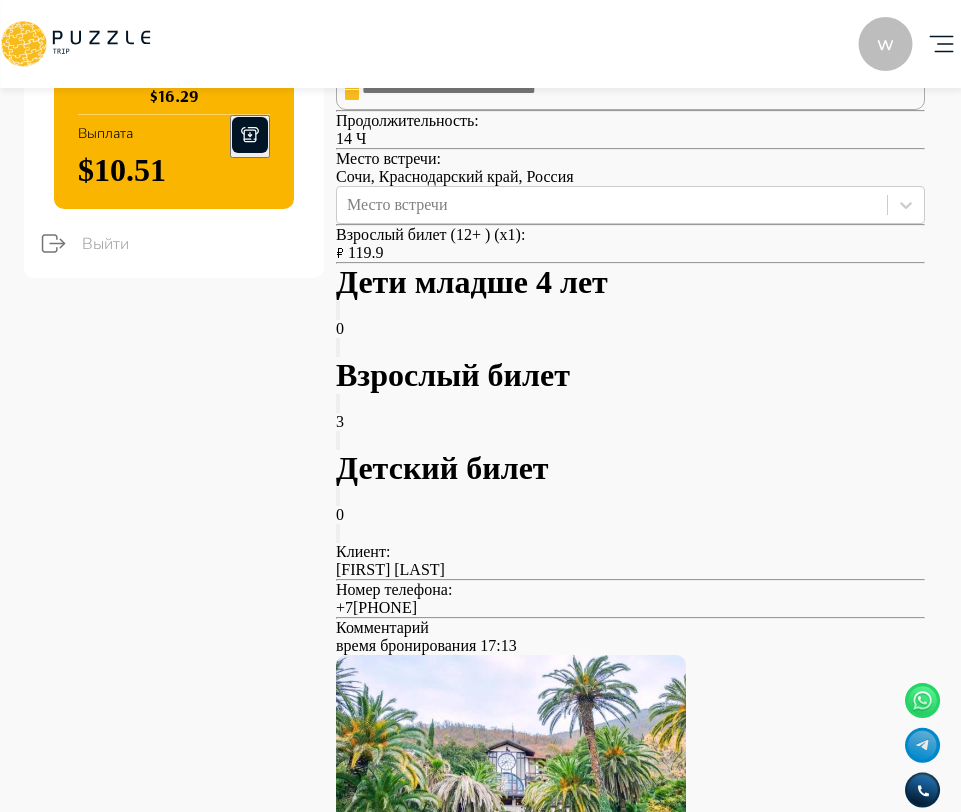 click 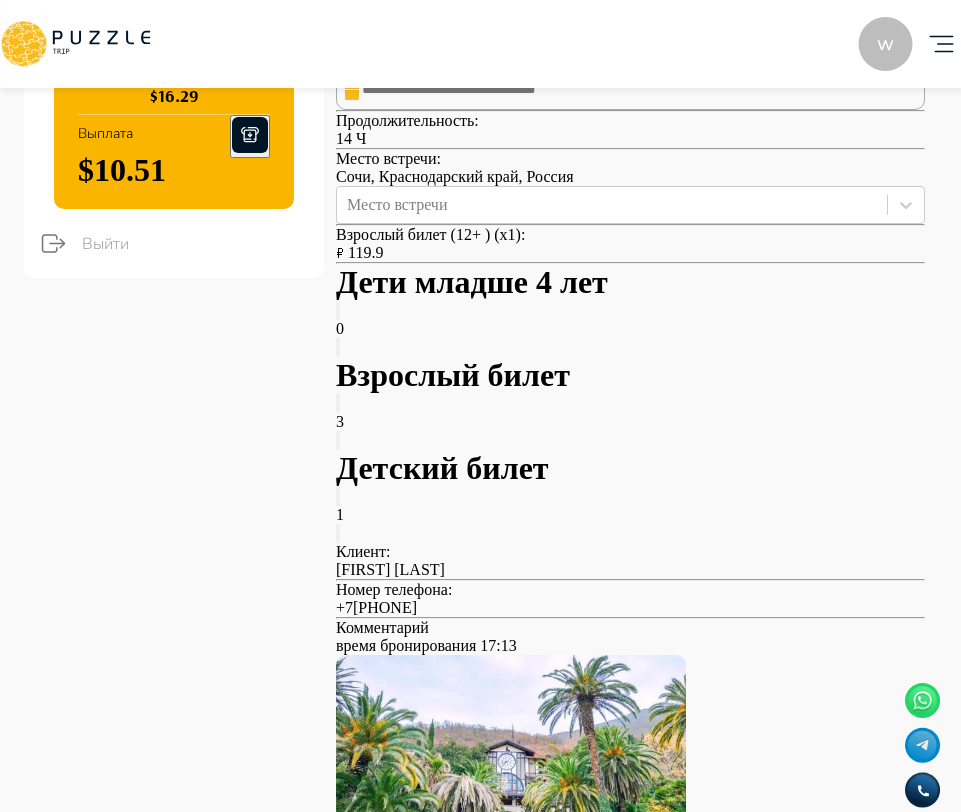 click on "Обновить" at bounding box center [420, 867] 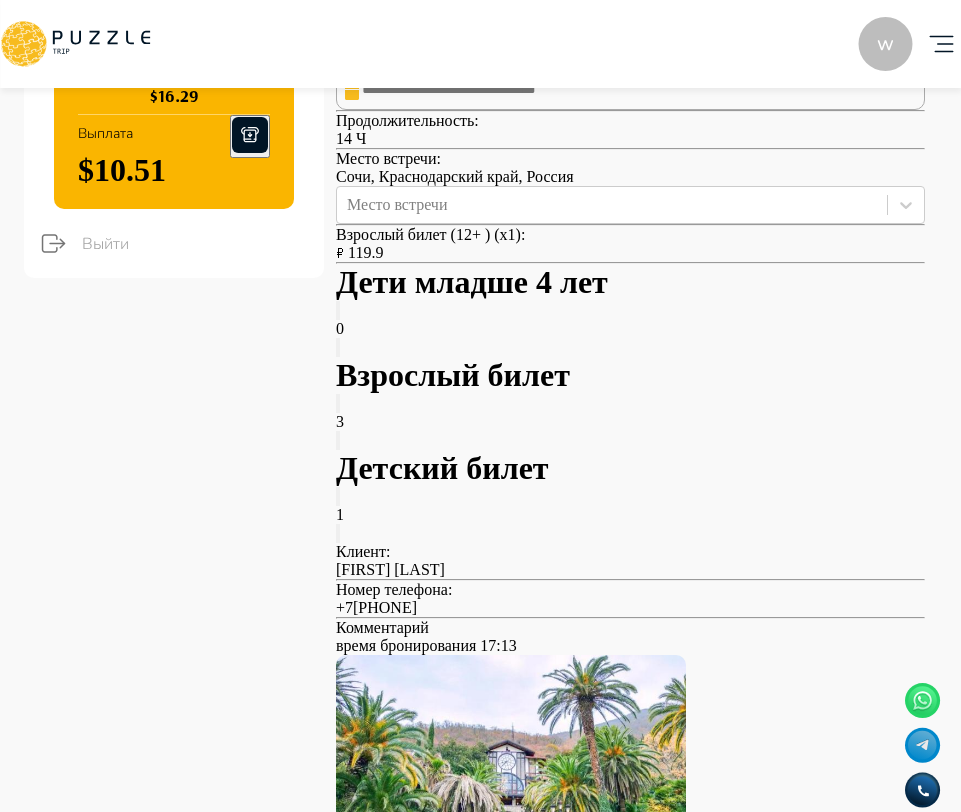 click on "Старая цена :   ₽119.9 Новая цена : ₽468.85 К оплате : ₽ 468.85" at bounding box center [480, 1765] 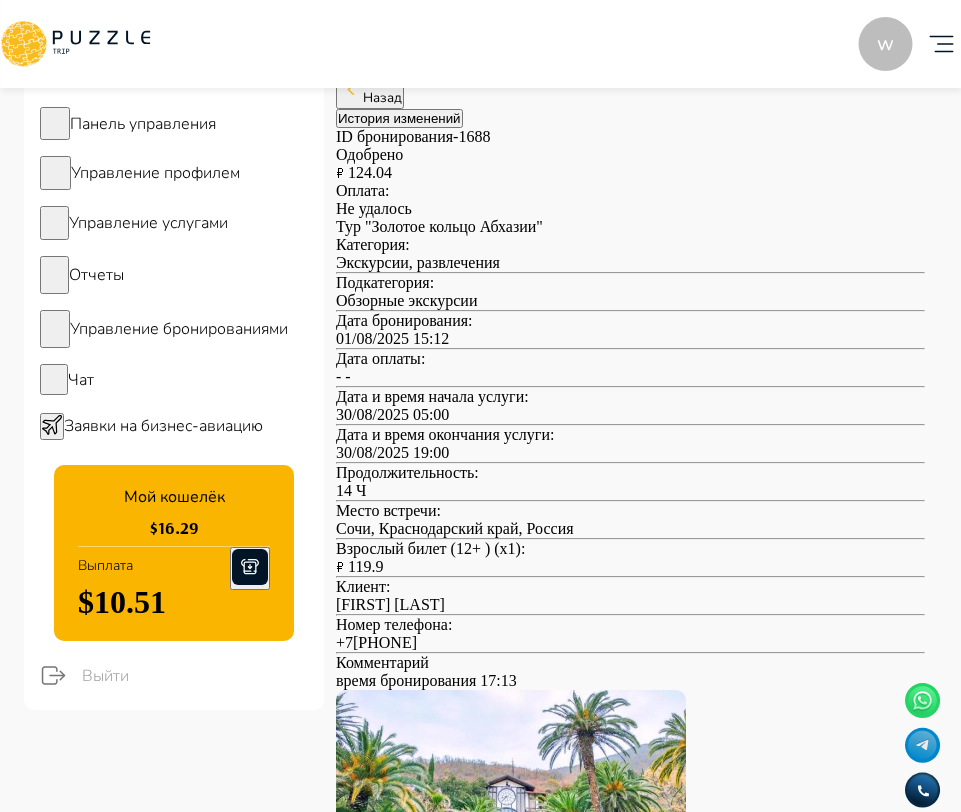 scroll, scrollTop: 0, scrollLeft: 0, axis: both 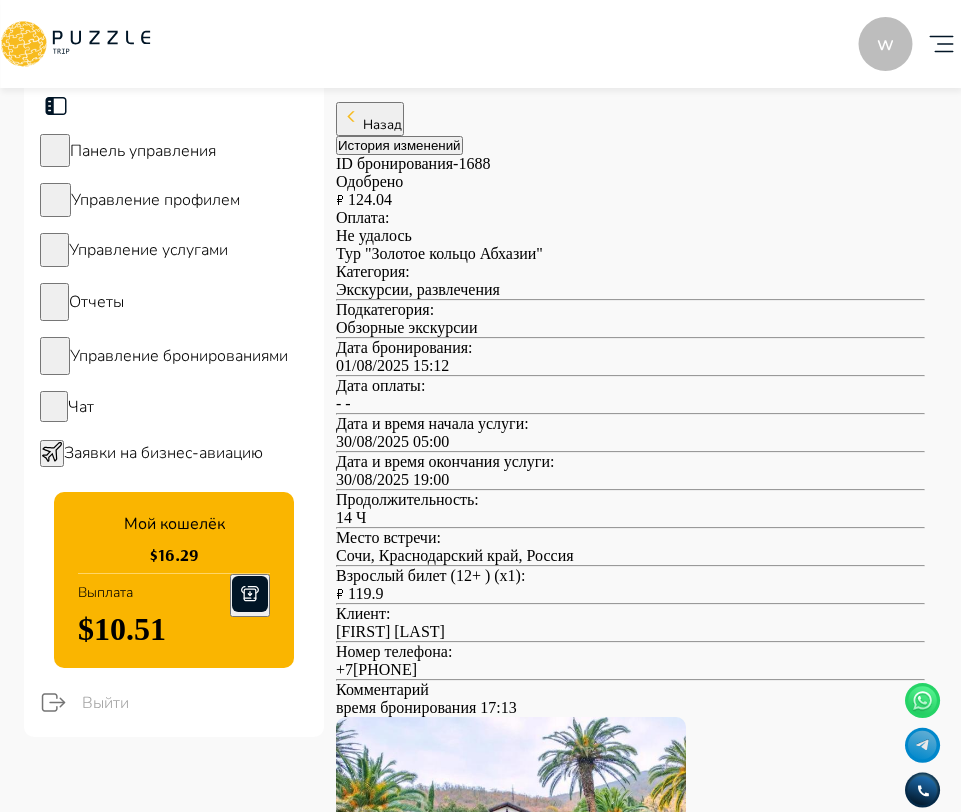 click on "Назад" at bounding box center (370, 119) 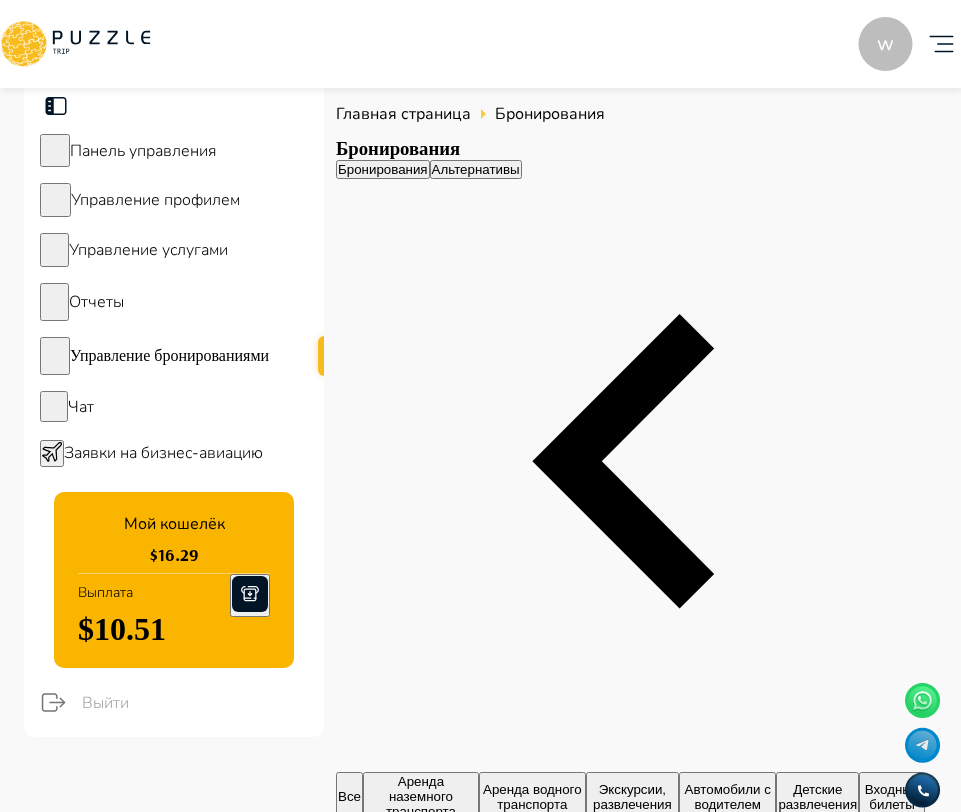 scroll, scrollTop: 0, scrollLeft: 1341, axis: horizontal 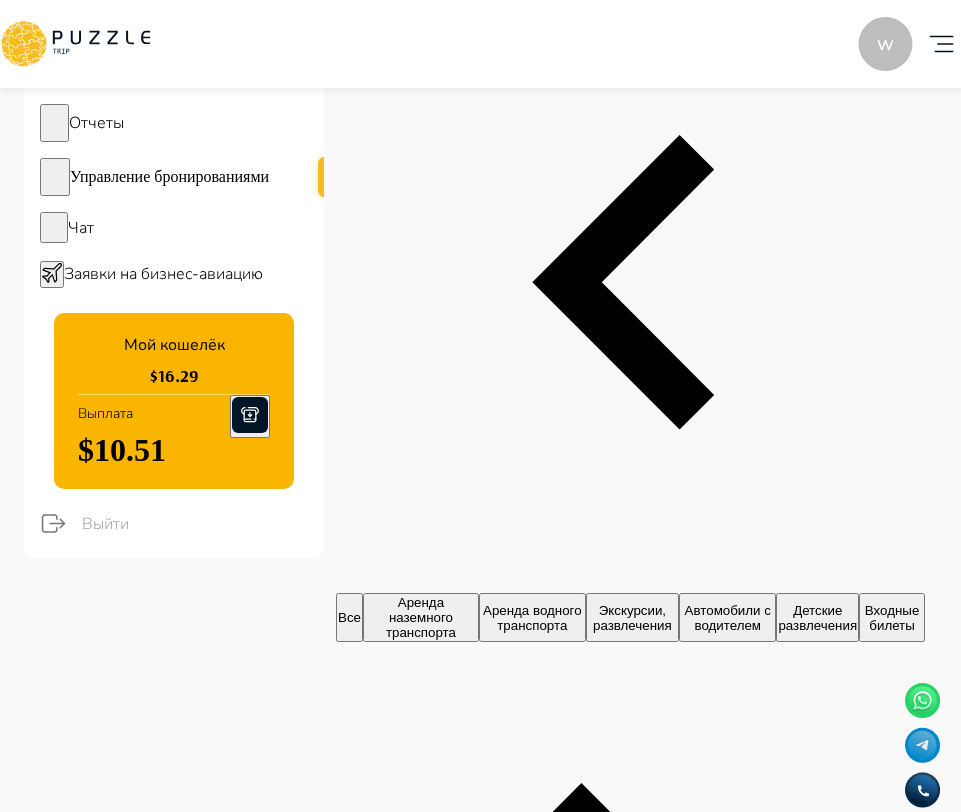 click on "1687" at bounding box center (388, 1799) 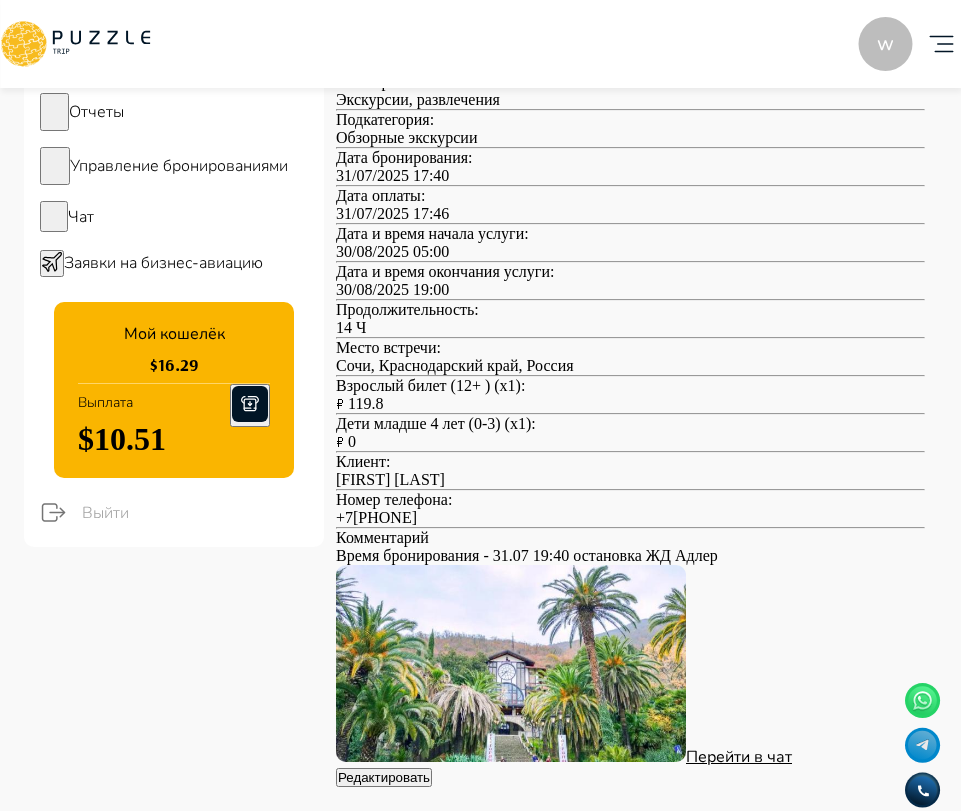 scroll, scrollTop: 184, scrollLeft: 0, axis: vertical 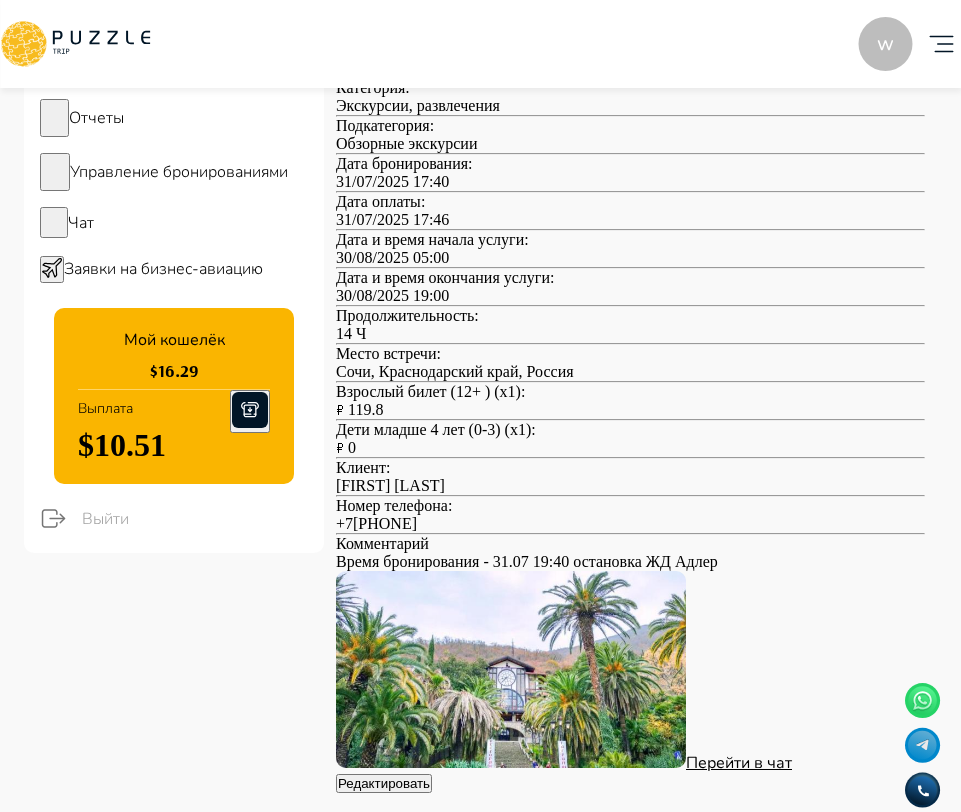 click on "Редактировать" at bounding box center (384, 783) 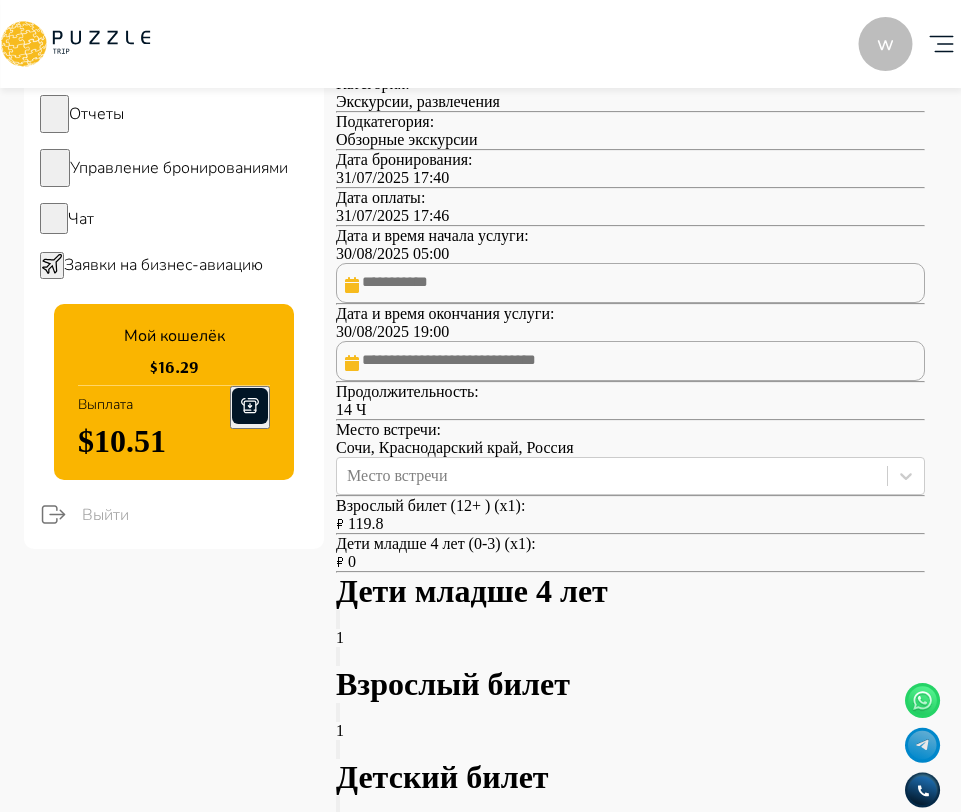 scroll, scrollTop: 370, scrollLeft: 0, axis: vertical 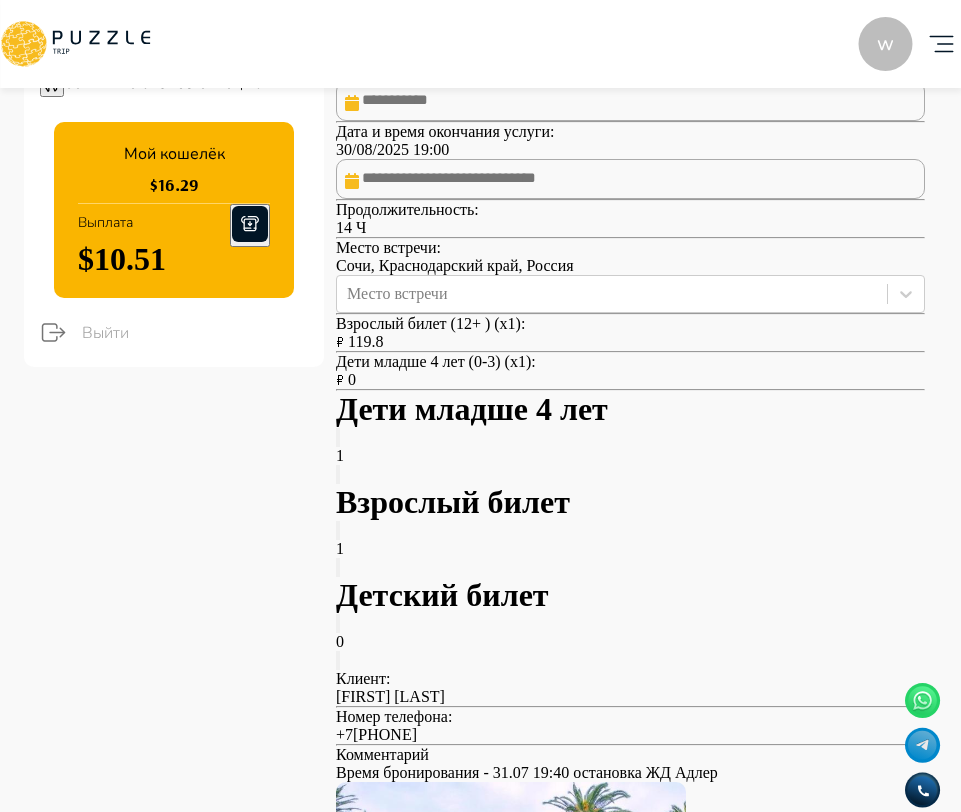 click 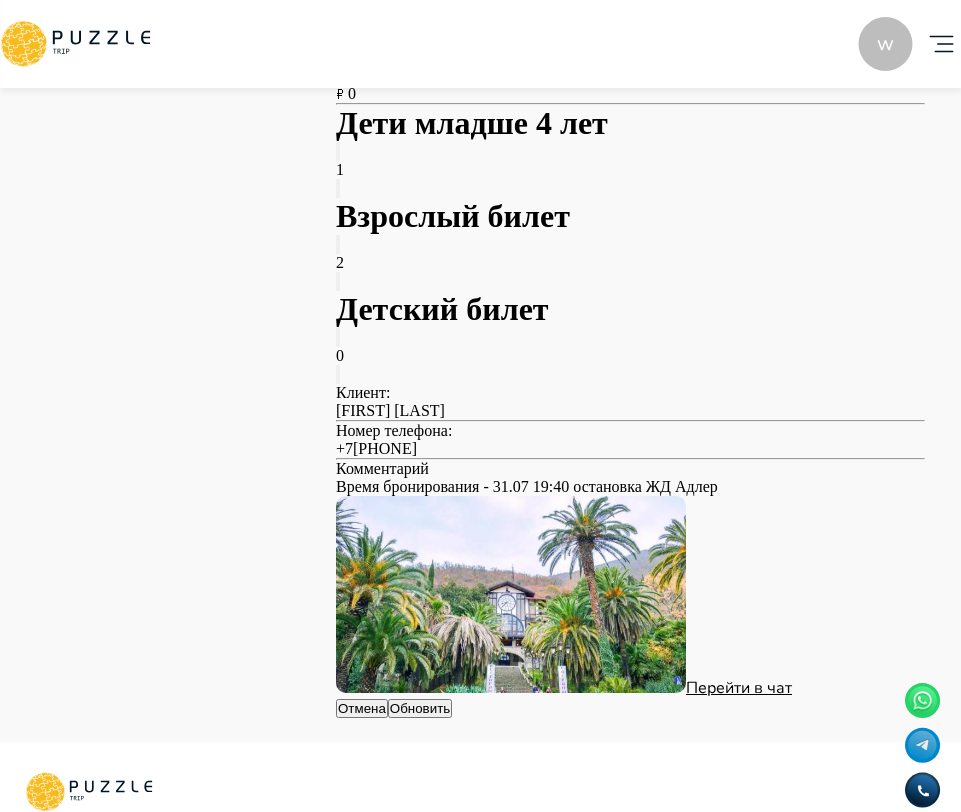 scroll, scrollTop: 537, scrollLeft: 0, axis: vertical 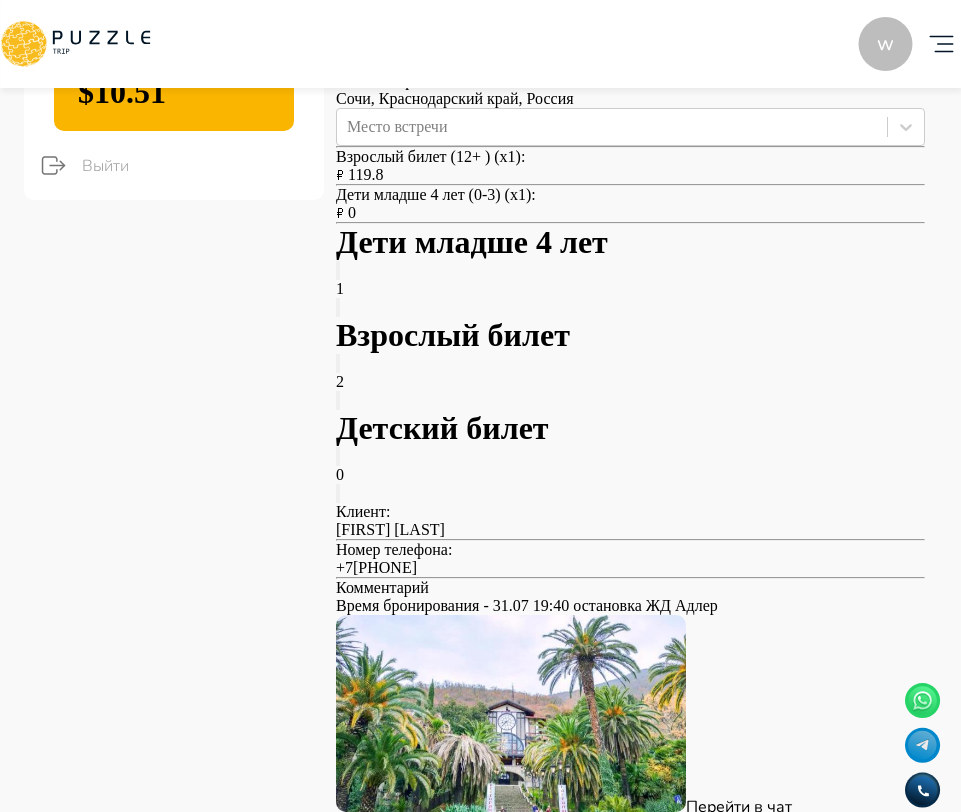 click 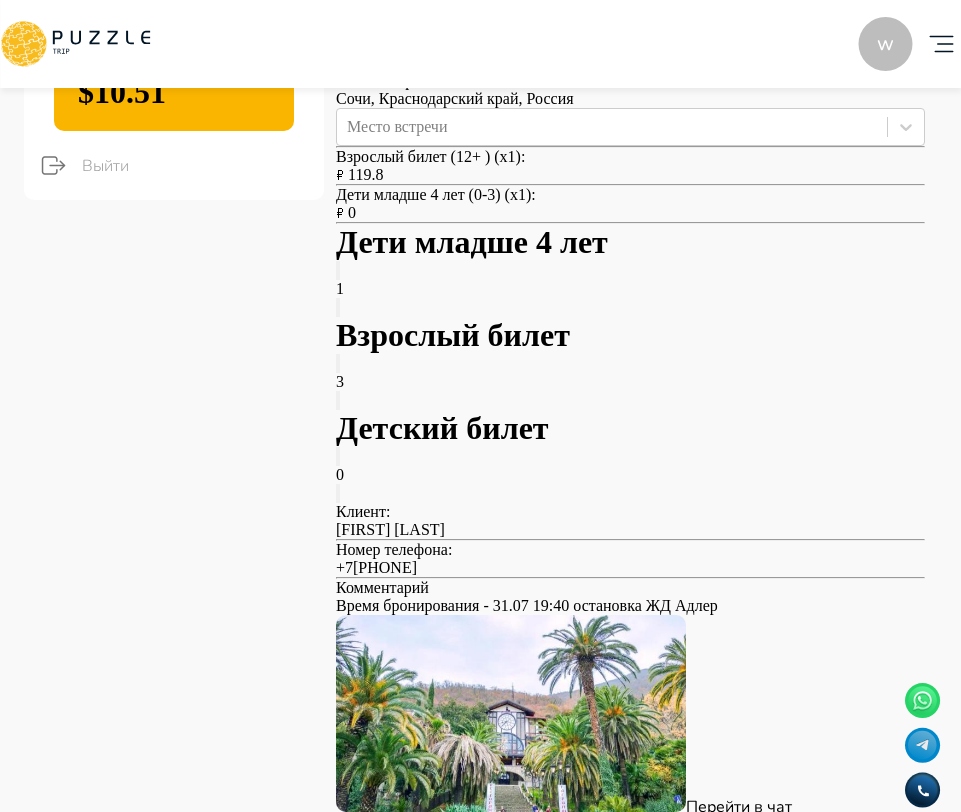 click on "Назад История изменений ID бронирования  - 1687 Одобрено ₽ 123.93 Оплата : Оплачено Тур "Золотое кольцо Абхазии" Категория : Экскурсии, развлечения Подкатегория : Обзорные экскурсии Дата бронирования : 31/07/2025 17:40 Дата оплаты : 31/07/2025 17:46 Дата и время начала услуги : 30/08/2025 05:00 Дата и время окончания услуги : 30/08/2025 19:00 Продолжительность : 14 Ч Место встречи : Сочи, Краснодарский край, Россия Место встречи Взрослый билет (12+ ) (x1) : ₽ 119.8 Дети младше 4 лет (0-3) (x1) : ₽ 0 Дети младше 4 лет 1 Взрослый билет 3 Детский билет 0 Клиент : Елена Беликс Номер телефона : +79961338690 Комментарий Отмена" at bounding box center [630, 201] 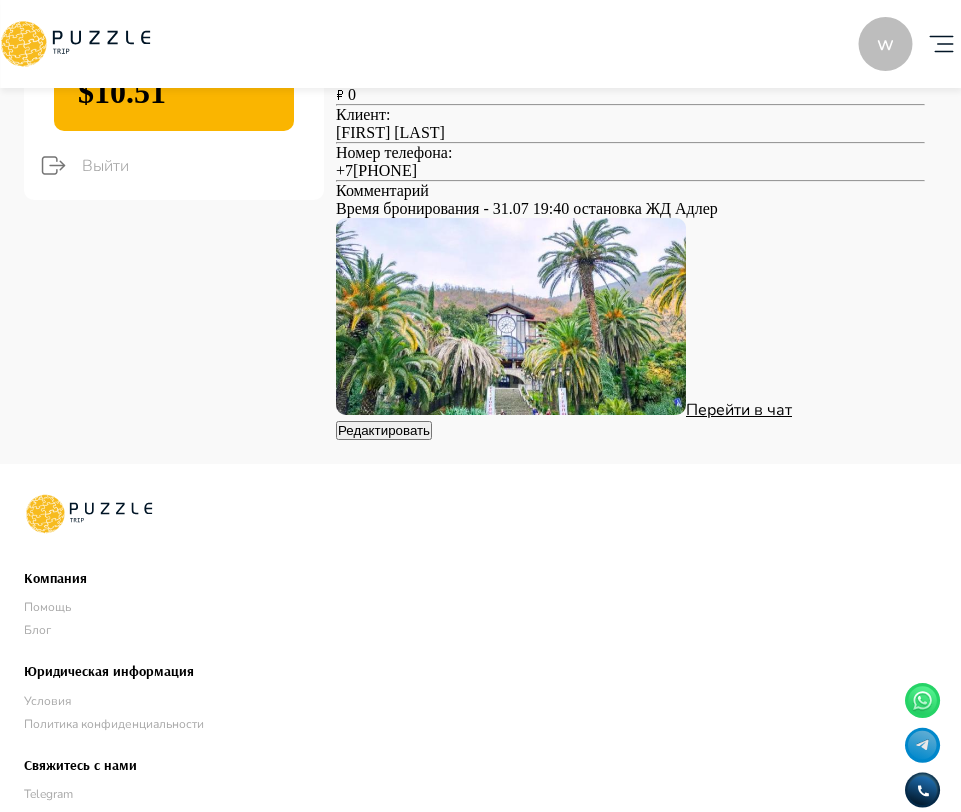 click on "Редактировать" at bounding box center [384, 430] 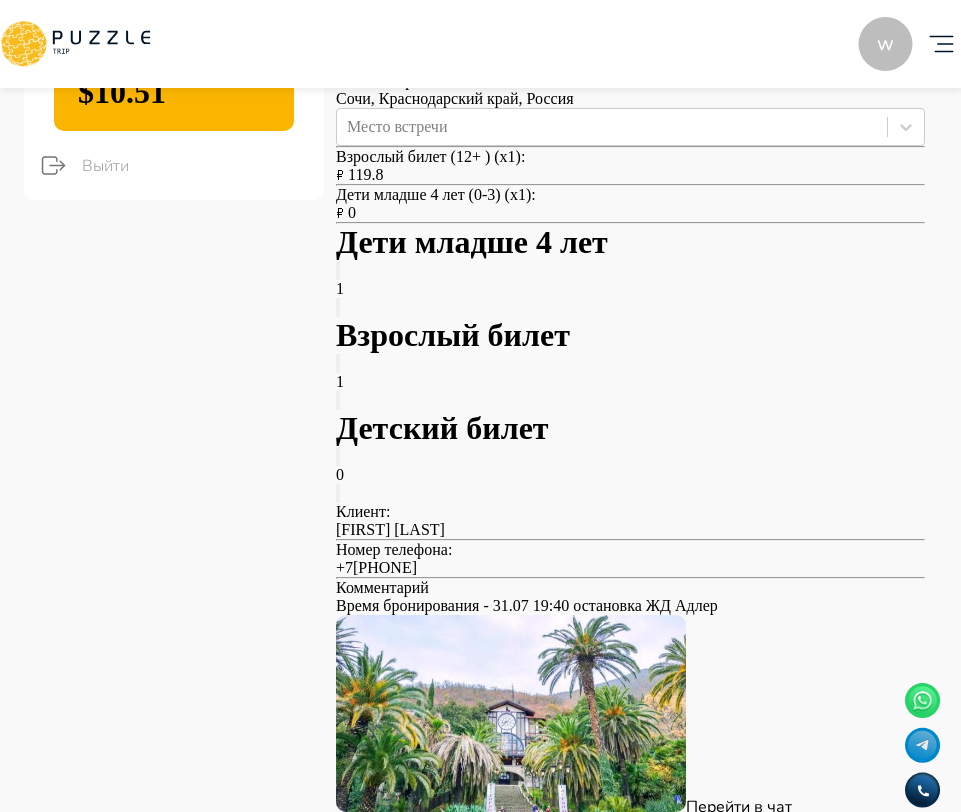 click 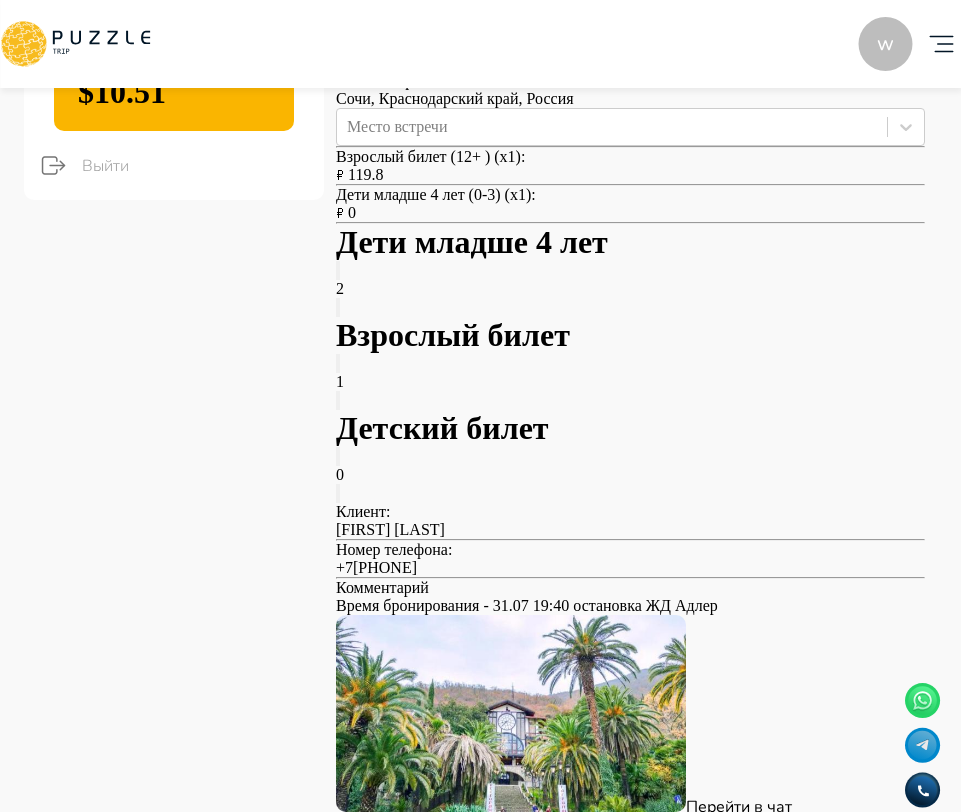 click at bounding box center (338, 493) 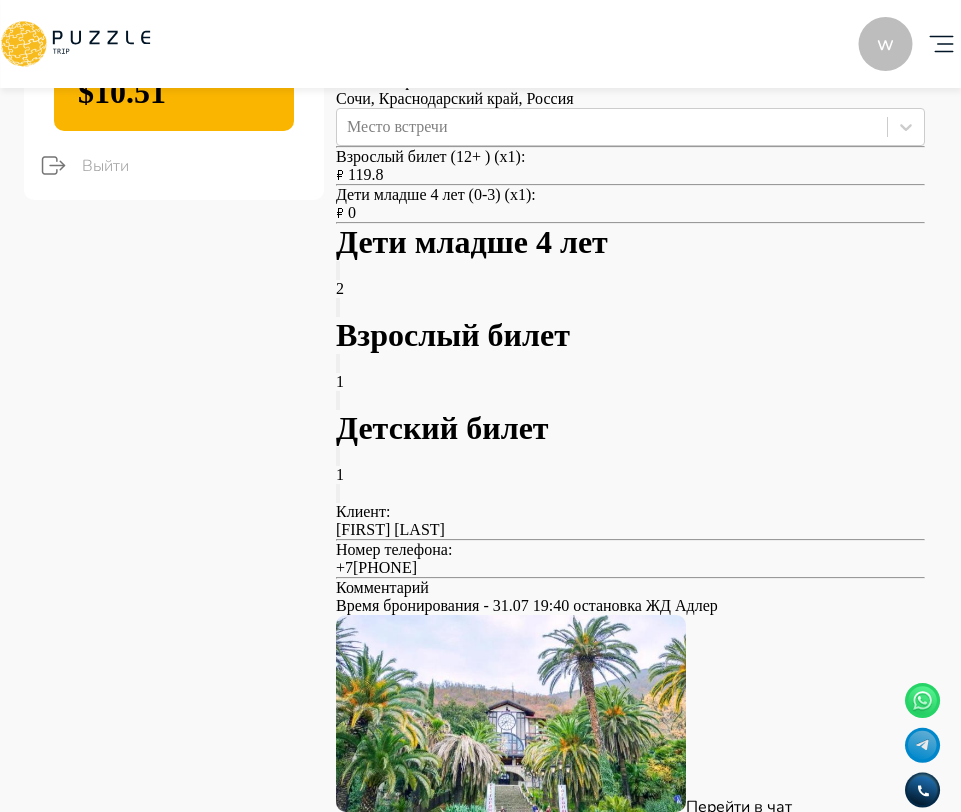 click on "Обновить" at bounding box center (420, 827) 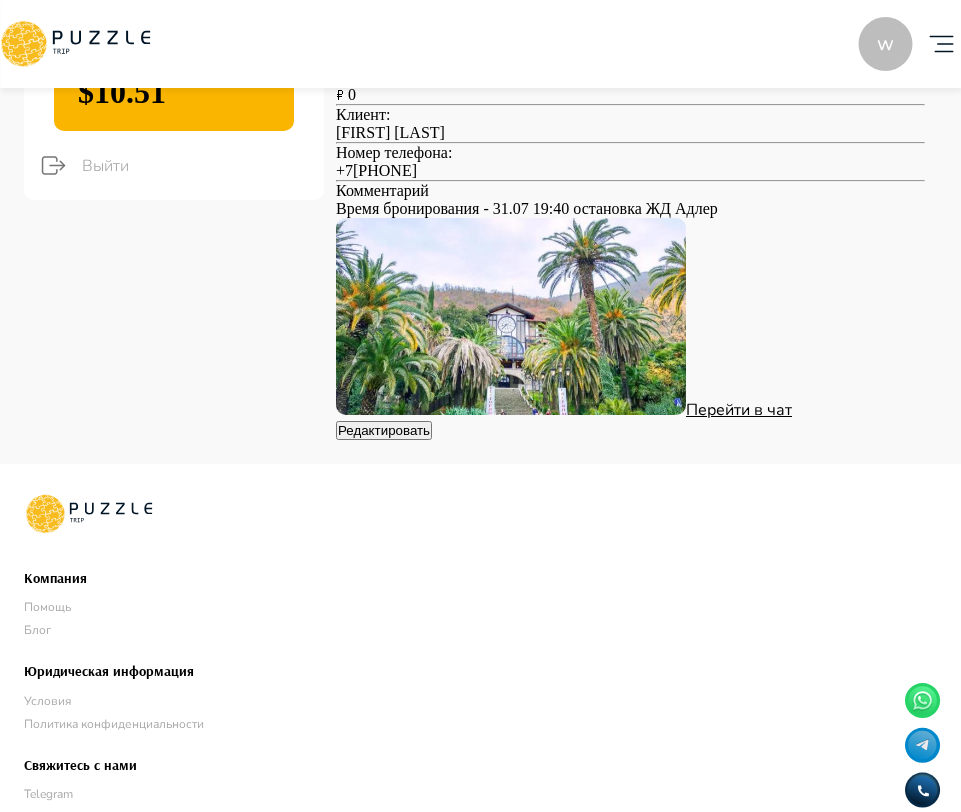 scroll, scrollTop: 0, scrollLeft: 0, axis: both 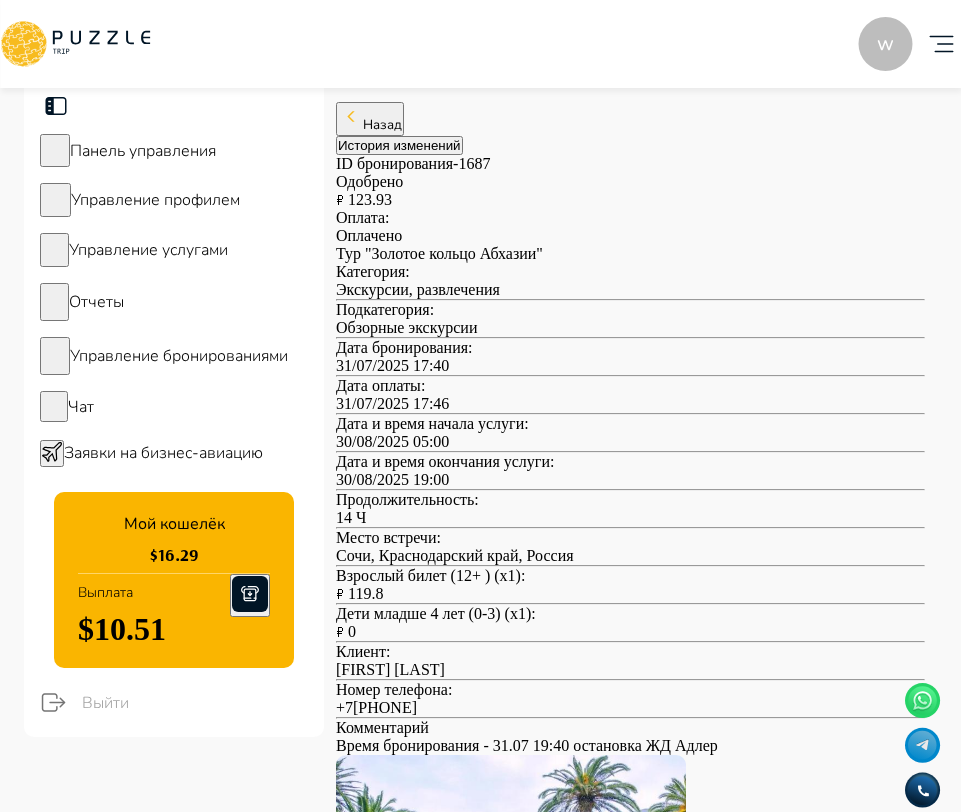 click on "Назад" at bounding box center [370, 119] 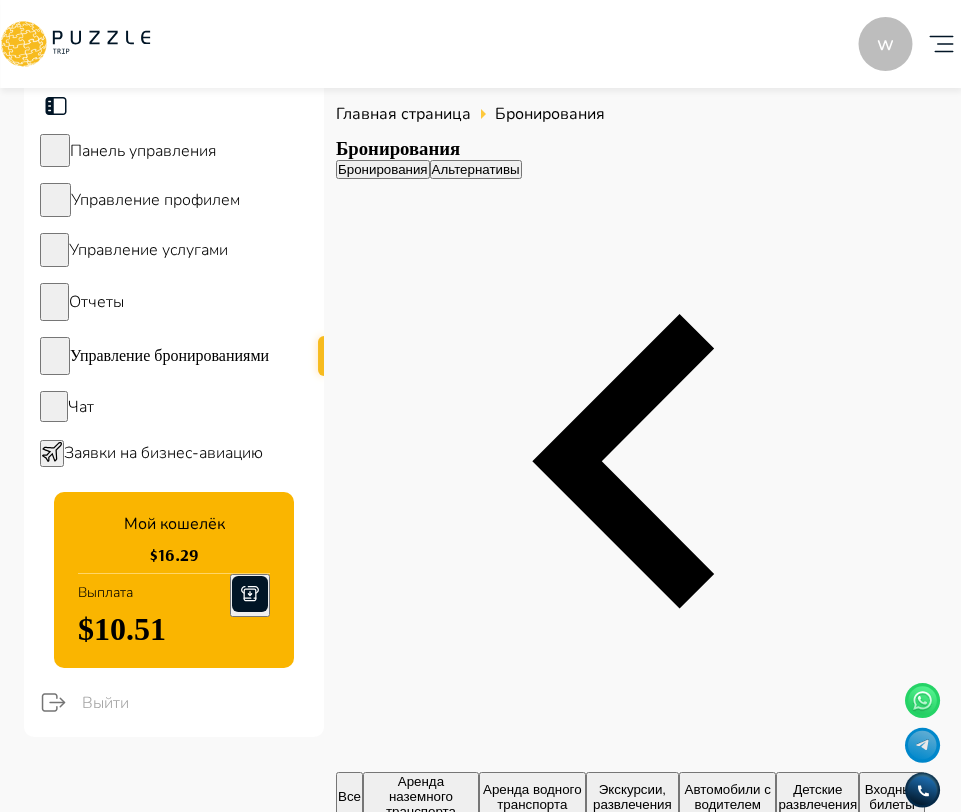 scroll, scrollTop: 0, scrollLeft: 1509, axis: horizontal 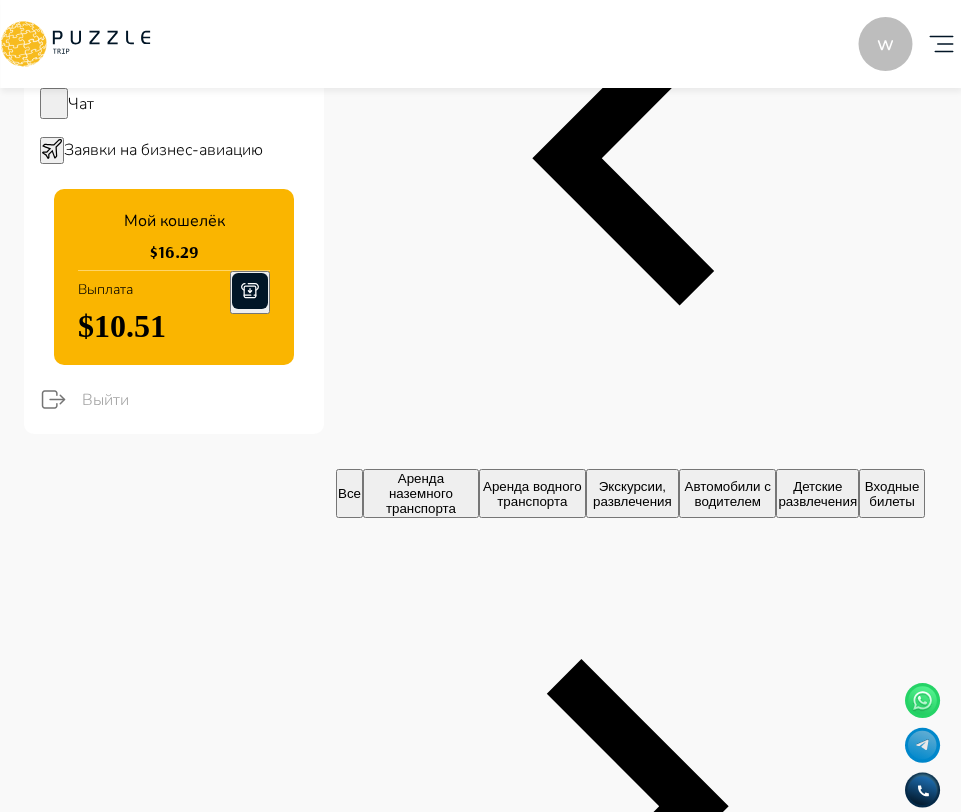 click on "1688" at bounding box center [388, 1551] 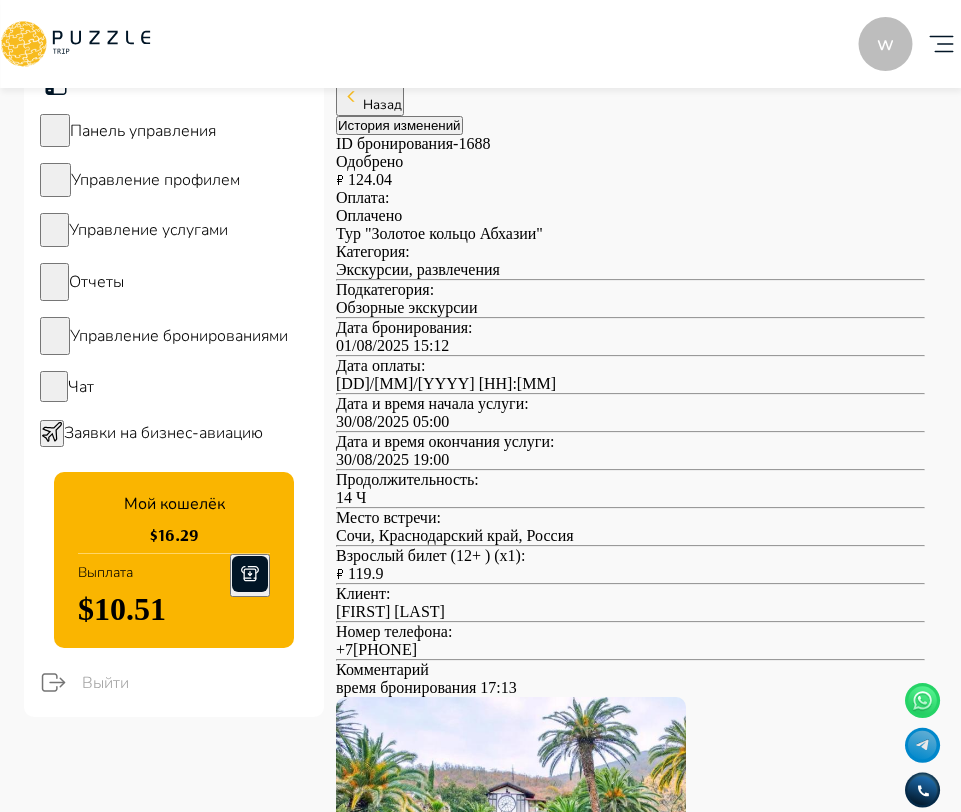 scroll, scrollTop: 114, scrollLeft: 0, axis: vertical 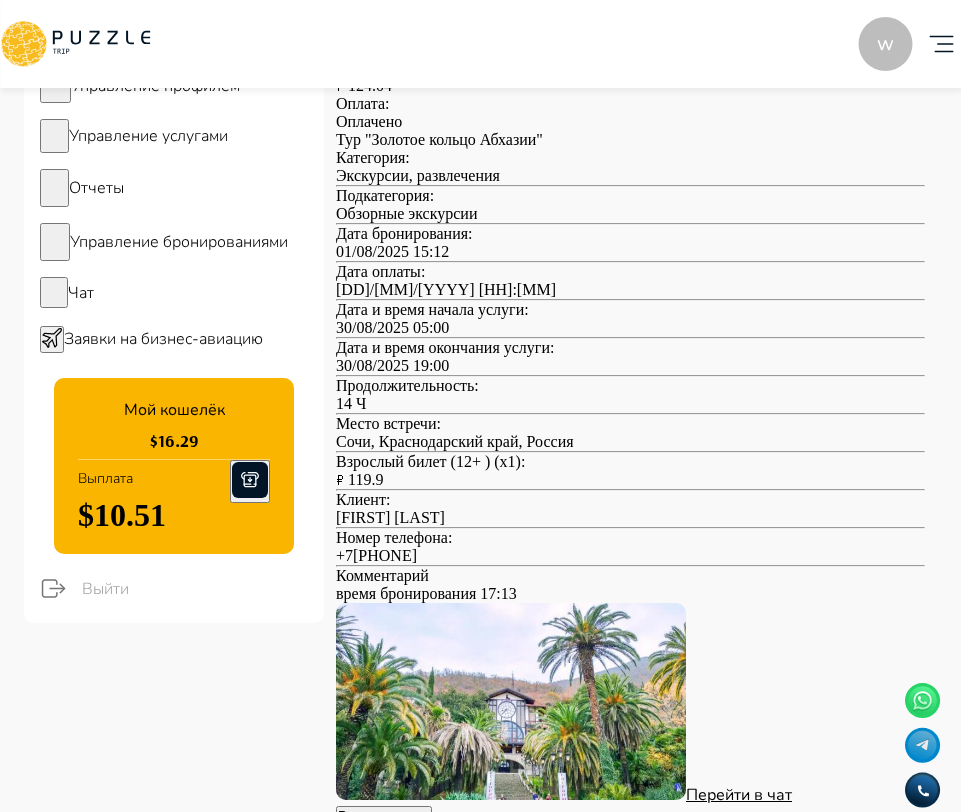 click on "Редактировать" at bounding box center (384, 815) 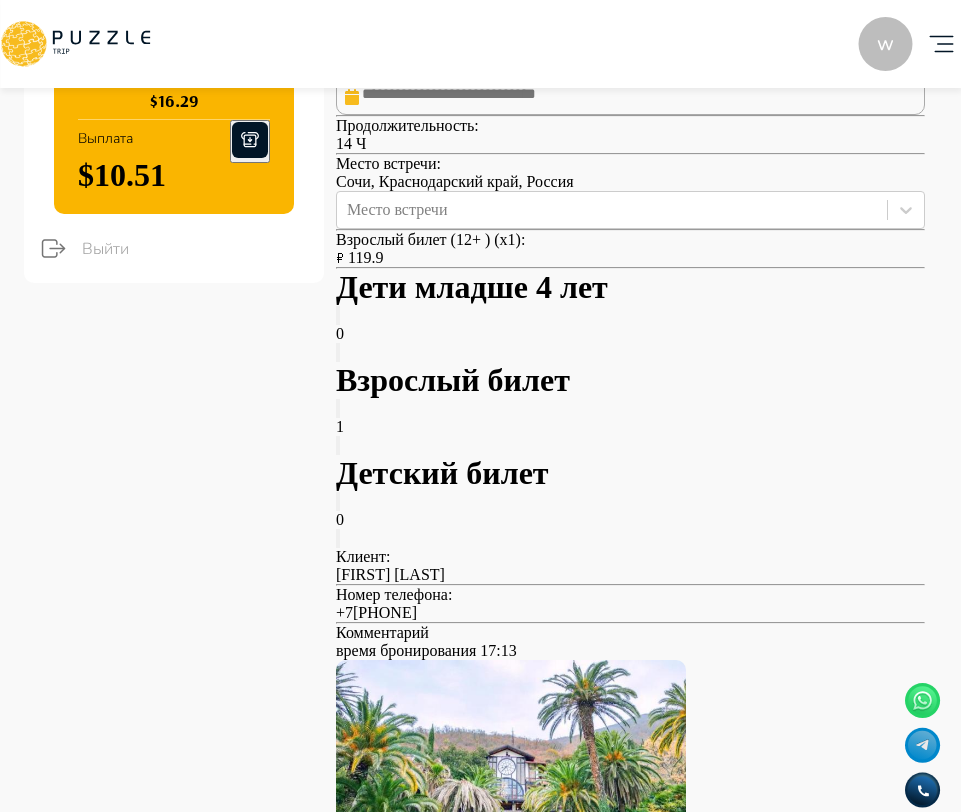 scroll, scrollTop: 500, scrollLeft: 0, axis: vertical 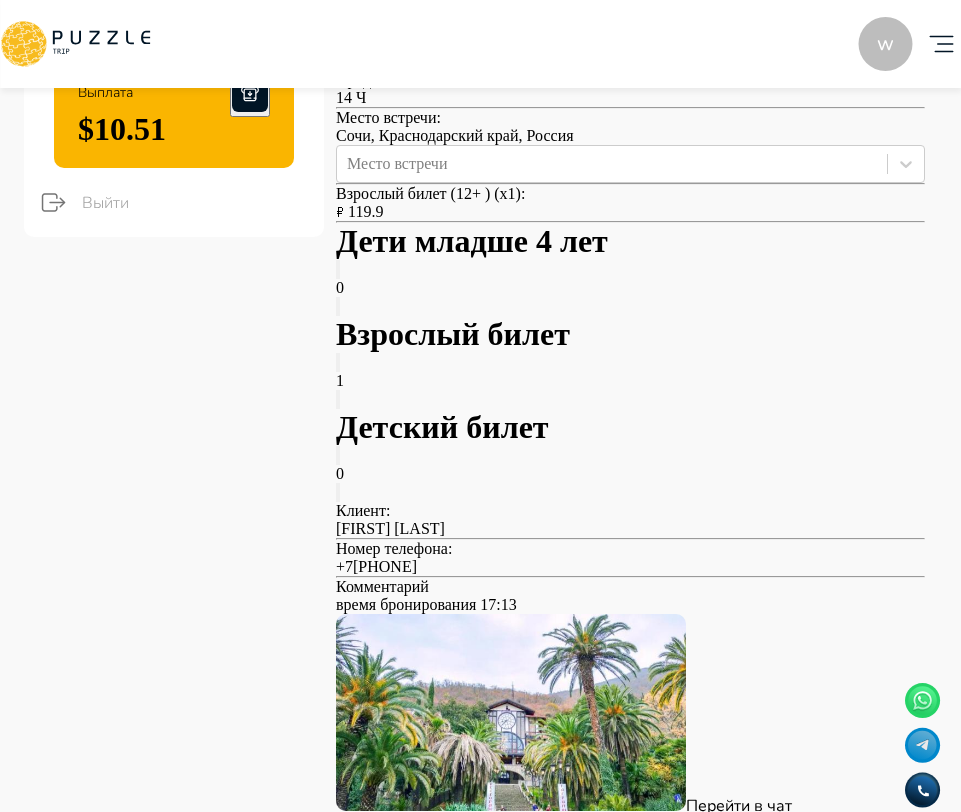 click 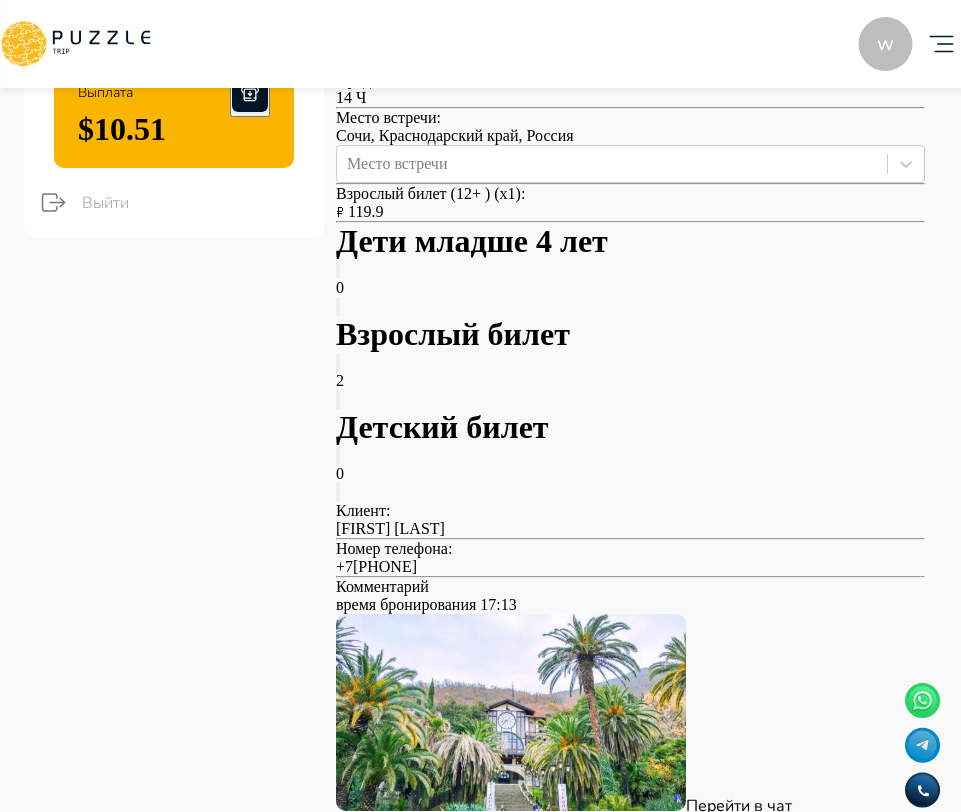 click 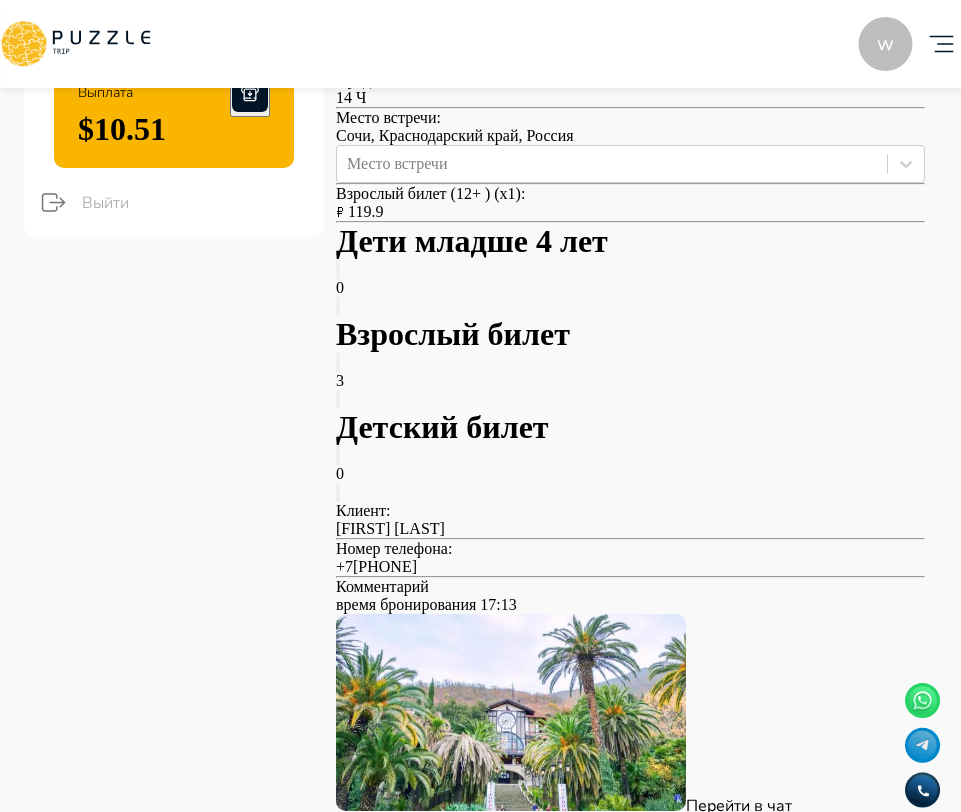 click 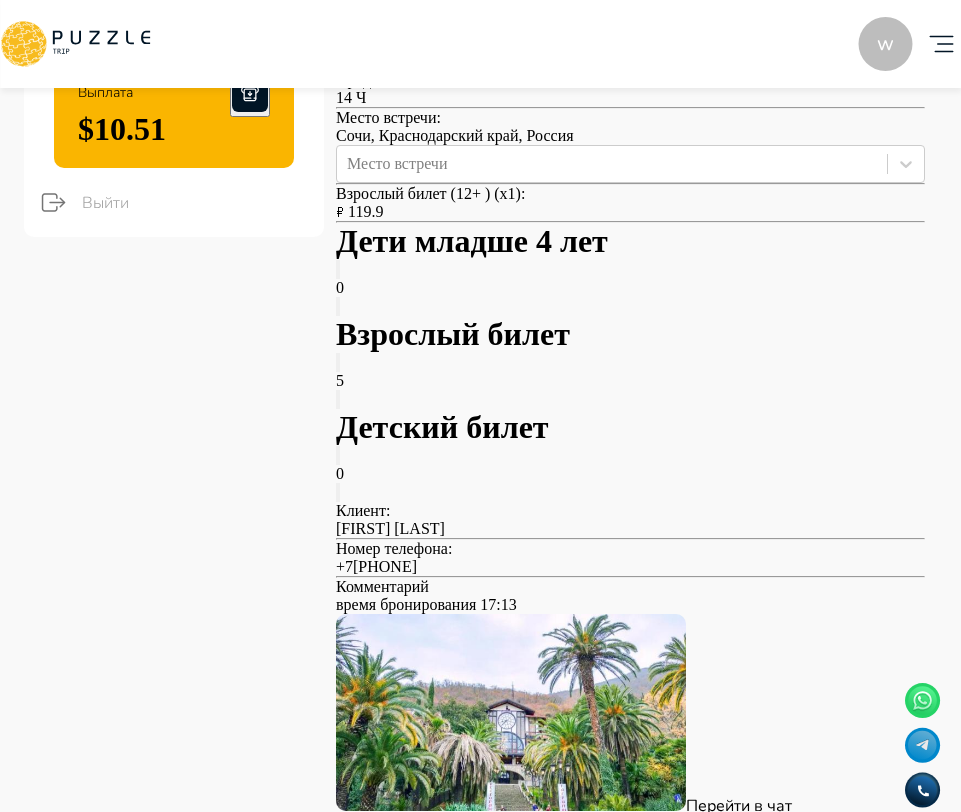 click on "Обновить" at bounding box center [420, 826] 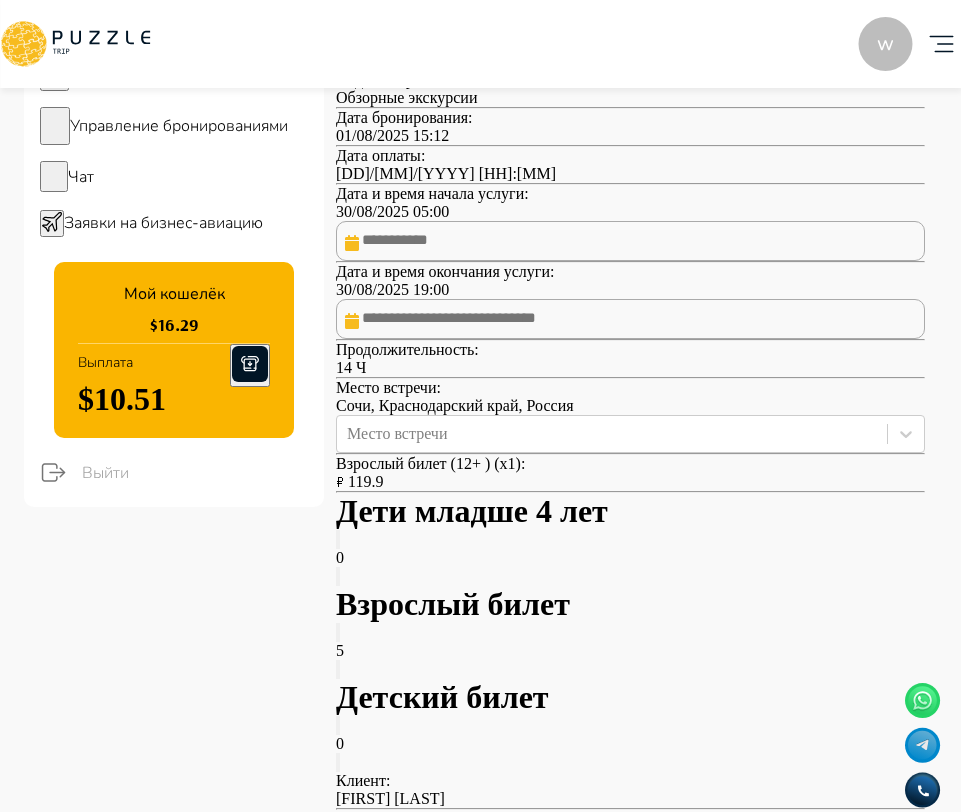 scroll, scrollTop: 0, scrollLeft: 0, axis: both 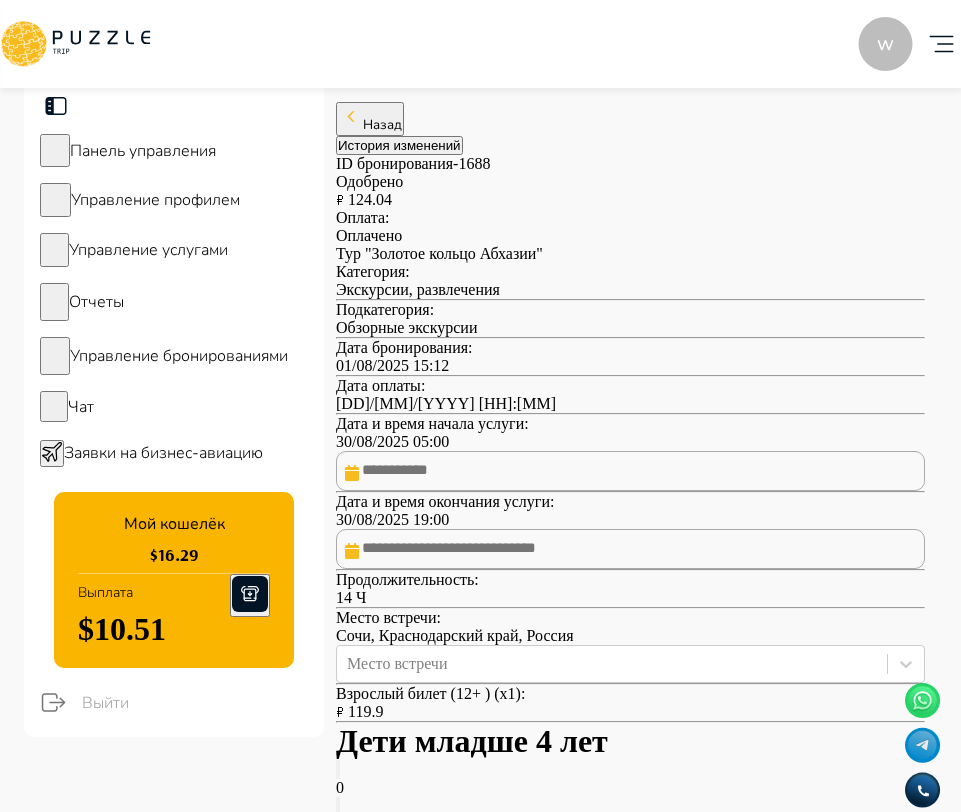 click on "Назад" at bounding box center (370, 119) 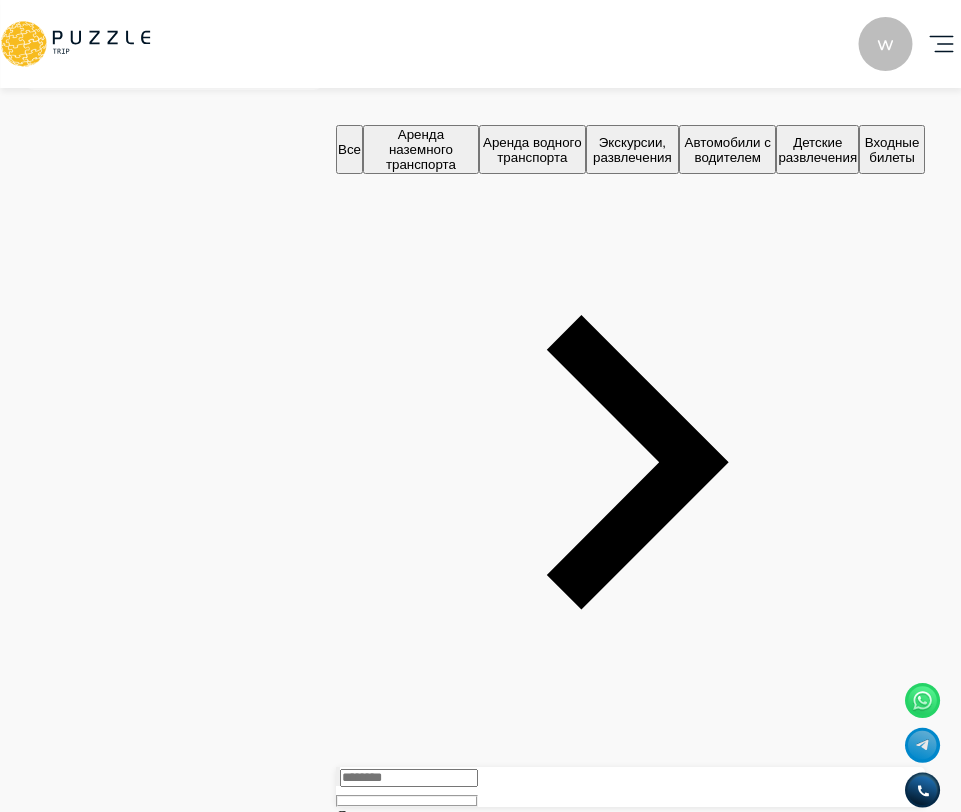 scroll, scrollTop: 672, scrollLeft: 0, axis: vertical 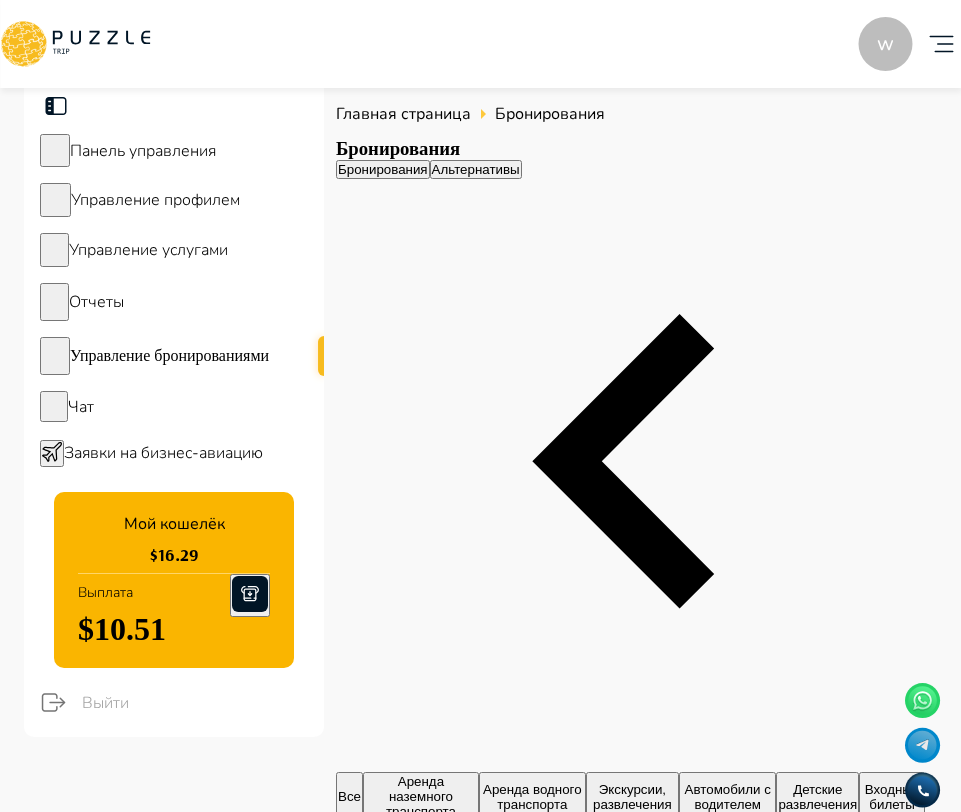 click on "Бронирования" at bounding box center [630, 149] 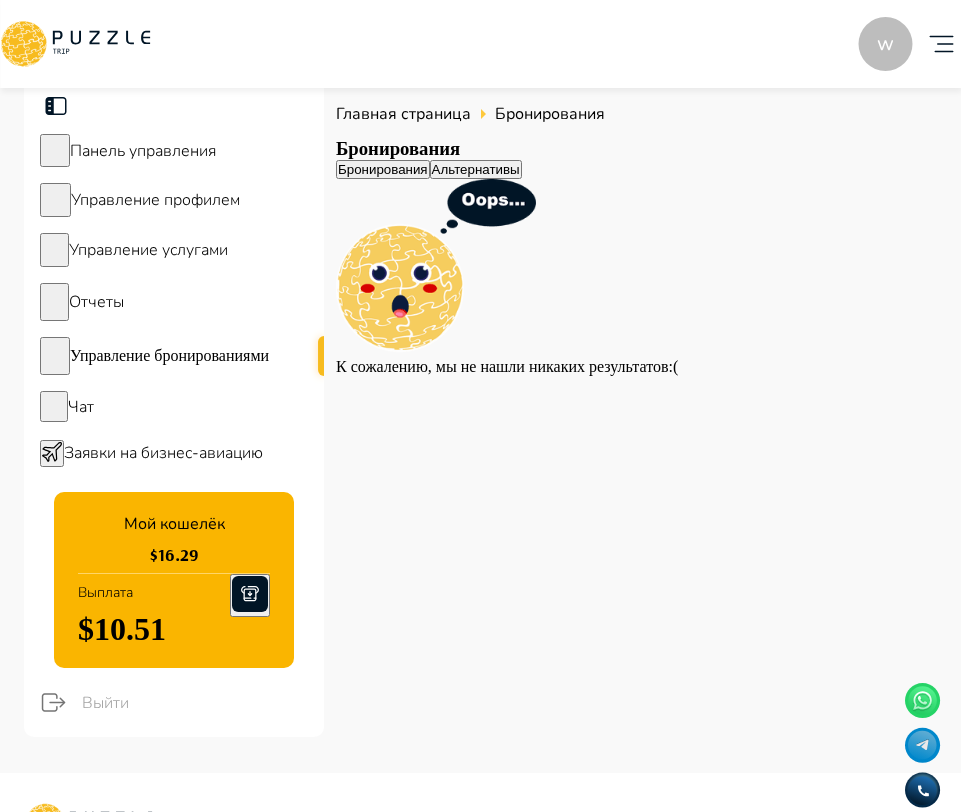 click on "Бронирования" at bounding box center (383, 169) 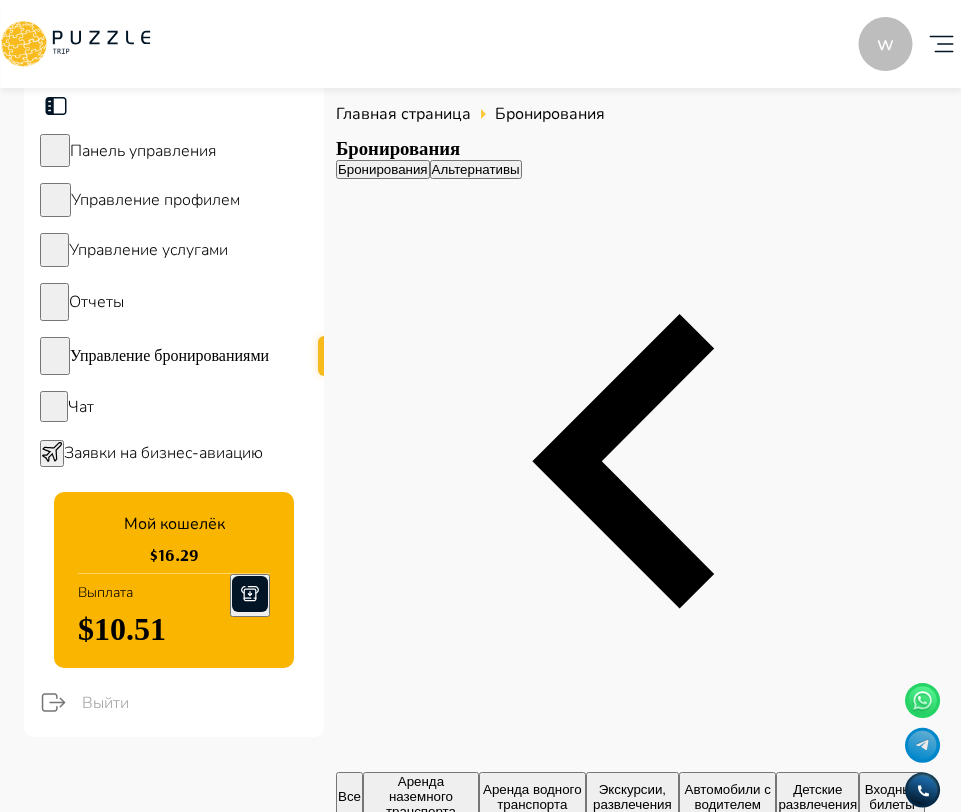 click on "w Добавить карточку RU   ** w wonderfull peace  Организатор услуг w Панель управления Управление профилем Управление услугами Отчеты Управление бронированиями Чат Заявки на бизнес-авиацию Мой кошелёк $ 16.29 Выплата   $10.51 Выйти Главная страница Бронирования Бронирования Бронирования Альтернативы Все Аренда наземного транспорта Аренда водного транспорта Экскурсии, развлечения Автомобили с водителем Детские развлечения Входные билеты ​ Статус ****** ИН Название услуги Категория Подкатегория Дата начала и окончания услуги Дата бронирования Дата оплаты Клиент Цена 1" at bounding box center (480, 1801) 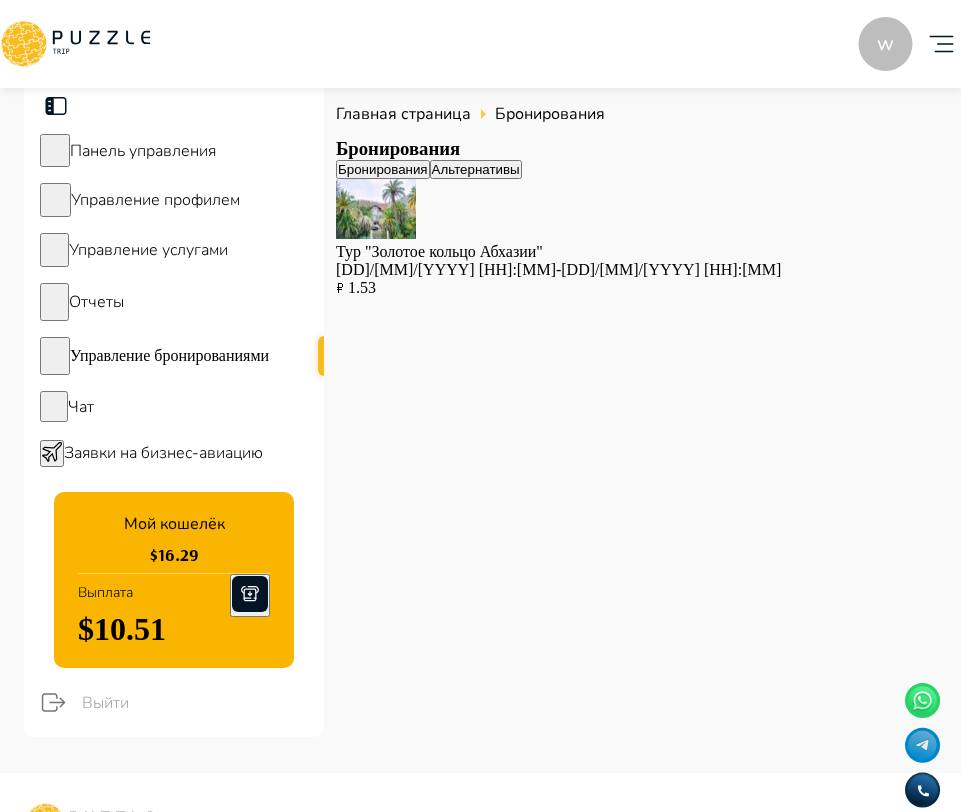click on "Тур "Золотое кольцо Абхазии"" at bounding box center (630, 252) 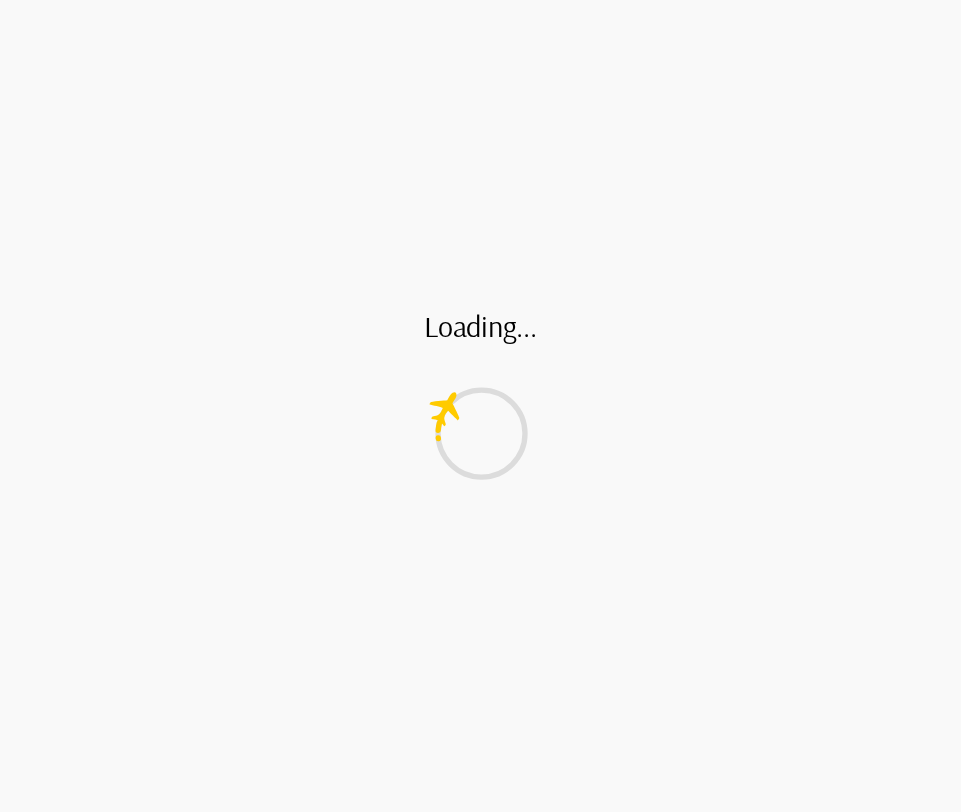 scroll, scrollTop: 0, scrollLeft: 0, axis: both 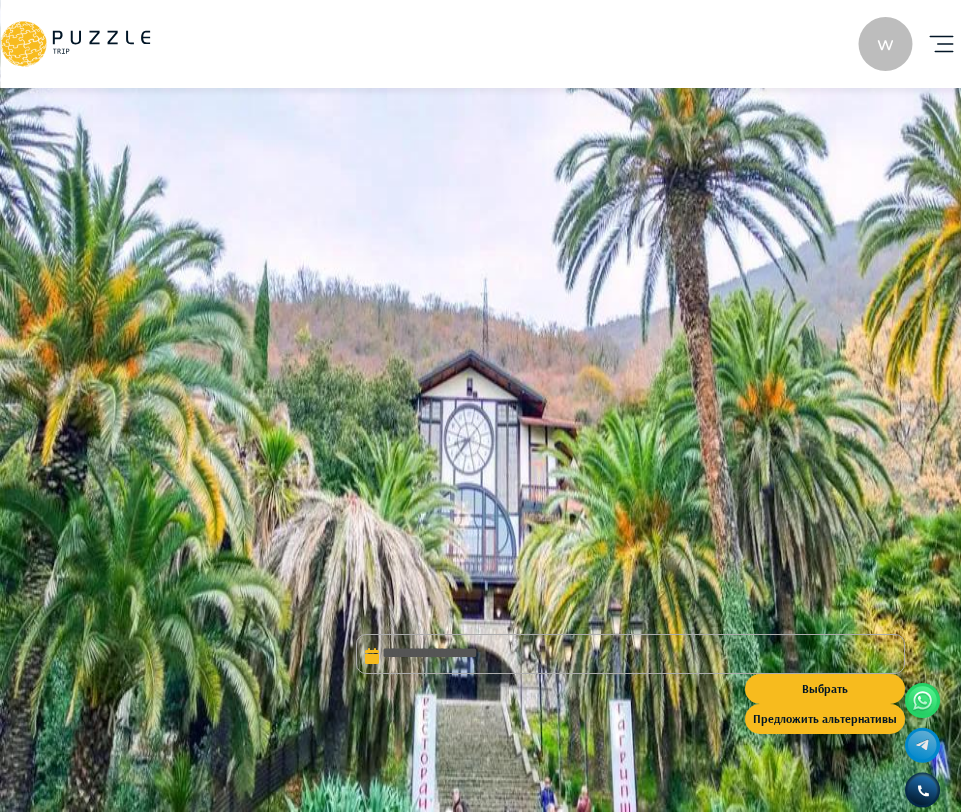 click on "Назад" at bounding box center (416, 117) 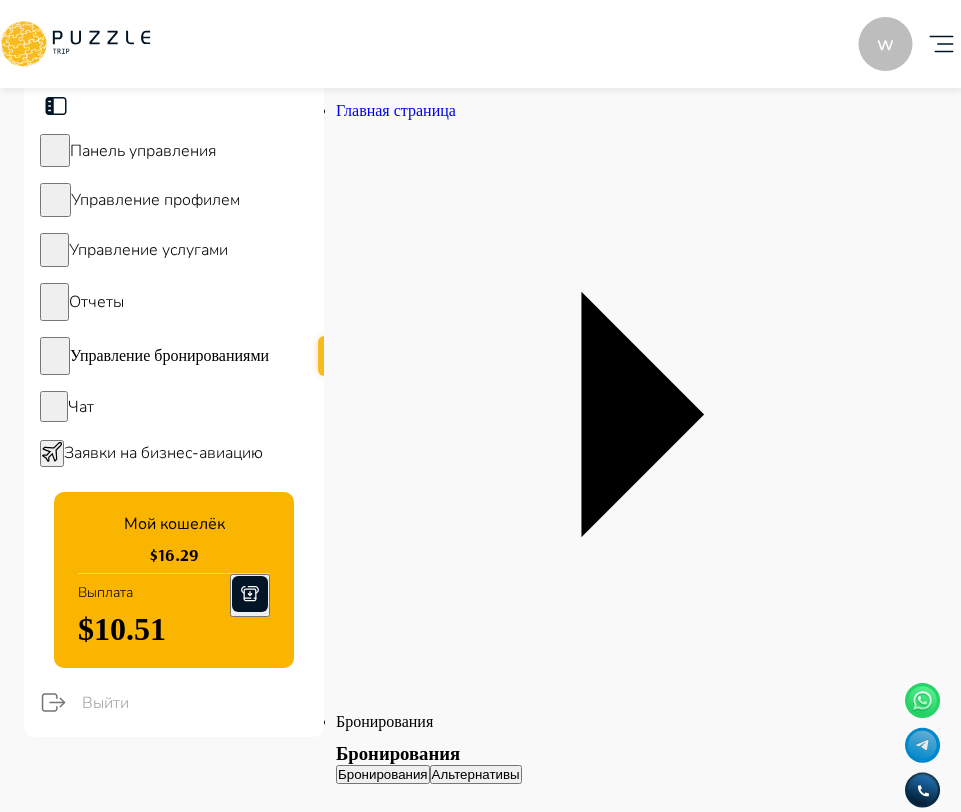 scroll, scrollTop: 0, scrollLeft: 1263, axis: horizontal 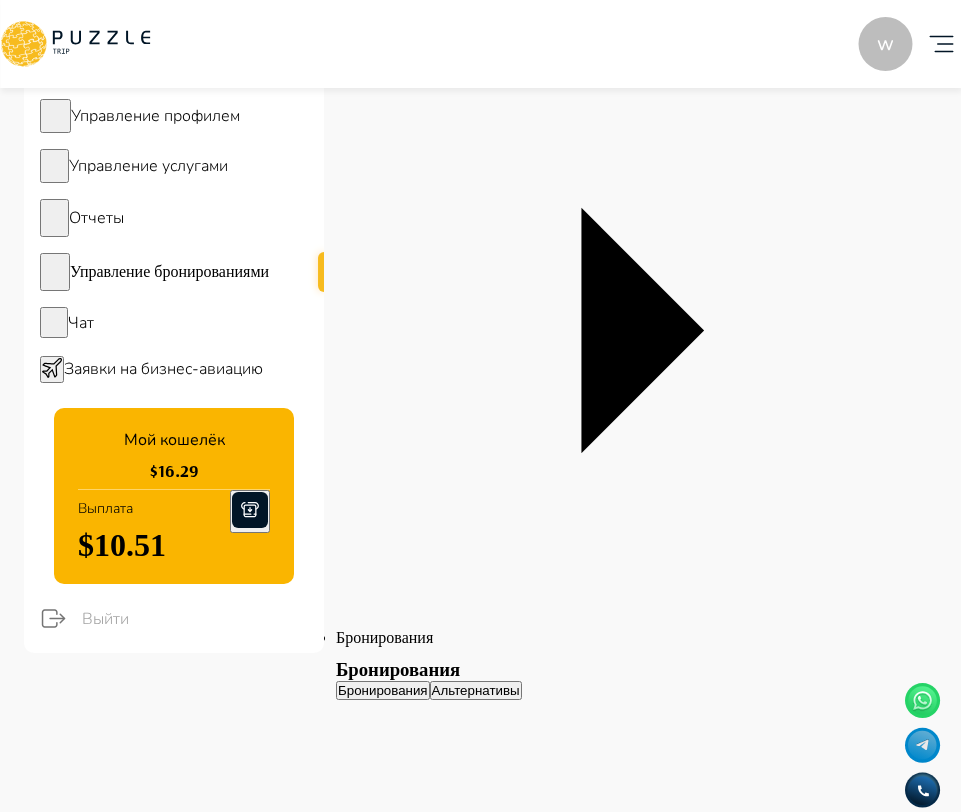 click on "w Добавить карточку RU   ** w wonderfull peace  Организатор услуг w Панель управления Управление профилем Управление услугами Отчеты Управление бронированиями Чат Заявки на бизнес-авиацию Мой кошелёк $ 16.29 Выплата   $10.51 Выйти Главная страница Бронирования Бронирования Бронирования Альтернативы Все Аренда наземного транспорта Аренда водного транспорта Экскурсии, развлечения Автомобили с водителем Детские развлечения Входные билеты ​ Статус ****** ИН Название услуги Категория Подкатегория Дата начала и окончания услуги Дата бронирования Дата оплаты Клиент Цена 1" at bounding box center [480, 1992] 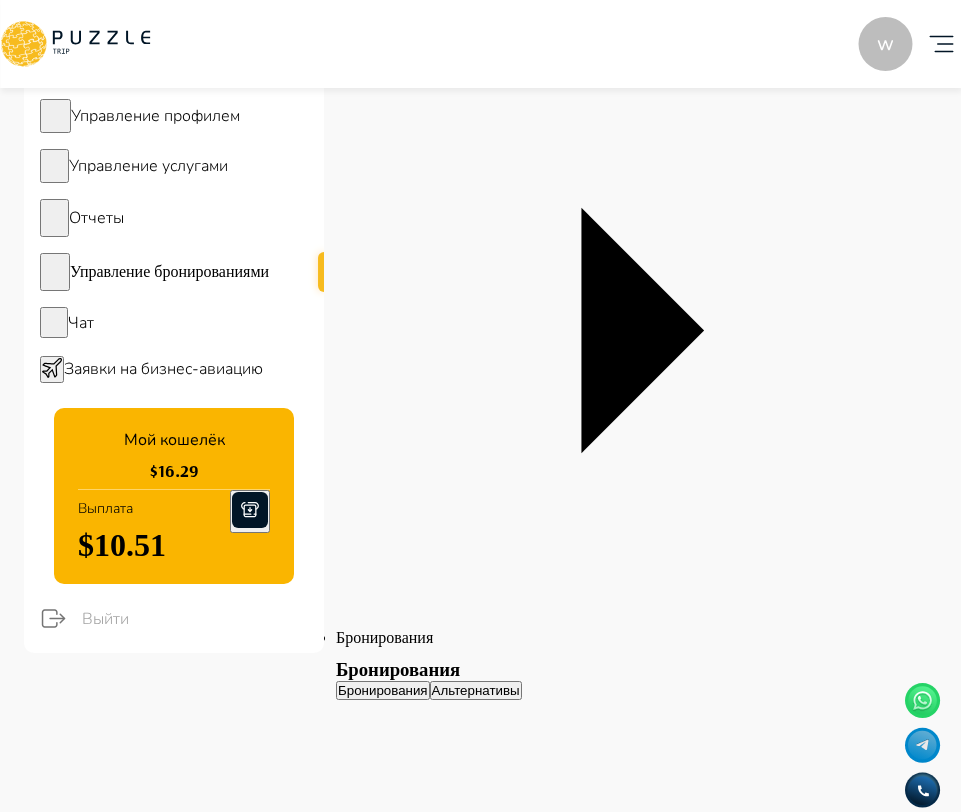 click at bounding box center (480, 4069) 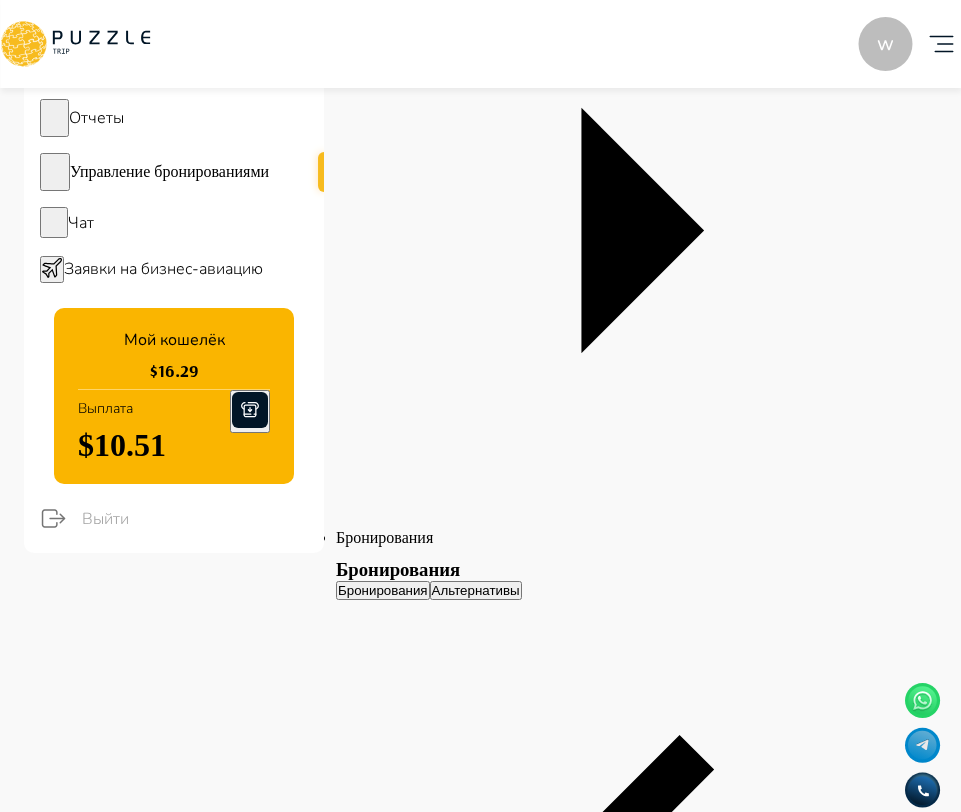 scroll, scrollTop: 181, scrollLeft: 0, axis: vertical 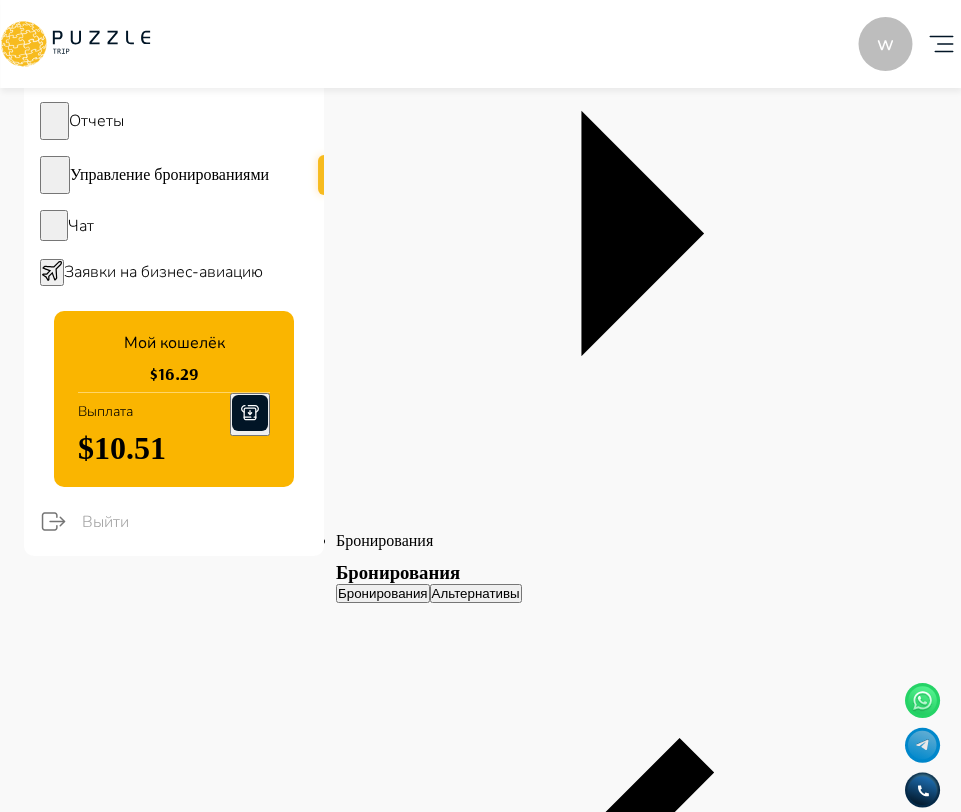click on "w Добавить карточку RU   ** w wonderfull peace  Организатор услуг w Панель управления Управление профилем Управление услугами Отчеты Управление бронированиями Чат Заявки на бизнес-авиацию Мой кошелёк $ 16.29 Выплата   $10.51 Выйти Главная страница Бронирования Бронирования Бронирования Альтернативы Все Аренда наземного транспорта Аренда водного транспорта Экскурсии, развлечения Автомобили с водителем Детские развлечения Входные билеты ​ Статус ****** ИН Название услуги Категория Подкатегория Дата начала и окончания услуги Дата бронирования Дата оплаты Клиент Цена 1" at bounding box center [480, 1895] 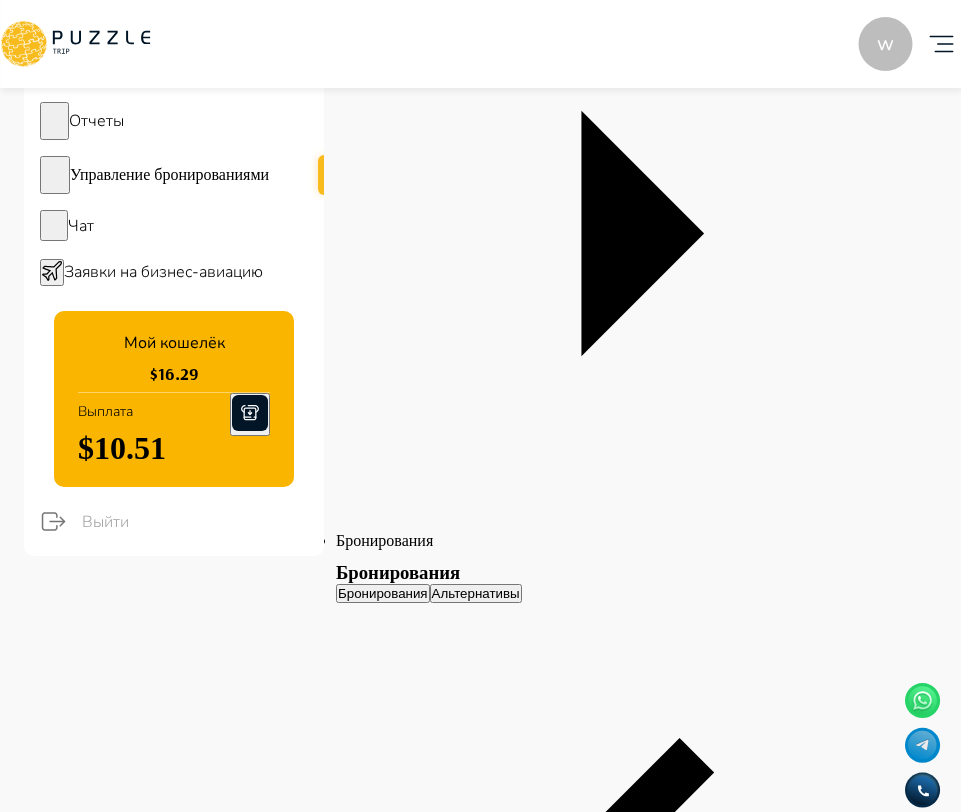 click on "Отклонить и предложить альтернативы" at bounding box center (480, 3999) 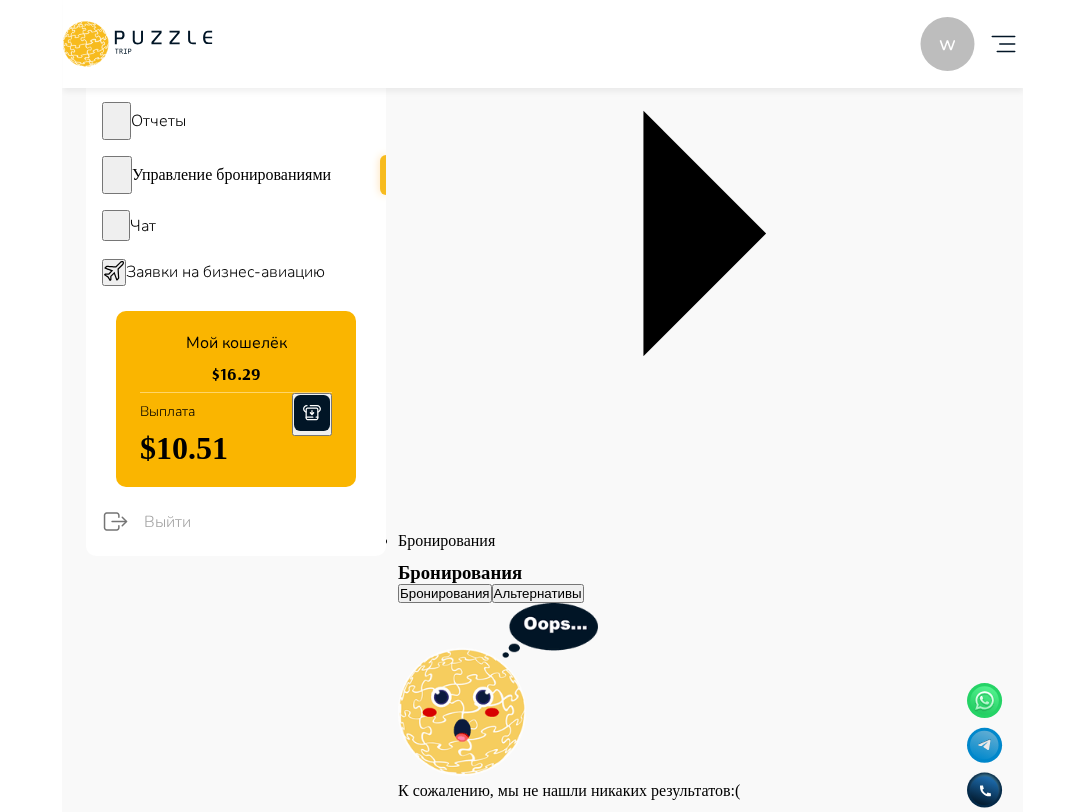 scroll, scrollTop: 0, scrollLeft: 0, axis: both 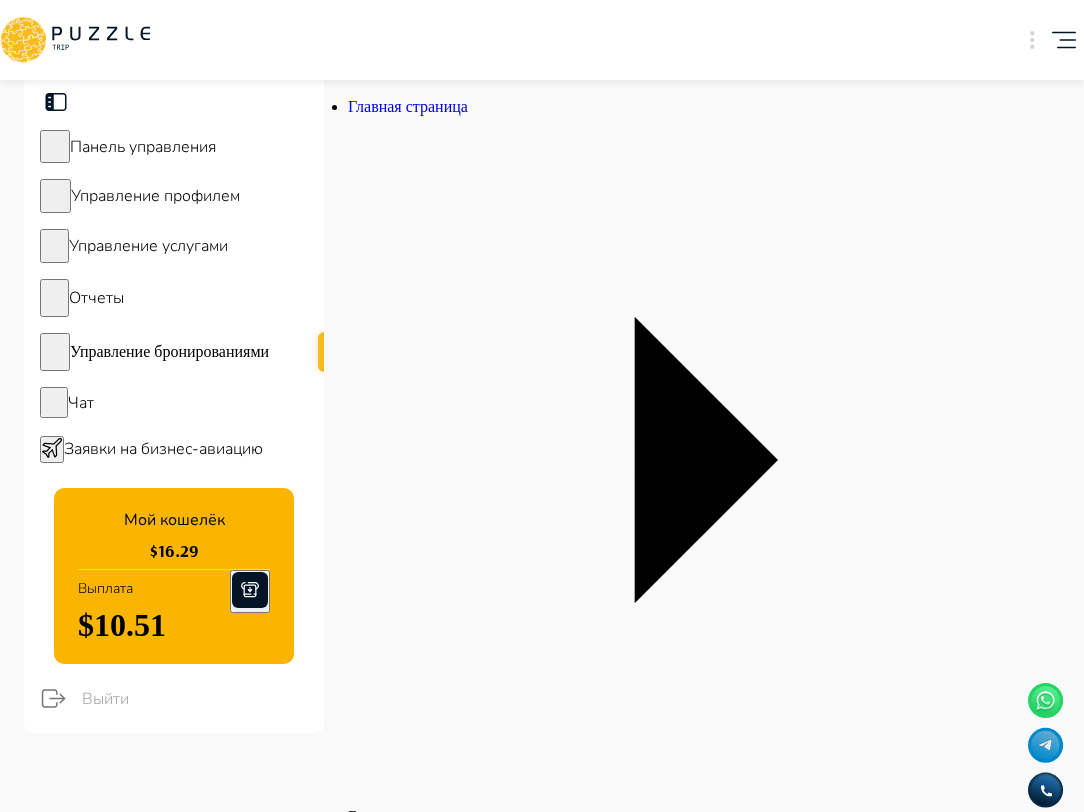 click on "Тур "Золотое кольцо Абхазии"" at bounding box center (692, 952) 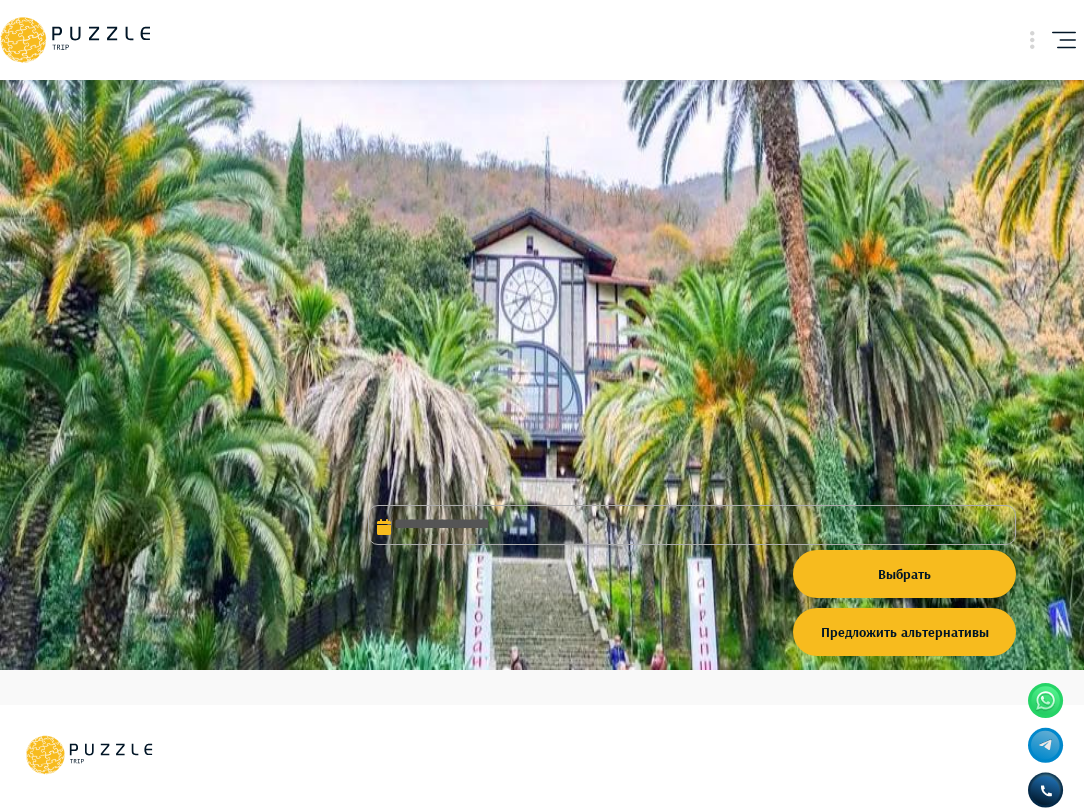 scroll, scrollTop: 103, scrollLeft: 0, axis: vertical 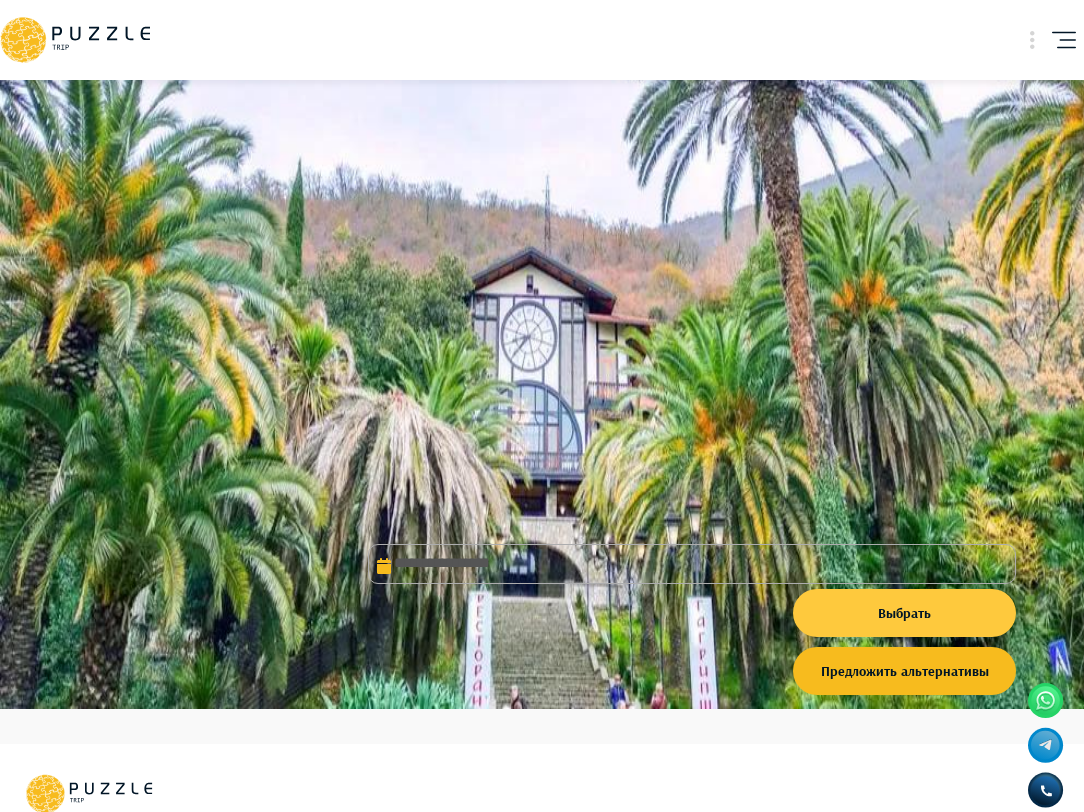 click on "Выбрать" at bounding box center [904, 613] 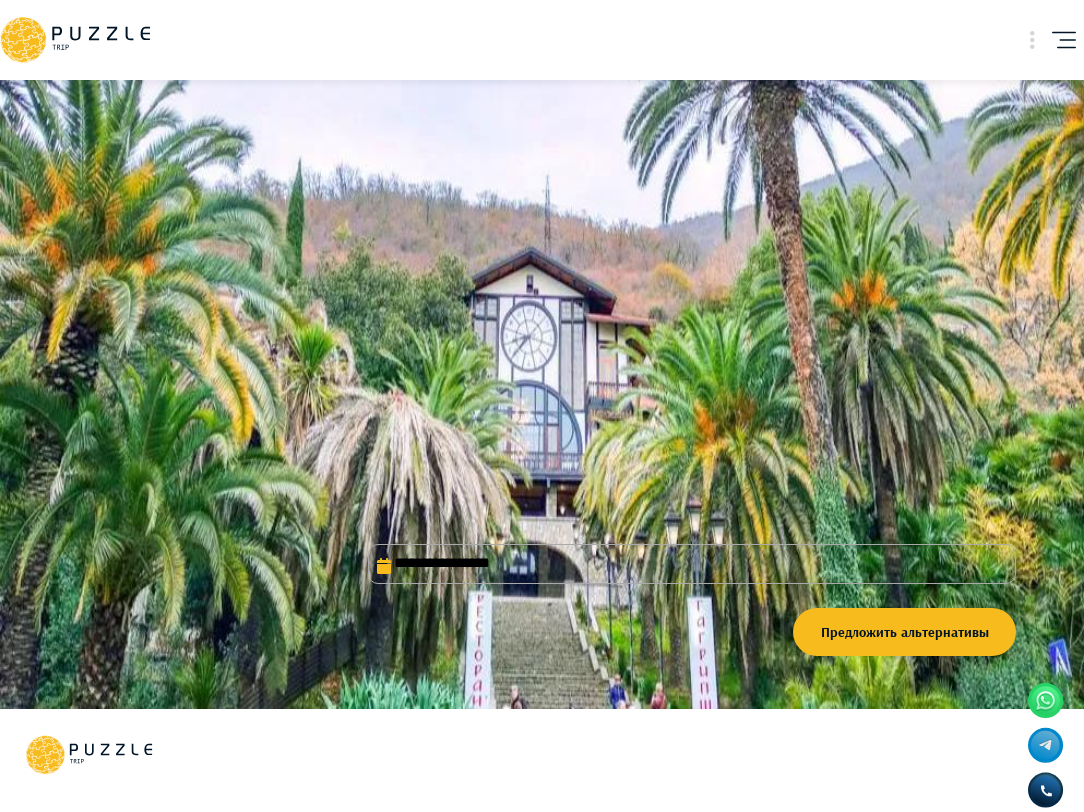 click on "**********" at bounding box center (692, 564) 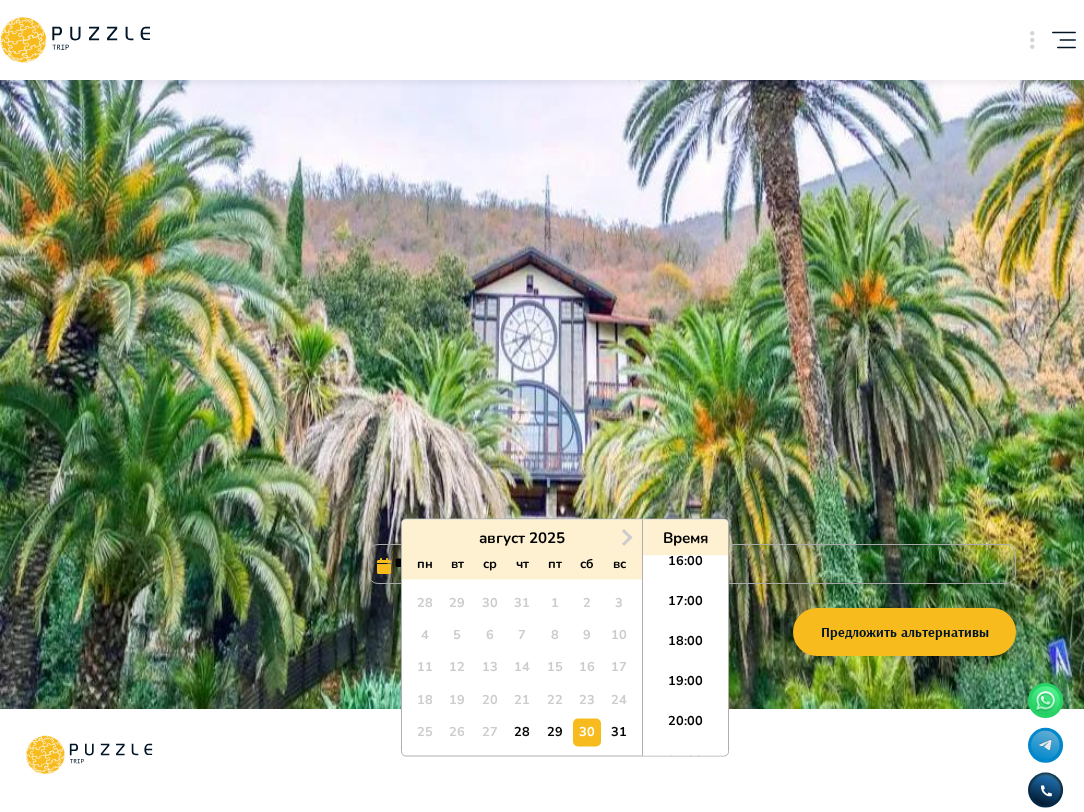 scroll, scrollTop: 652, scrollLeft: 0, axis: vertical 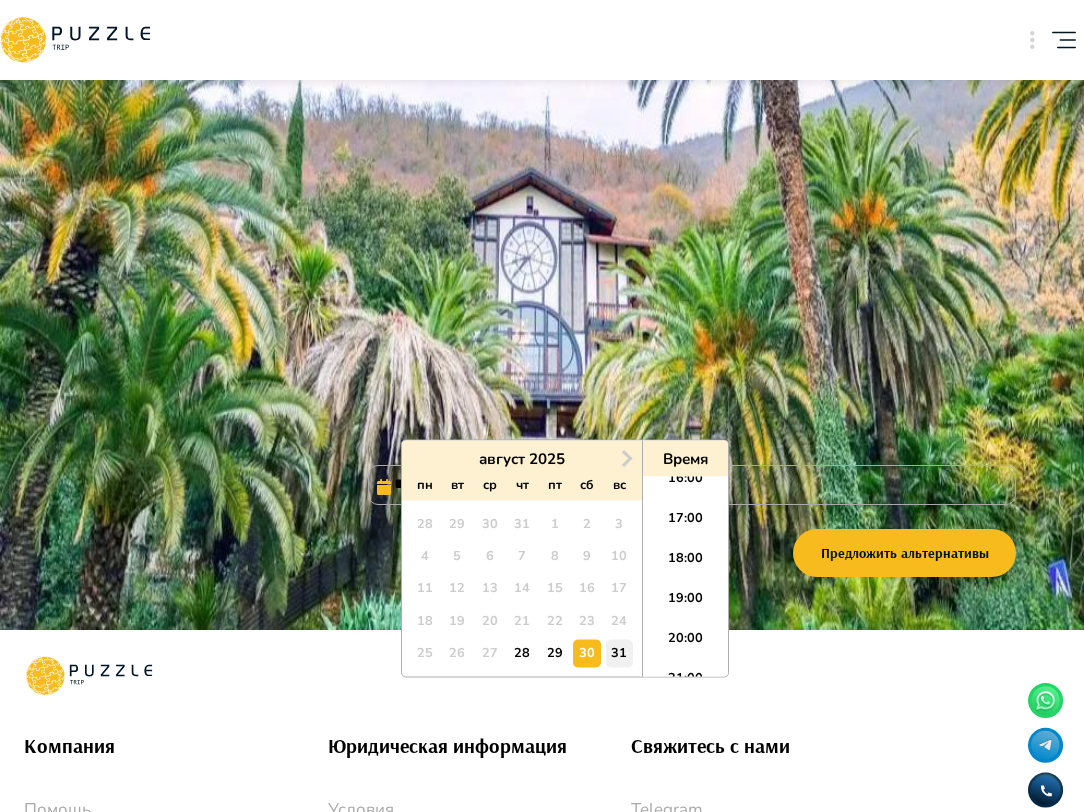 click on "31" at bounding box center [619, 653] 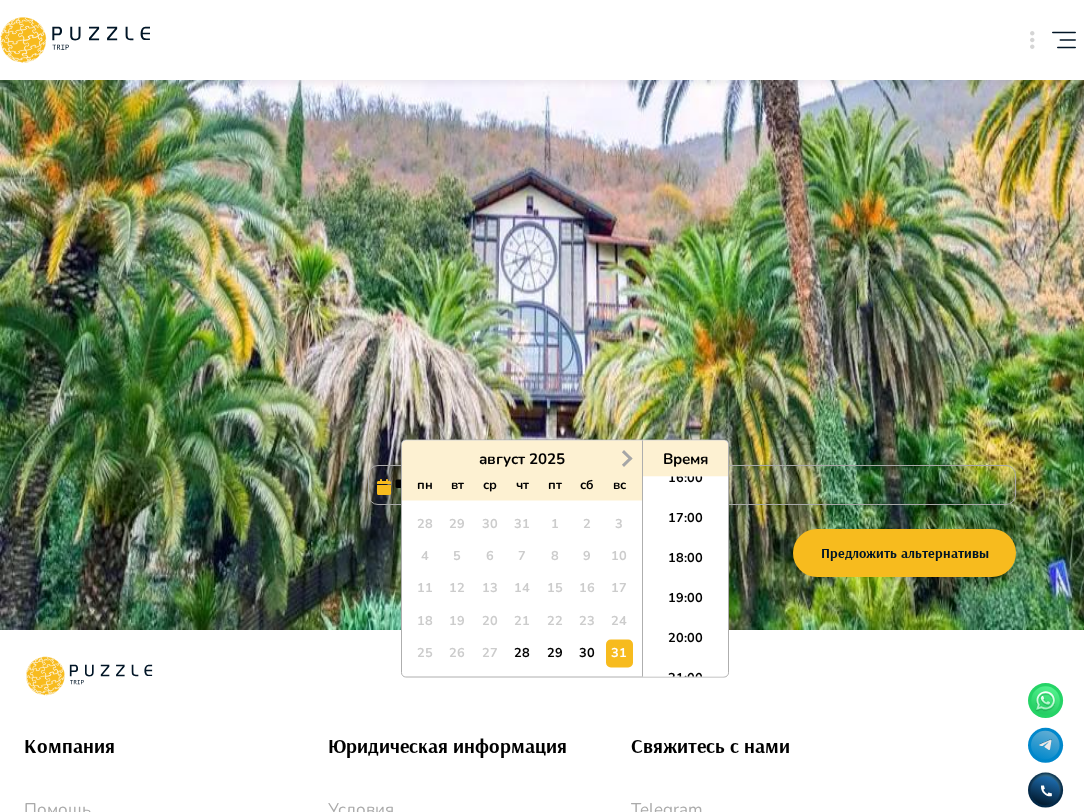 click on "Next Month" at bounding box center [625, 457] 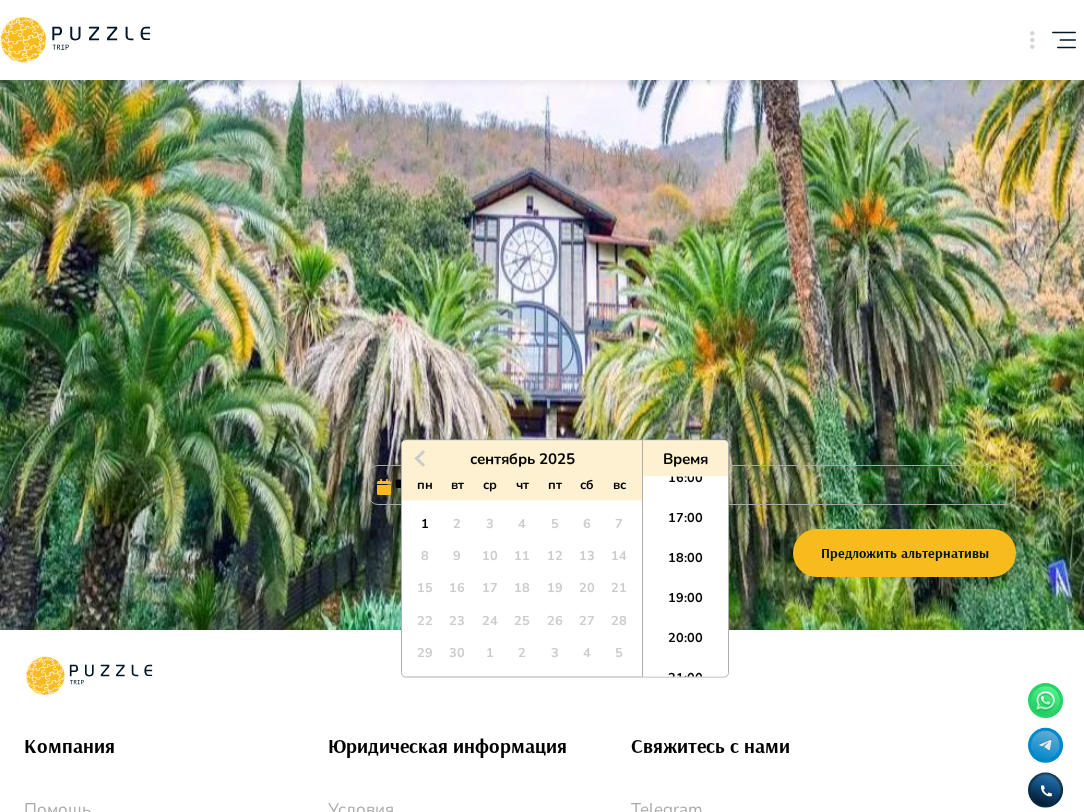 scroll, scrollTop: 228, scrollLeft: 0, axis: vertical 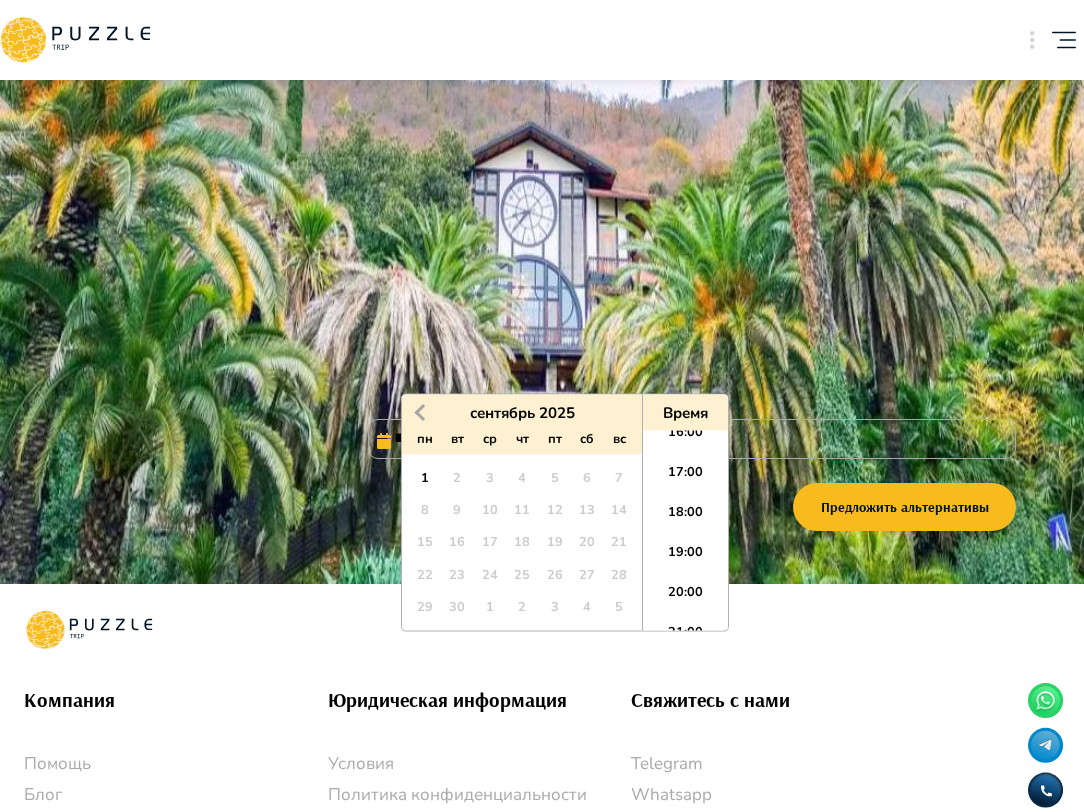 click on "Previous Month" at bounding box center [420, 413] 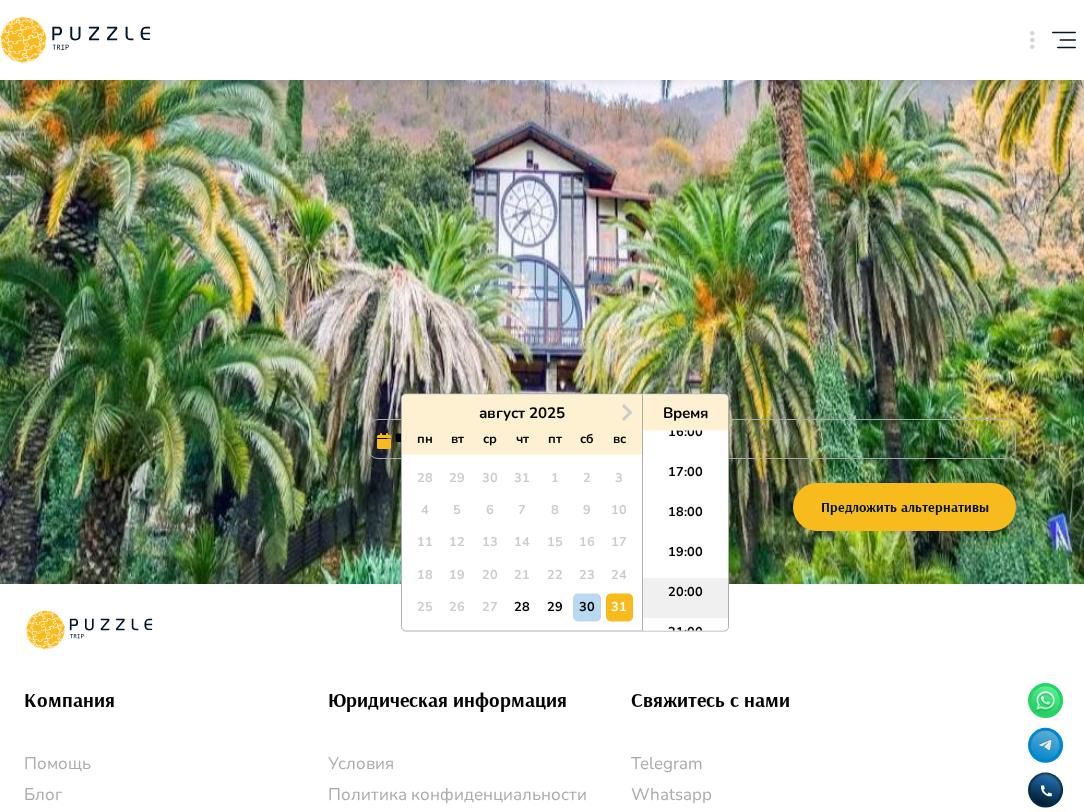 click on "20:00" at bounding box center (685, 599) 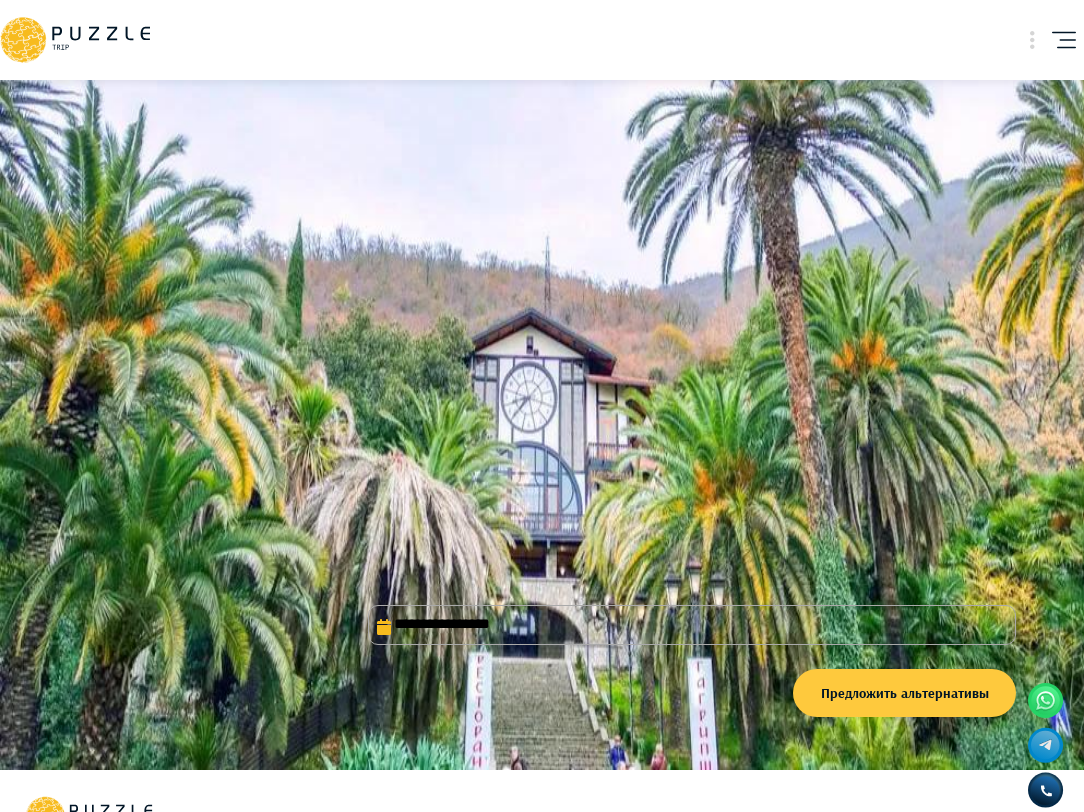 scroll, scrollTop: 39, scrollLeft: 0, axis: vertical 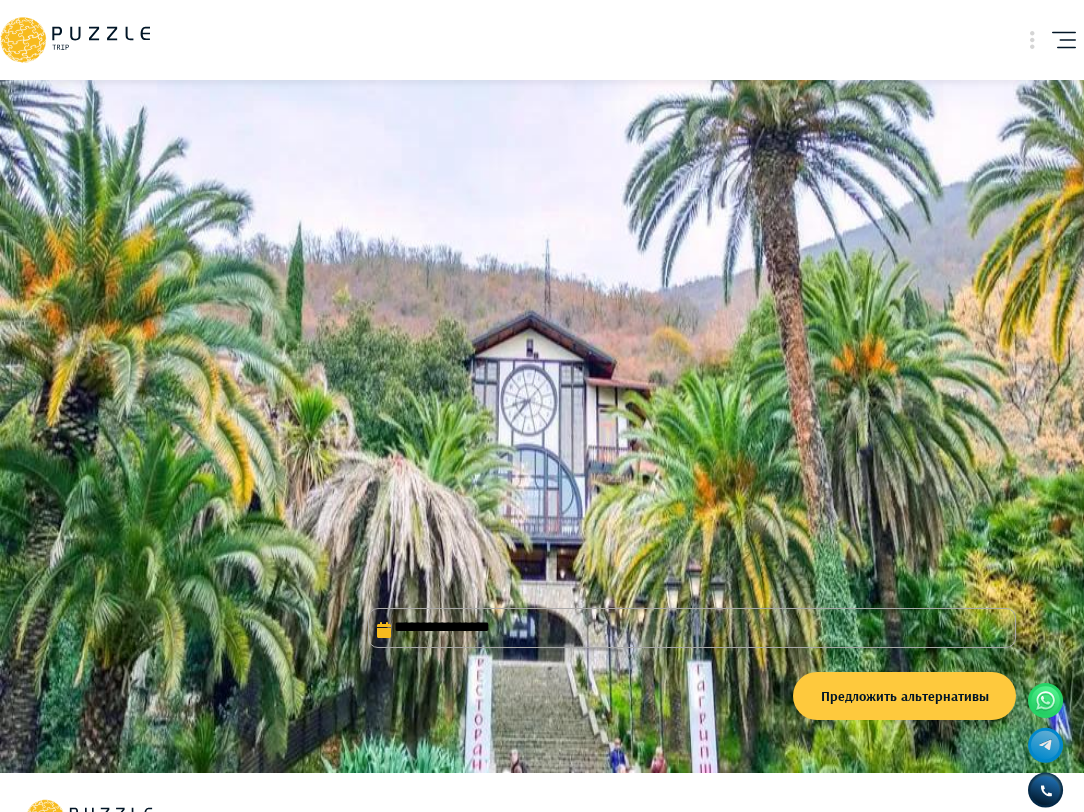 click on "Предложить альтернативы" at bounding box center (904, 696) 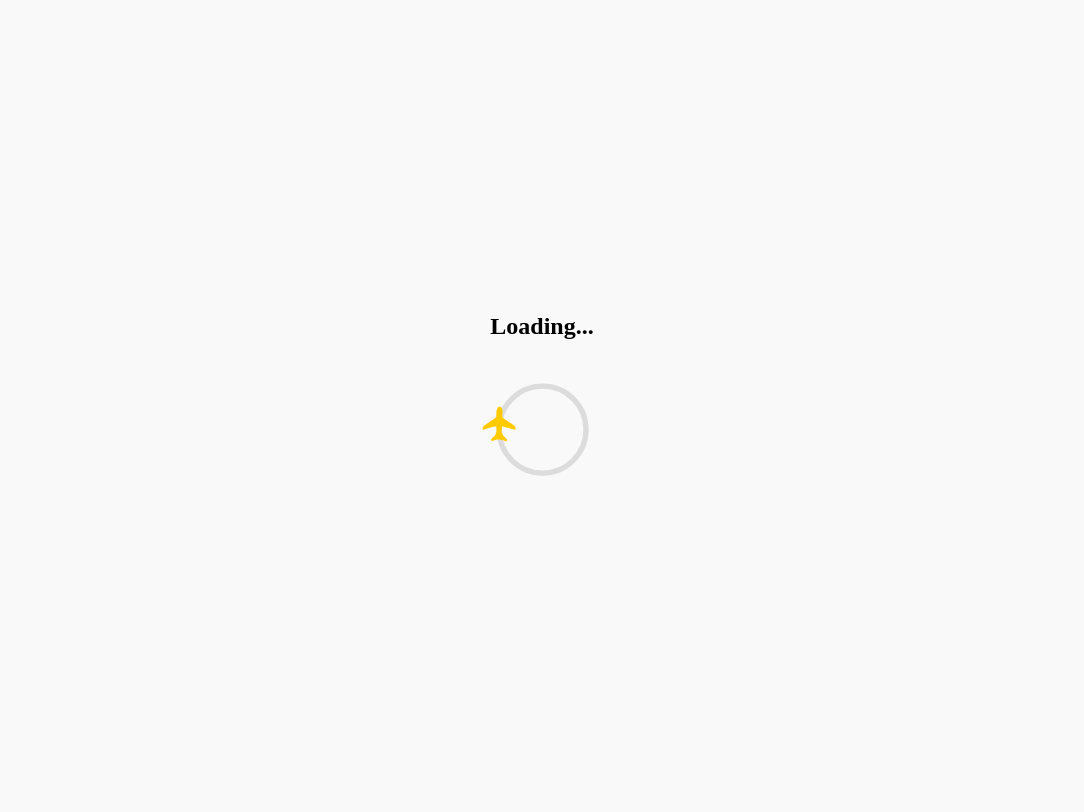scroll, scrollTop: 0, scrollLeft: 0, axis: both 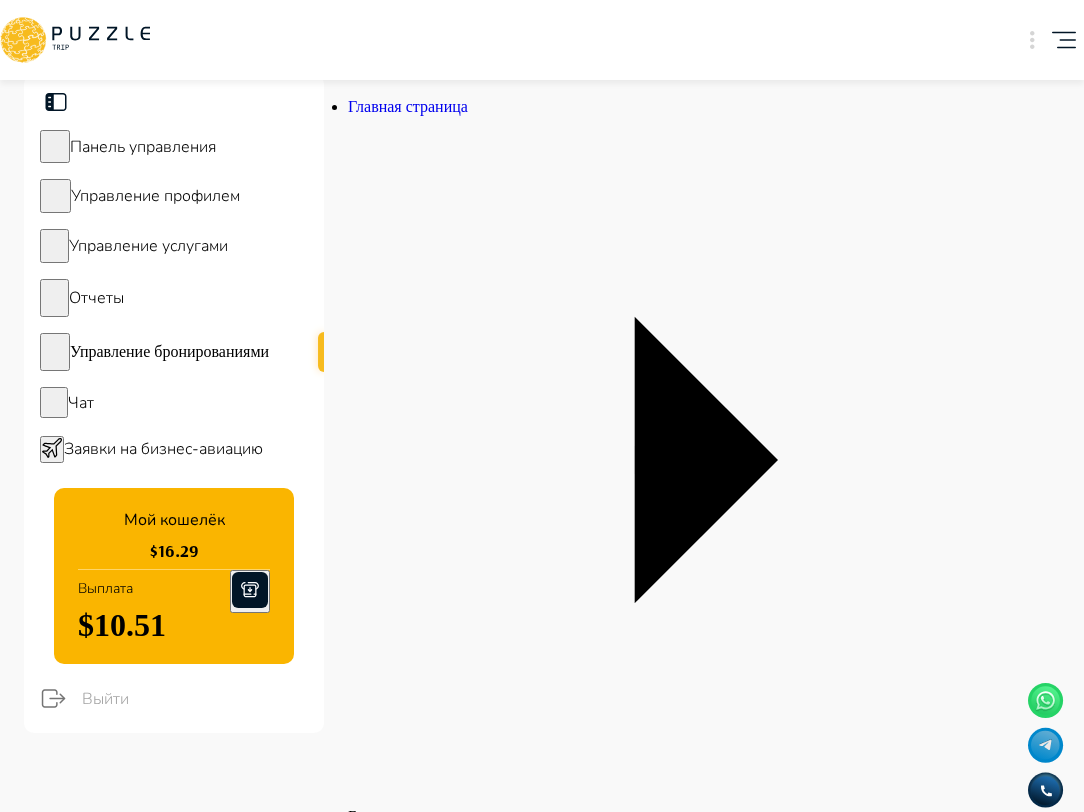 click on "1688" at bounding box center (400, 2737) 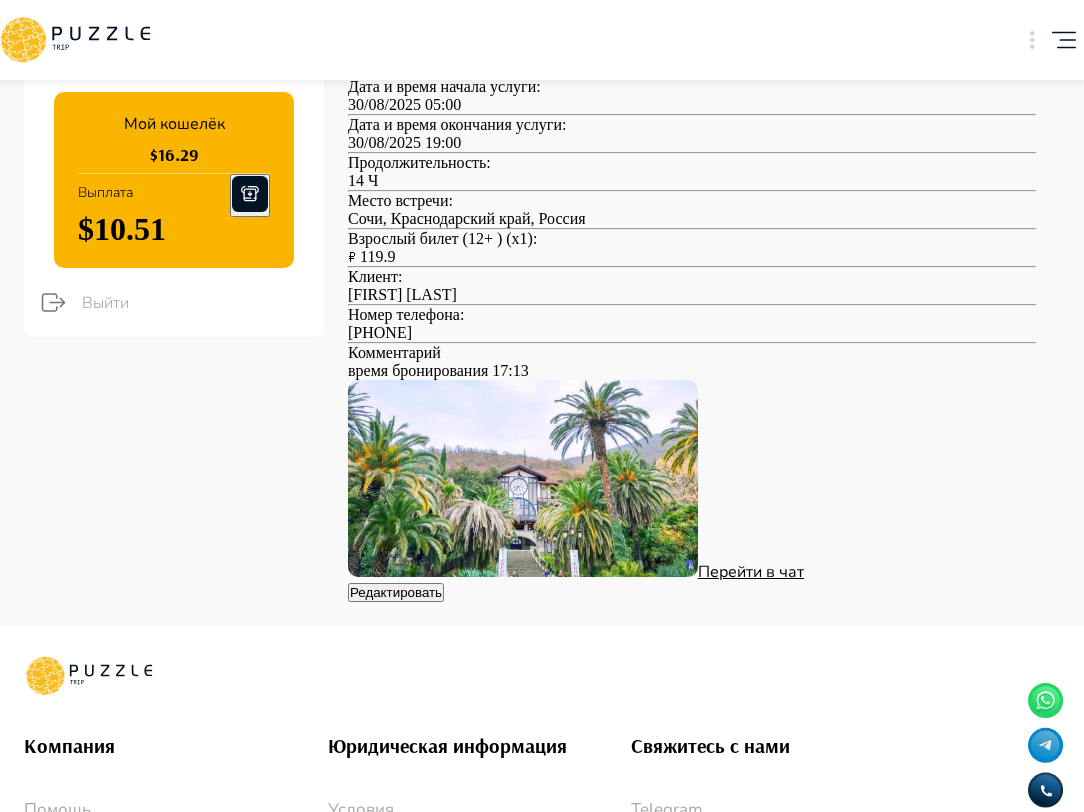 scroll, scrollTop: 0, scrollLeft: 0, axis: both 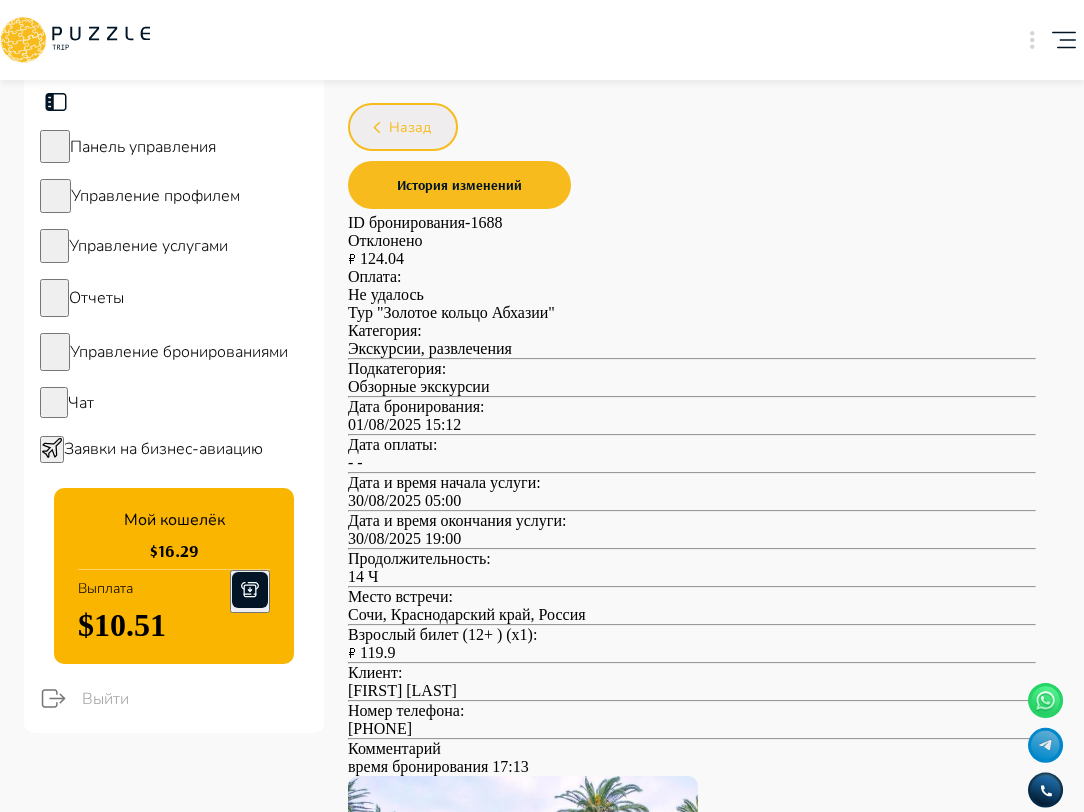 click on "Назад" at bounding box center [410, 128] 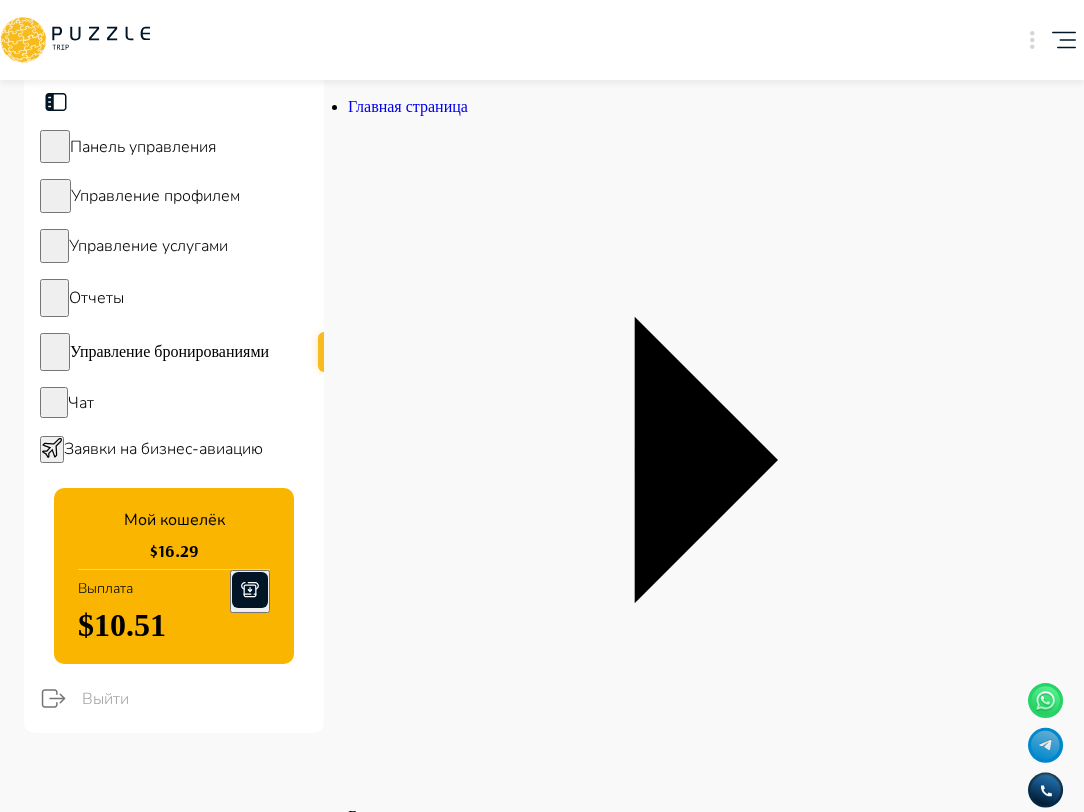 click on "Альтернативы" at bounding box center [488, 869] 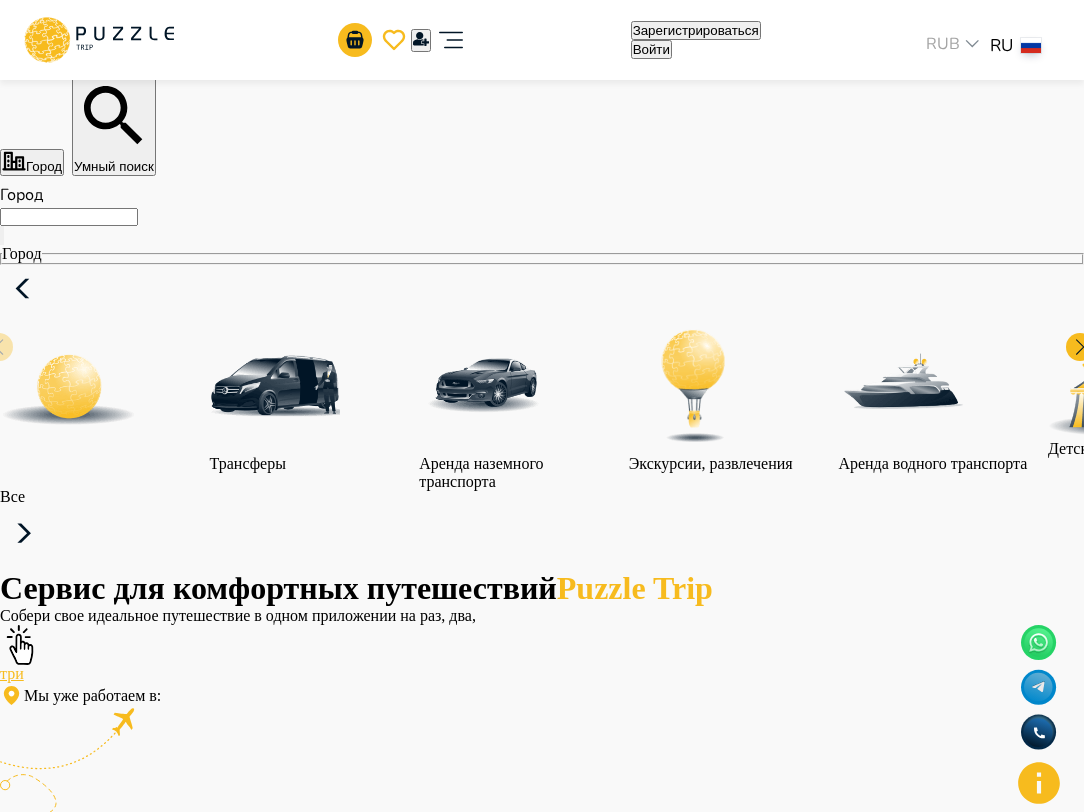 click 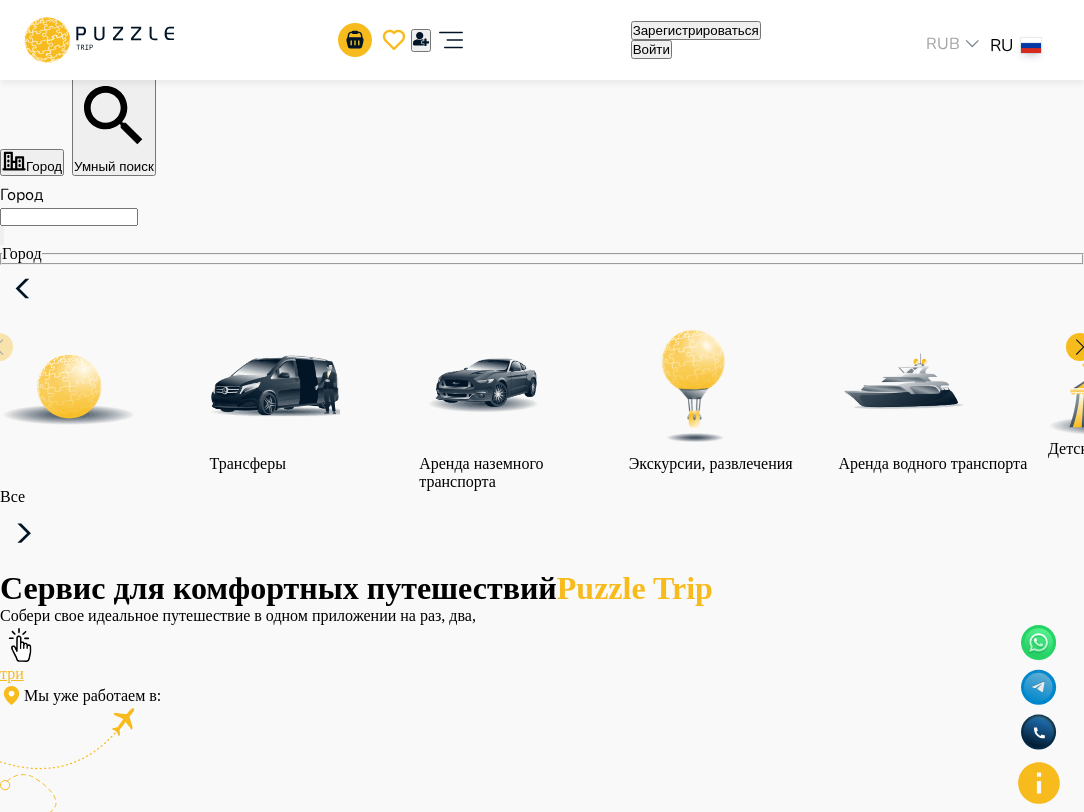click on "Войти" at bounding box center [150, 3937] 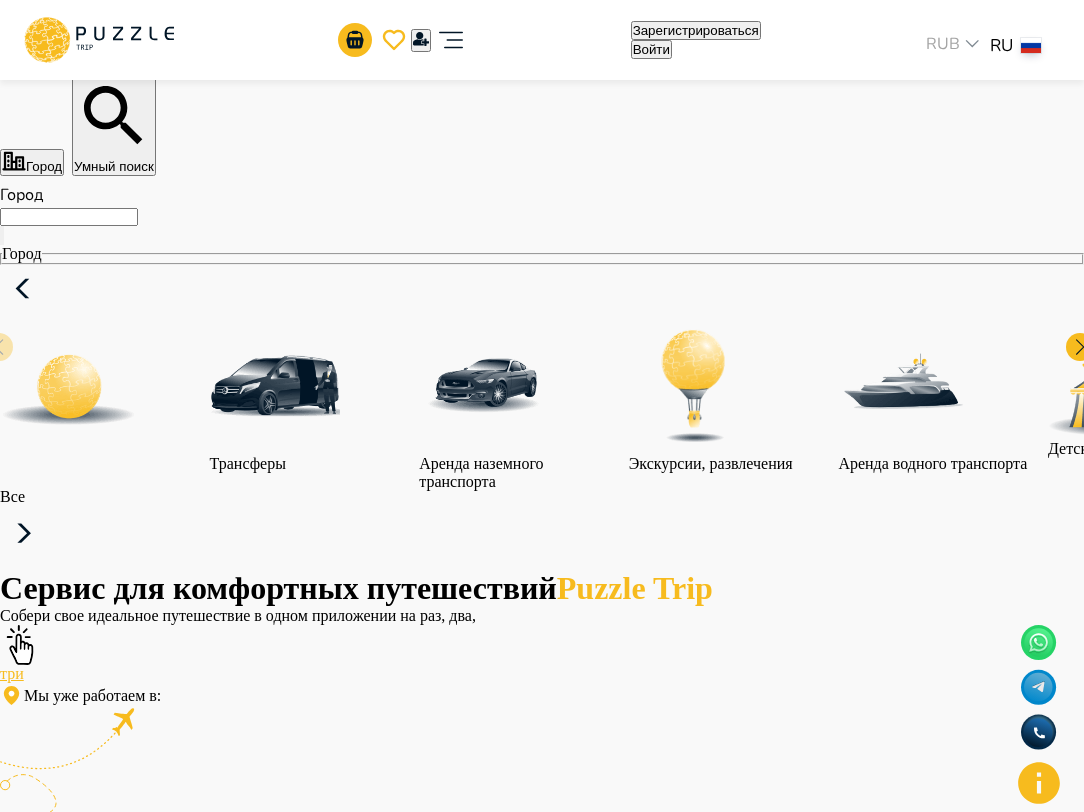 click on "**********" at bounding box center (85, 4187) 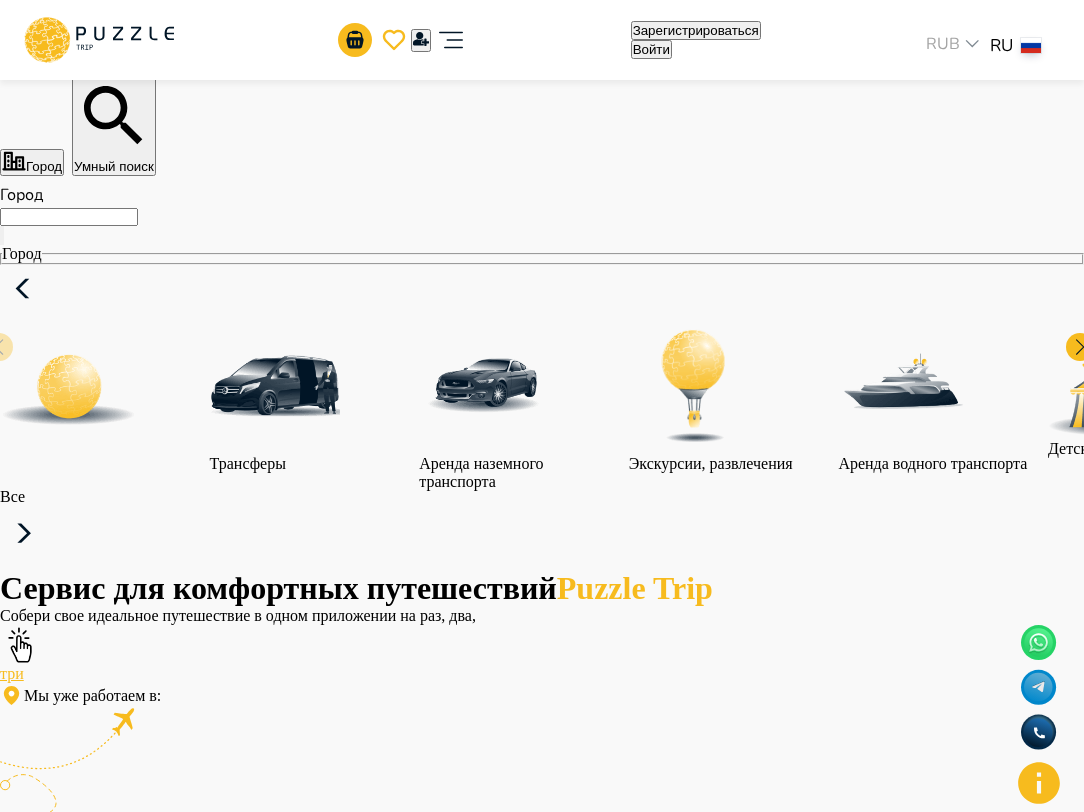 click on "**********" at bounding box center [85, 4187] 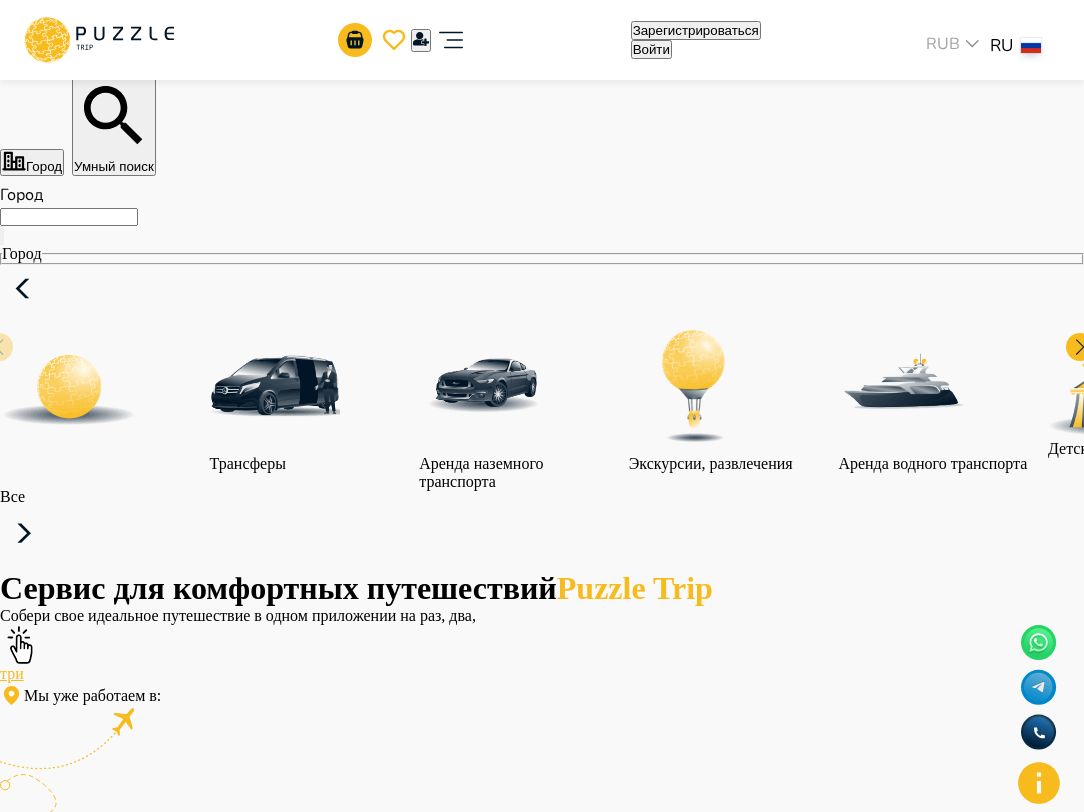 click on "**********" at bounding box center [85, 4187] 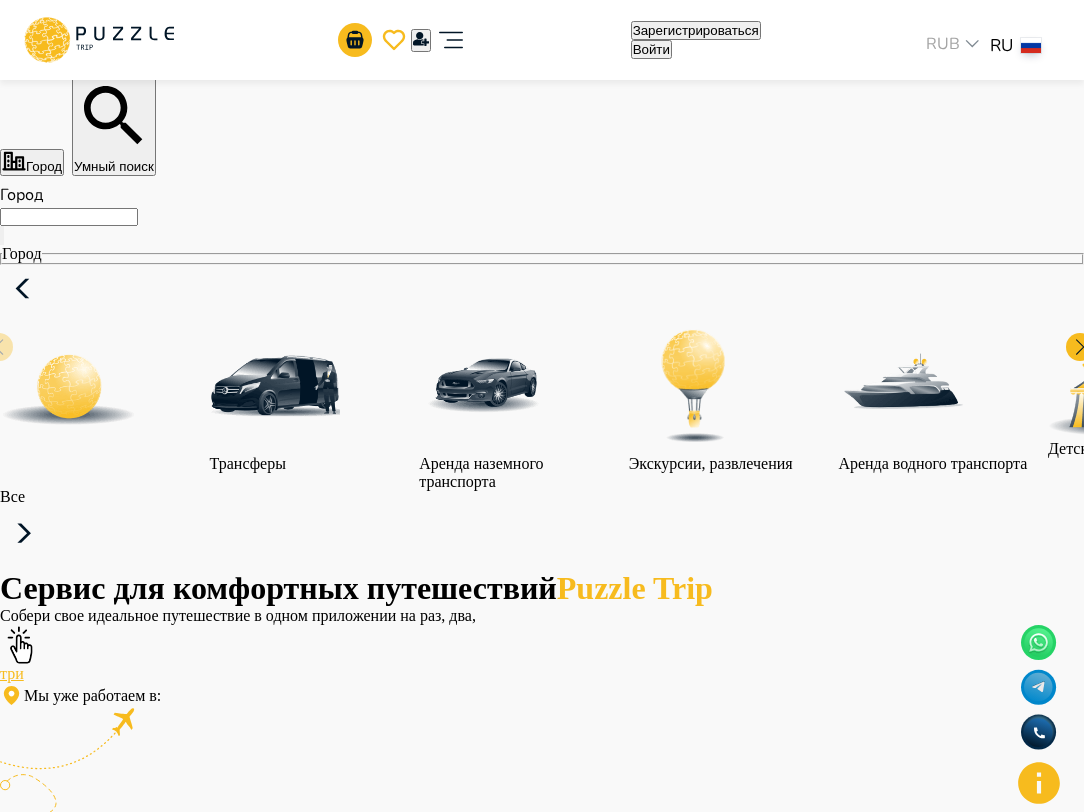paste on "**********" 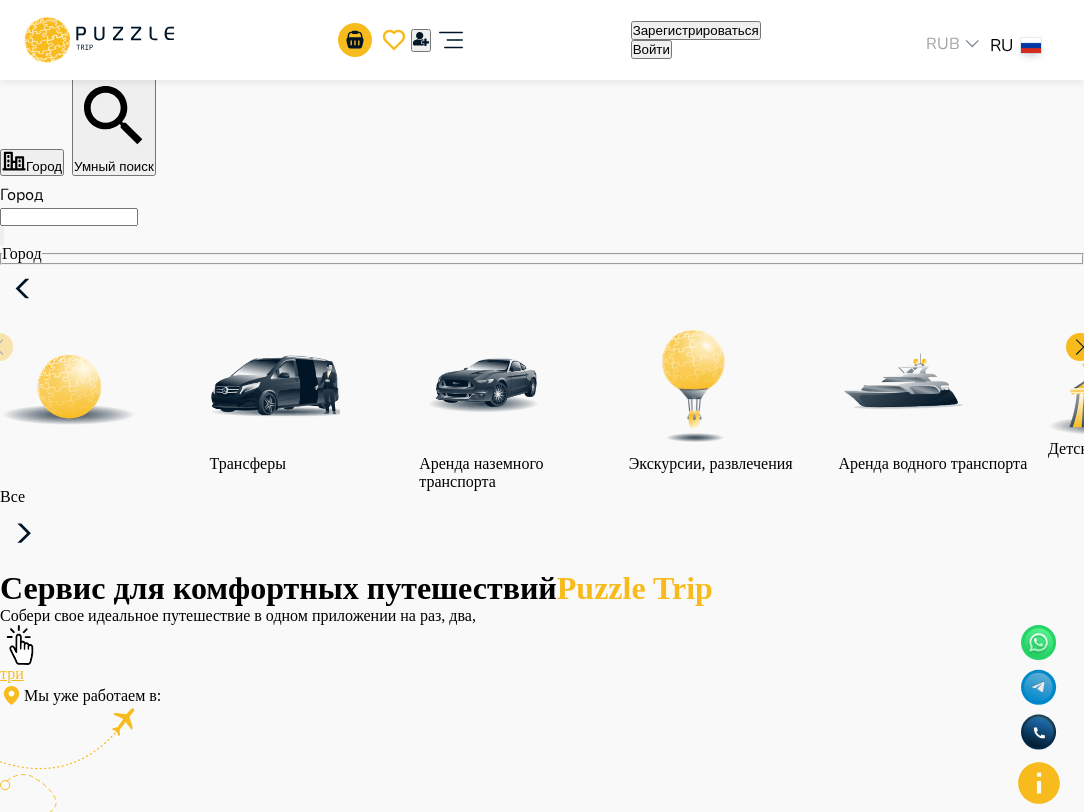 type on "**********" 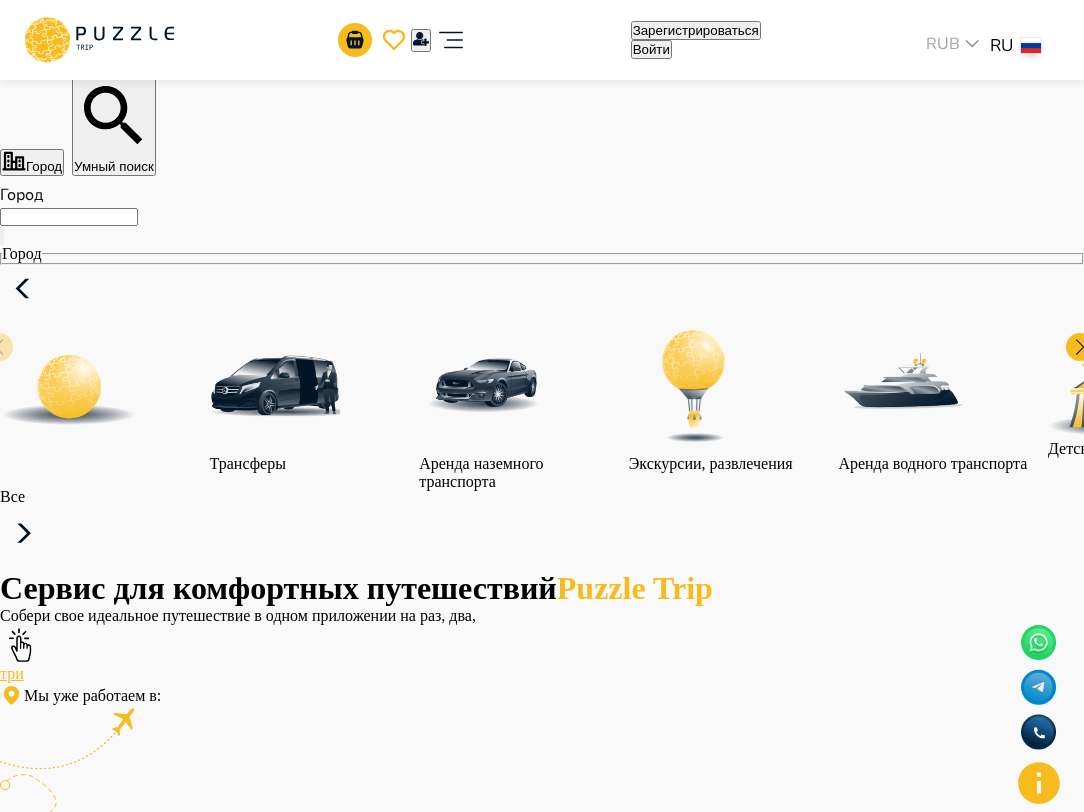 click on "Войти" at bounding box center [58, 5429] 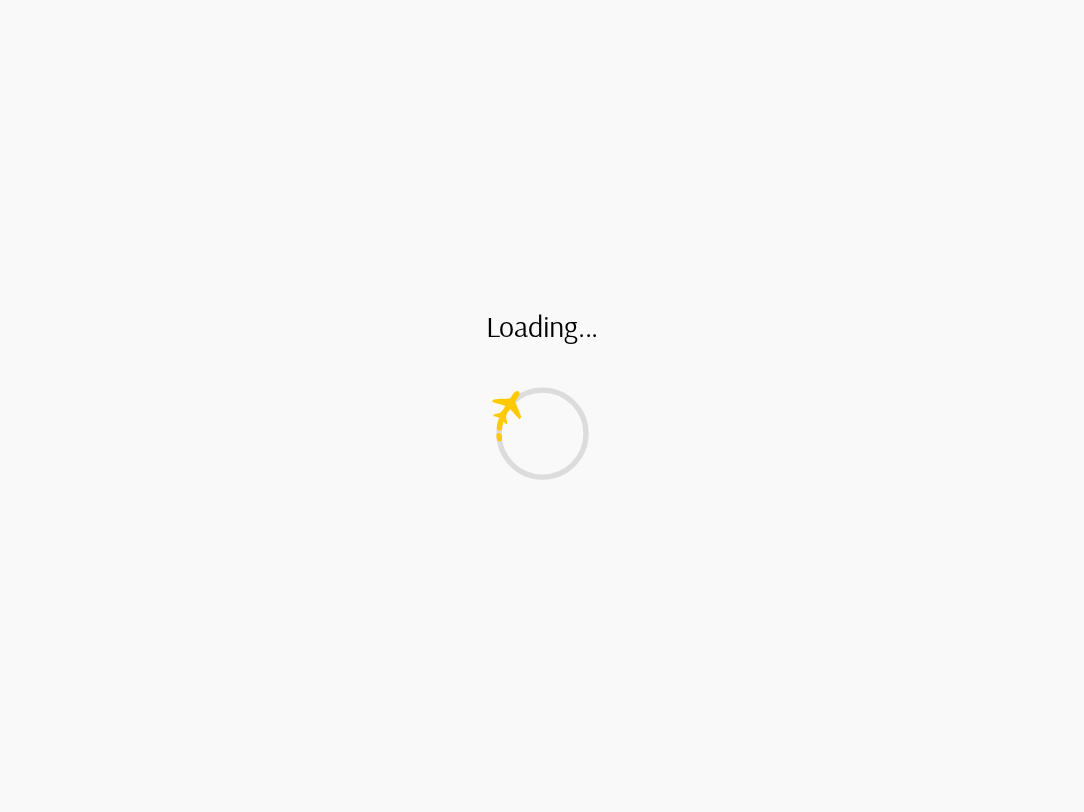 scroll, scrollTop: 0, scrollLeft: 0, axis: both 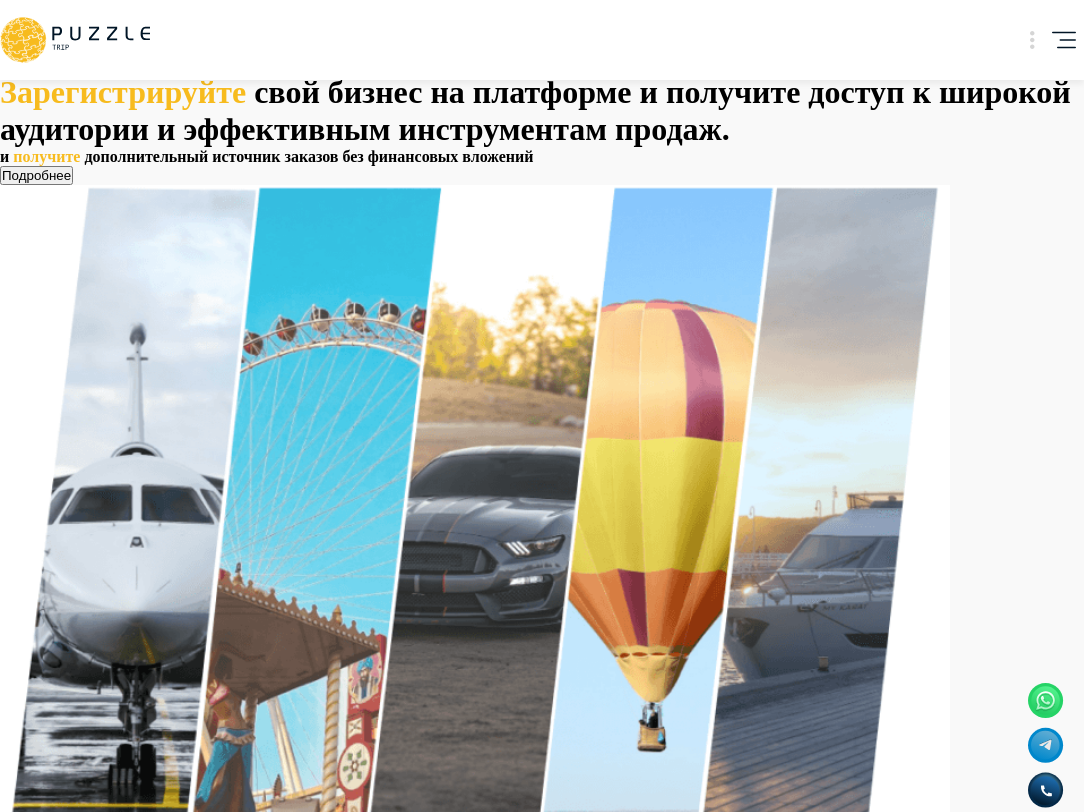 click 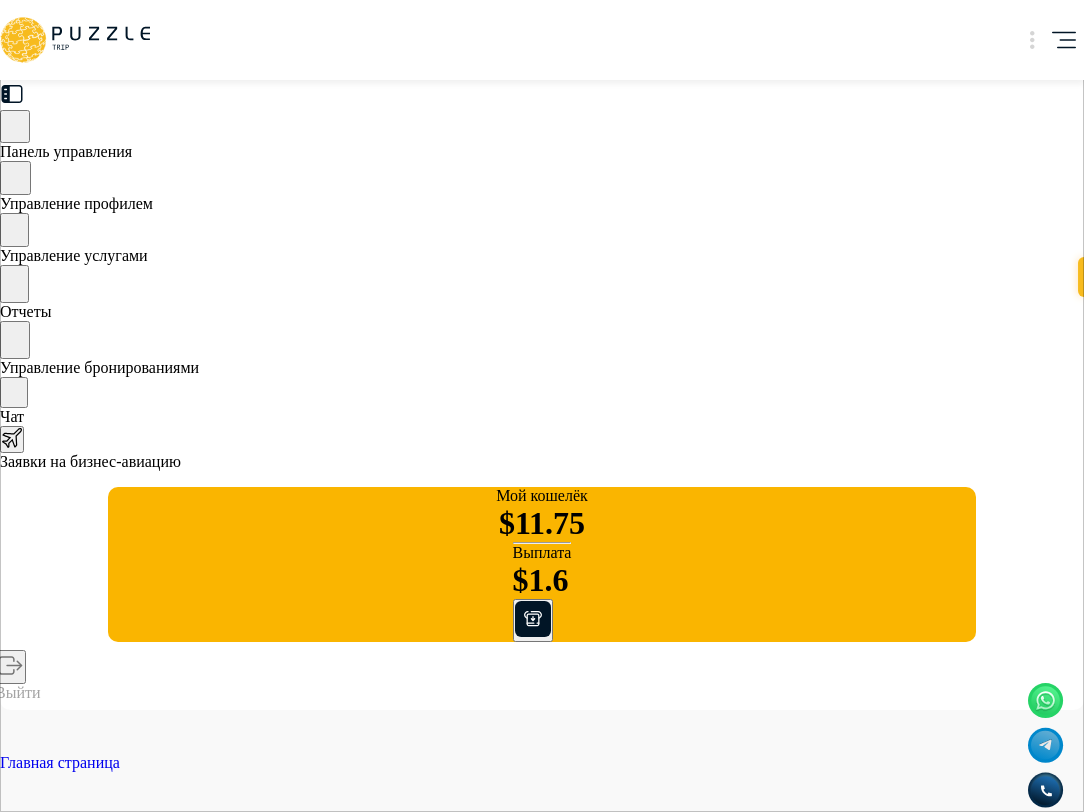 scroll, scrollTop: 0, scrollLeft: 829, axis: horizontal 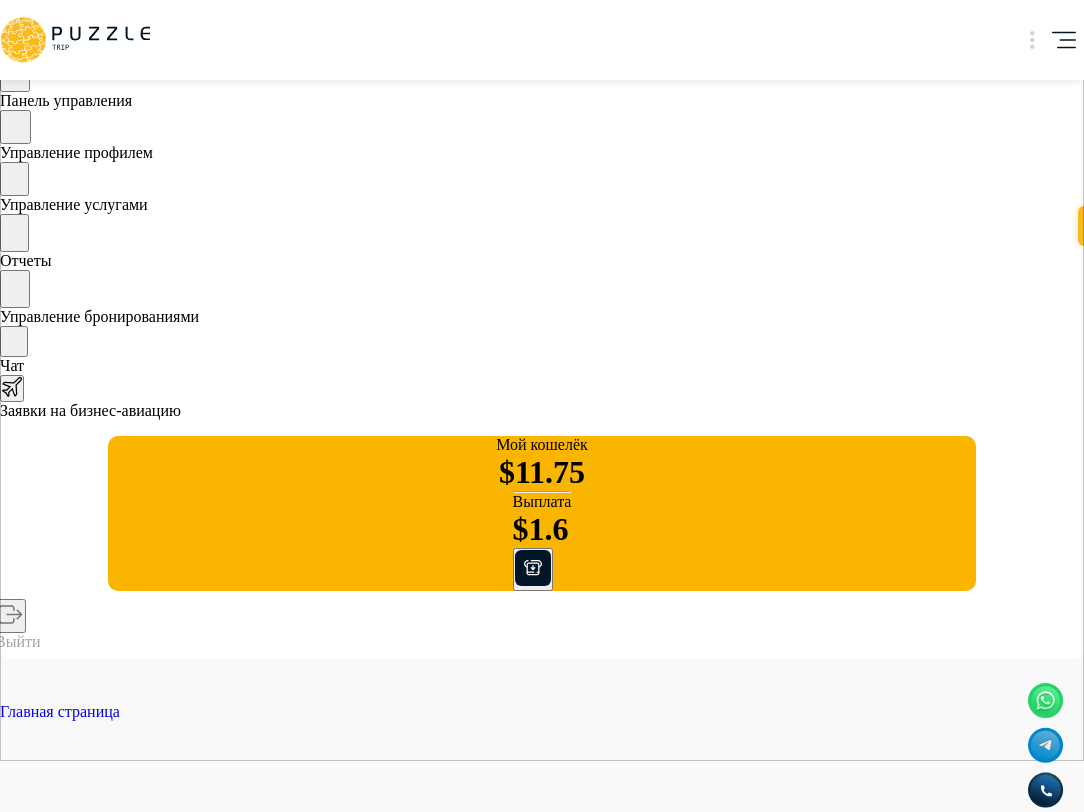 click on "Альтернативы" at bounding box center [140, 1878] 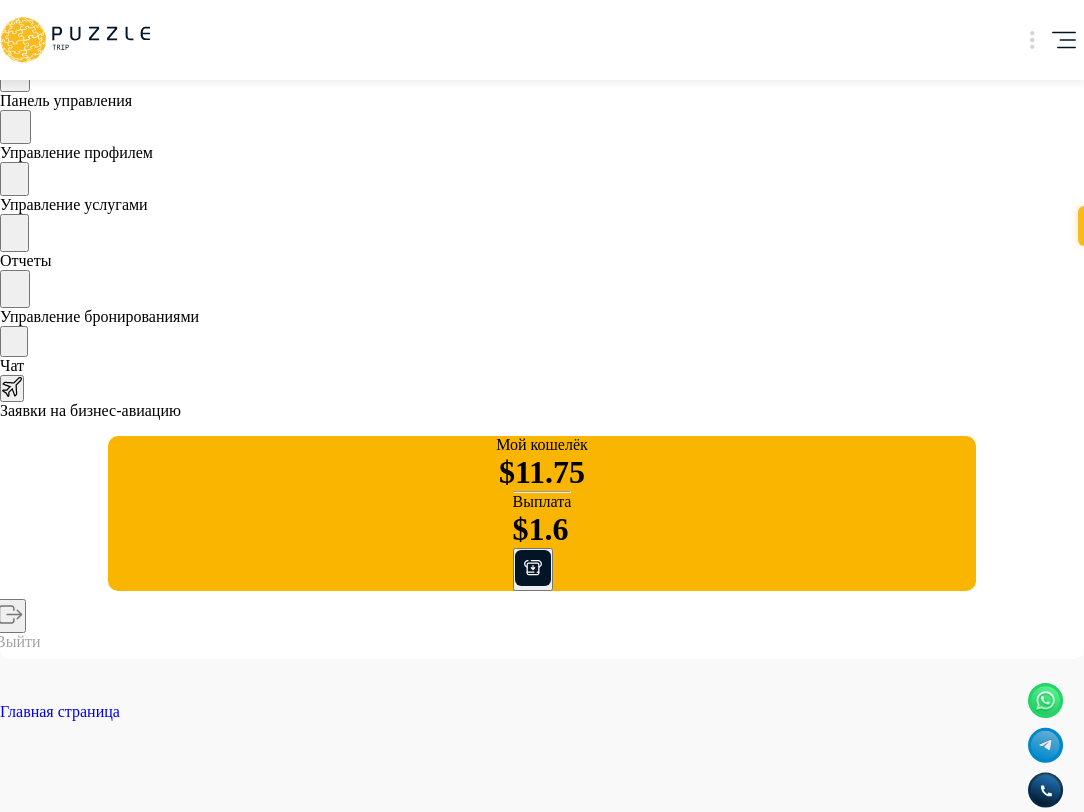 click on "Бронирования" at bounding box center (47, 1878) 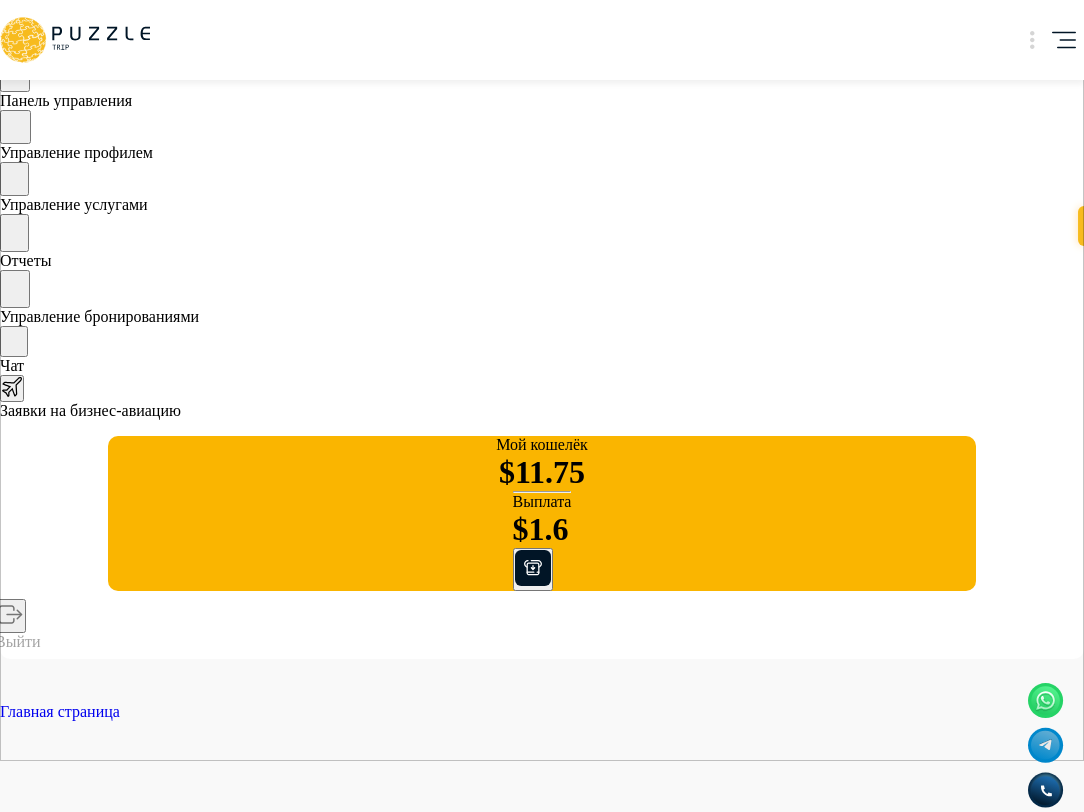 click on "Управление услугами" at bounding box center (74, 204) 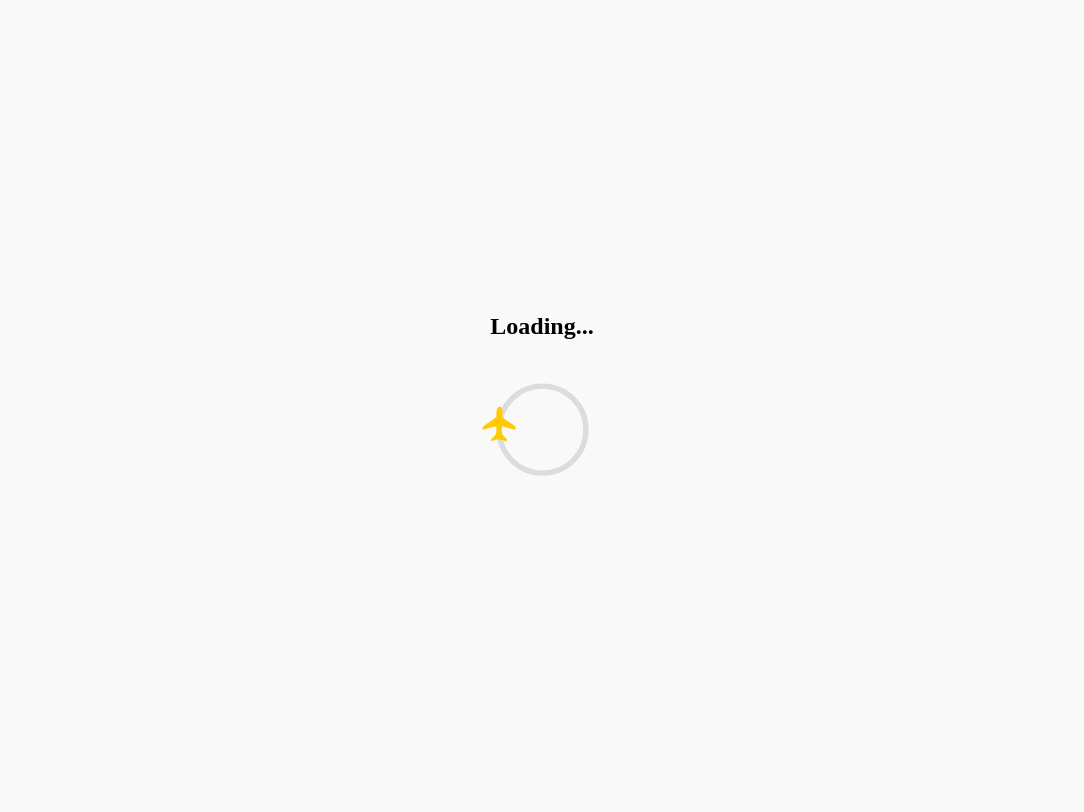 scroll, scrollTop: 0, scrollLeft: 0, axis: both 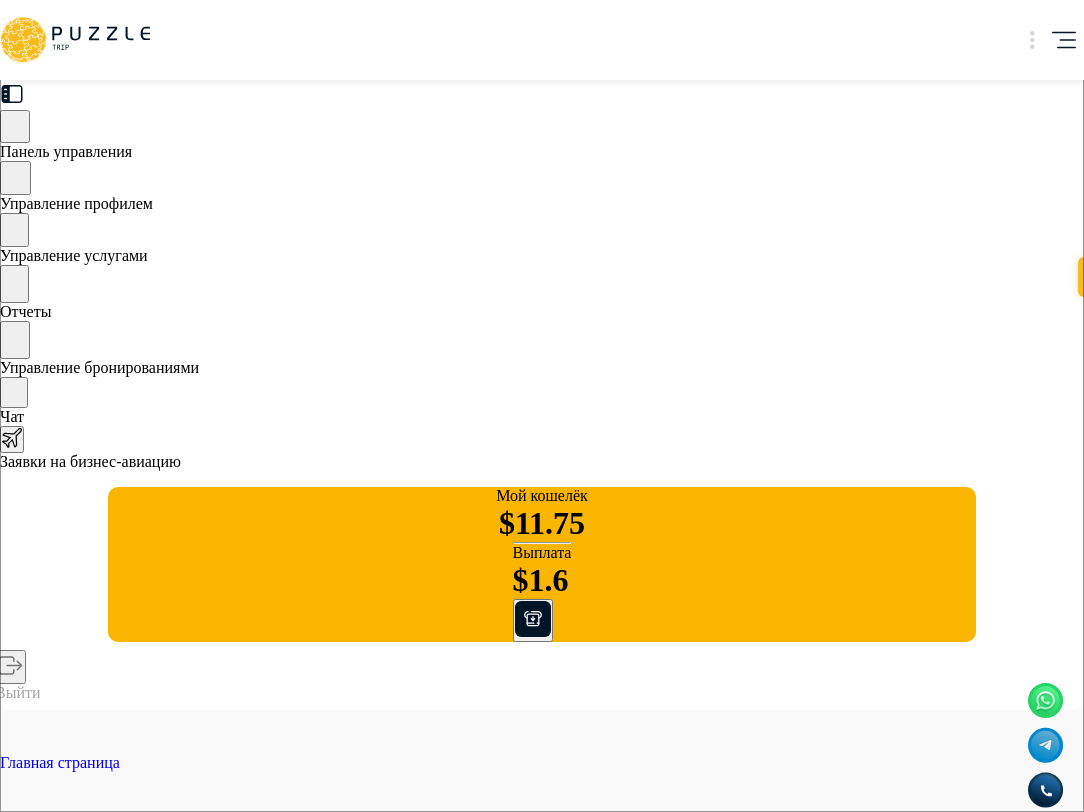 click on "B Добавить карточку RU   ** B Business Организатор услуг B Панель управления Управление профилем Управление услугами Отчеты Управление бронированиями Чат Заявки на бизнес-авиацию Мой кошелёк $ 11.75 Выплата   $1.6 Выйти Главная страница Управление услугами Управление услугами Добавить новую услугу ​ Категория ​ Статус ​ ИН Категория Подкатегория Название сервиса Адрес организации Статус Доступнoсть ​ ​ Рабочее время Действия 3790 Автомобили с водителем Автомобили премиум Brenner Brenner Yerevan, Armenia В ожидании Календарь бронирований   Рабочее время   2838 Ferrari California     2823" at bounding box center (542, 2646) 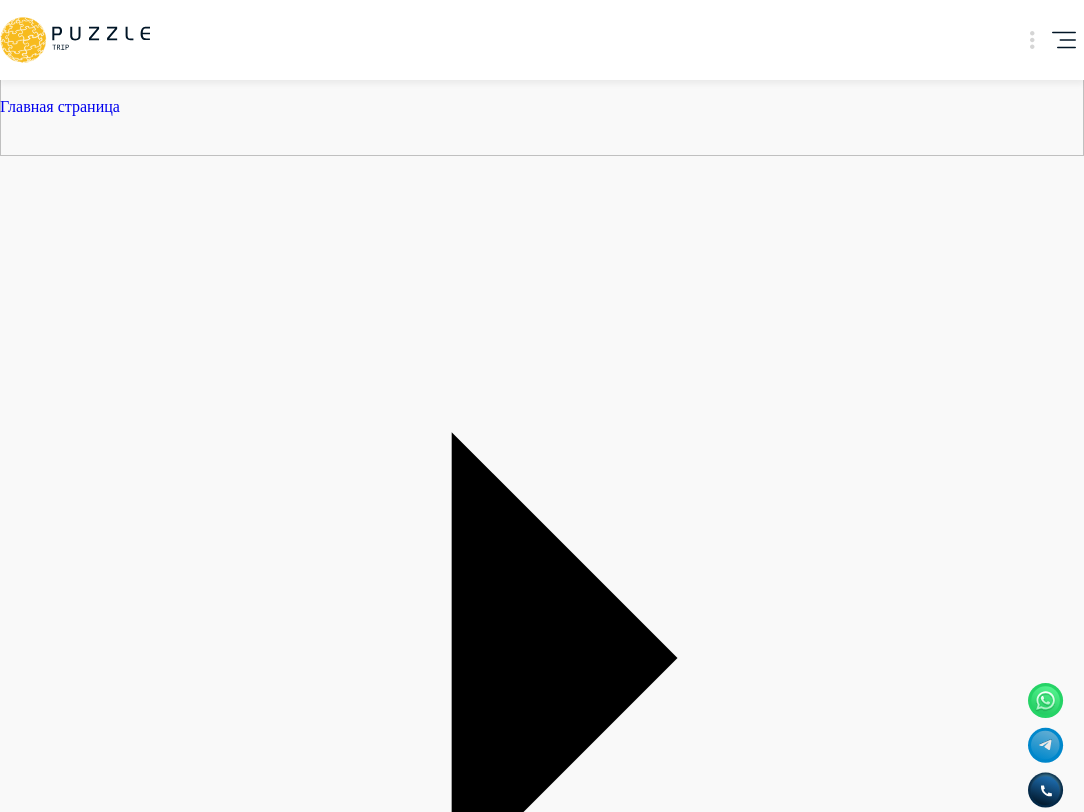 scroll, scrollTop: 743, scrollLeft: 0, axis: vertical 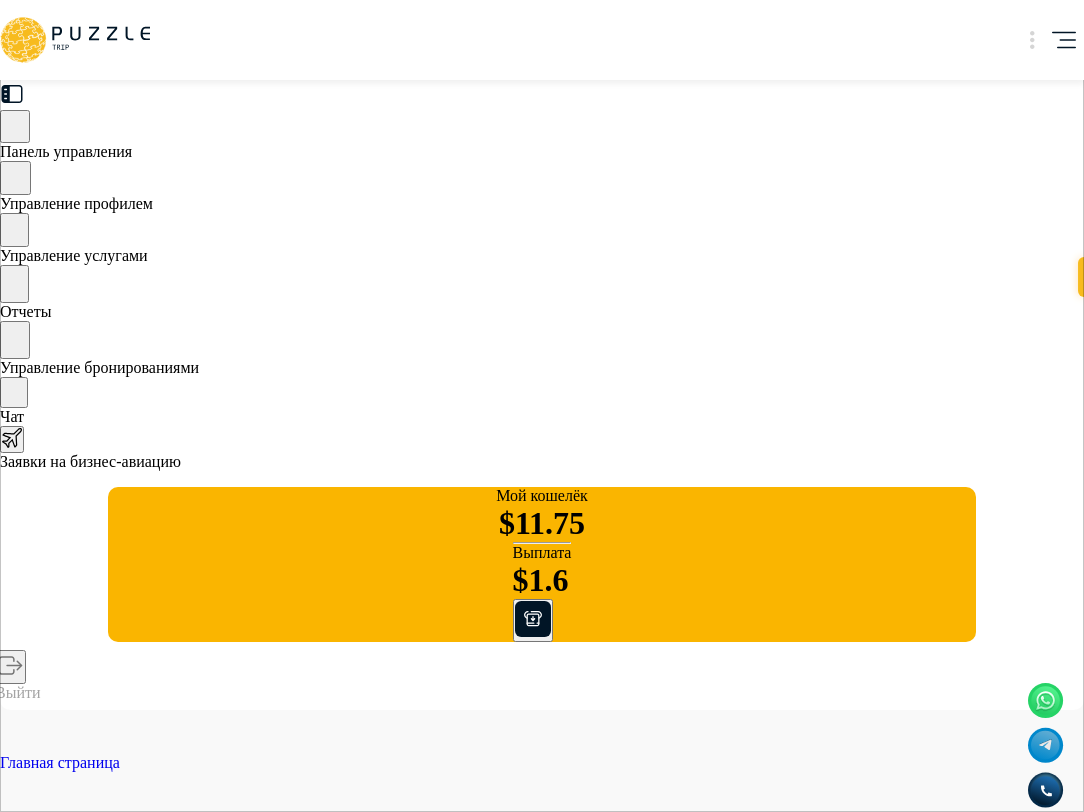 click on "Управление услугами" at bounding box center [74, 255] 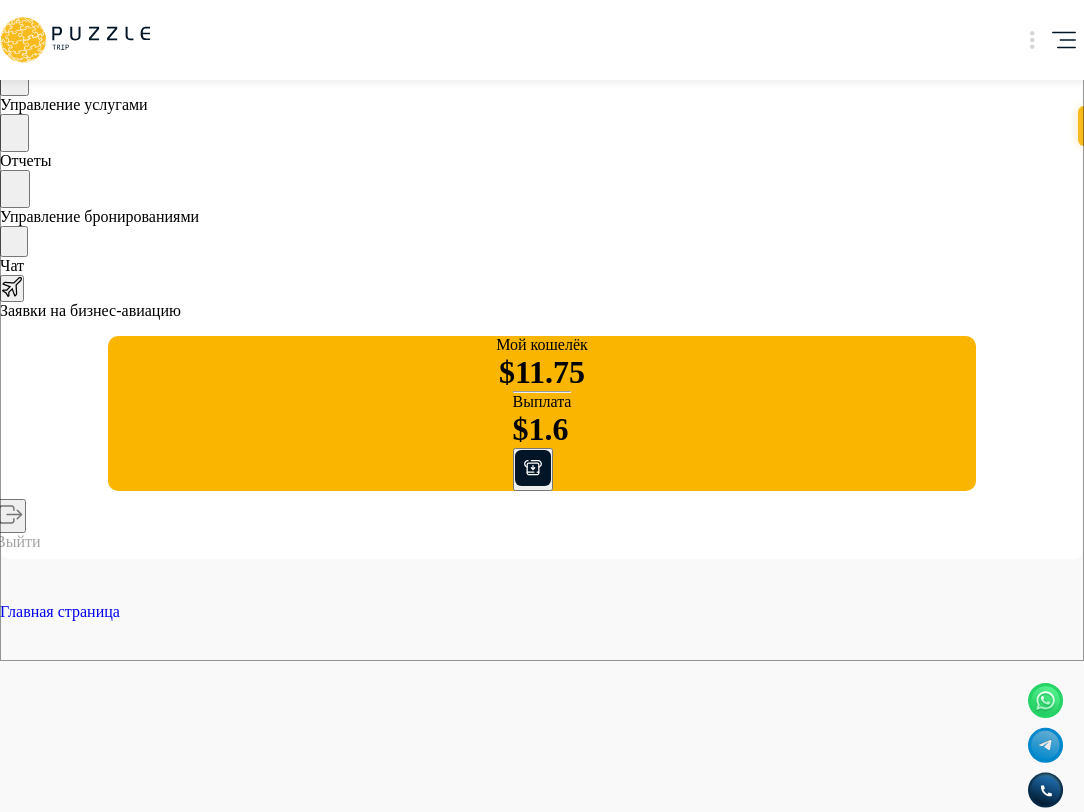 scroll, scrollTop: 161, scrollLeft: 0, axis: vertical 